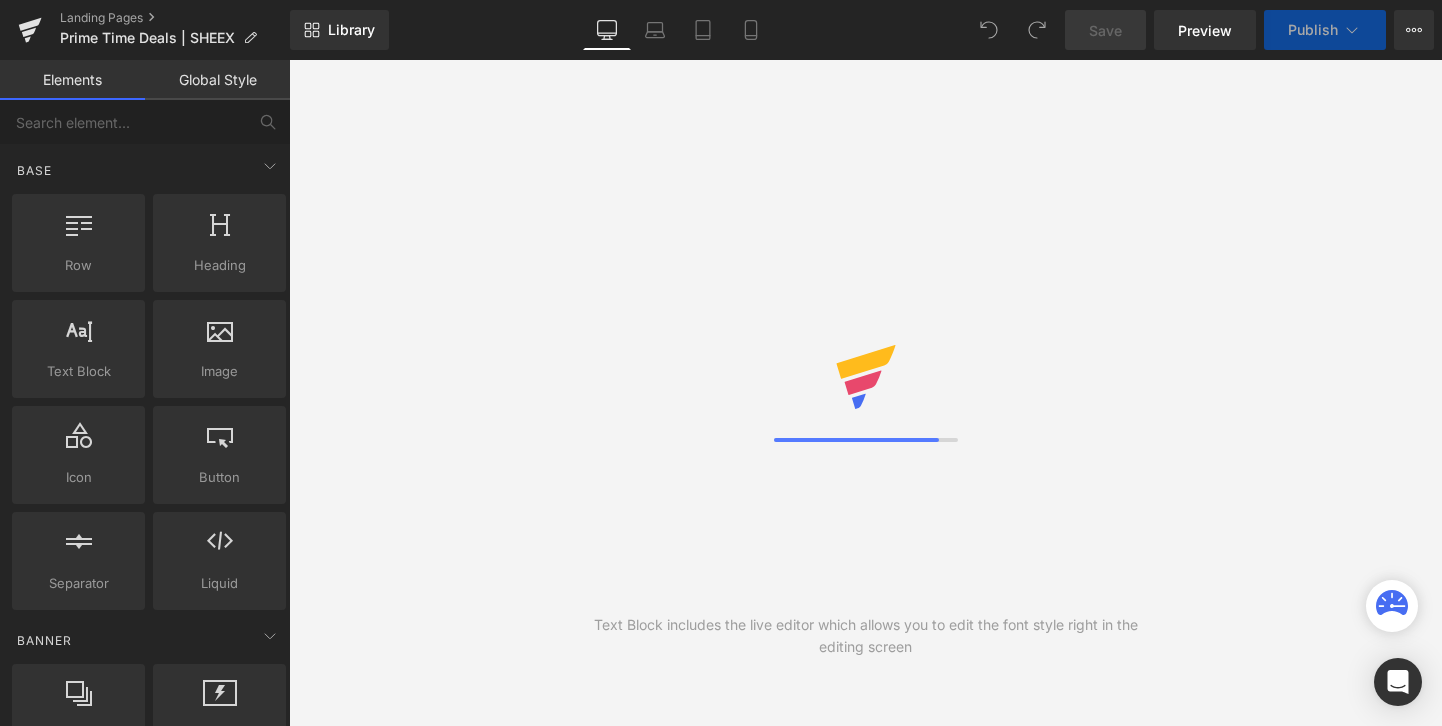 scroll, scrollTop: 0, scrollLeft: 0, axis: both 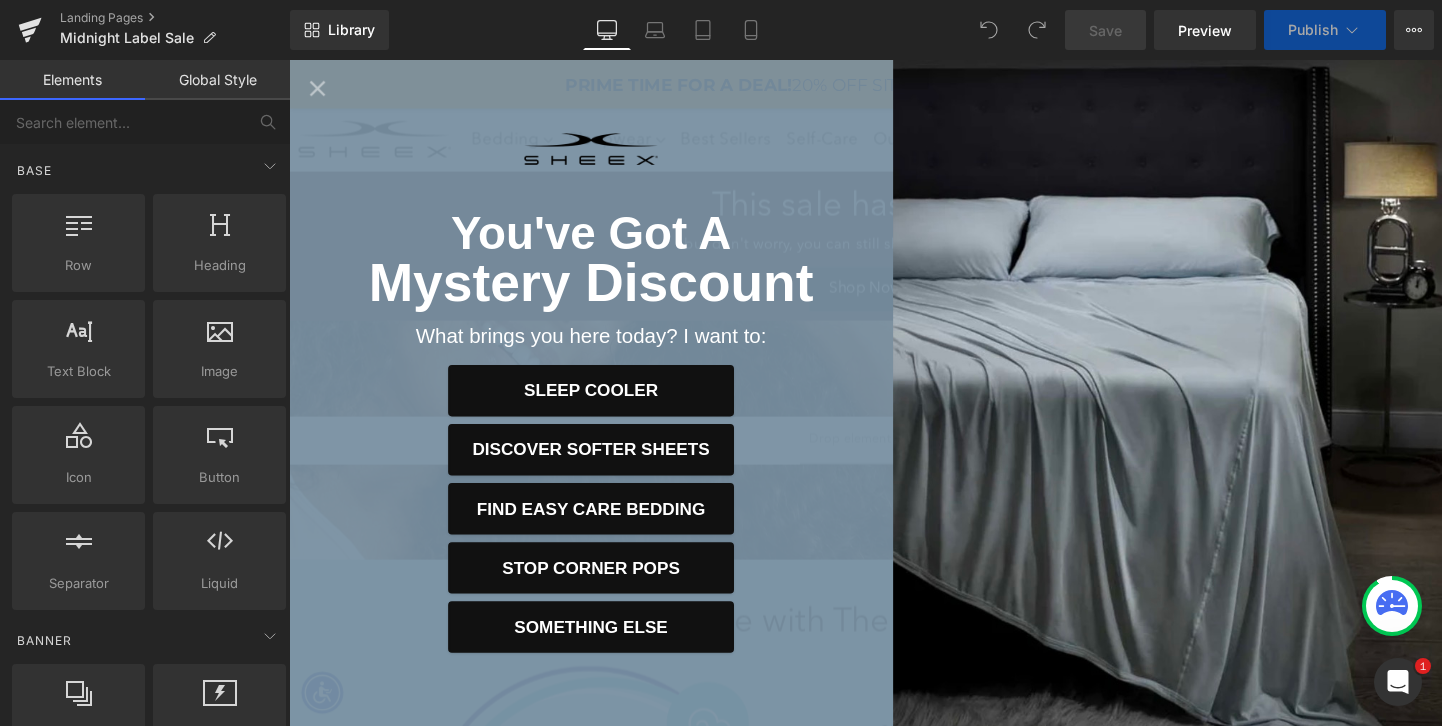 click 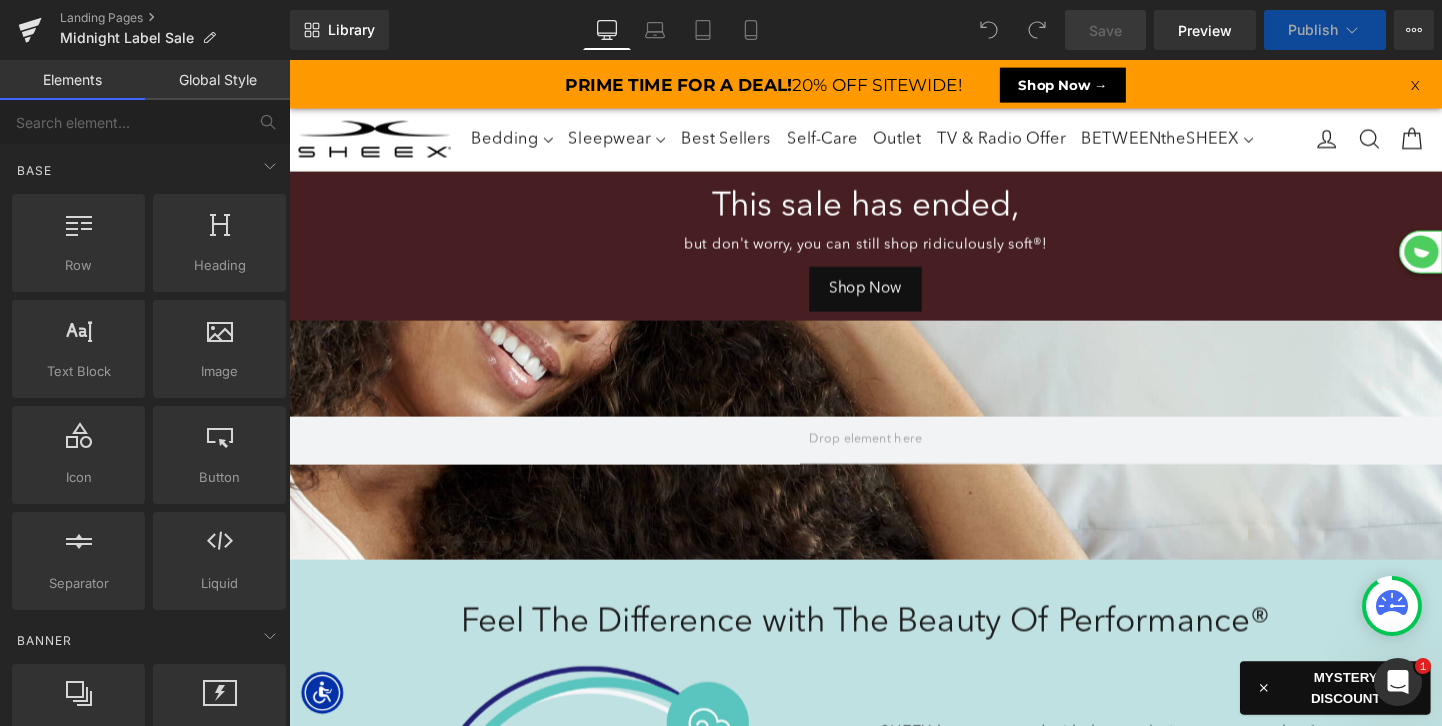 scroll, scrollTop: 10, scrollLeft: 10, axis: both 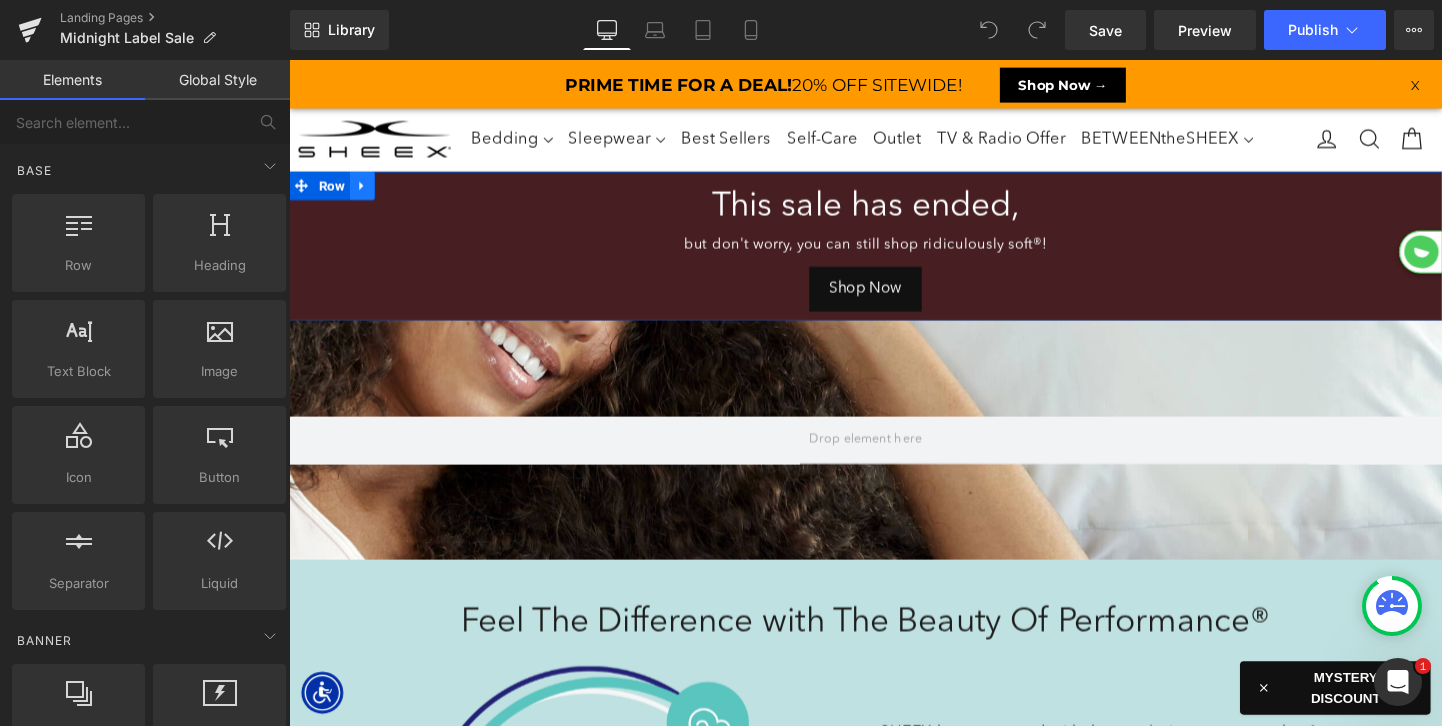 click 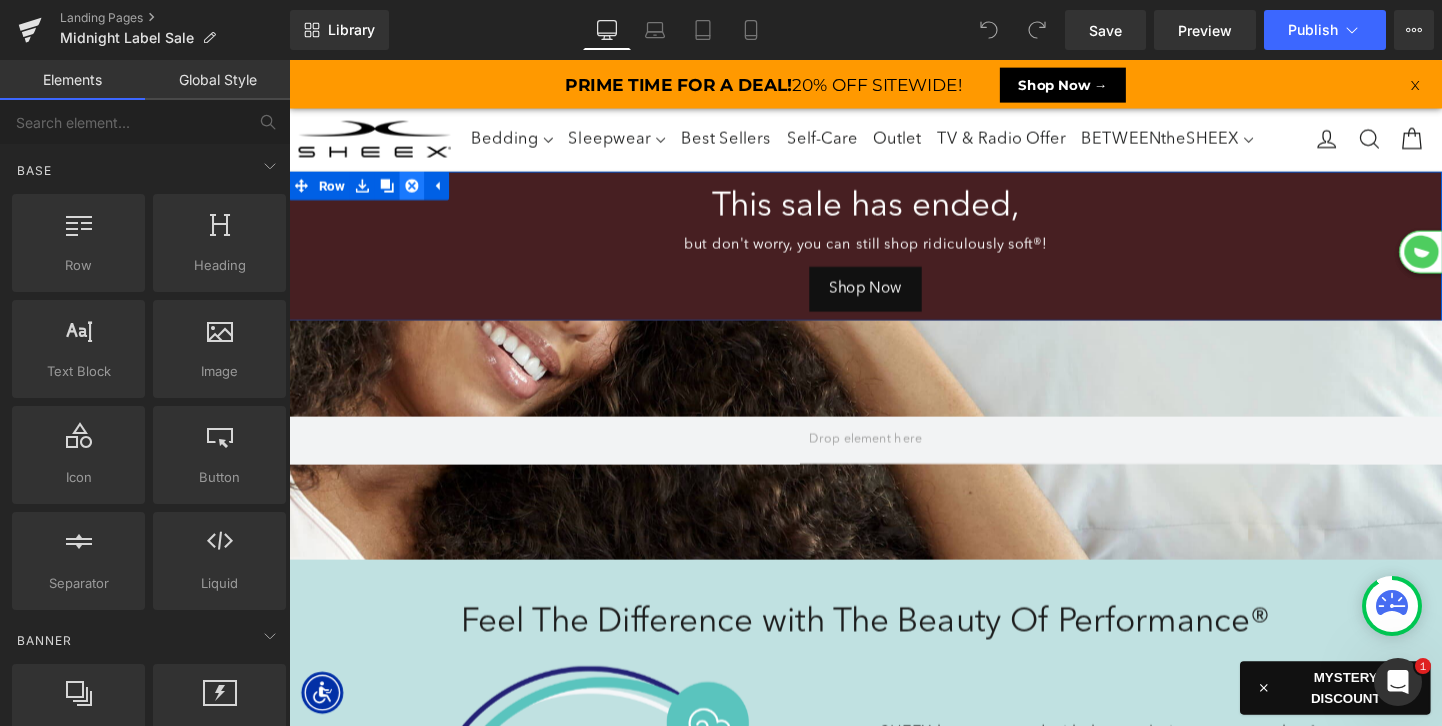 click 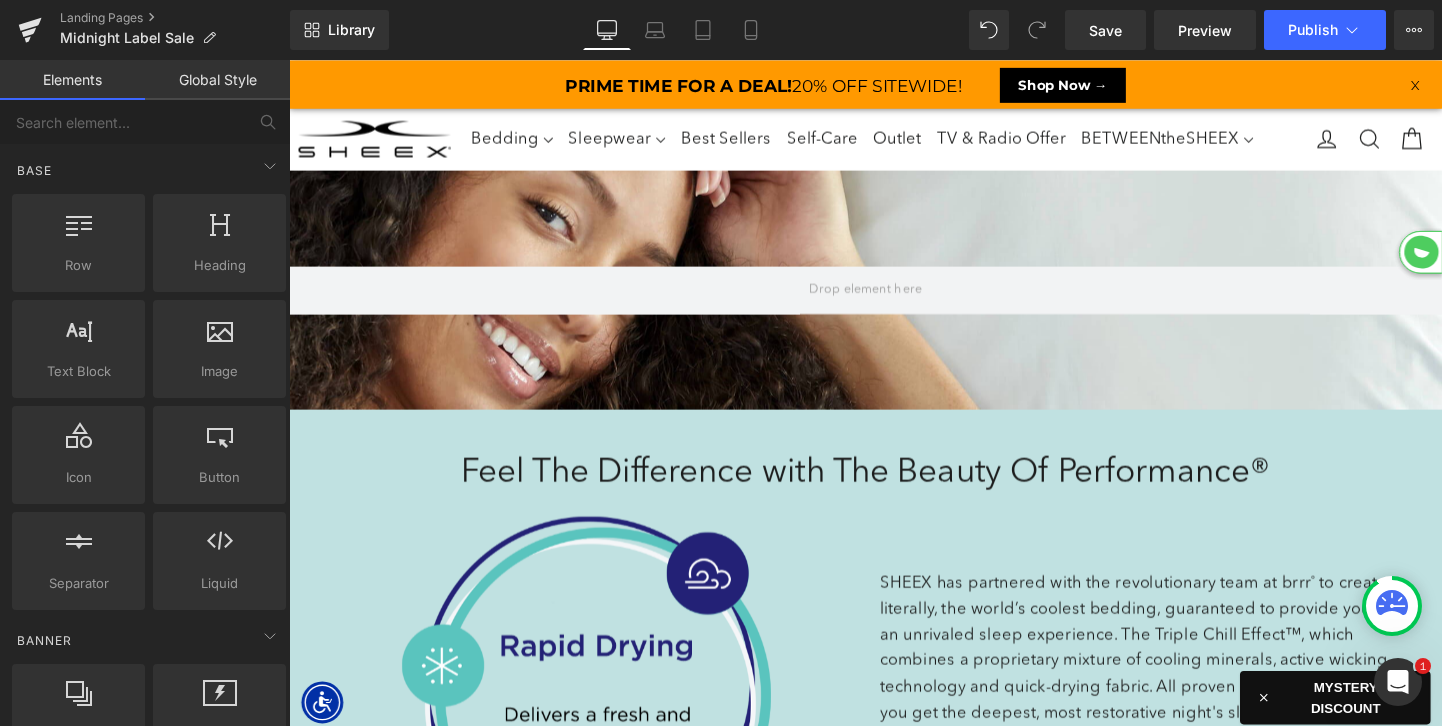 scroll, scrollTop: 5467, scrollLeft: 1210, axis: both 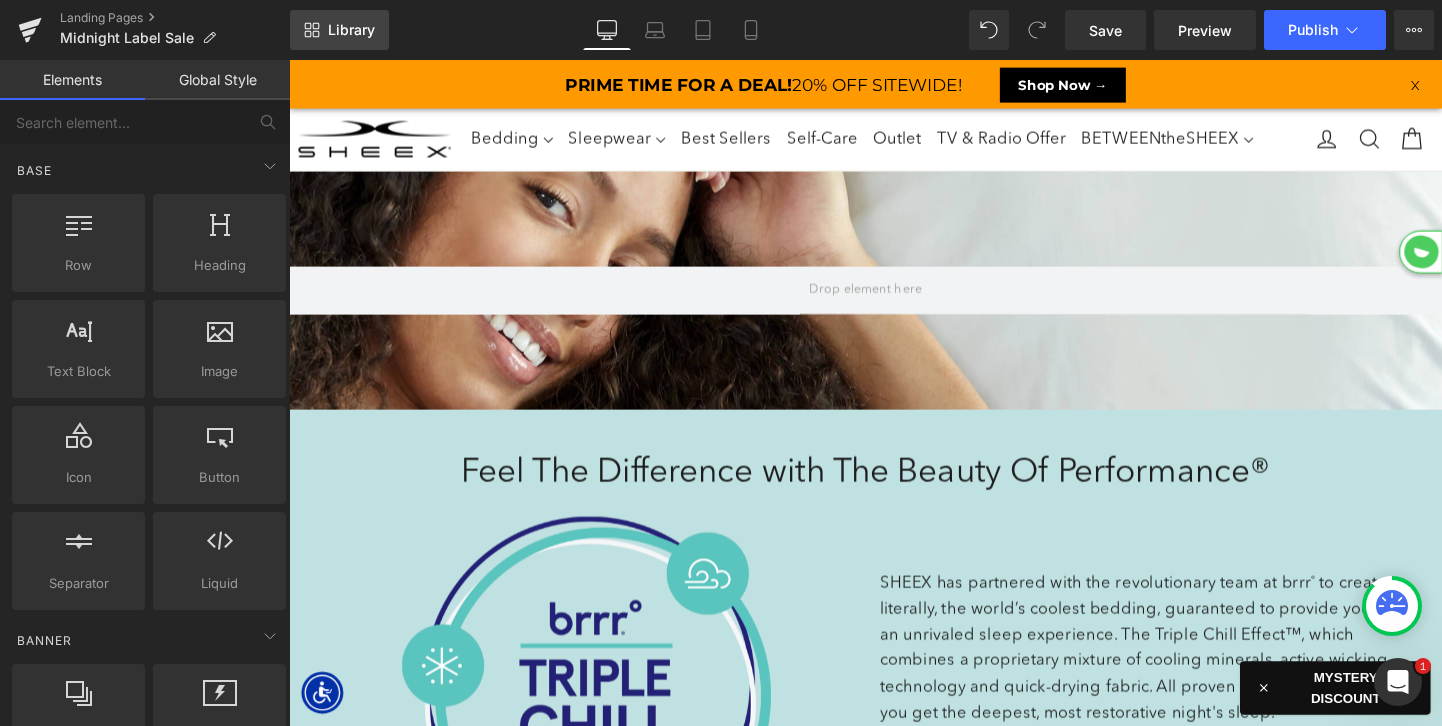 click on "Library" at bounding box center (351, 30) 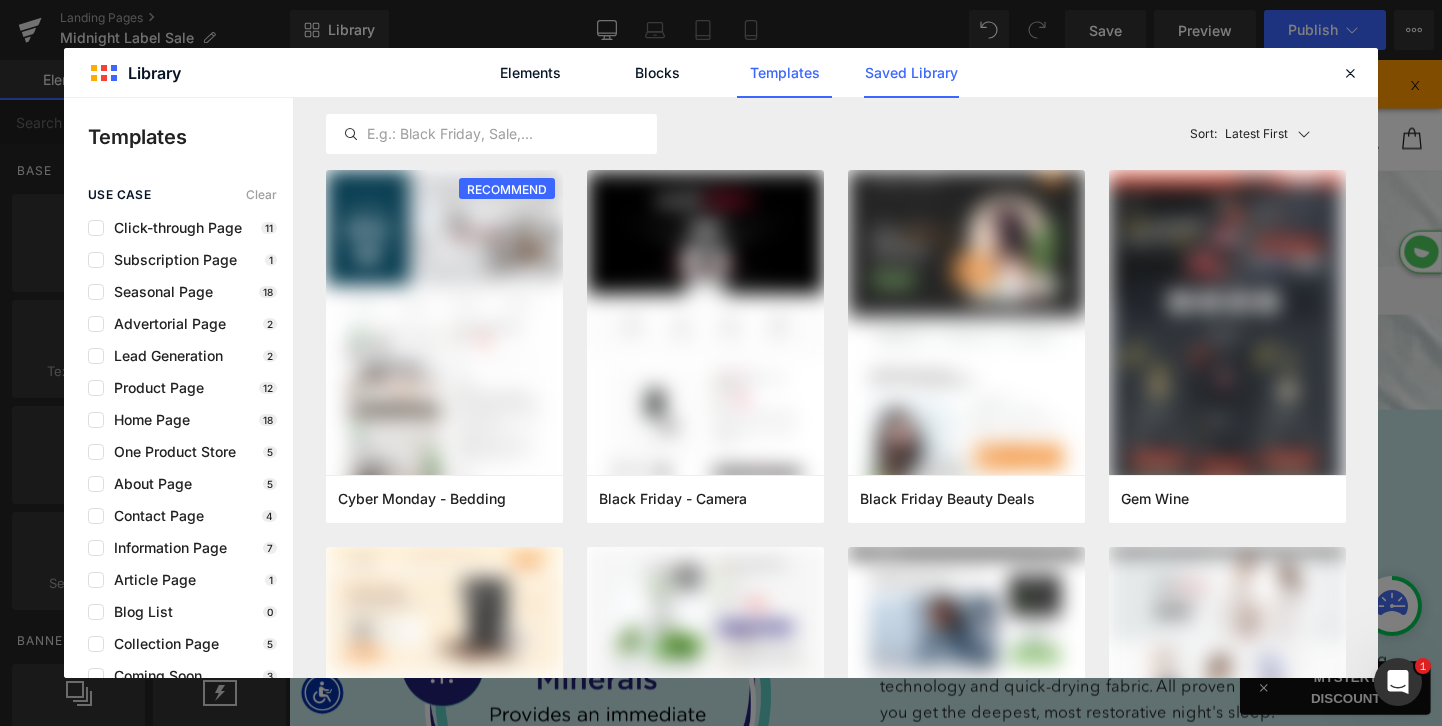 click on "Saved Library" 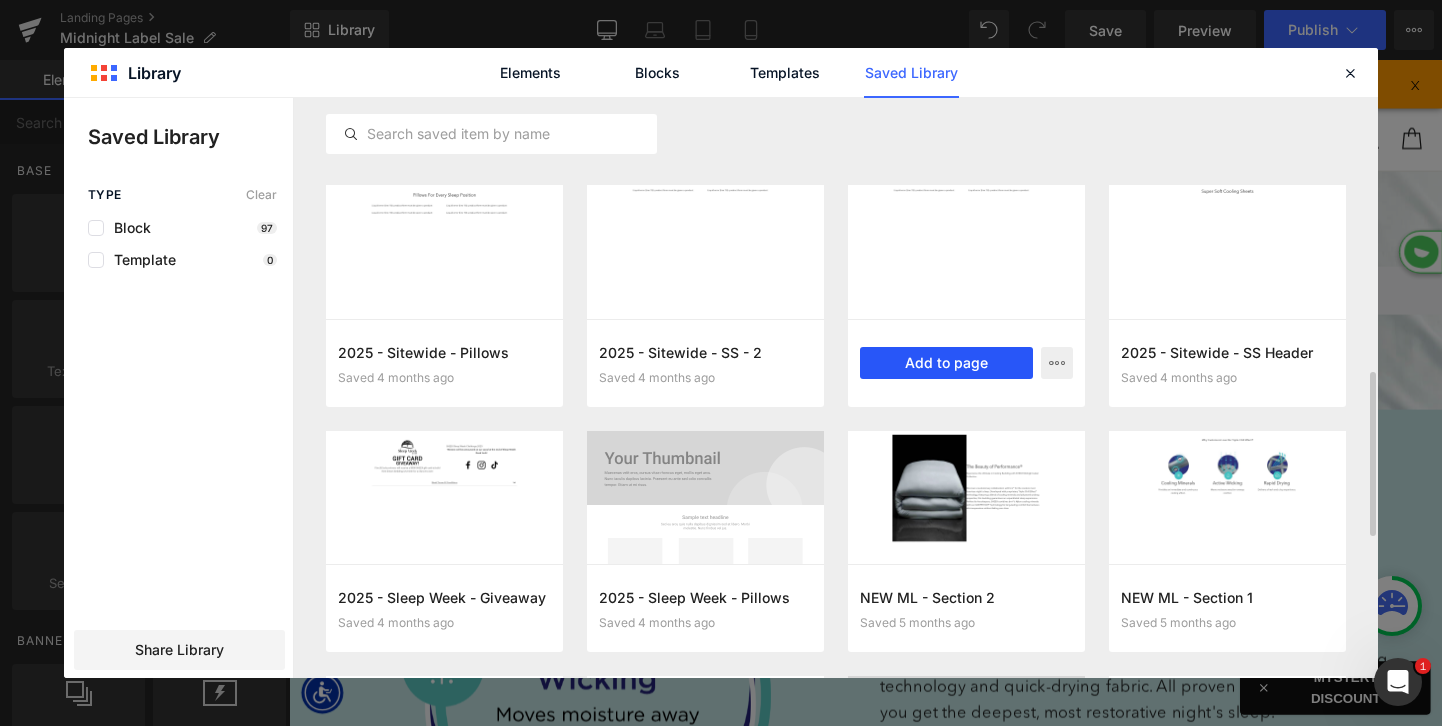 click on "Add to page" at bounding box center [946, 363] 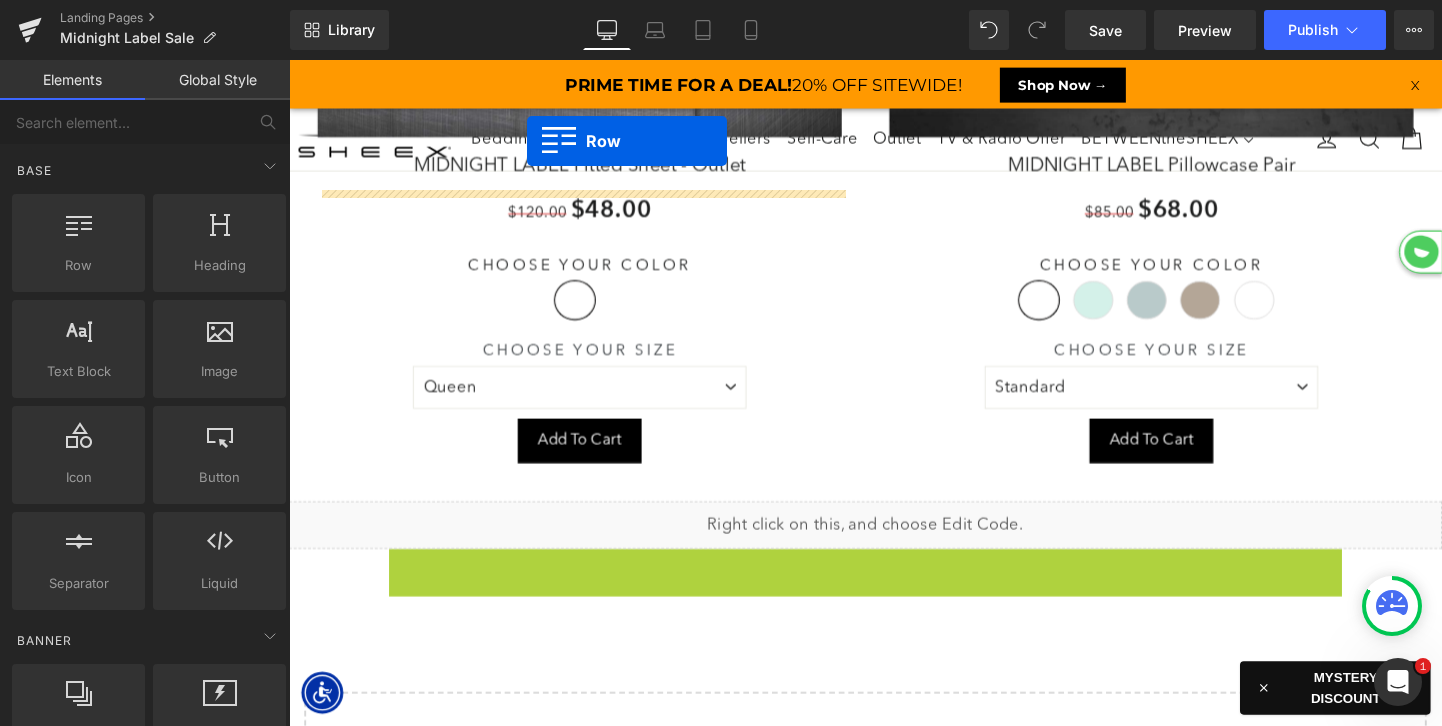 drag, startPoint x: 405, startPoint y: 544, endPoint x: 527, endPoint y: -10, distance: 567.2742 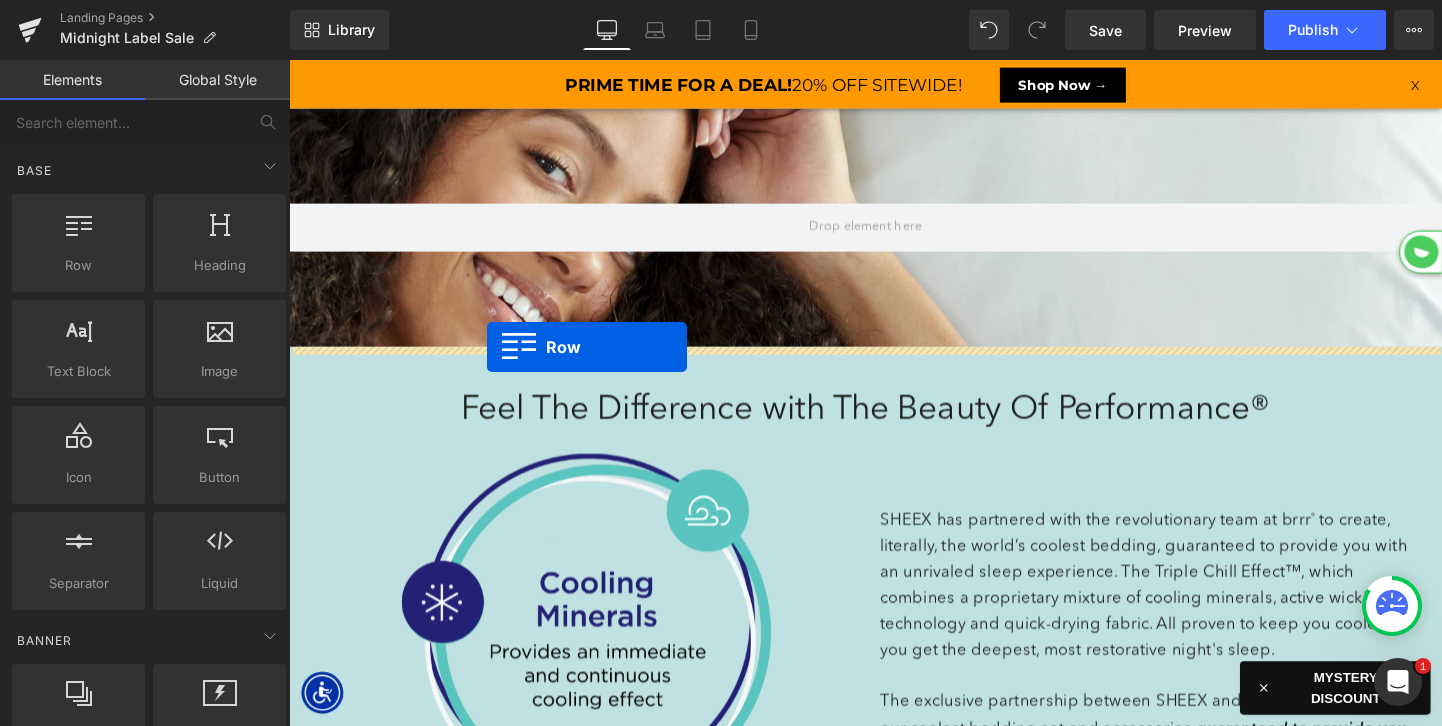click on "Feel The Difference with The Beauty Of Performance® Heading         Image         SHEEX has partnered with the revolutionary team at brrr˚ to create, literally, the world’s coolest bedding, guaranteed to provide you with an unrivaled sleep experience. The Triple Chill Effect™, which combines a proprietary mixture of cooling minerals, active wicking technology and quick-drying fabric. All proven to keep you cooler so you get the deepest, most restorative night's sleep. The exclusive partnership between SHEEX and brrr˚ has resulted in our coolest bedding set and accessories,  guaranteed to provide you with an unrivaled sleep experience. Text Block         Row         Row         Row" at bounding box center (894, 639) 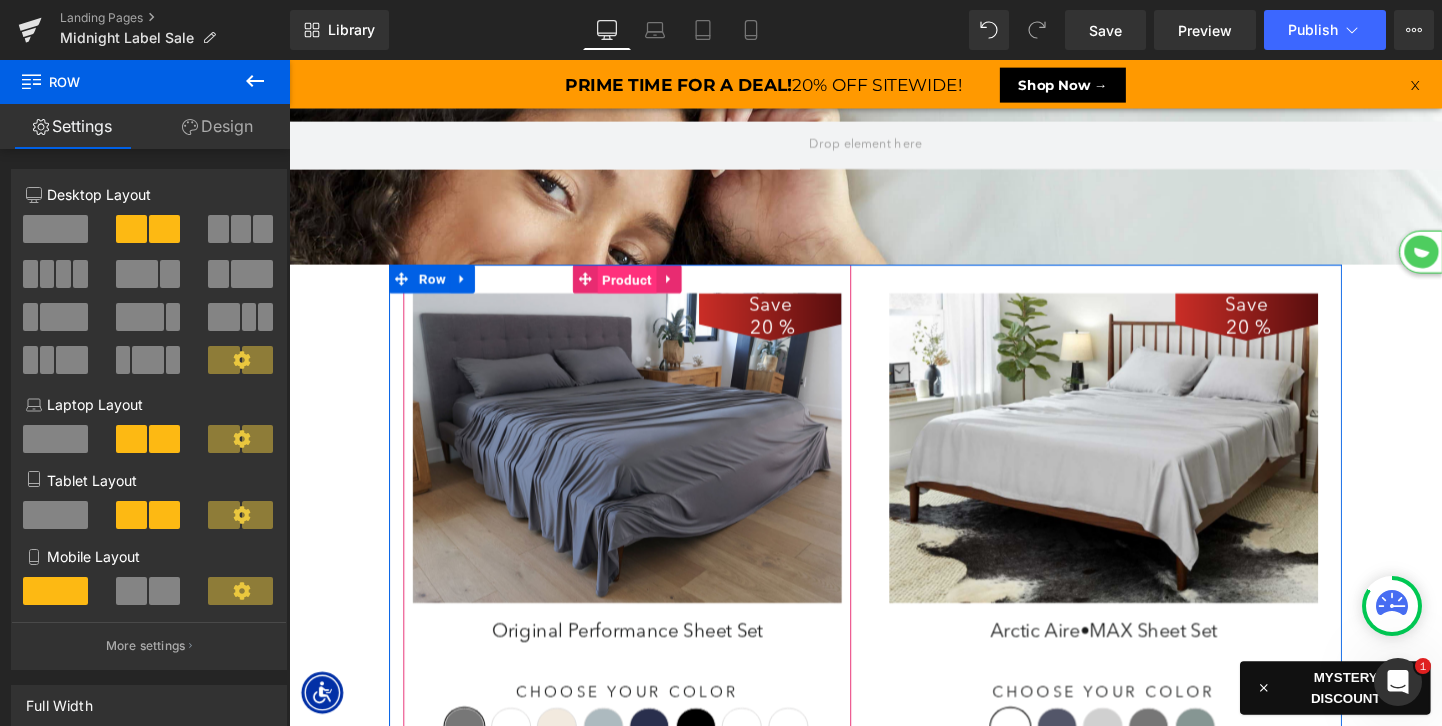 click on "Product" at bounding box center (644, 291) 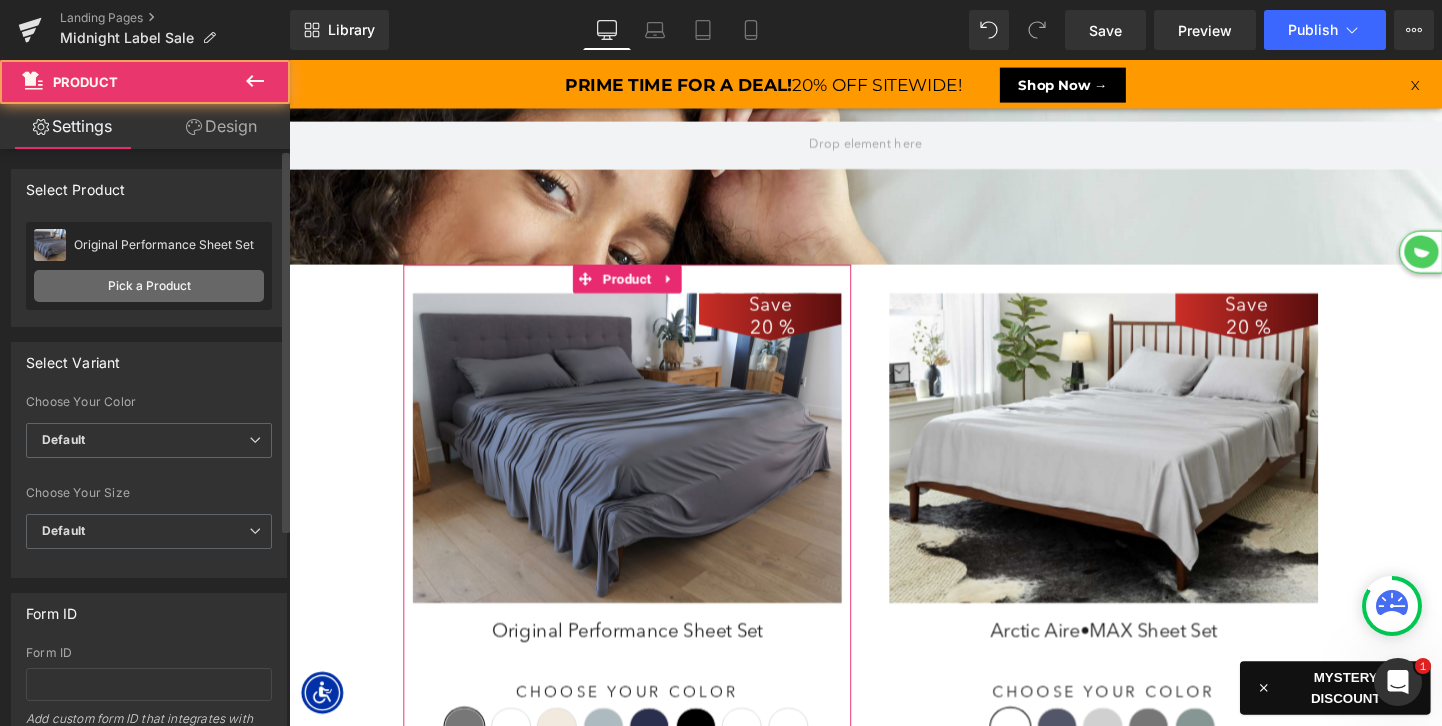 click on "Pick a Product" at bounding box center [149, 286] 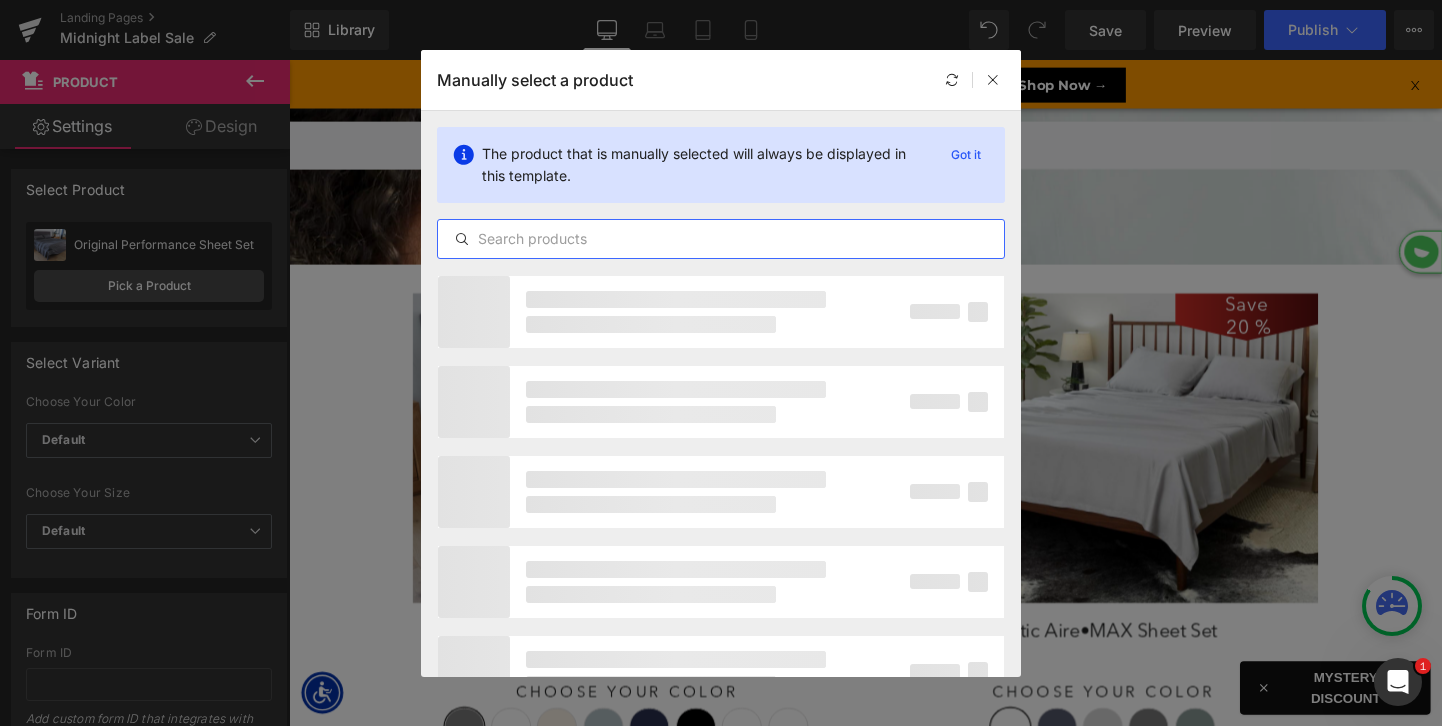 click at bounding box center [721, 239] 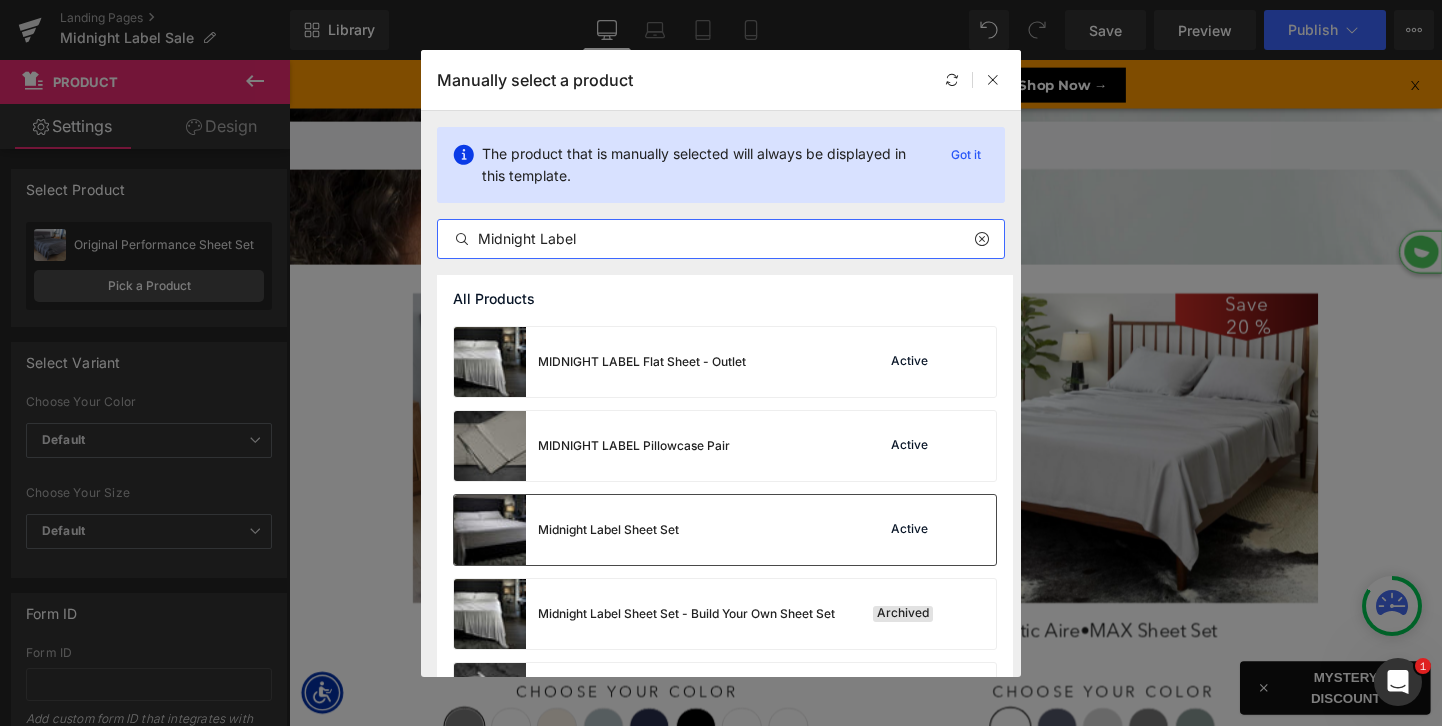 type on "Midnight Label" 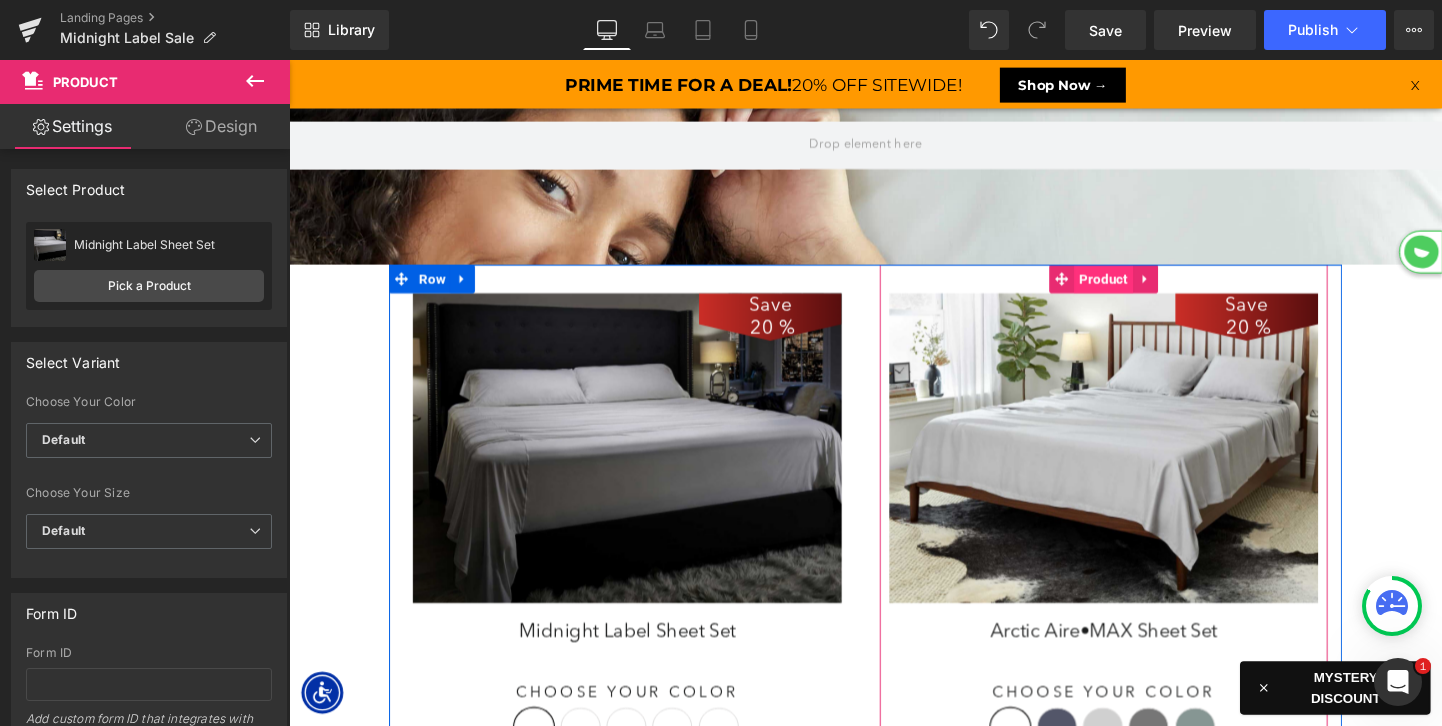 click on "Product" at bounding box center (1144, 290) 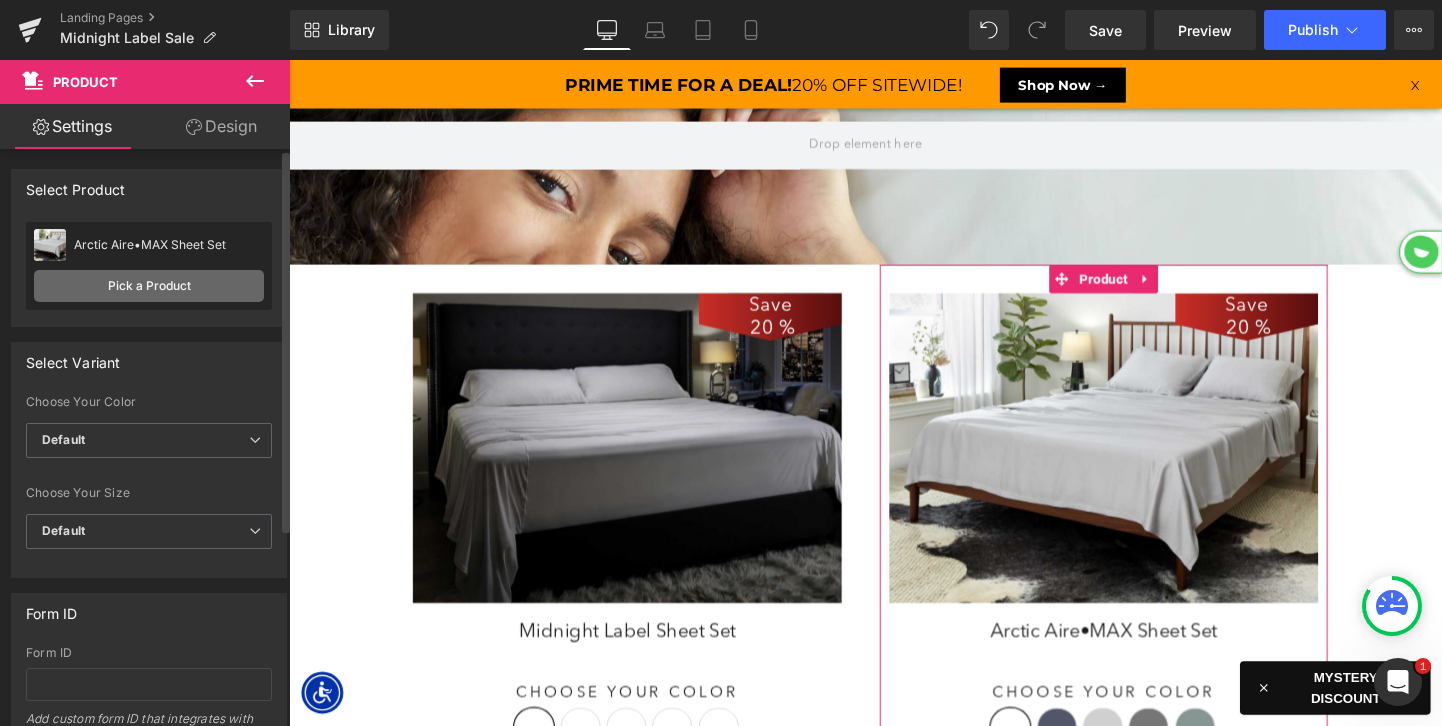click on "Pick a Product" at bounding box center (149, 286) 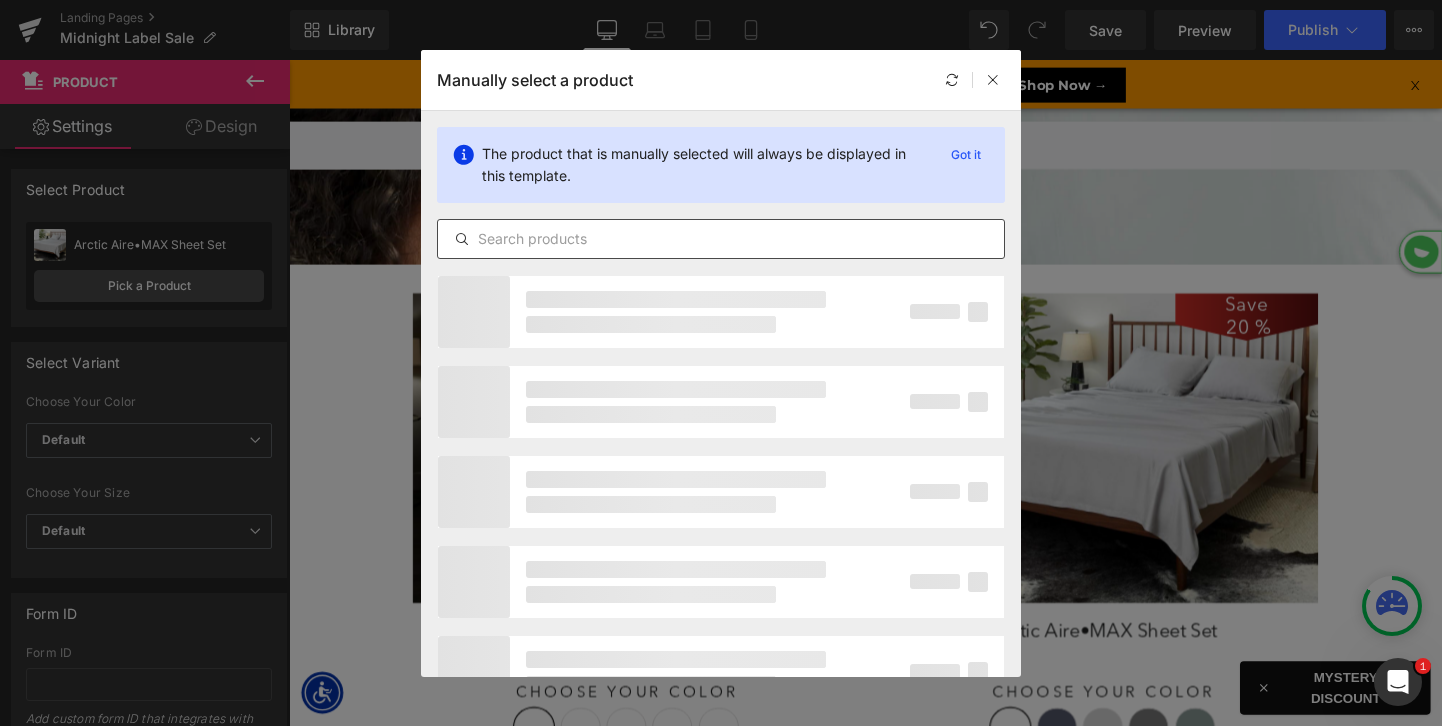 click at bounding box center [721, 239] 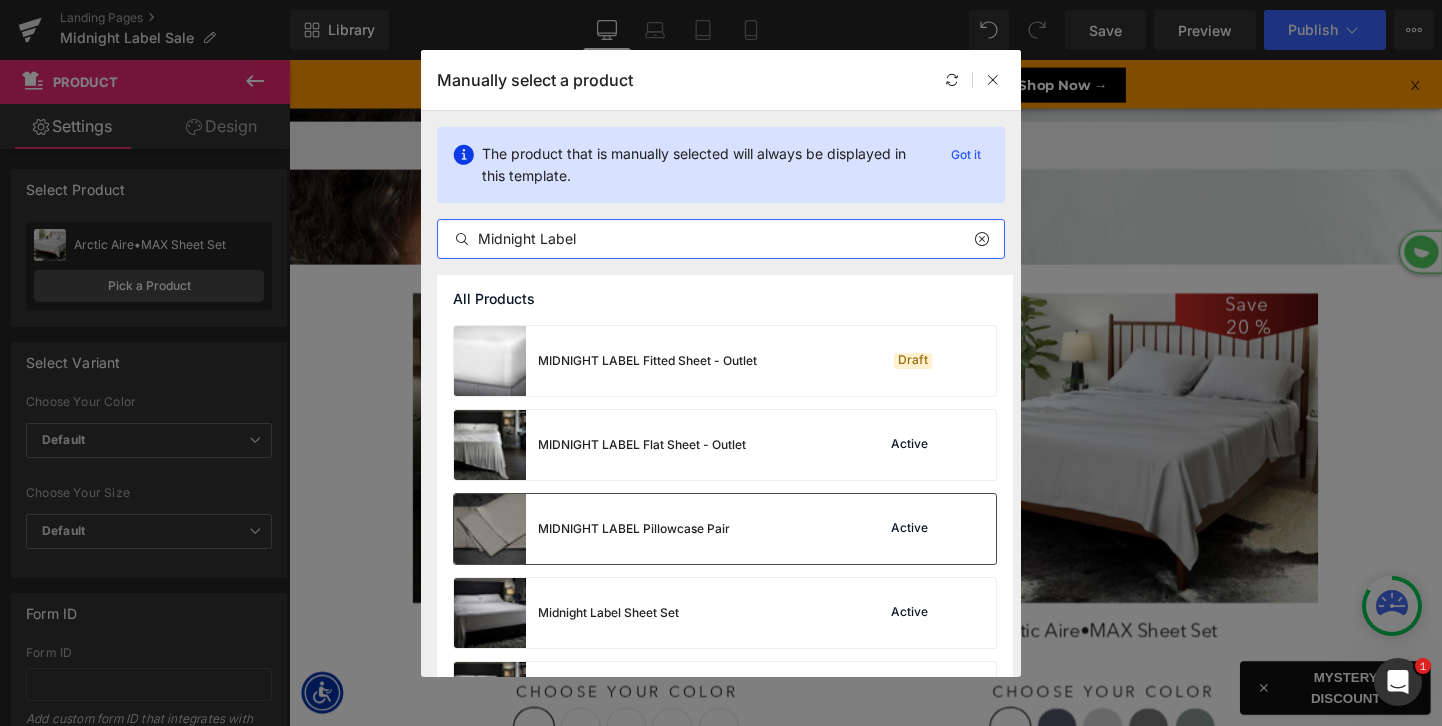 type on "Midnight Label" 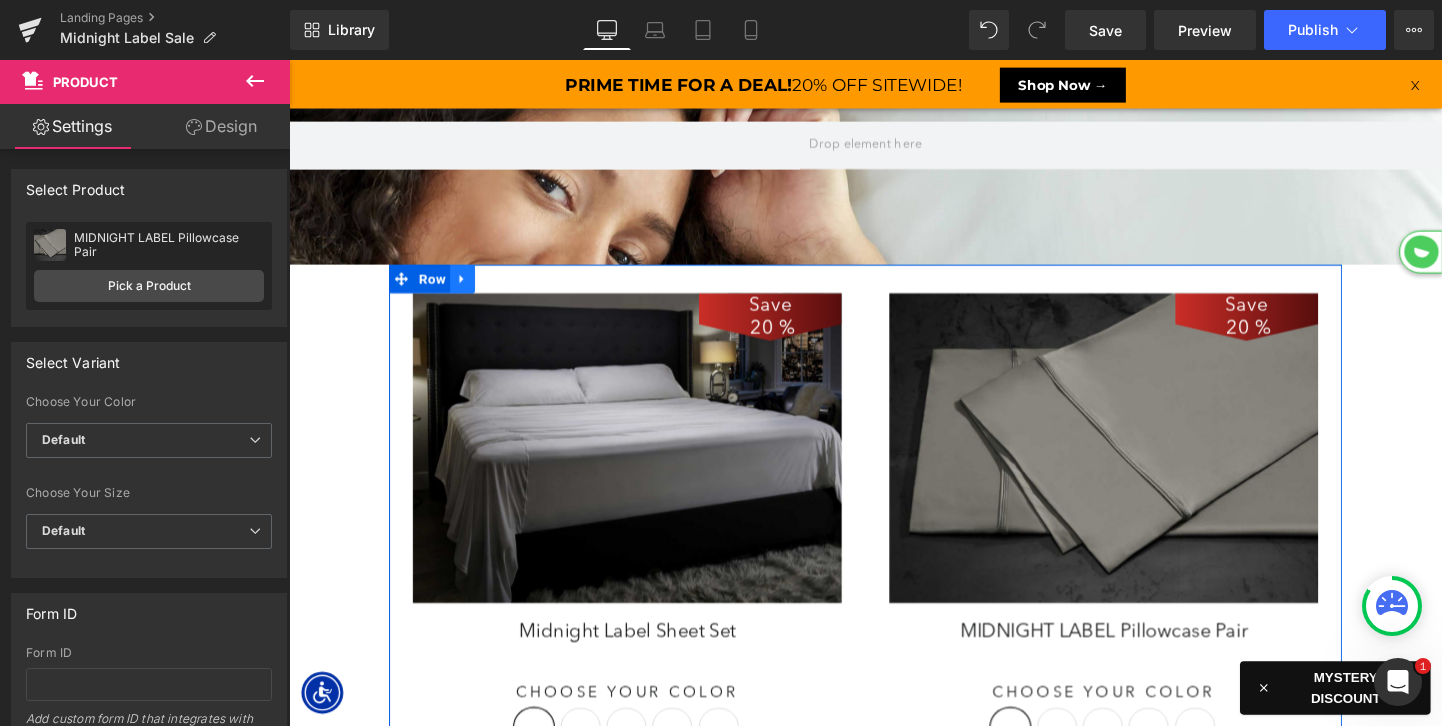 click 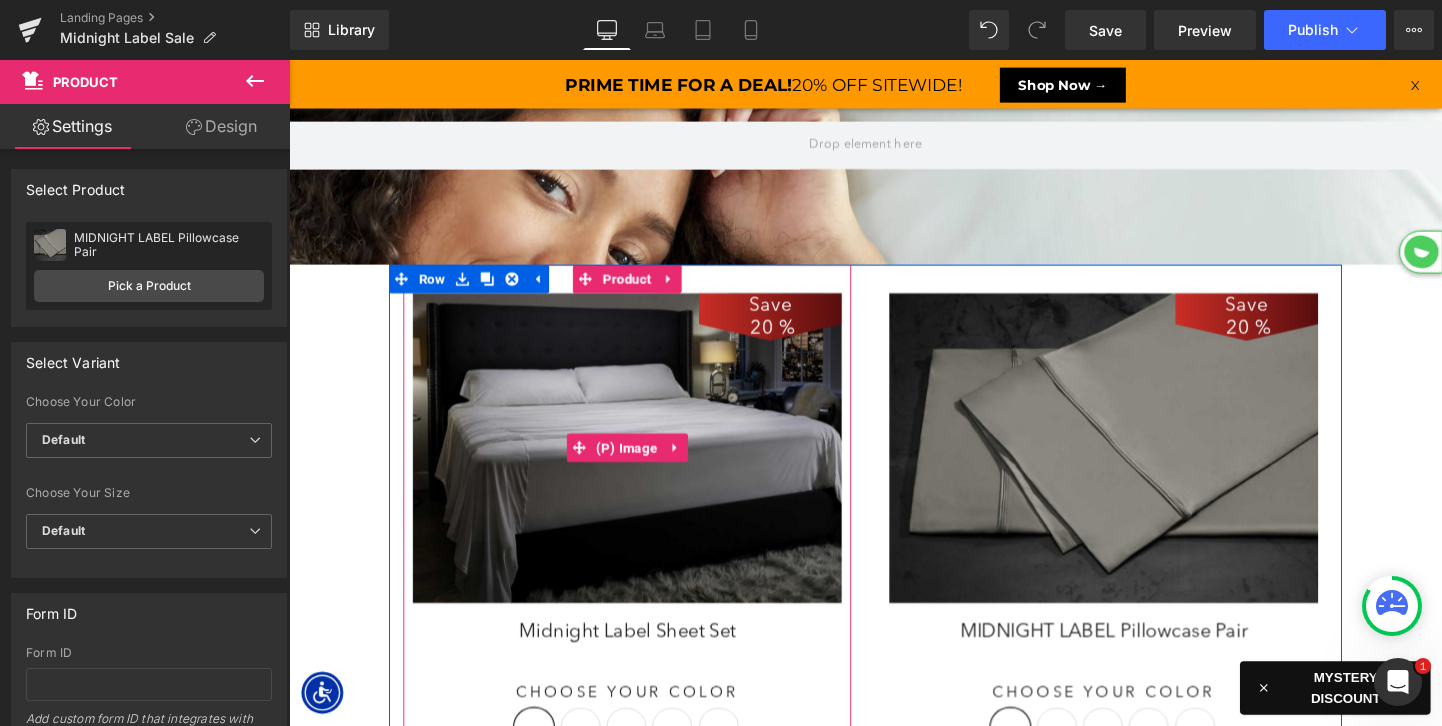 click at bounding box center [644, 467] 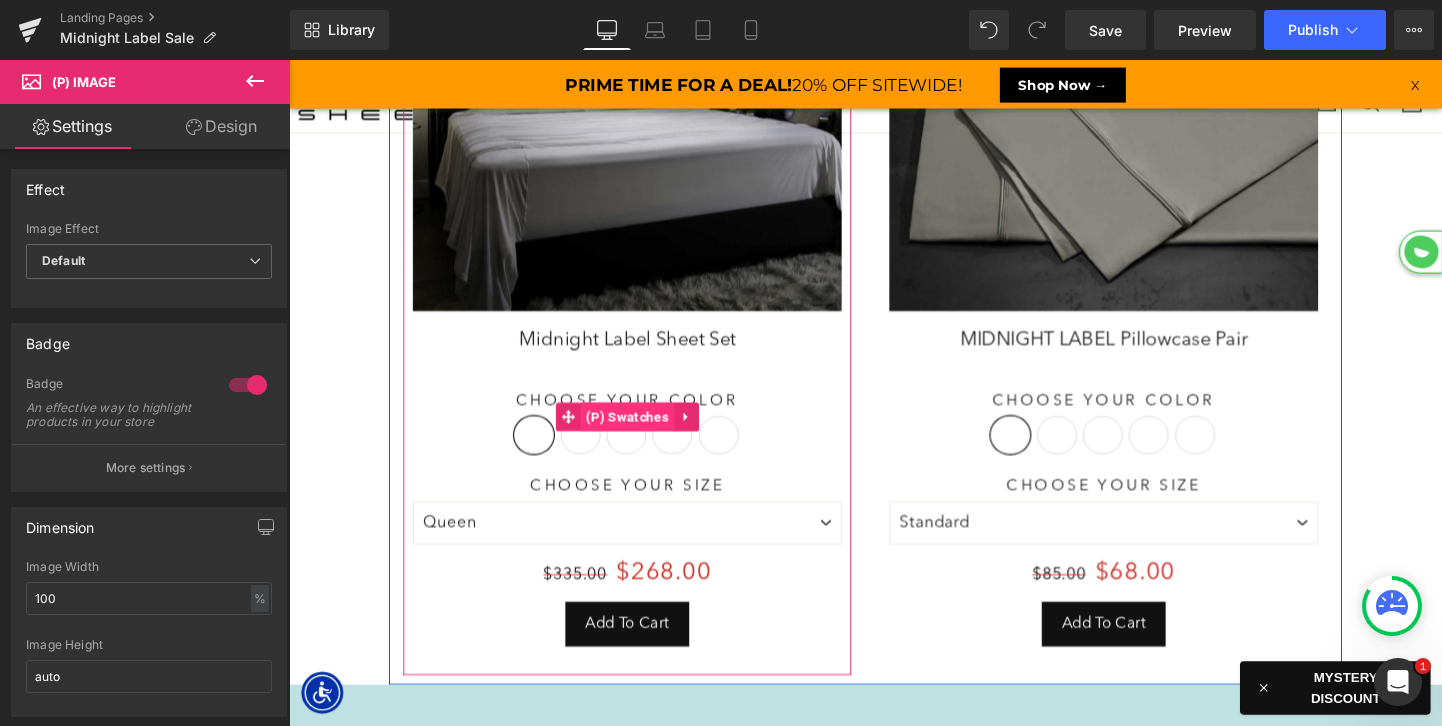 click on "(P) Swatches" at bounding box center [644, 434] 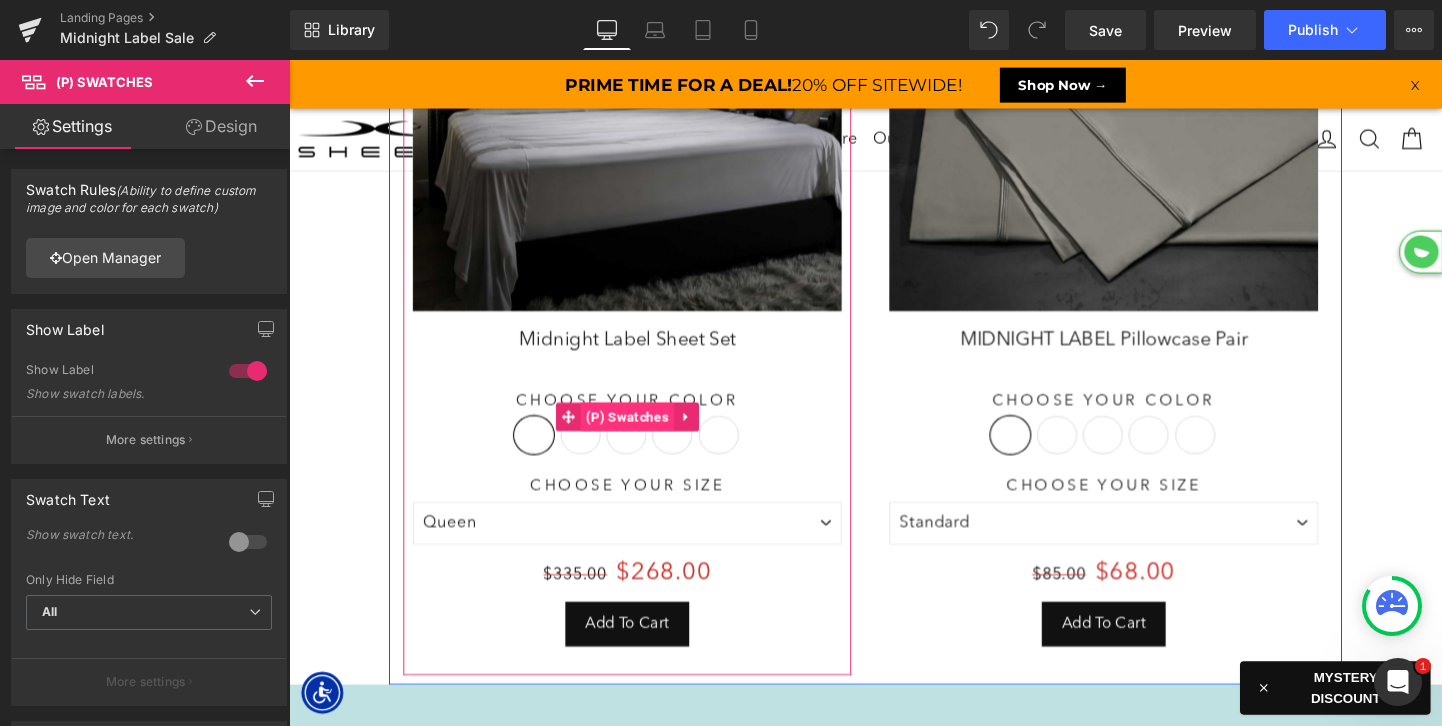 click on "(P) Swatches" at bounding box center [644, 434] 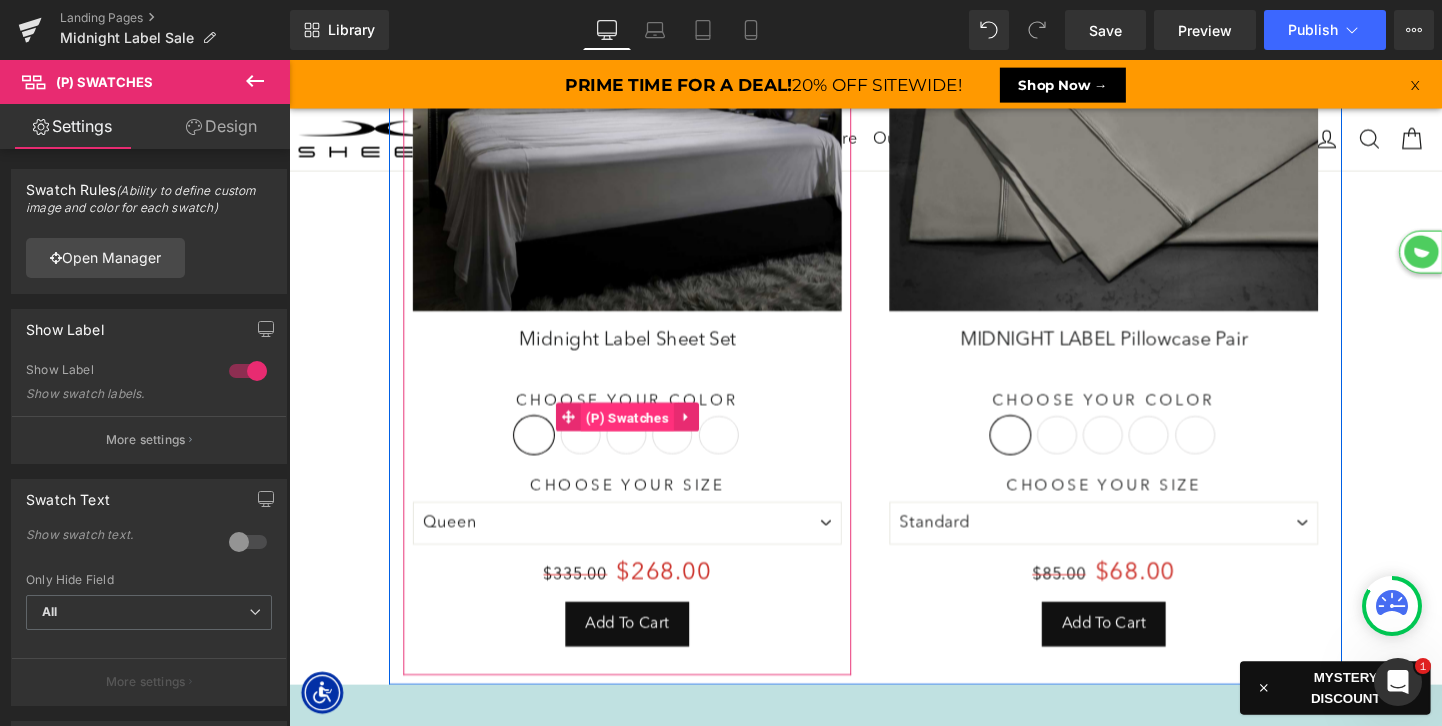 click on "(P) Swatches" at bounding box center (644, 435) 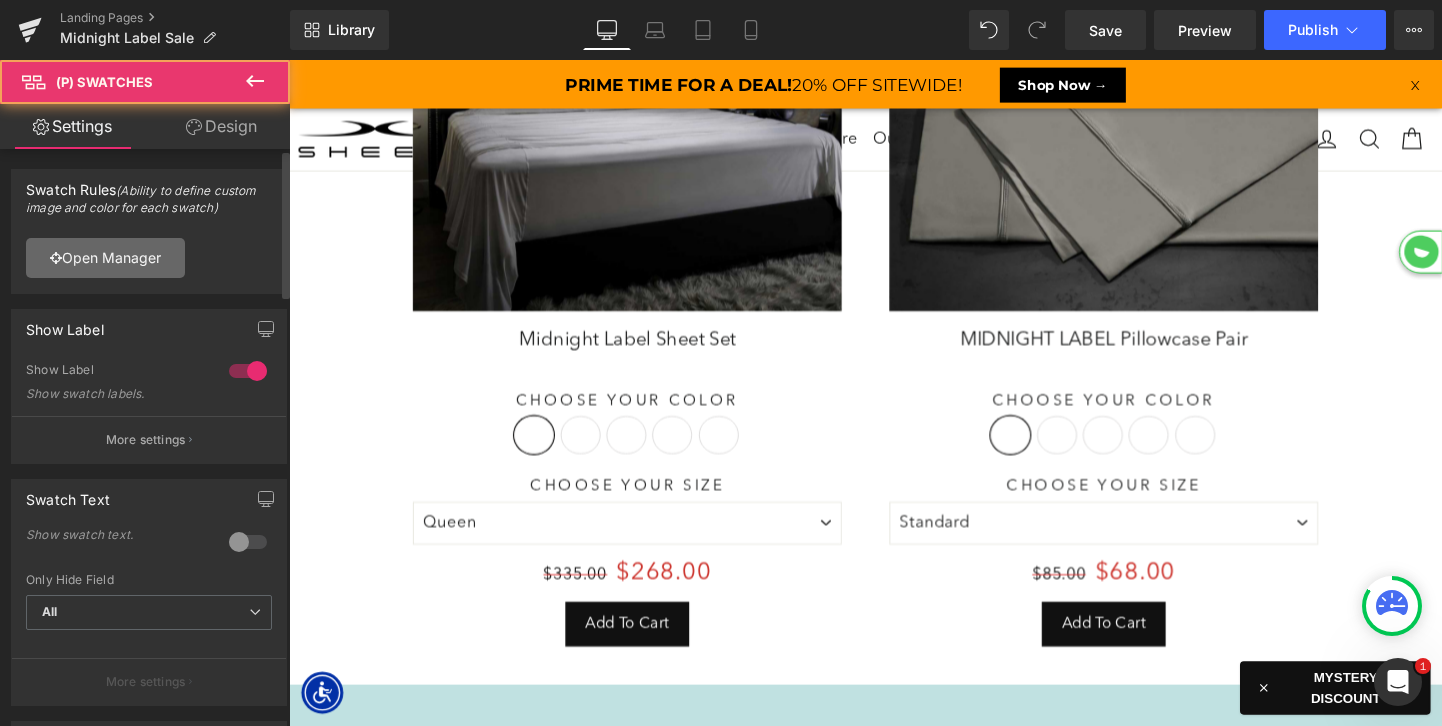 click on "Open Manager" at bounding box center (105, 258) 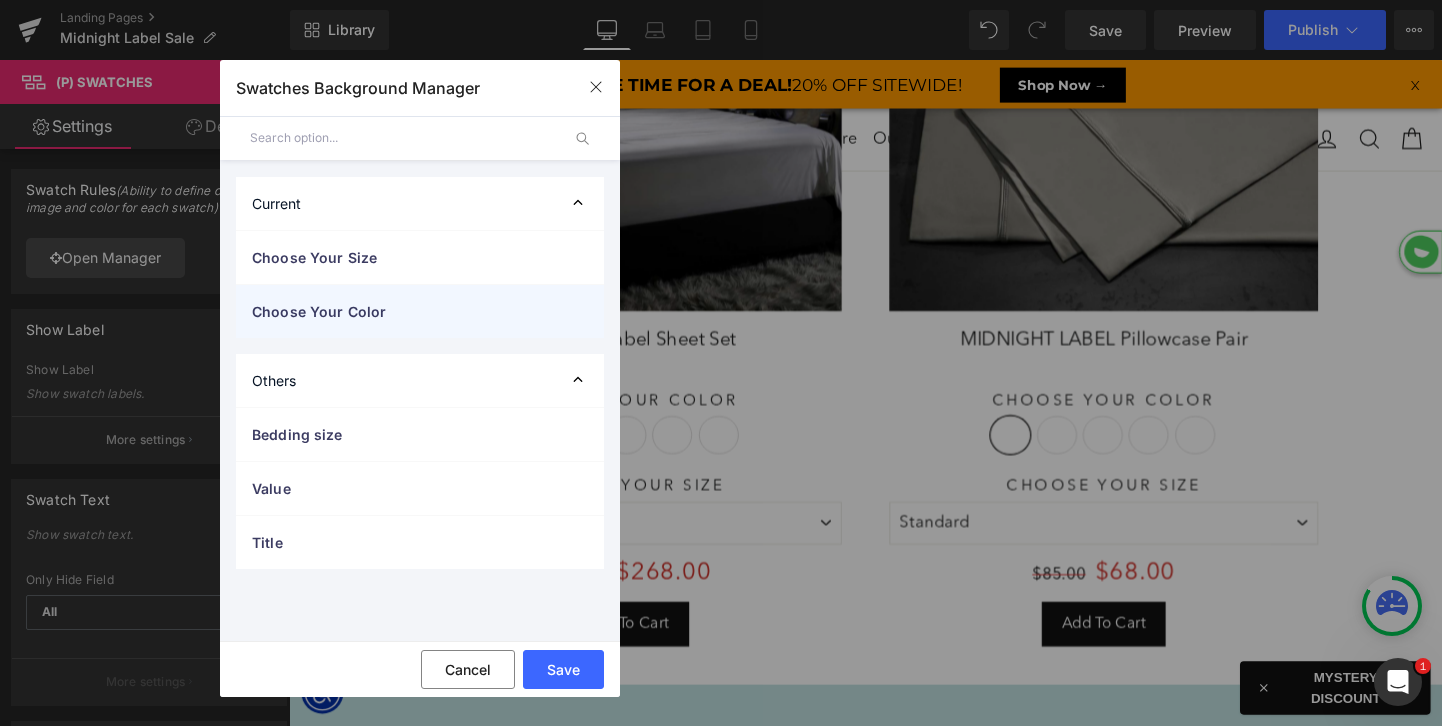 click on "Choose Your Color" at bounding box center [400, 311] 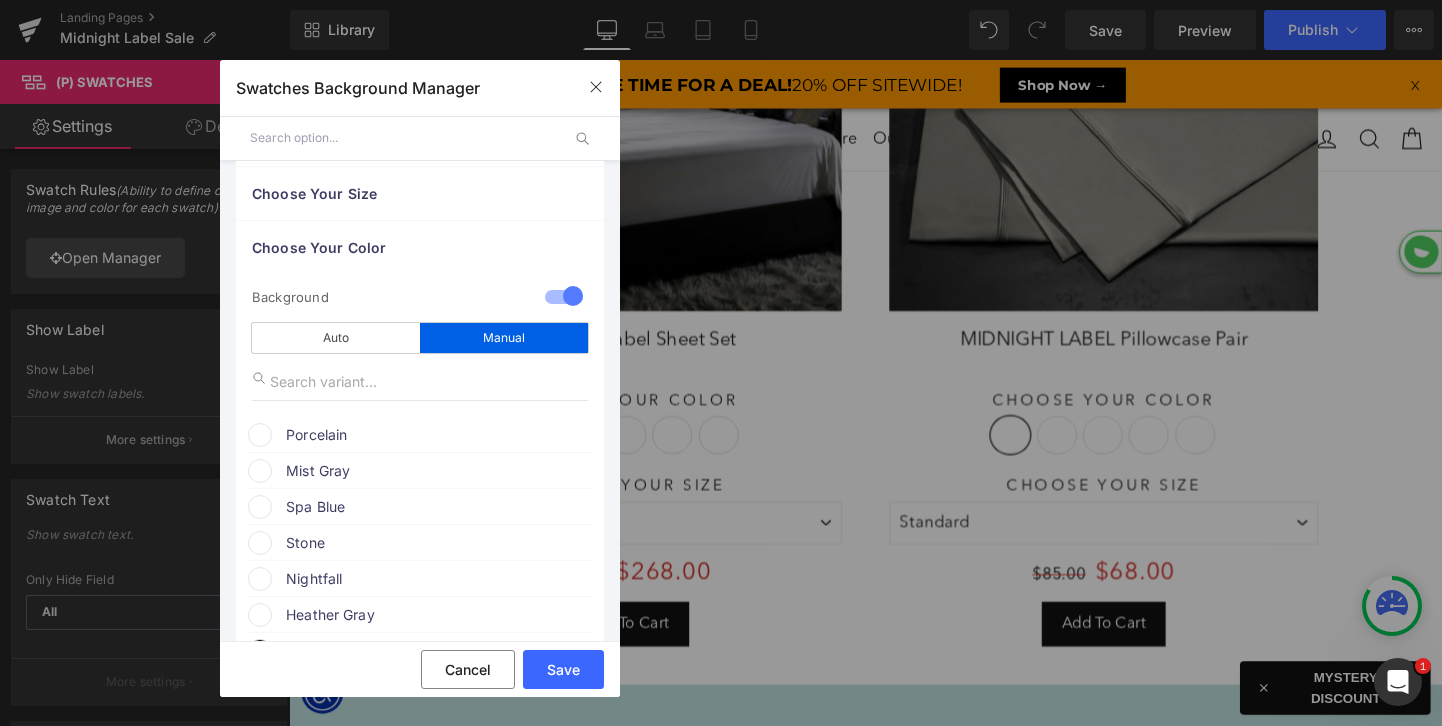 scroll, scrollTop: 87, scrollLeft: 0, axis: vertical 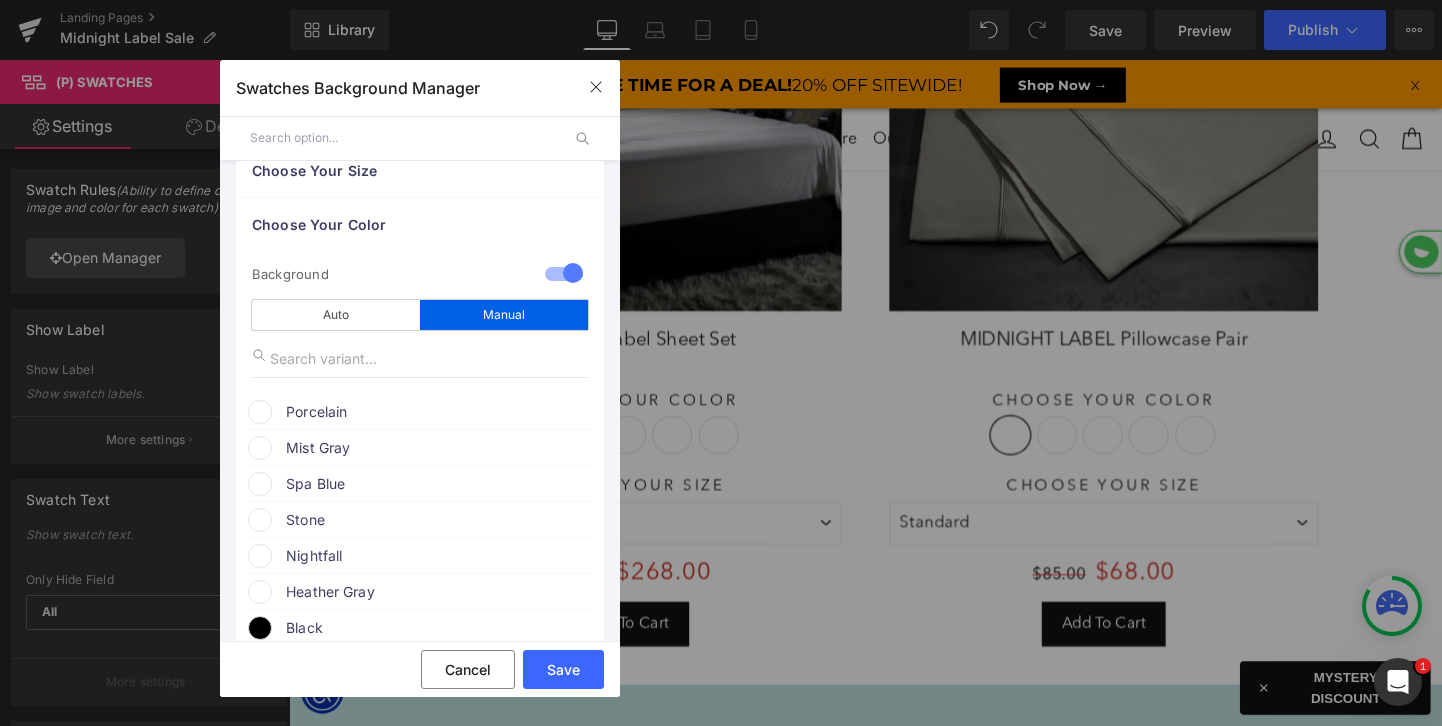 click on "Porcelain" at bounding box center [438, 412] 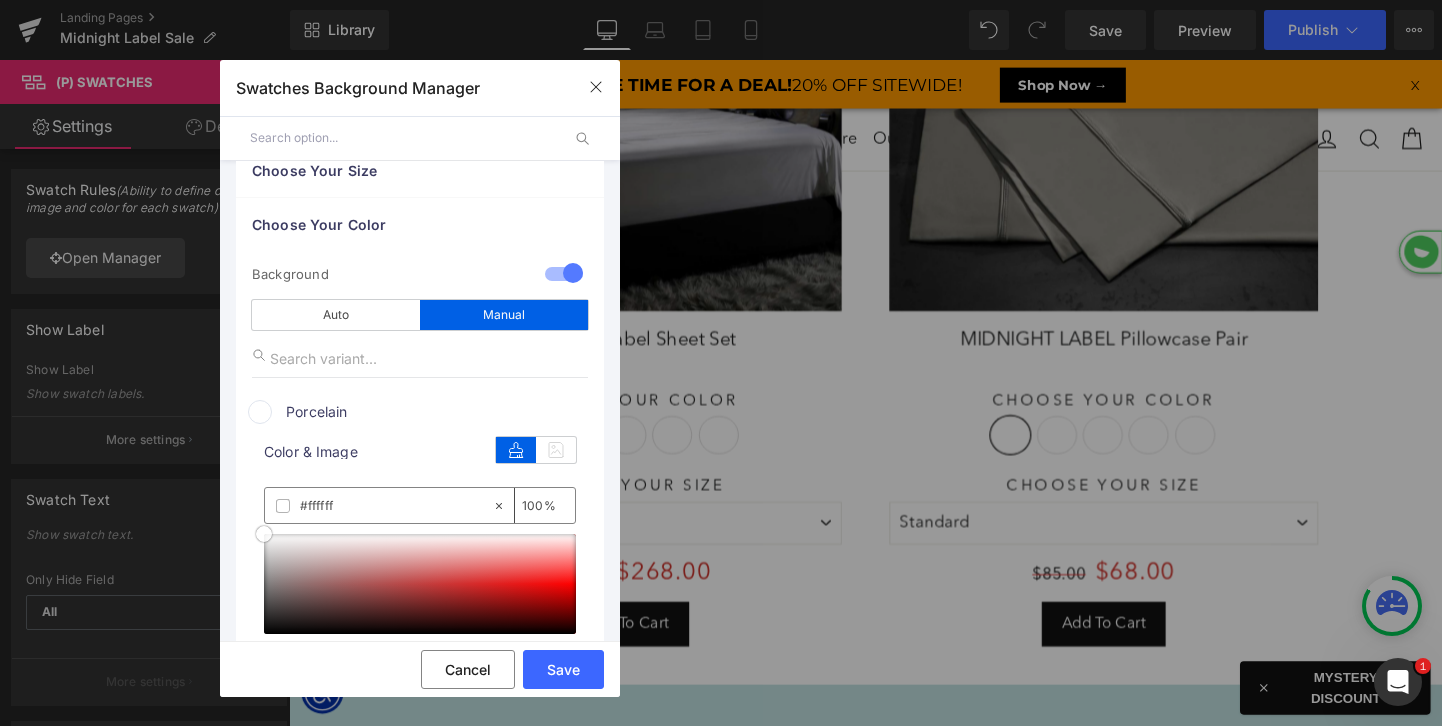 drag, startPoint x: 328, startPoint y: 555, endPoint x: 193, endPoint y: 474, distance: 157.4357 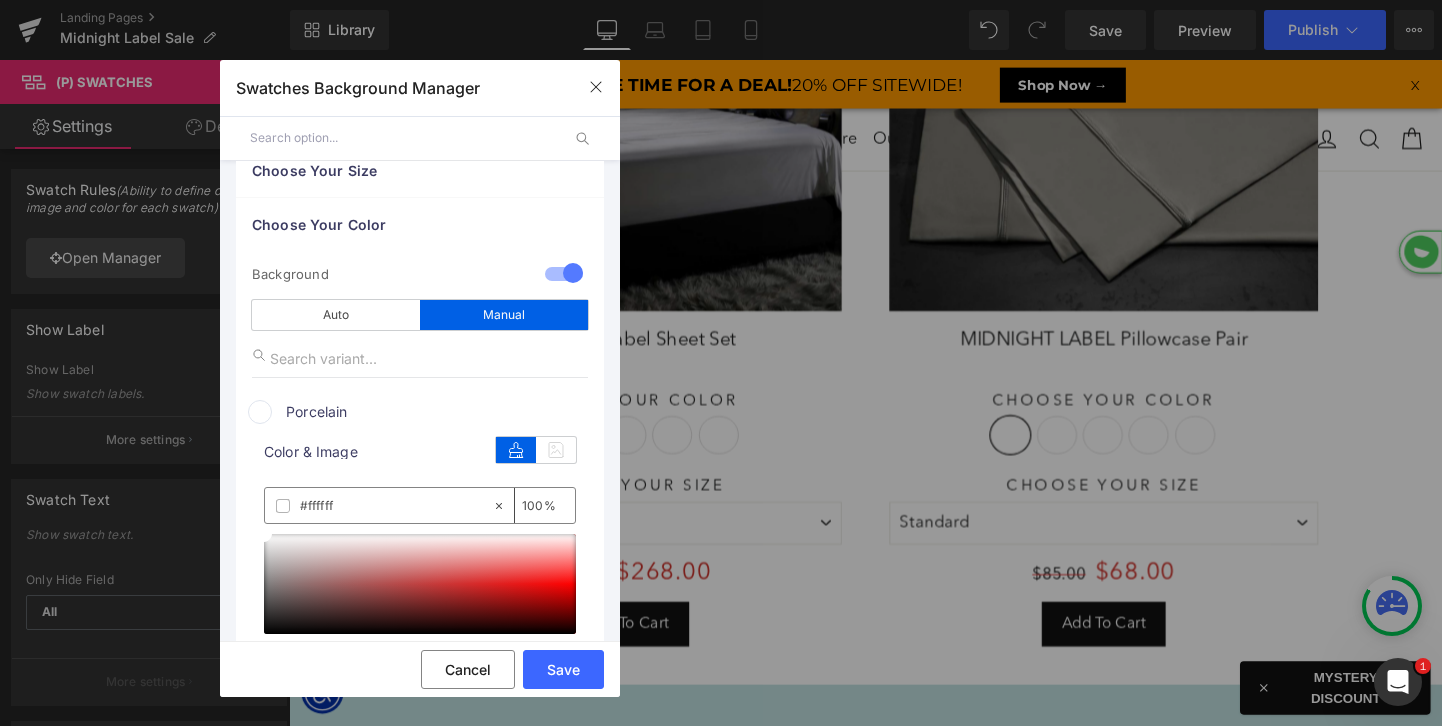 click on "Porcelain" at bounding box center [438, 412] 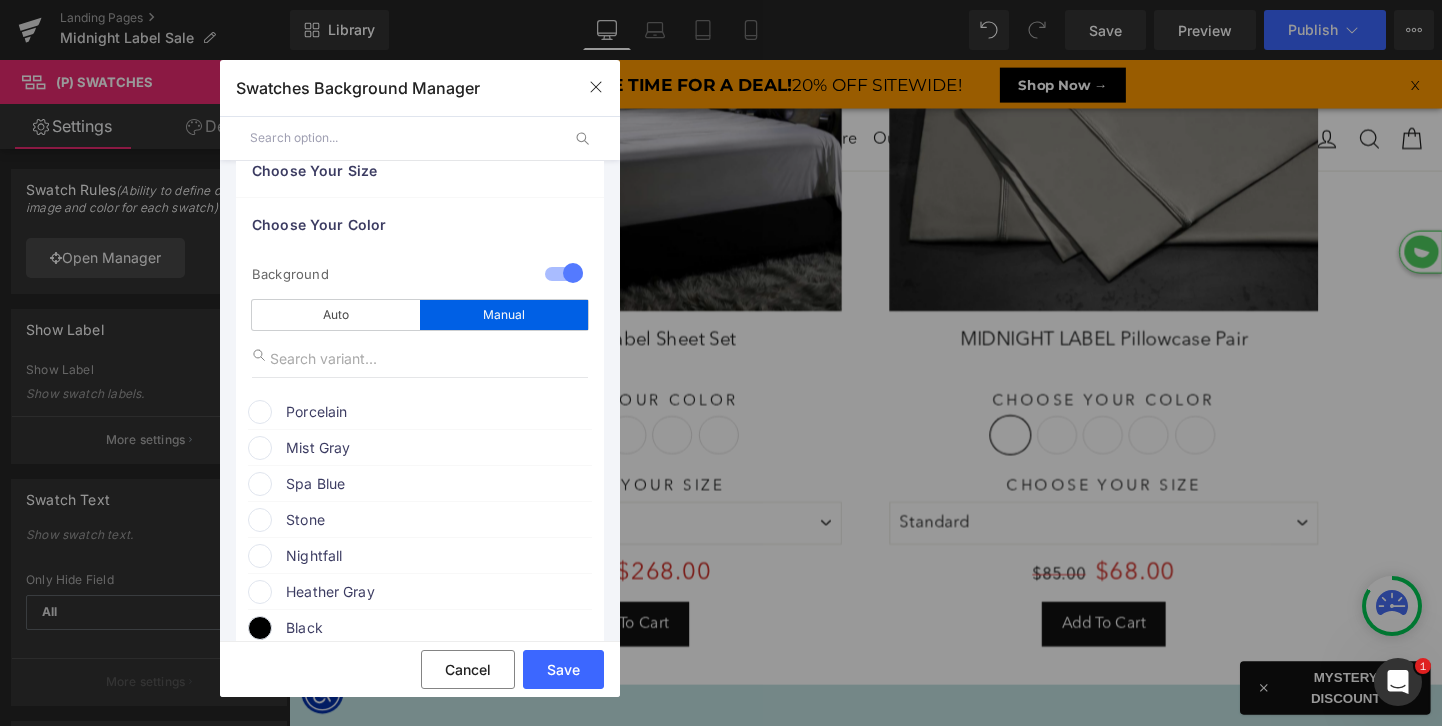 click on "Mist Gray" at bounding box center [438, 448] 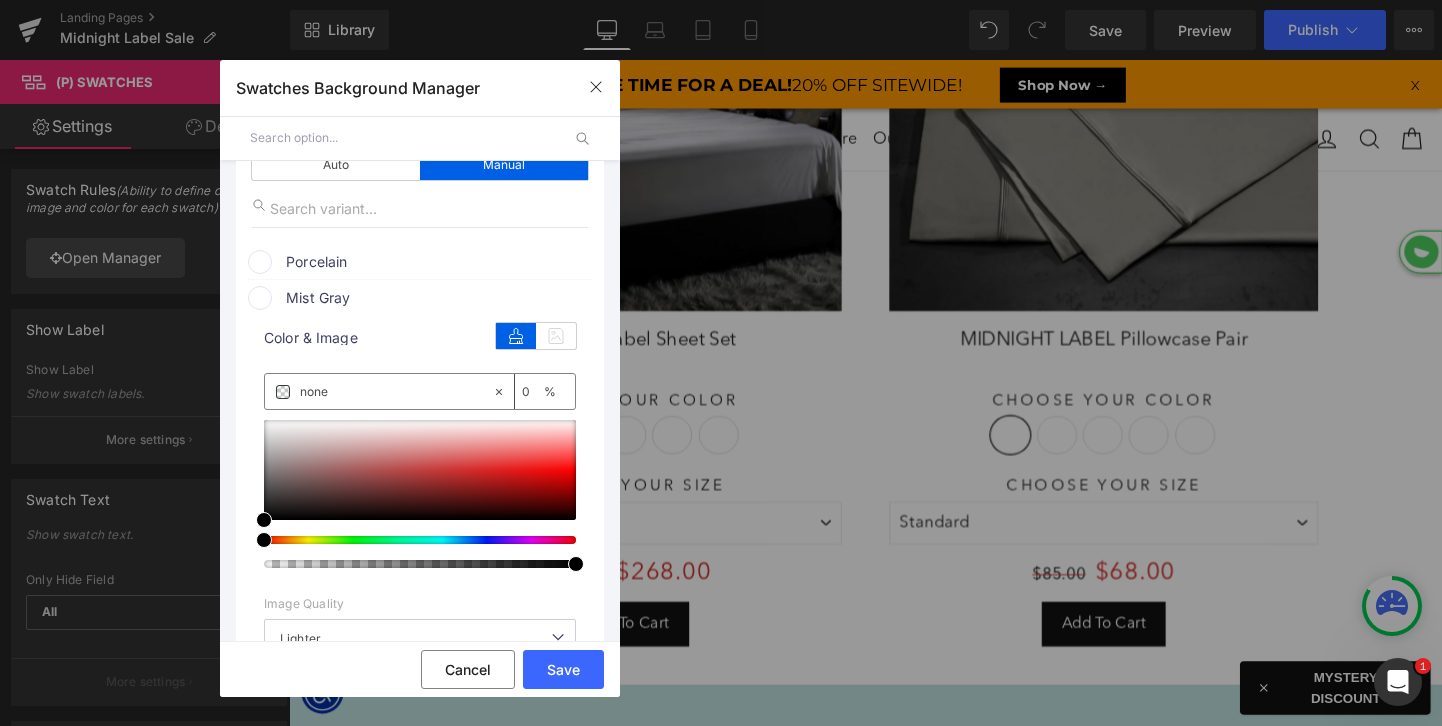 scroll, scrollTop: 295, scrollLeft: 0, axis: vertical 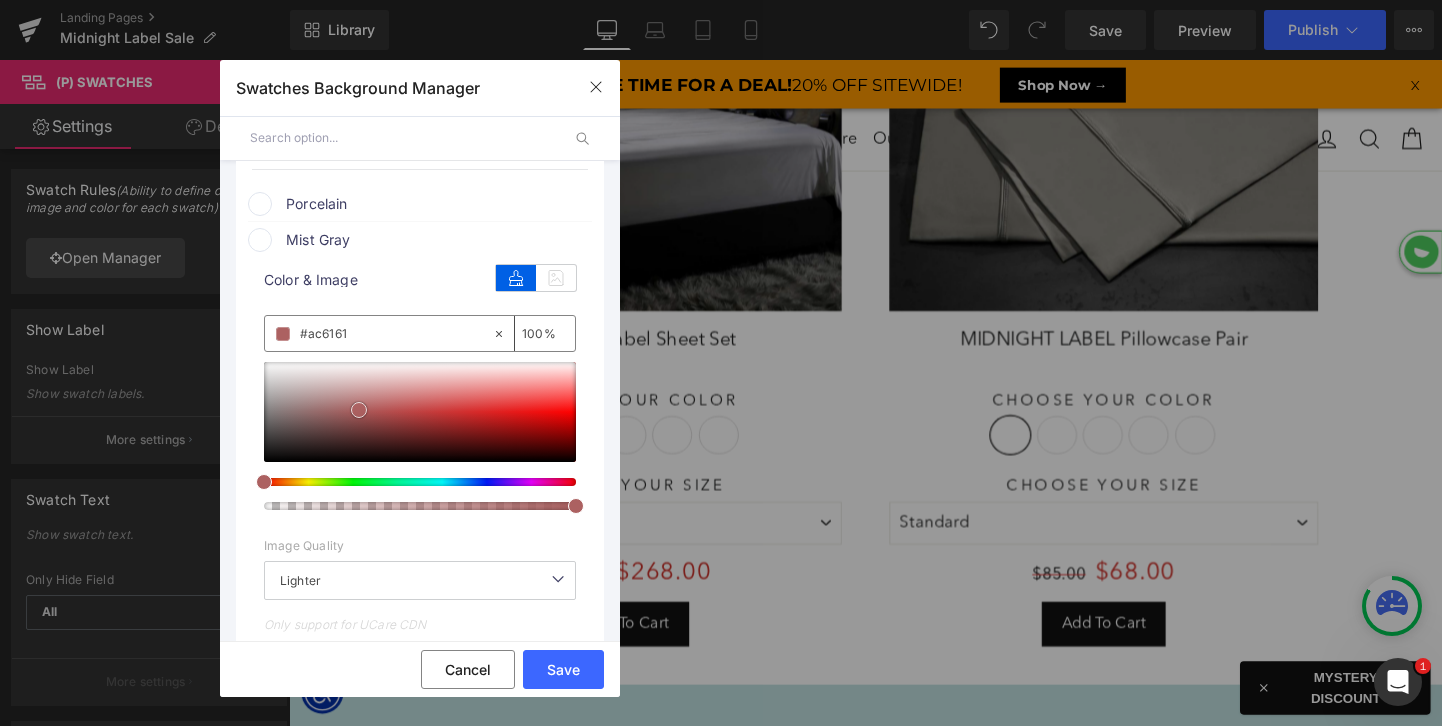 click at bounding box center (420, 412) 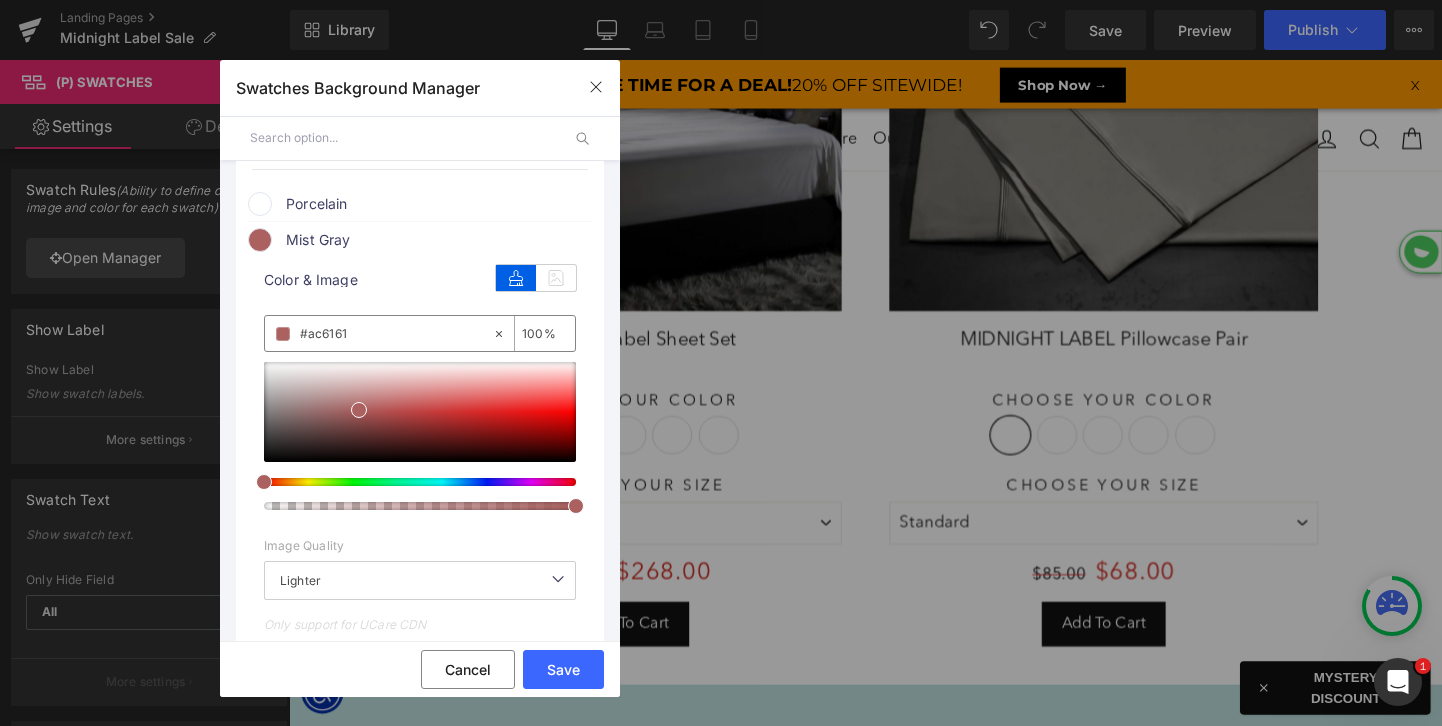 click on "none" at bounding box center (396, 334) 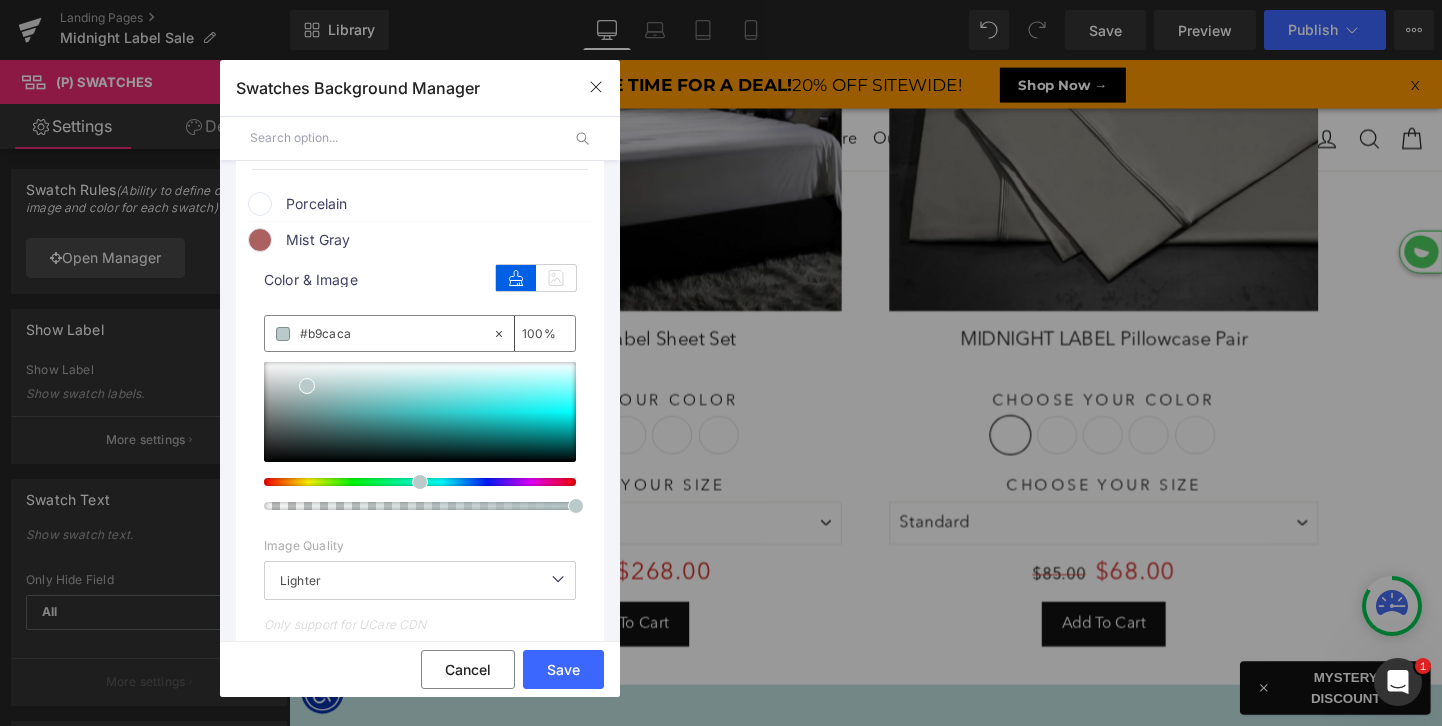 type on "#b9caca" 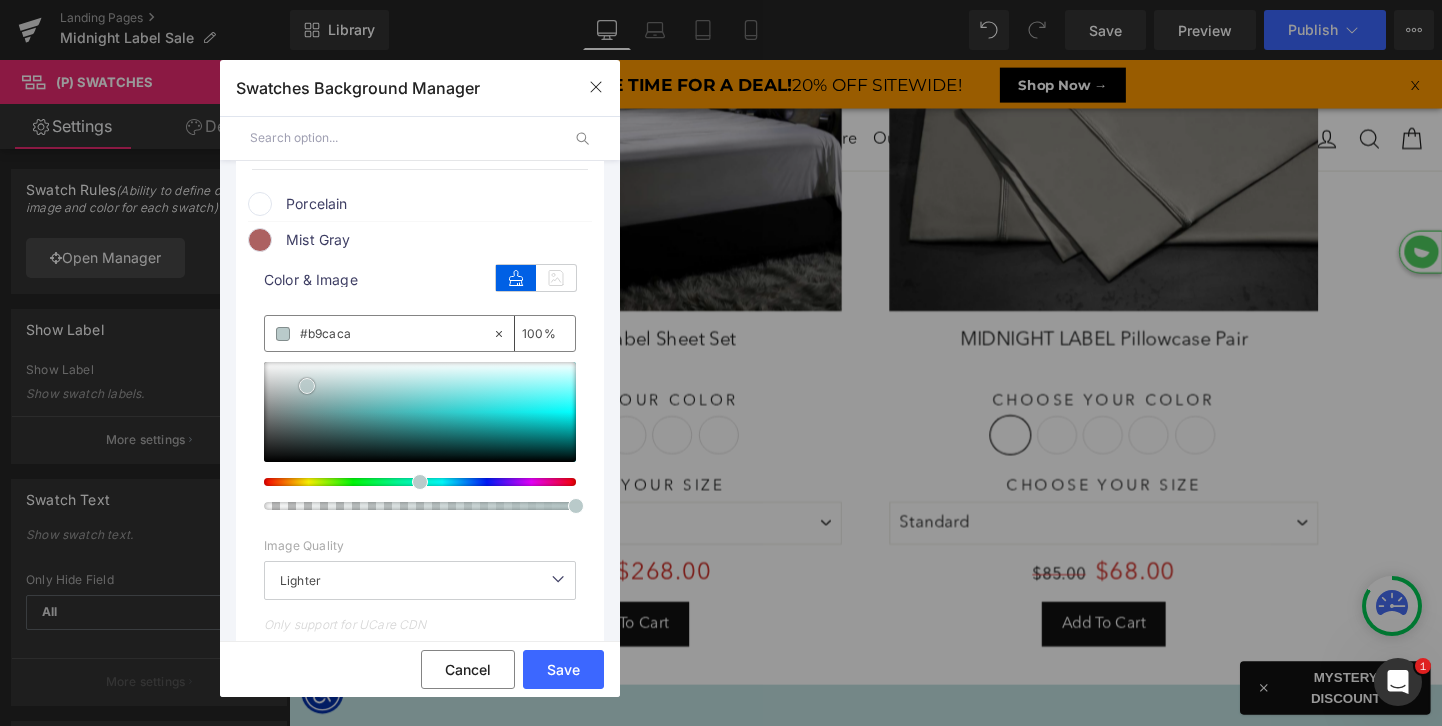 click at bounding box center (307, 386) 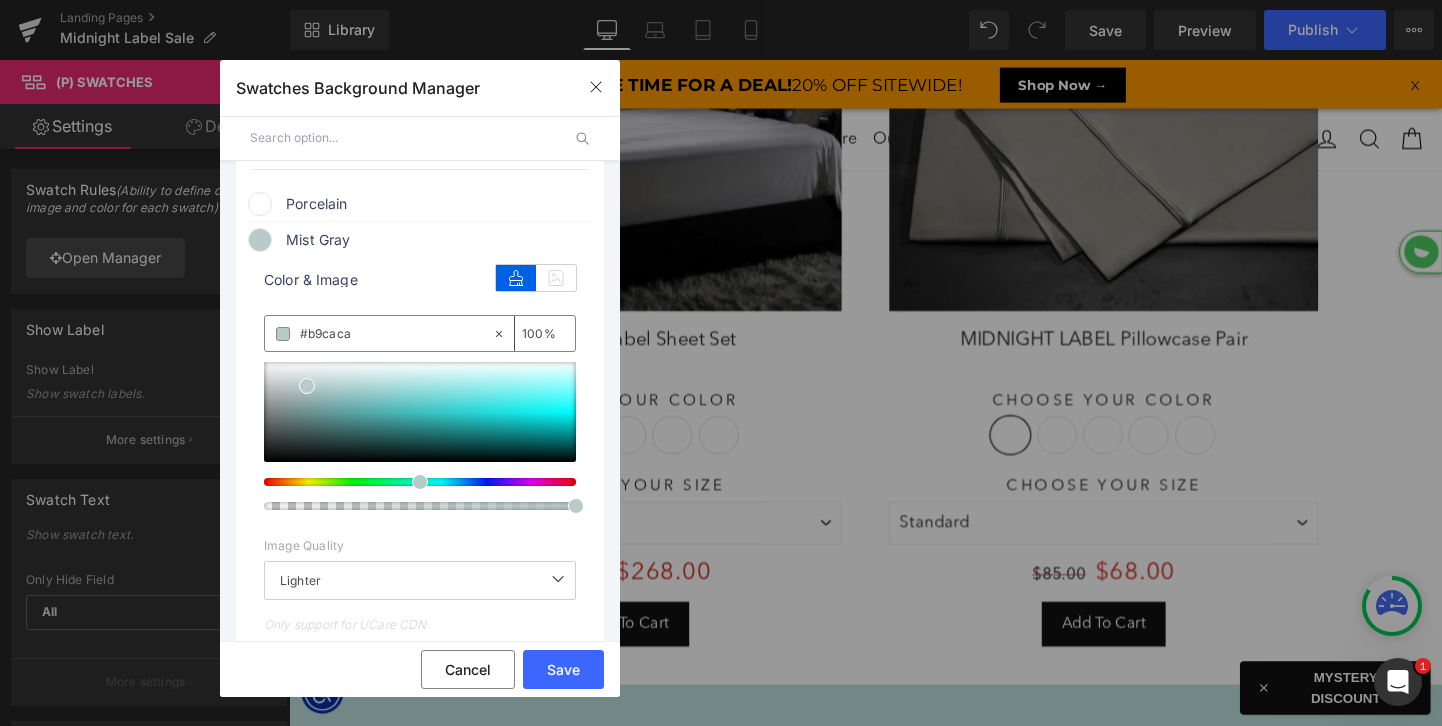 click on "Mist Gray" at bounding box center (438, 240) 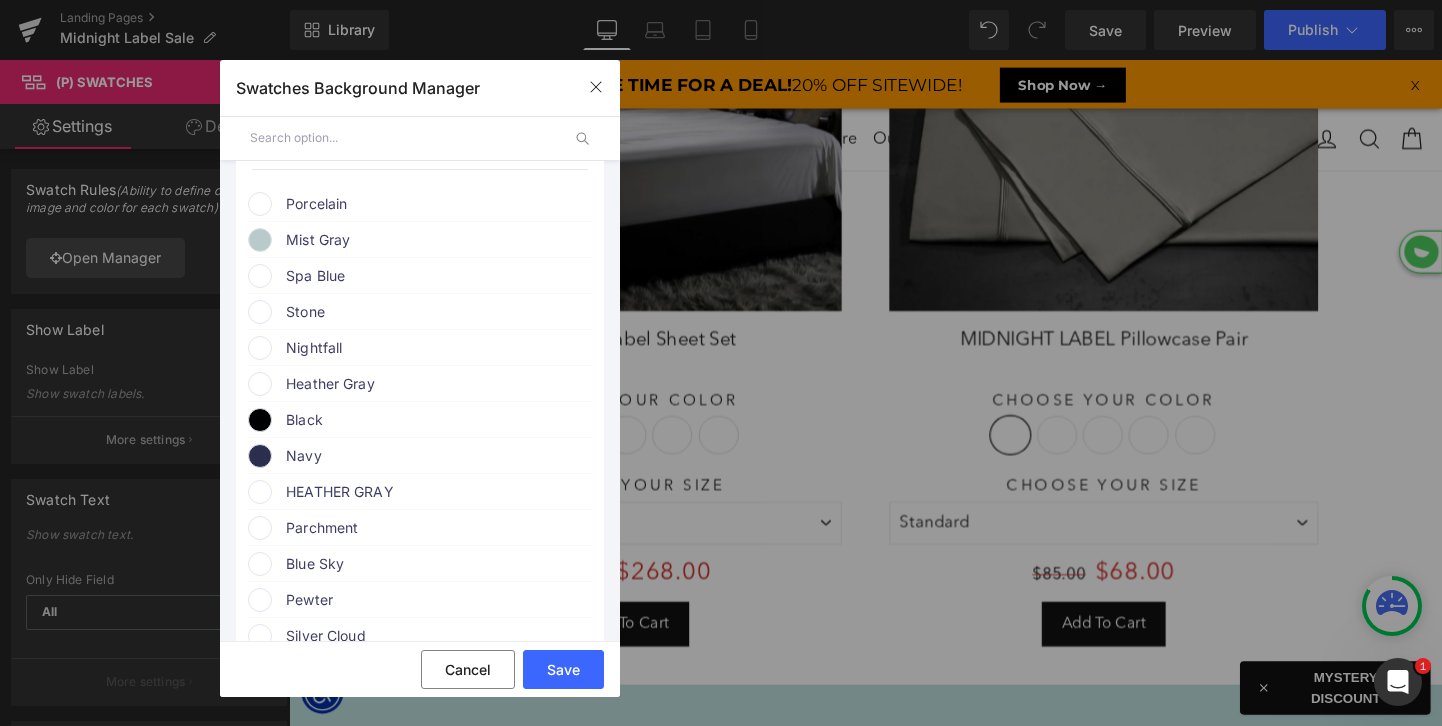click on "Spa Blue" at bounding box center (438, 276) 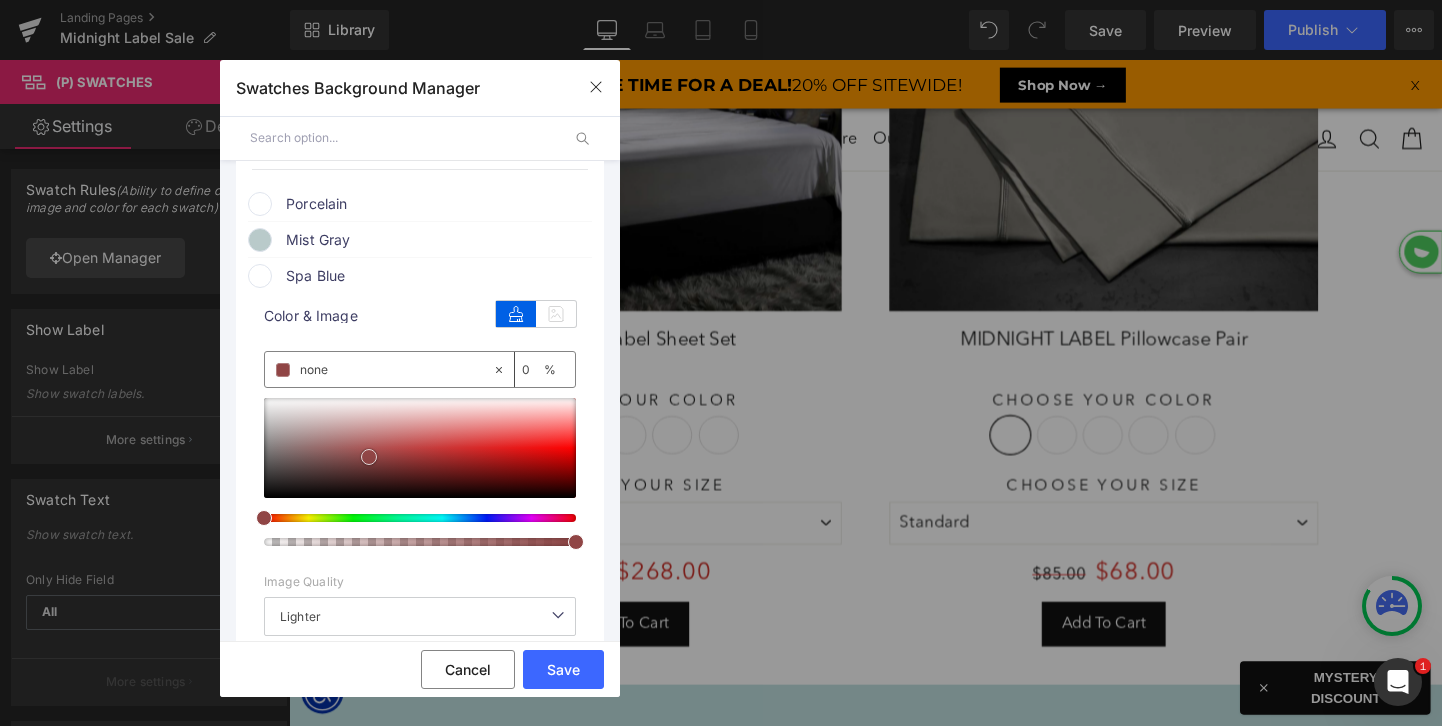 click at bounding box center (420, 448) 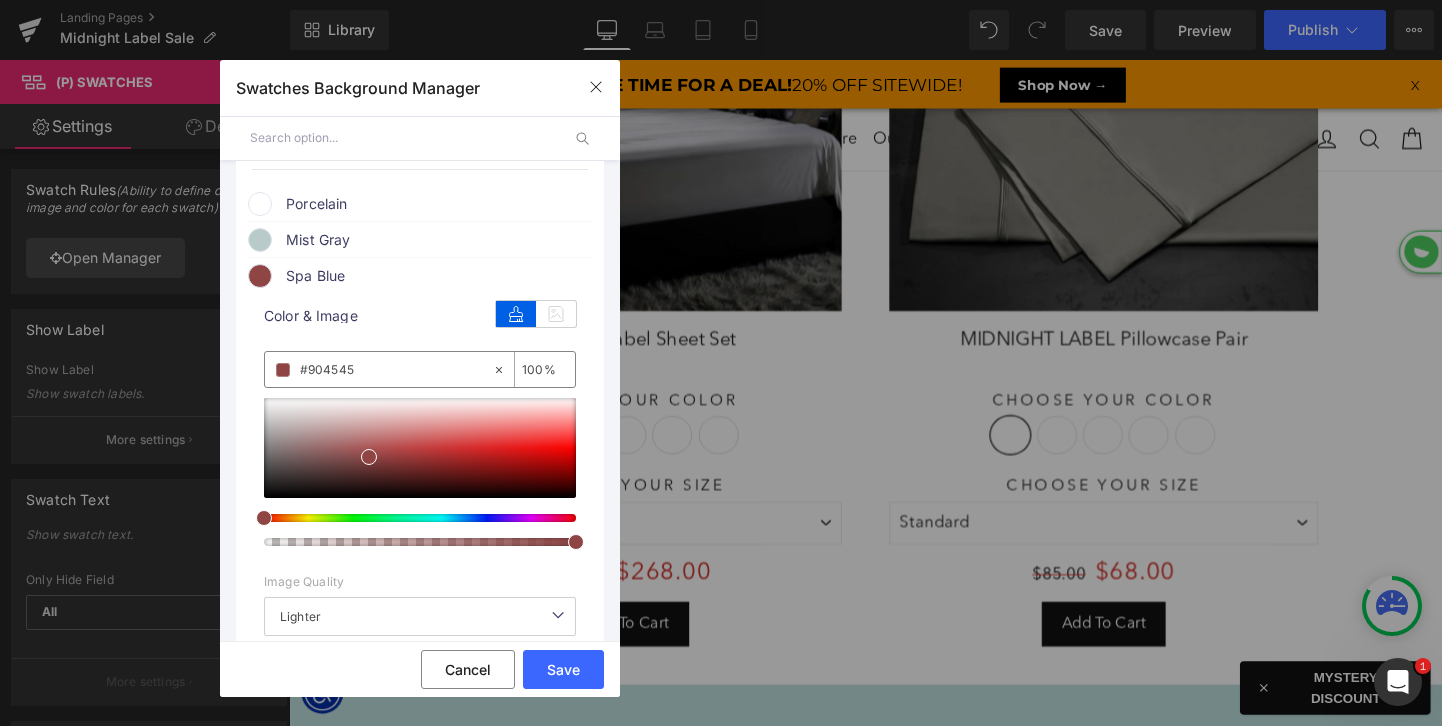 click on "none" at bounding box center [396, 370] 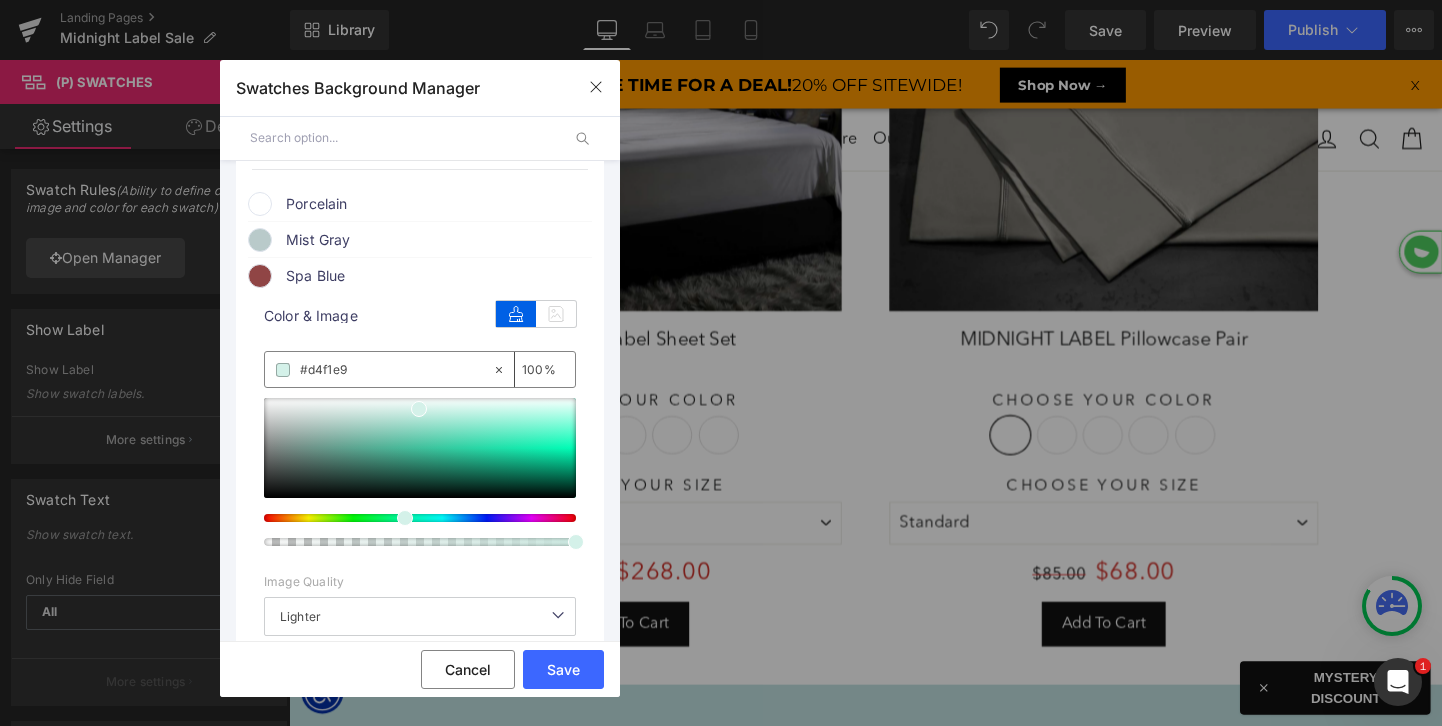 type on "#d4f1e9" 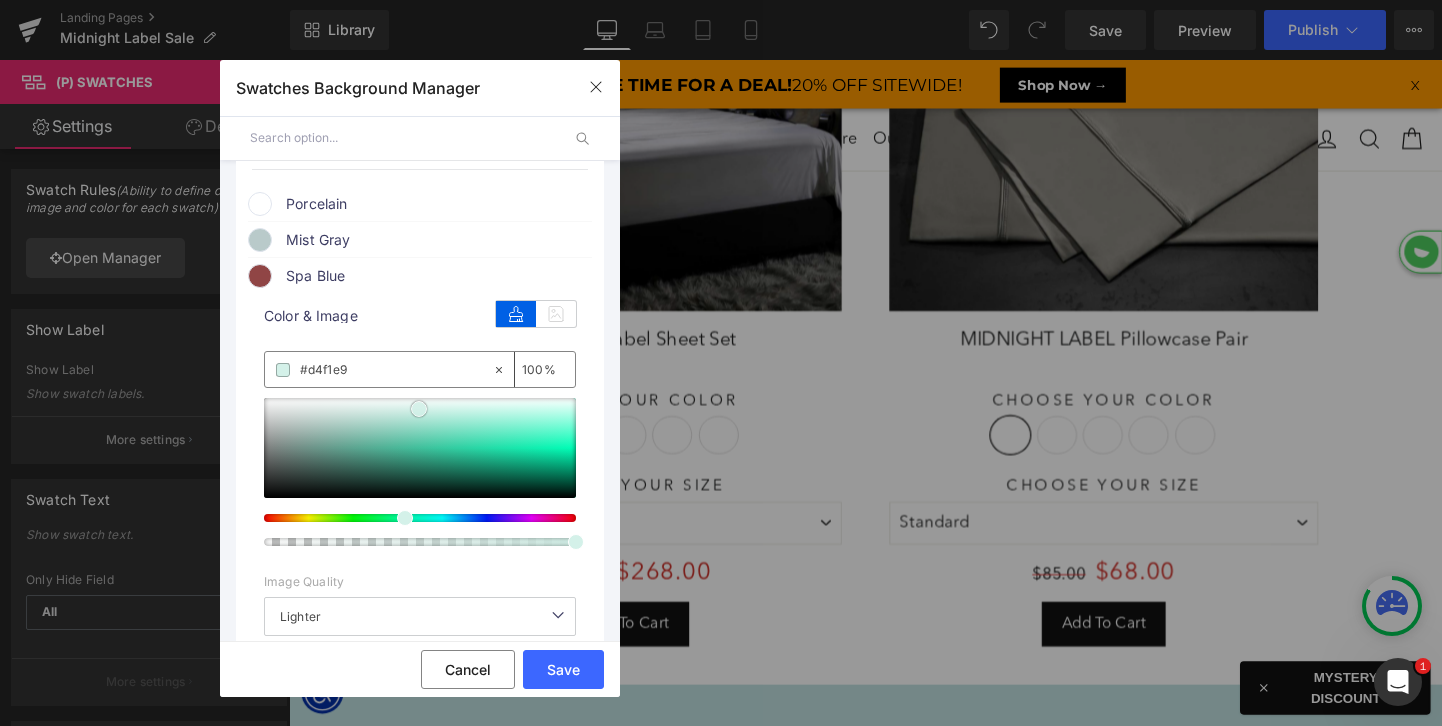 click at bounding box center (419, 409) 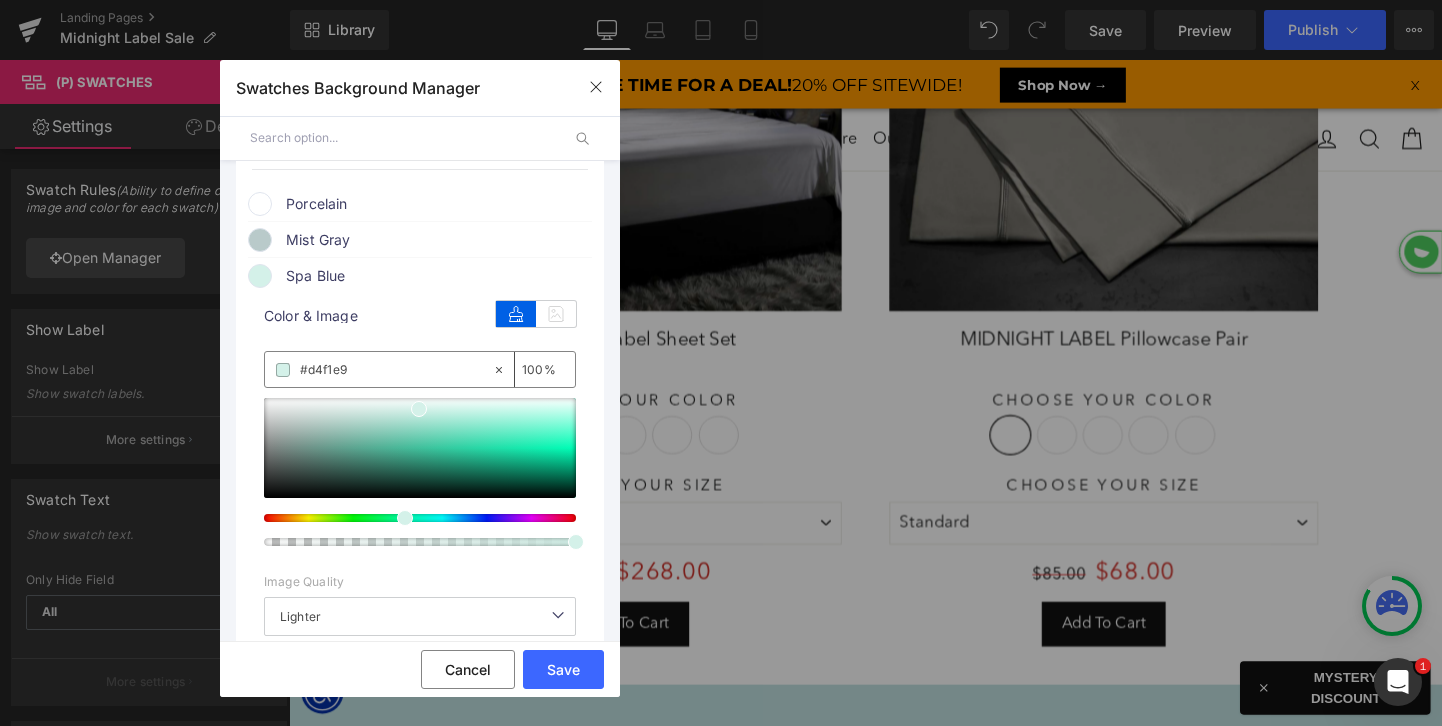 click on "Spa Blue" at bounding box center [438, 276] 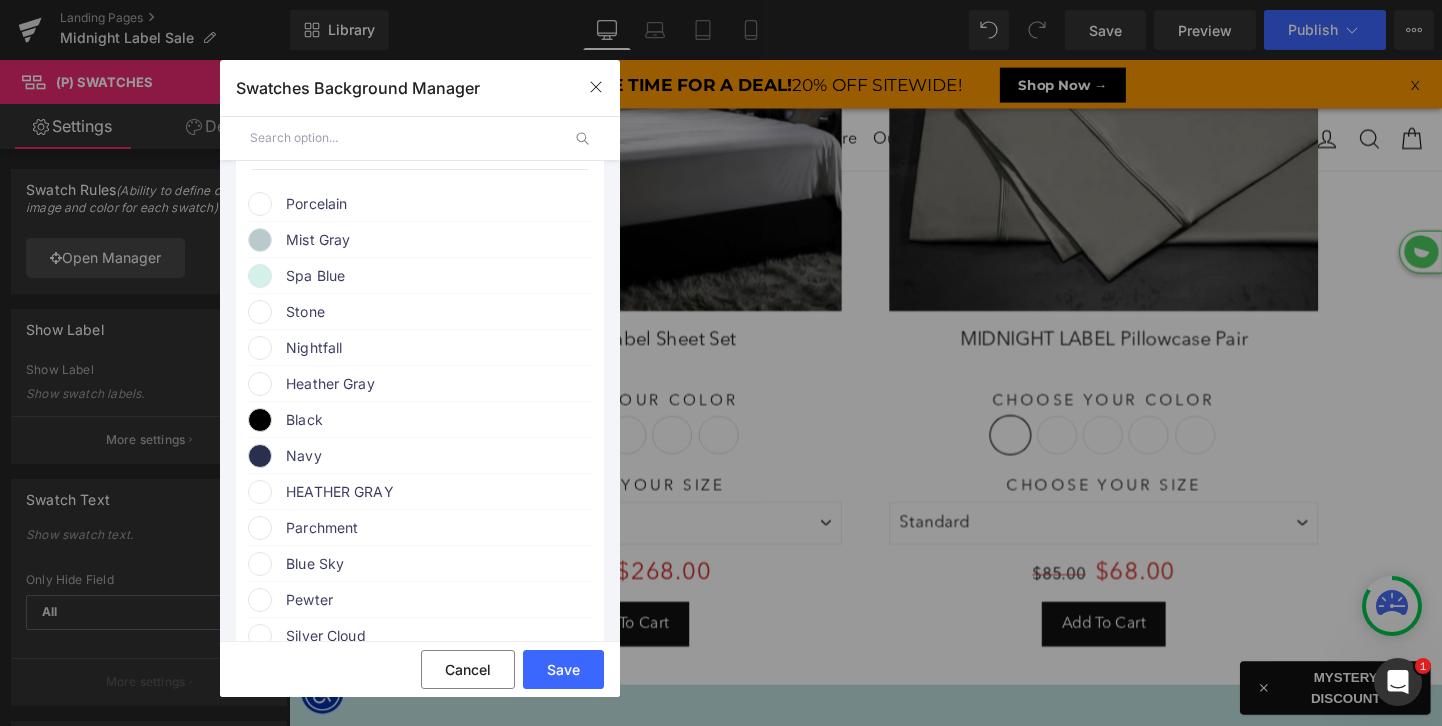 click on "Stone" at bounding box center (438, 312) 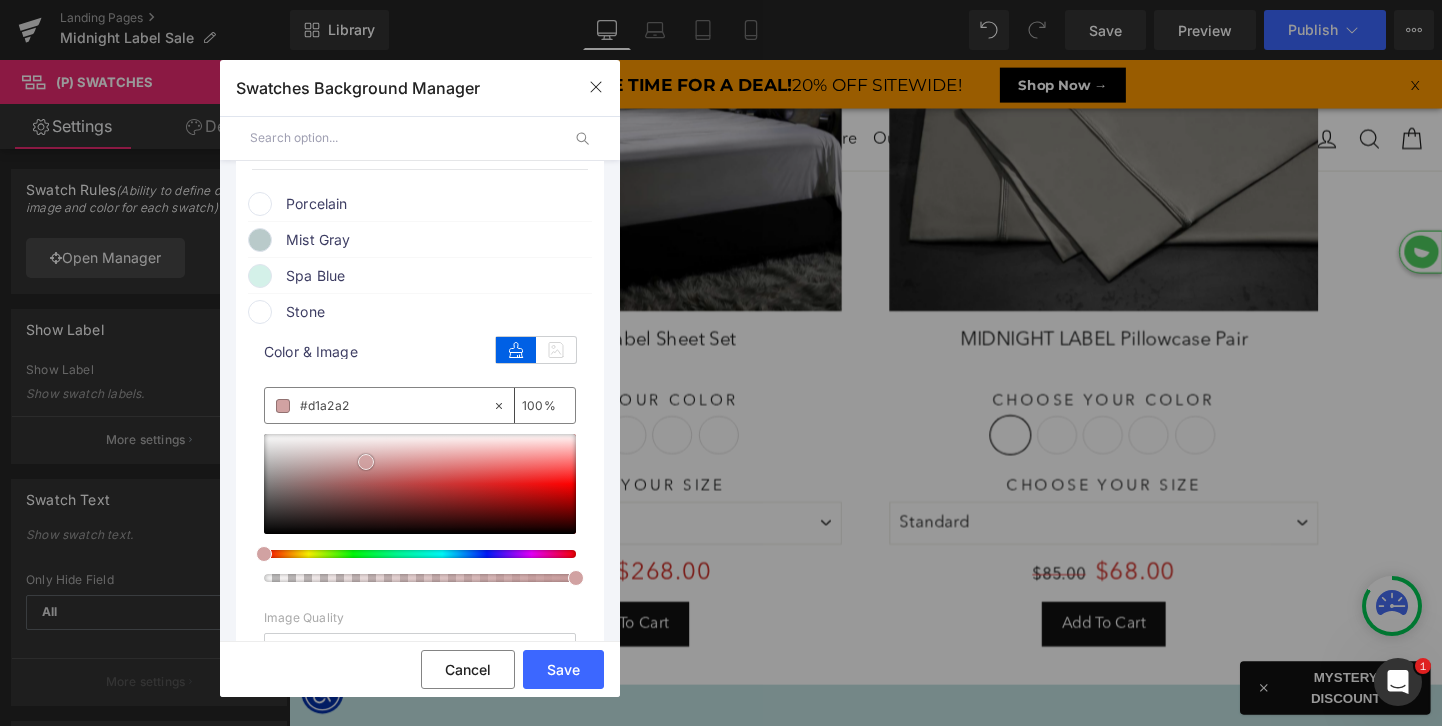 click at bounding box center (420, 484) 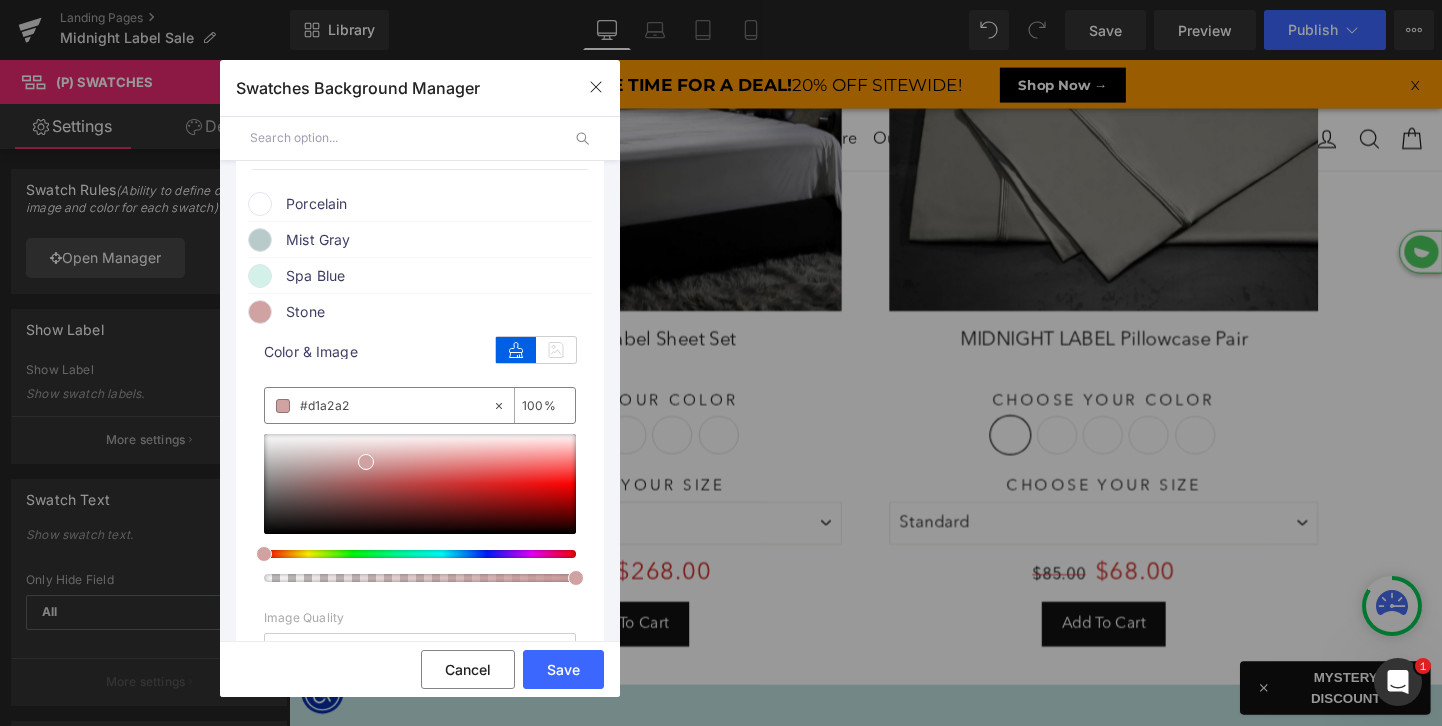 click on "none" at bounding box center (396, 406) 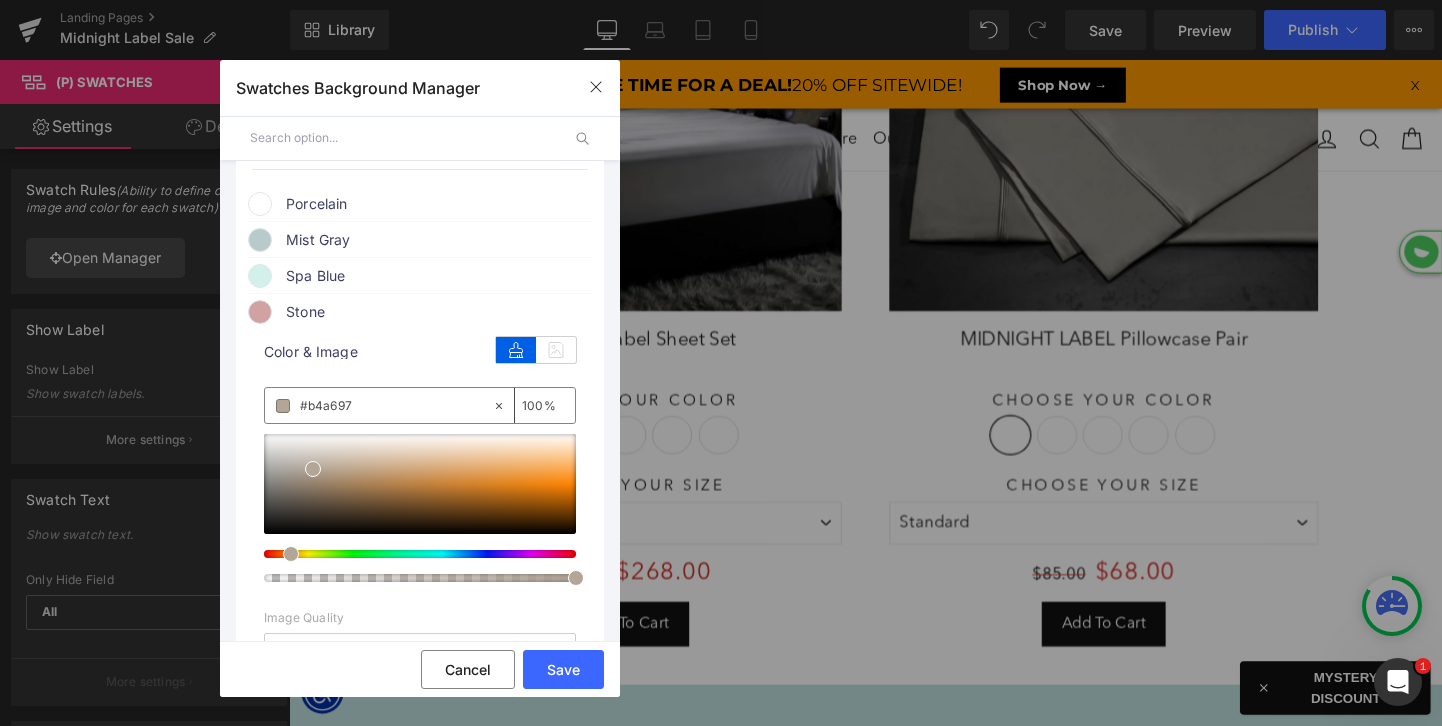 type on "#b4a697" 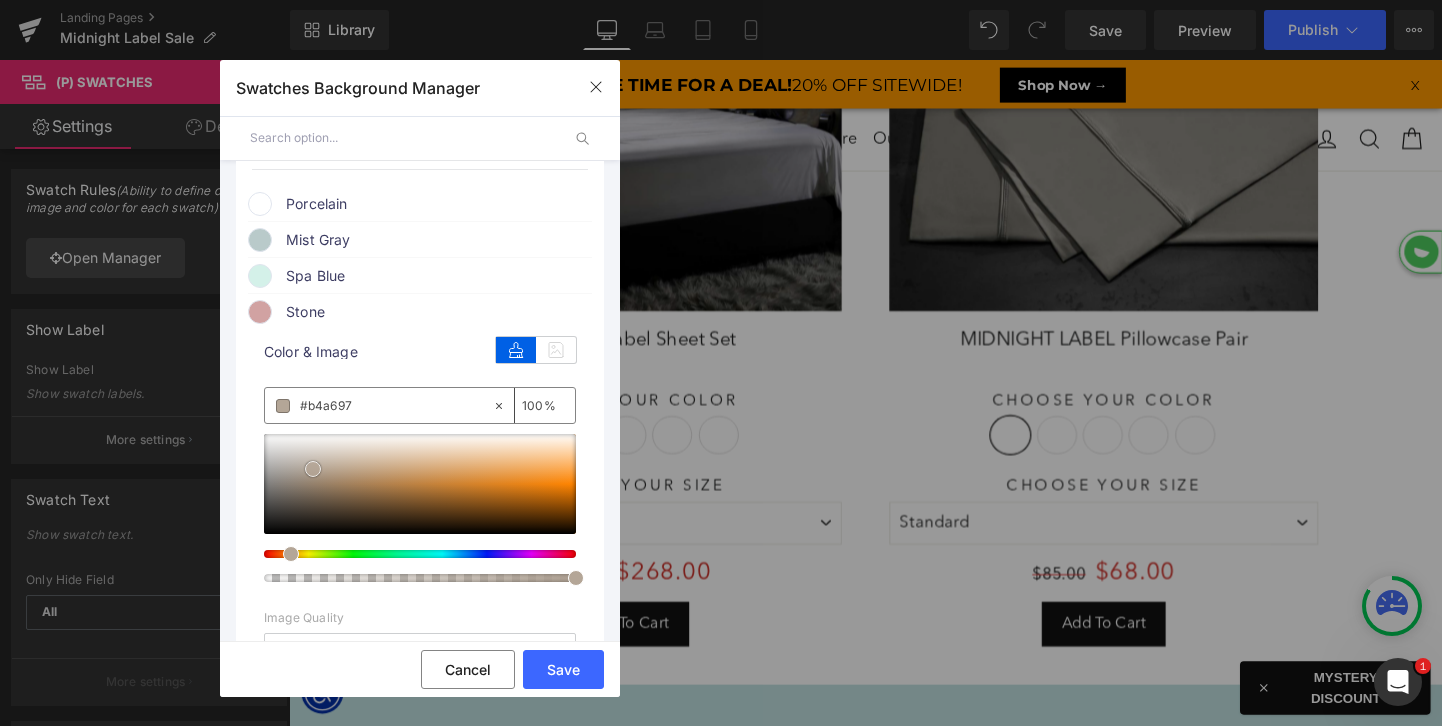 click at bounding box center (313, 469) 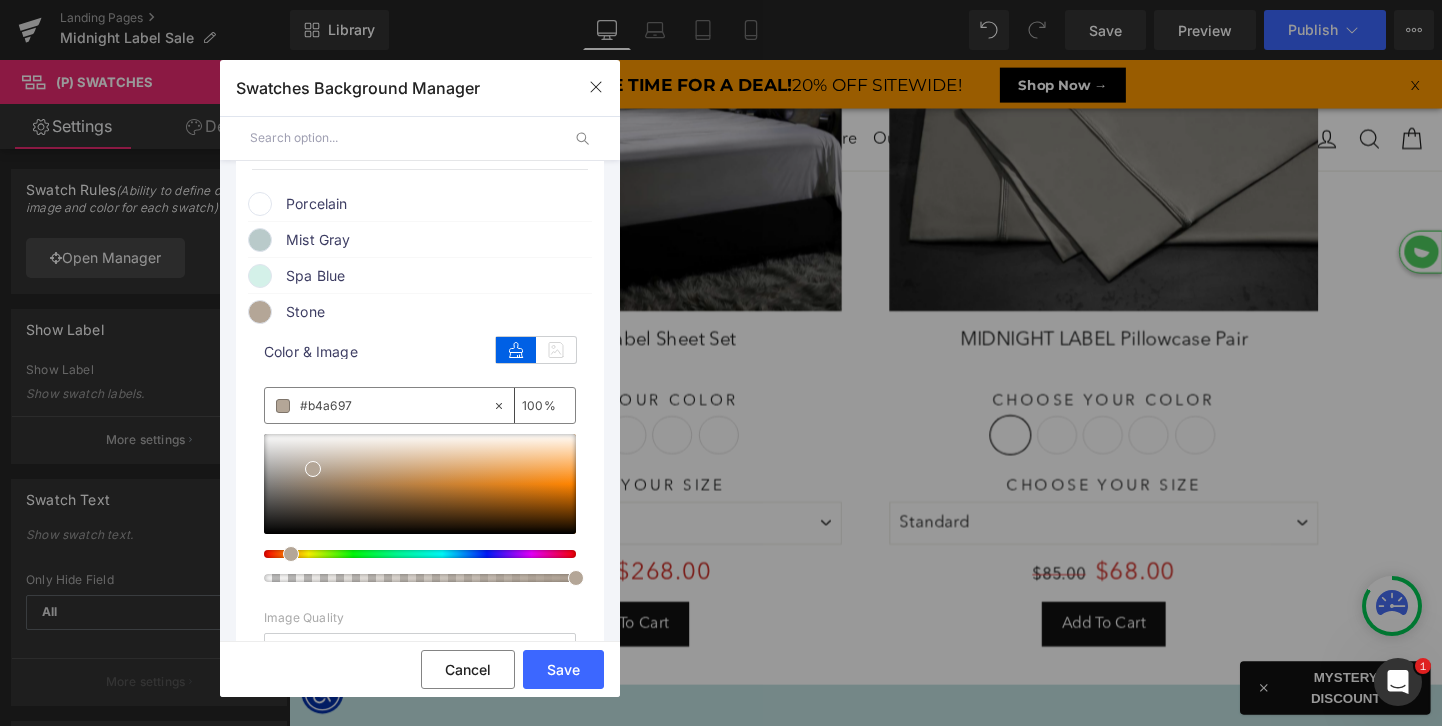 click on "Stone" at bounding box center (438, 312) 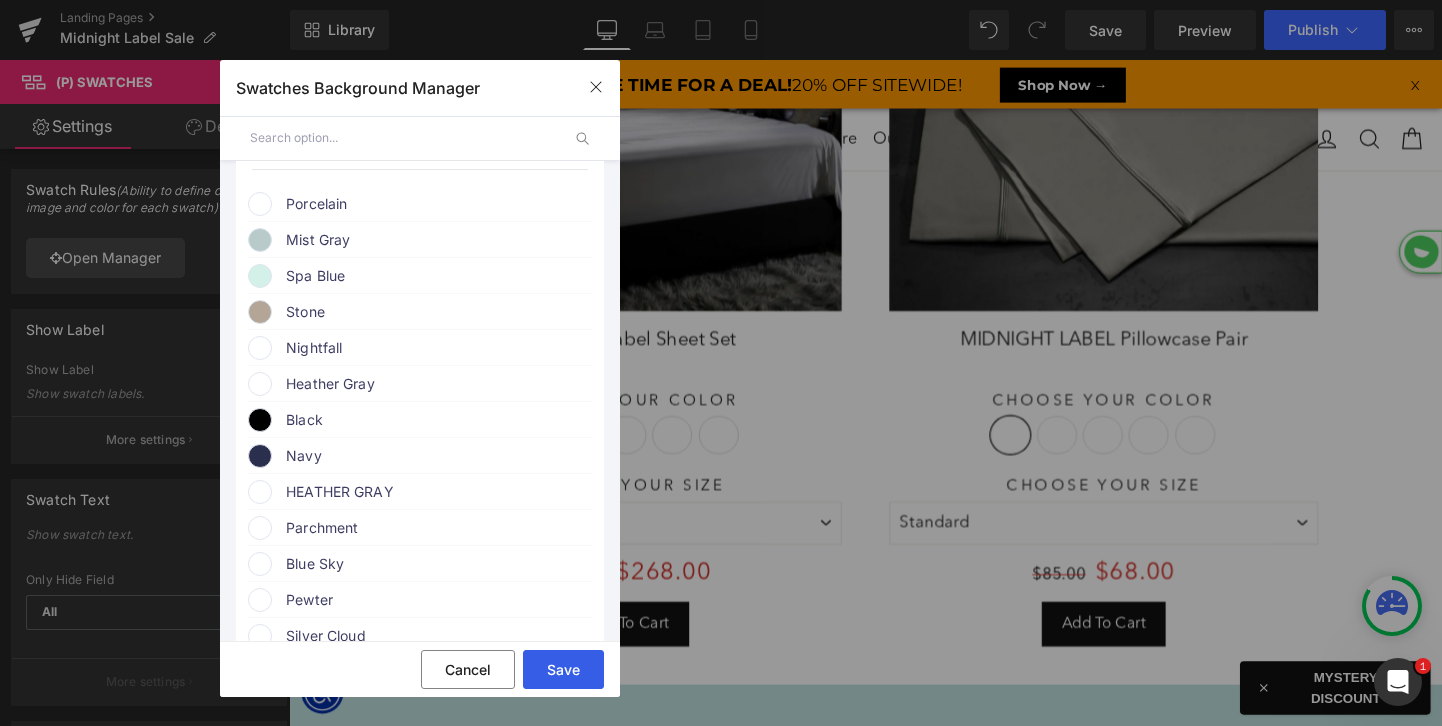click on "Save" at bounding box center [563, 669] 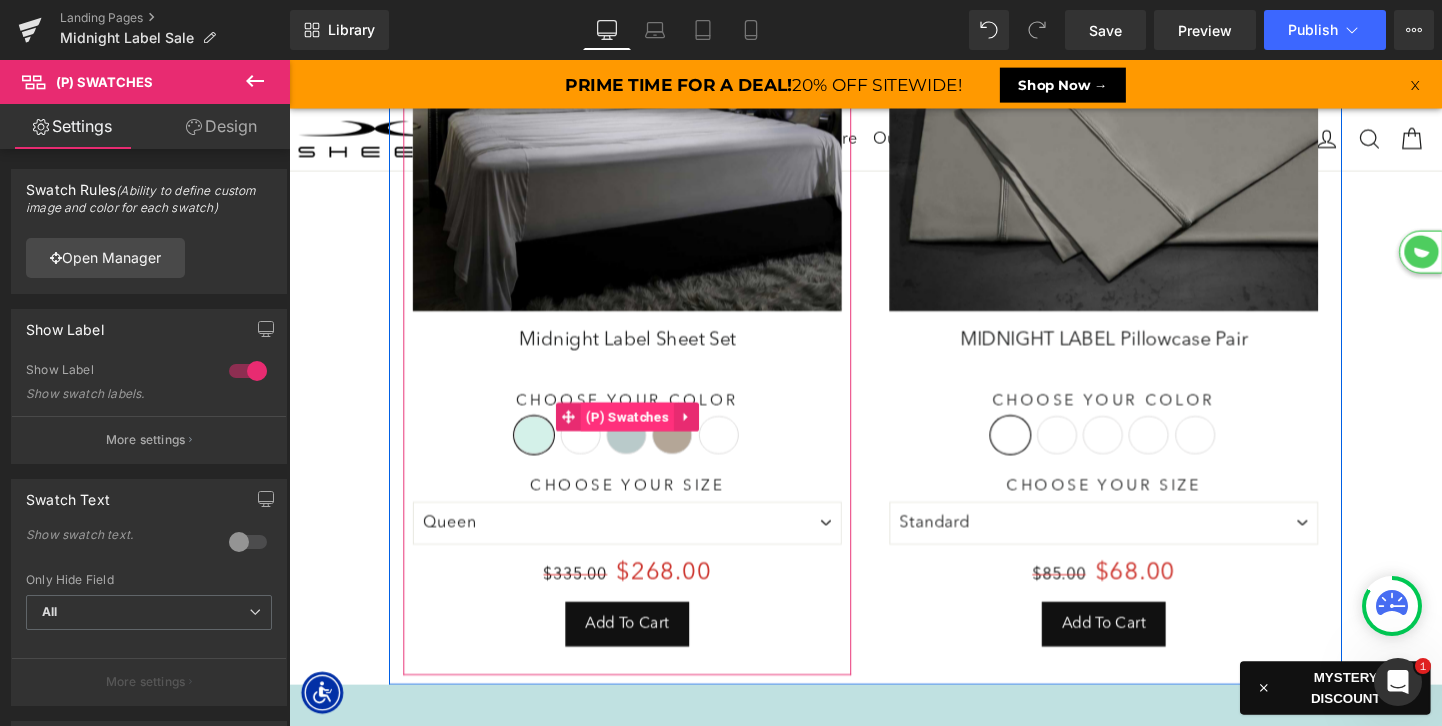 click on "(P) Swatches" at bounding box center [644, 434] 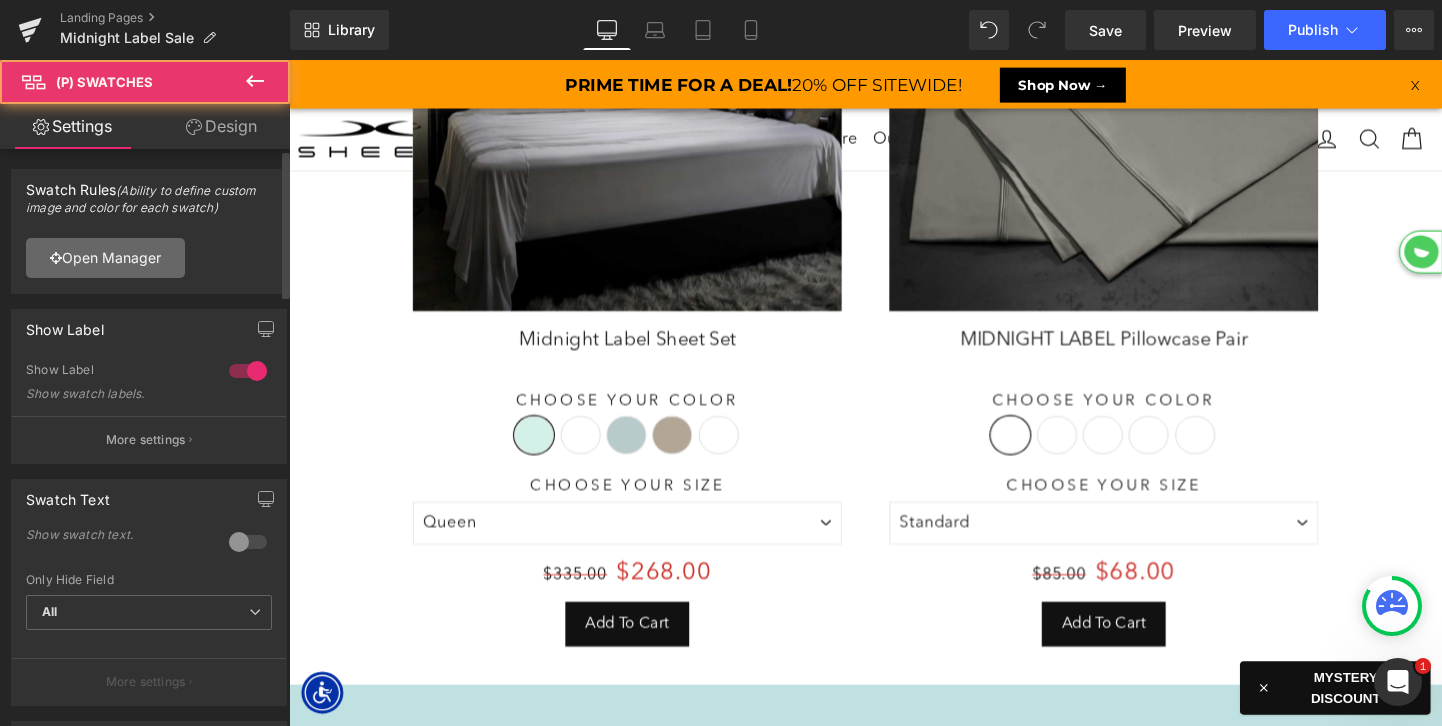 click on "Open Manager" at bounding box center [105, 258] 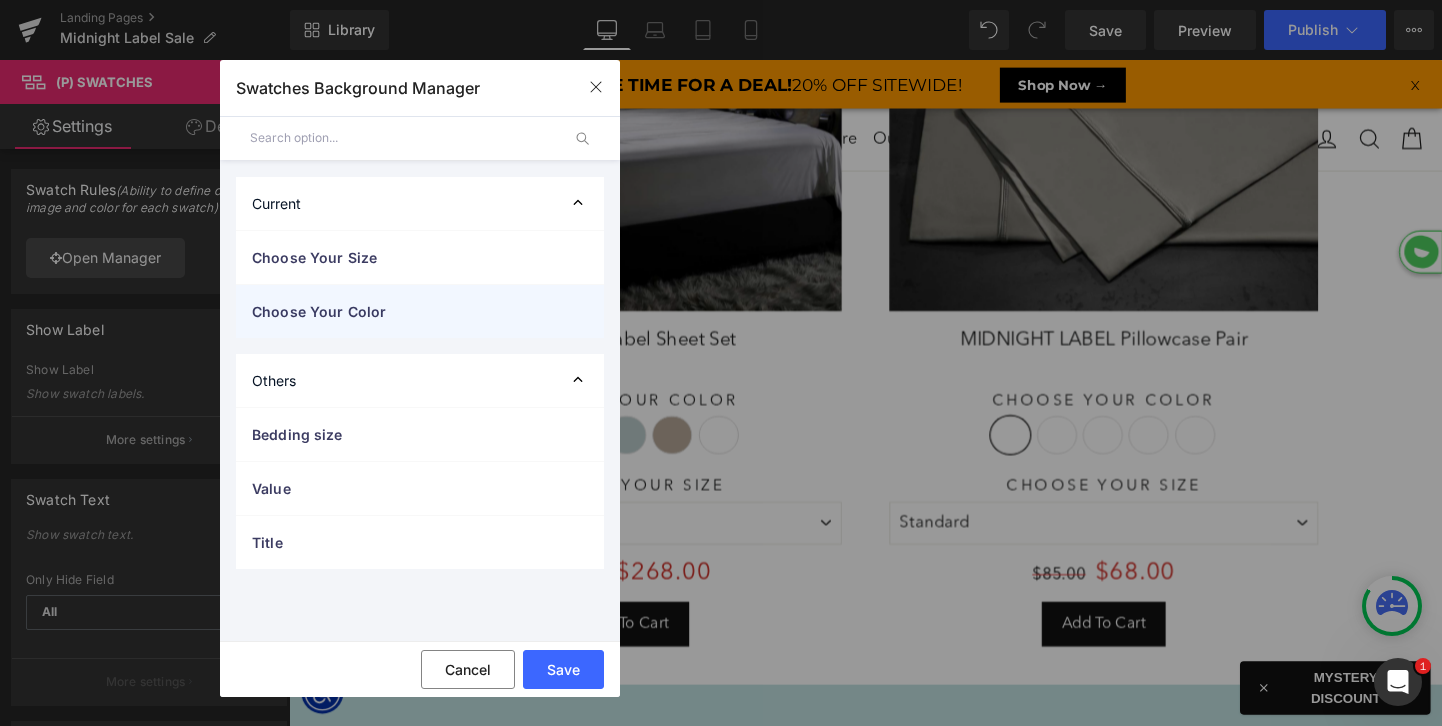 click on "Choose Your Color" at bounding box center (400, 311) 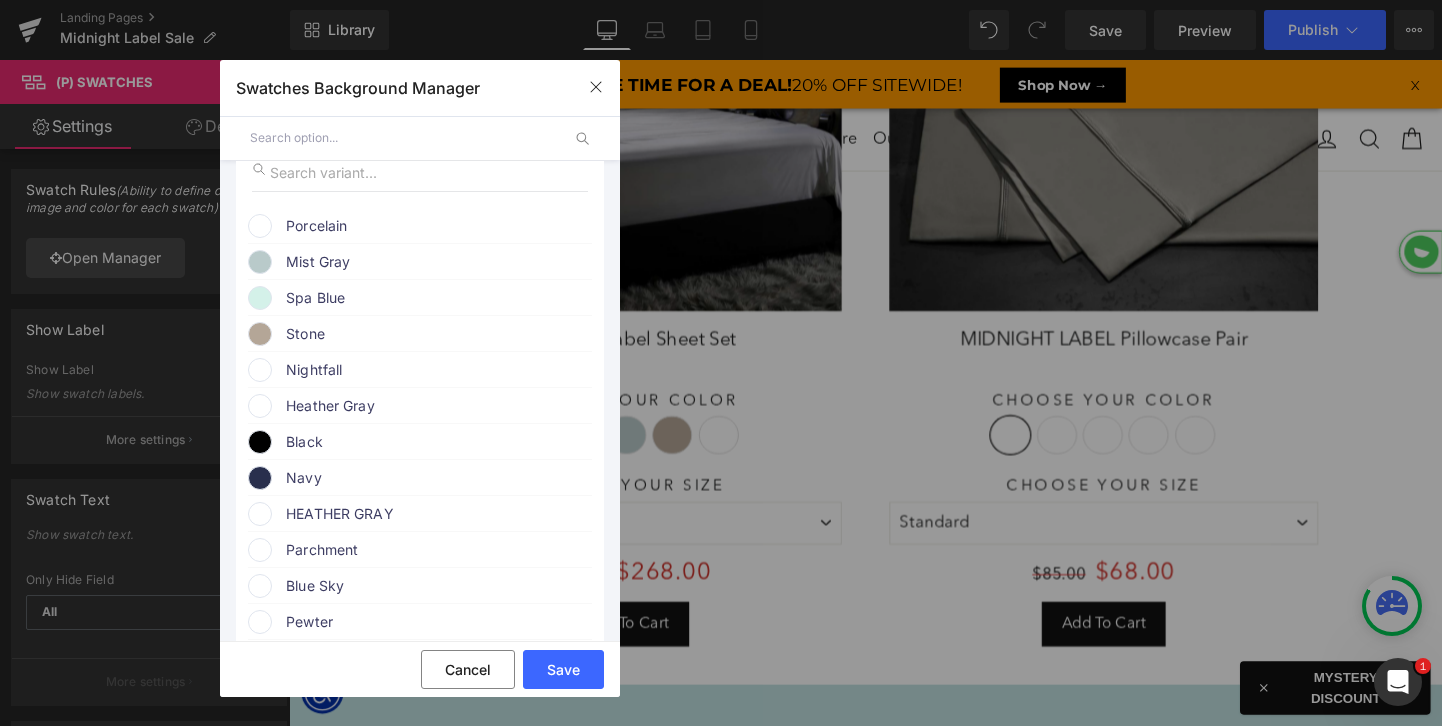 click on "Nightfall" at bounding box center (438, 370) 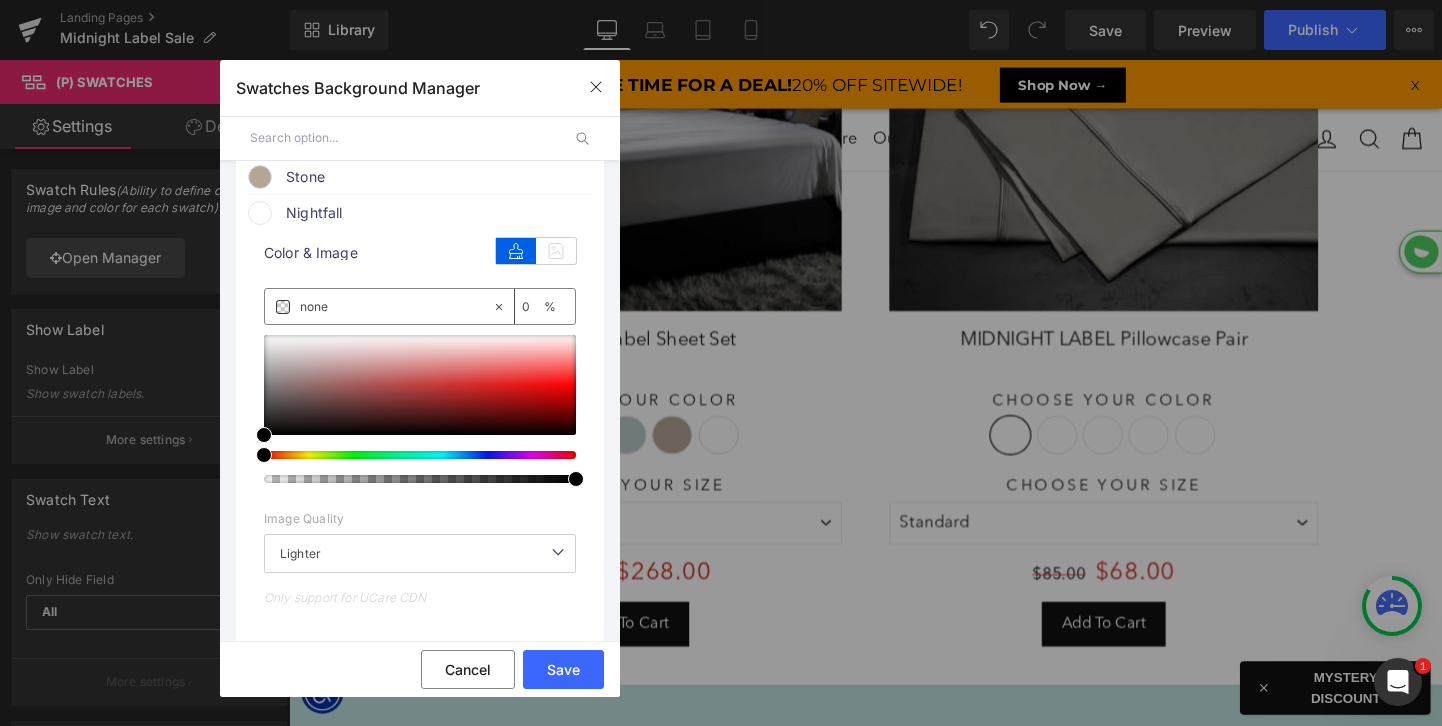 scroll, scrollTop: 436, scrollLeft: 0, axis: vertical 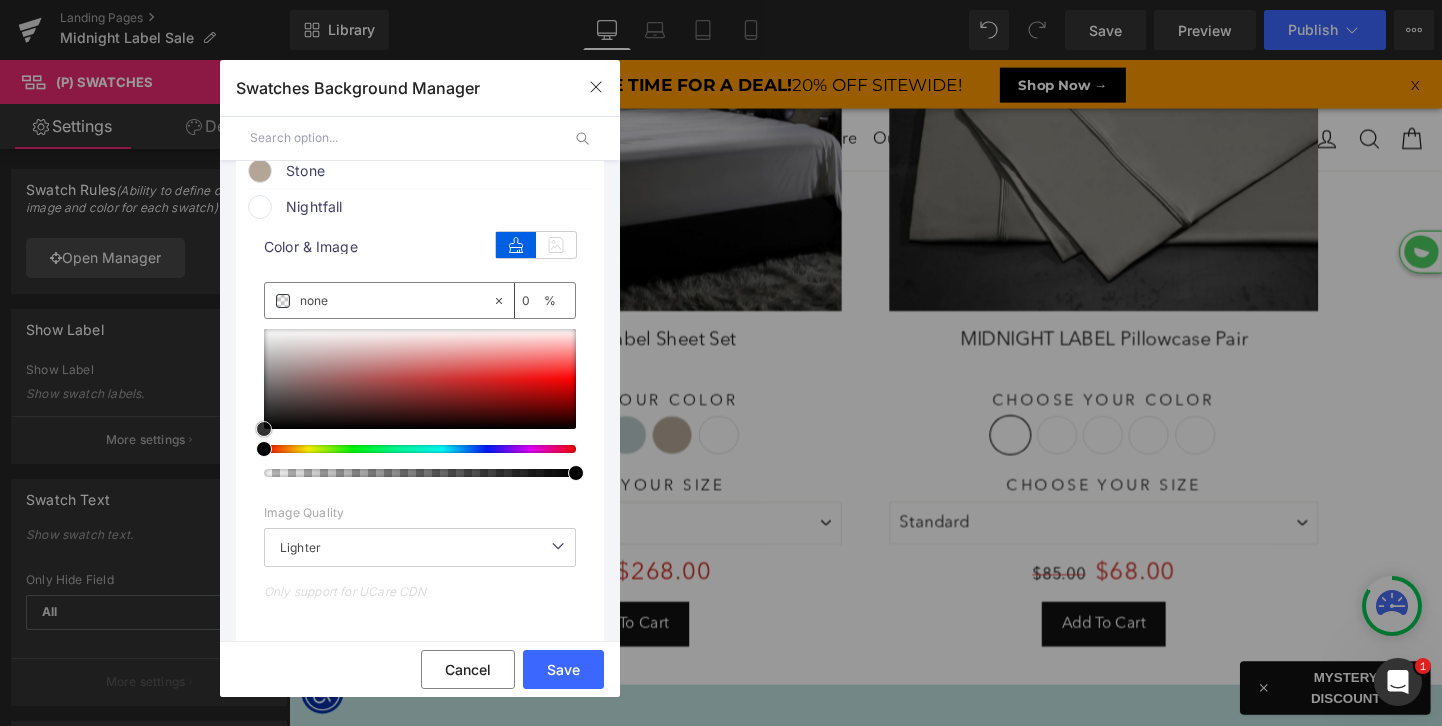 click at bounding box center (420, 379) 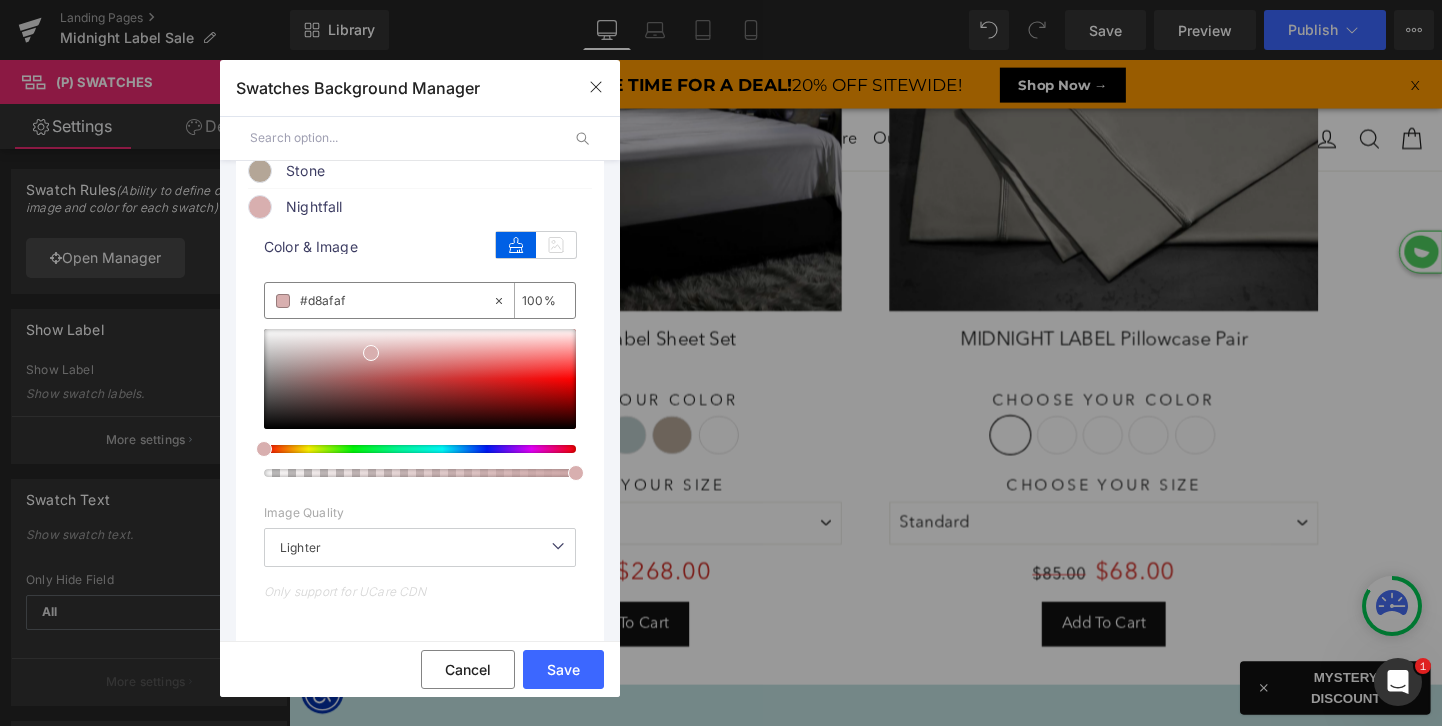 click on "none" at bounding box center [396, 301] 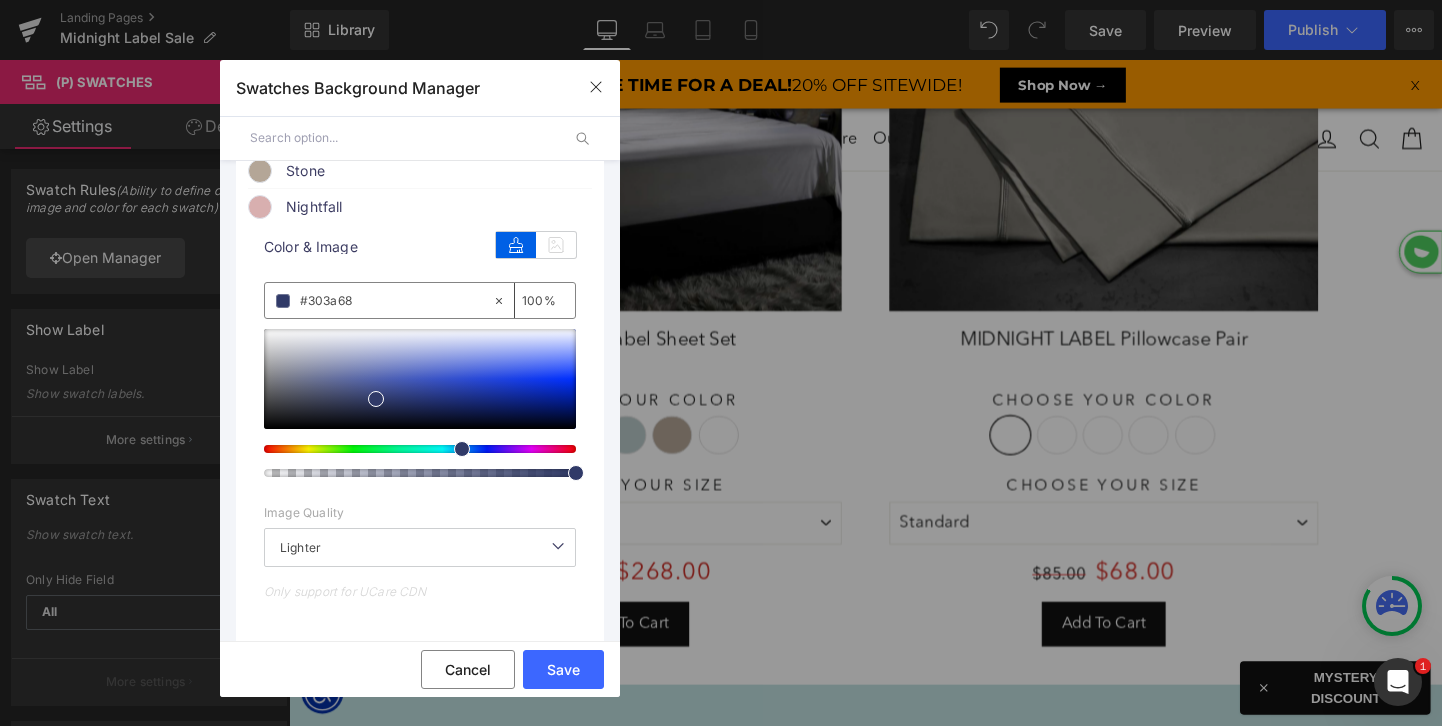 type on "#303a68" 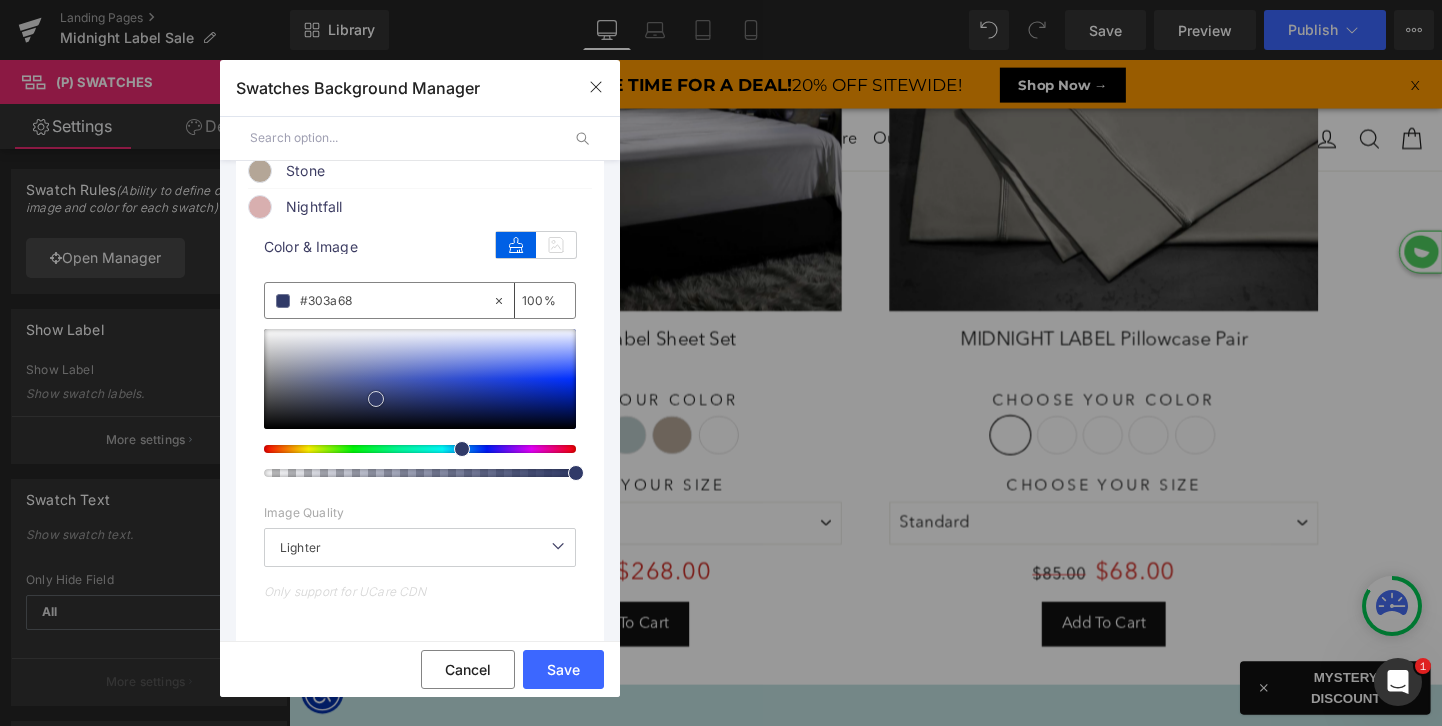click at bounding box center (376, 399) 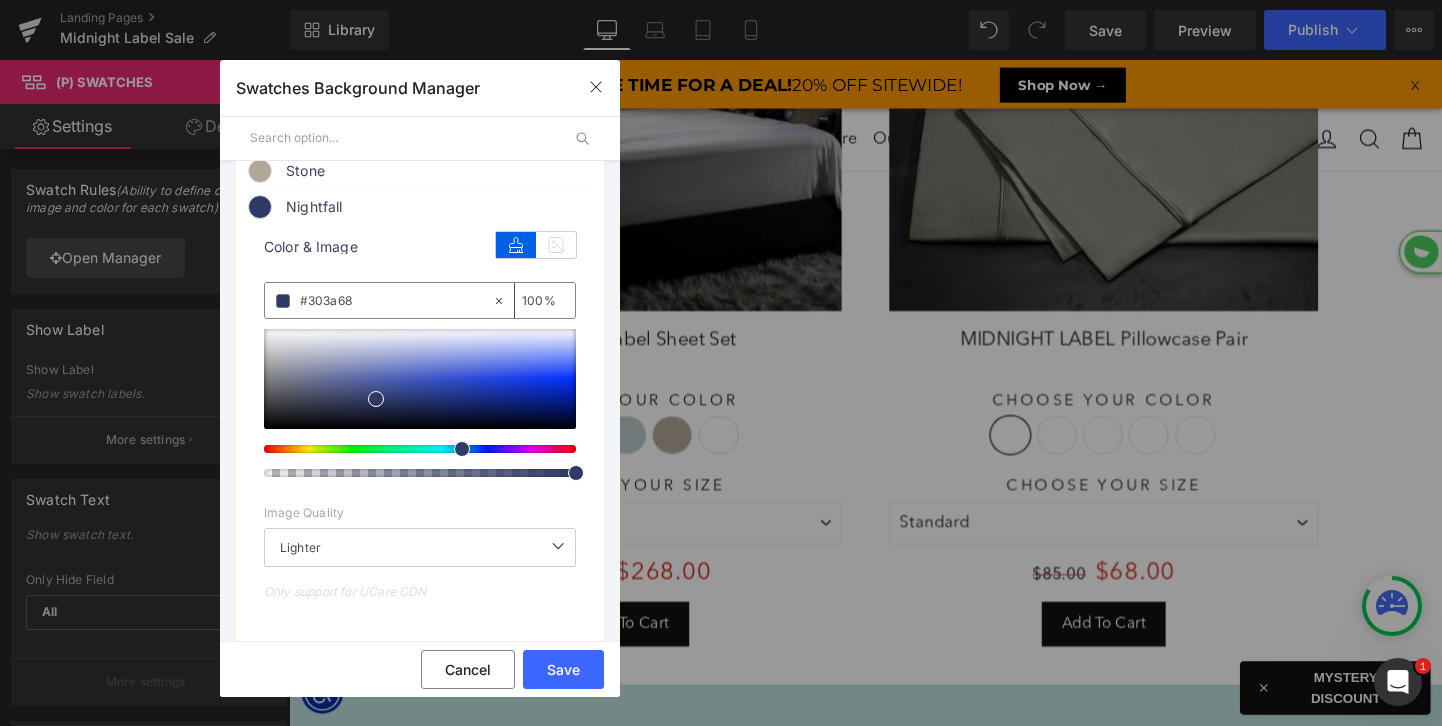 click on "Nightfall" at bounding box center (438, 207) 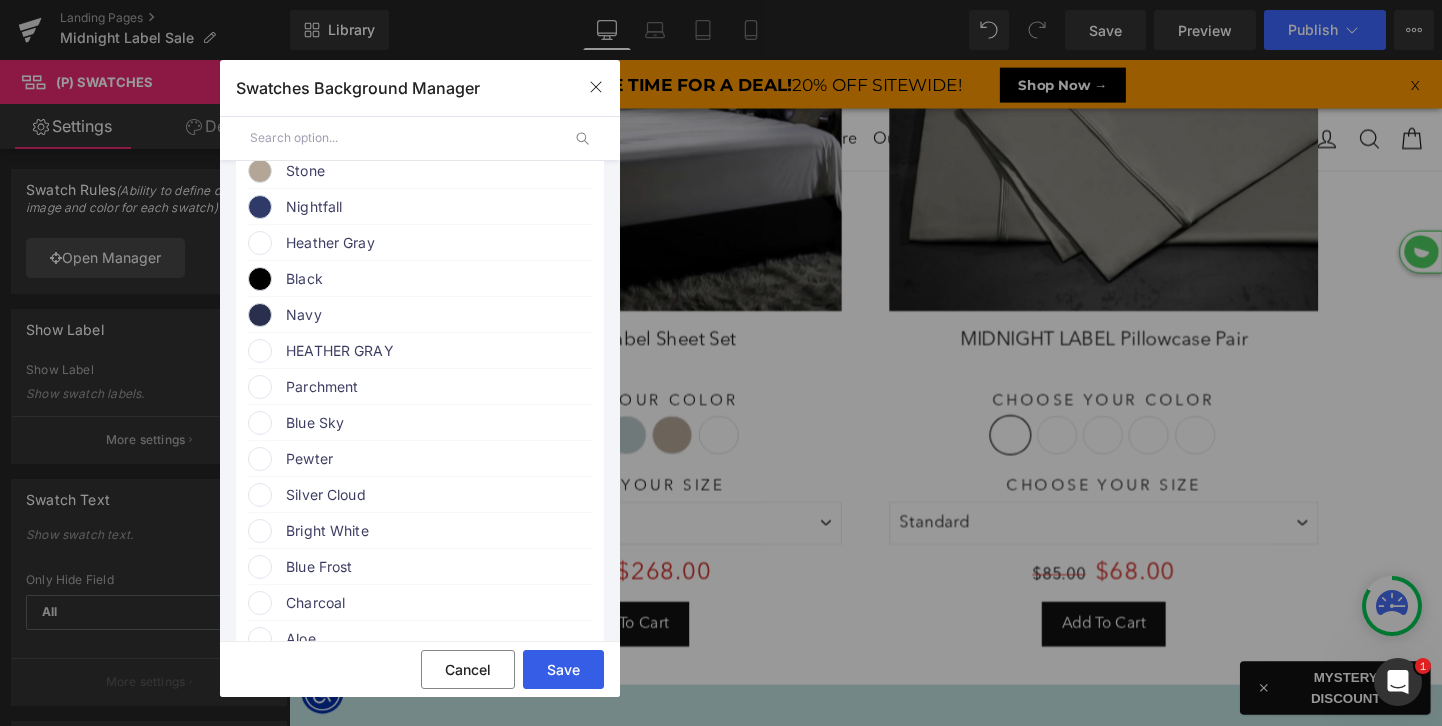 click on "Save" at bounding box center (563, 669) 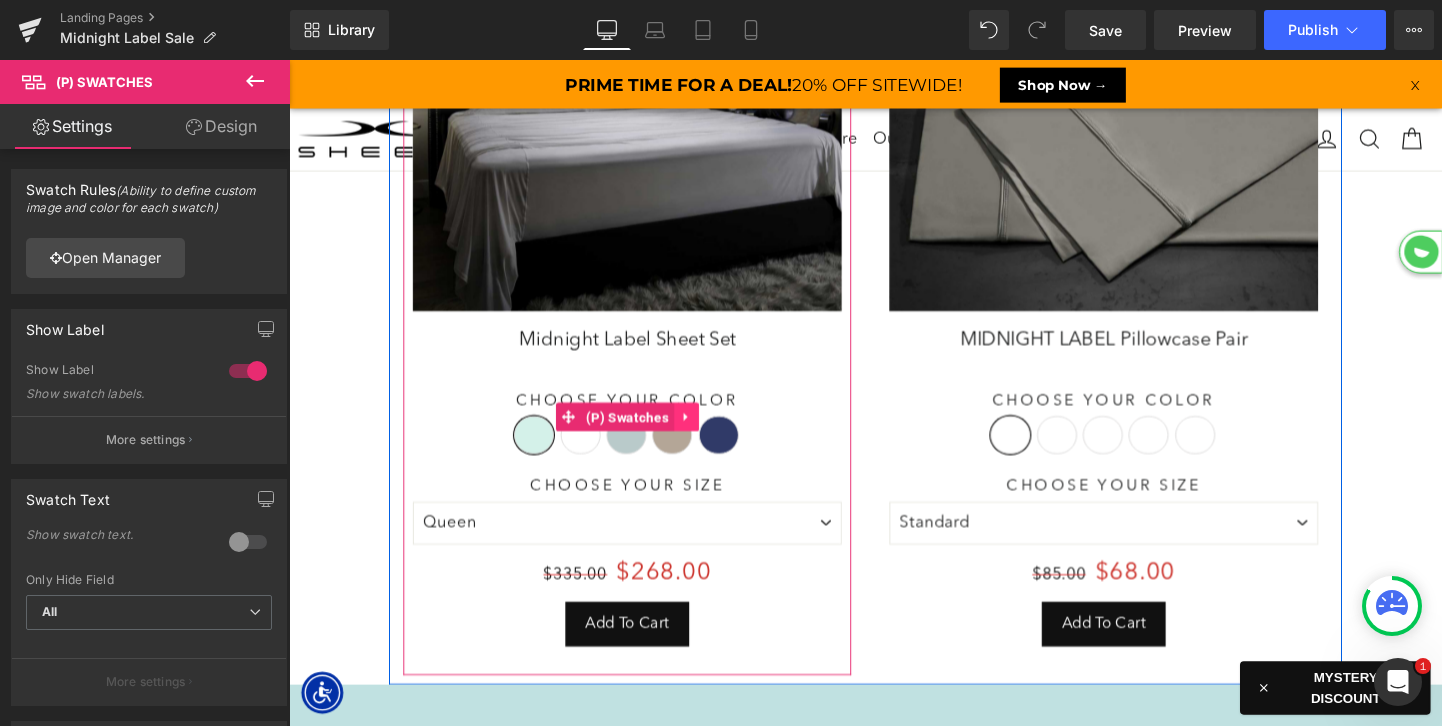 click 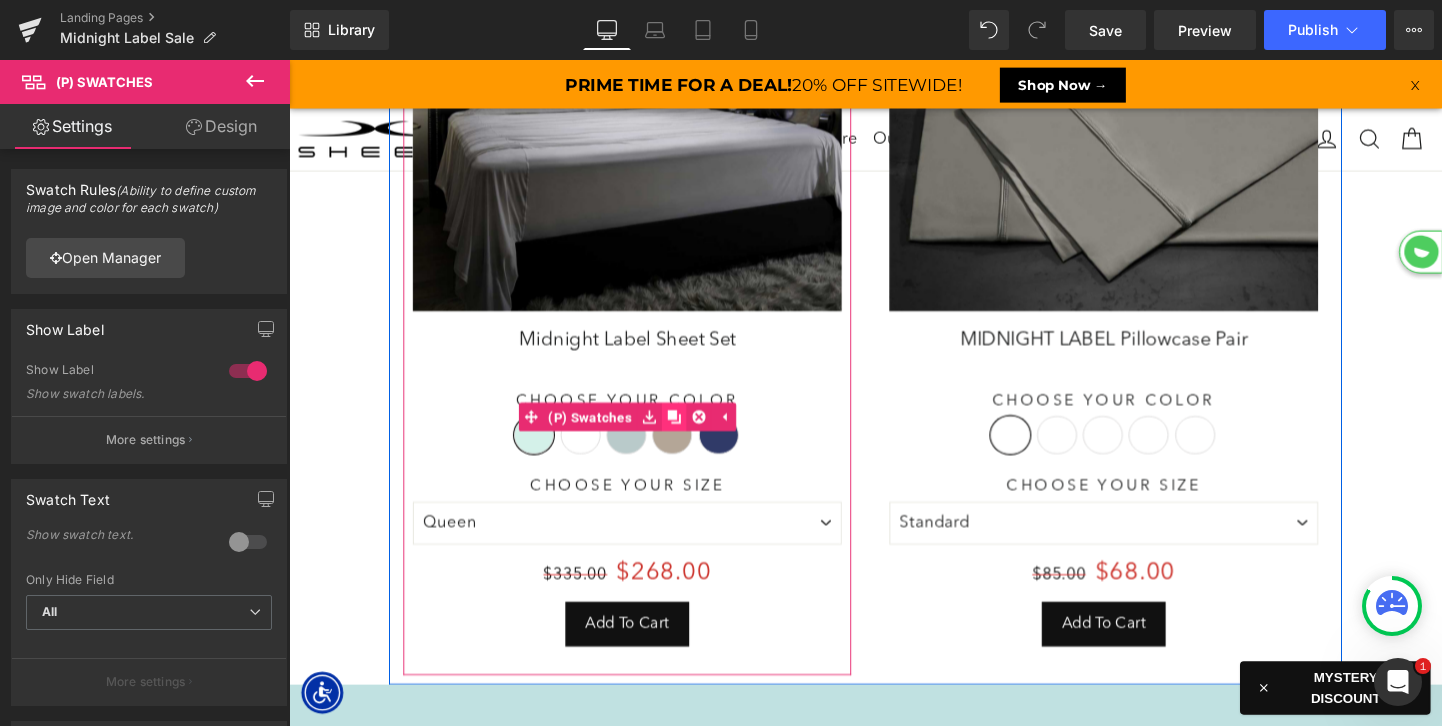 click 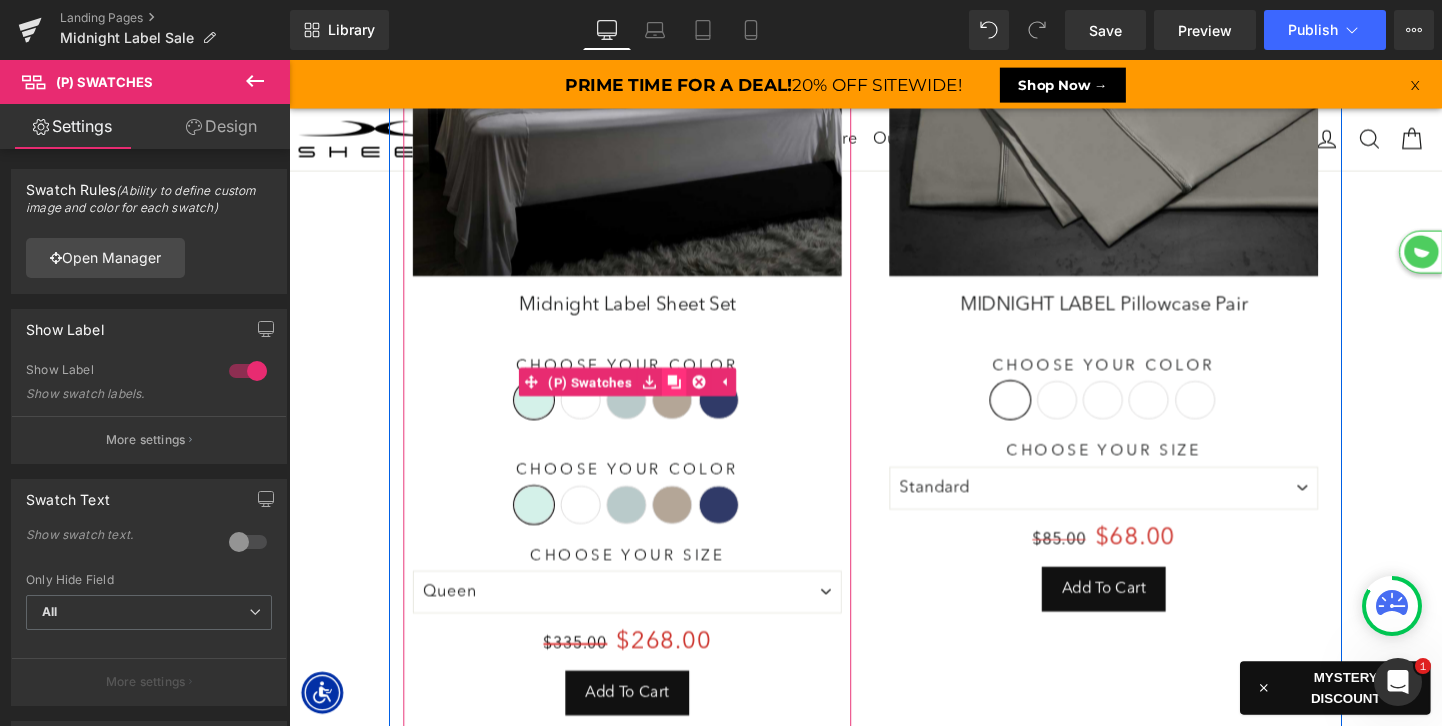 scroll, scrollTop: 550, scrollLeft: 0, axis: vertical 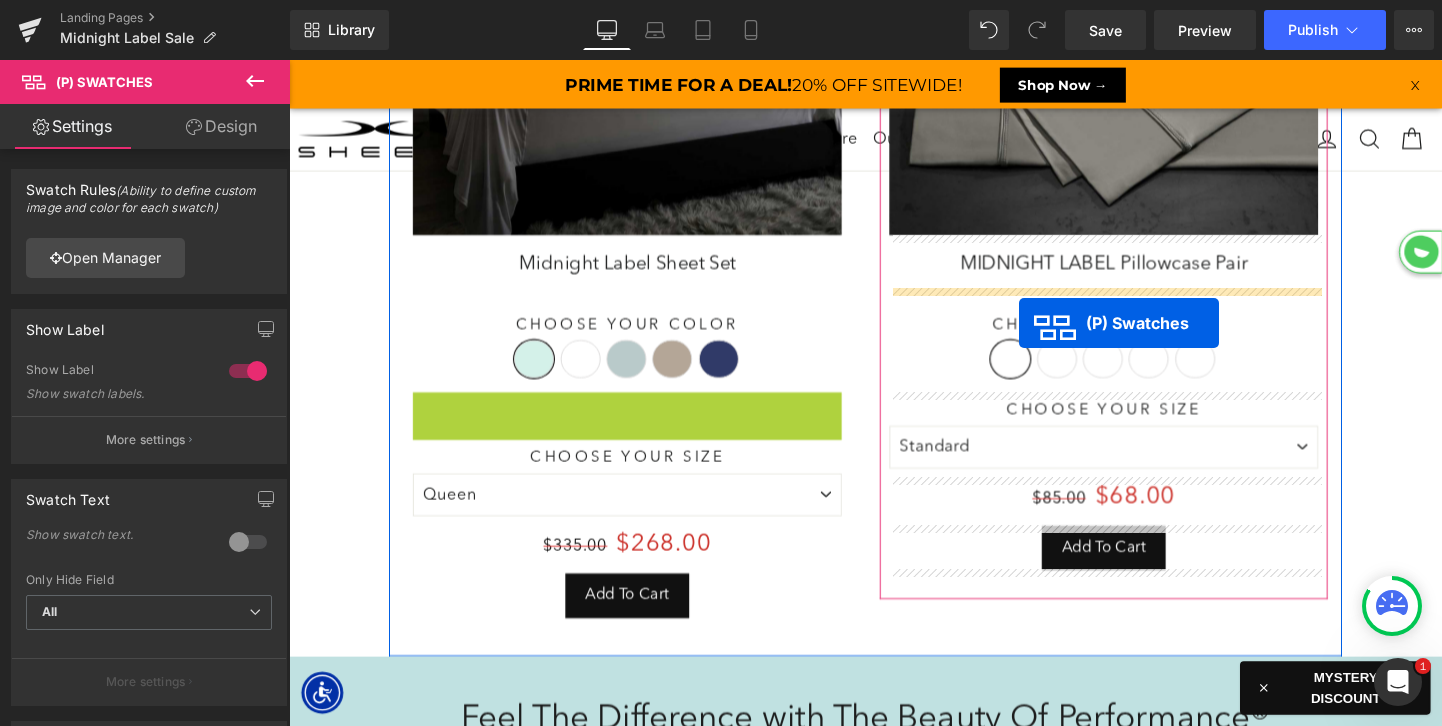 drag, startPoint x: 588, startPoint y: 461, endPoint x: 1055, endPoint y: 337, distance: 483.18216 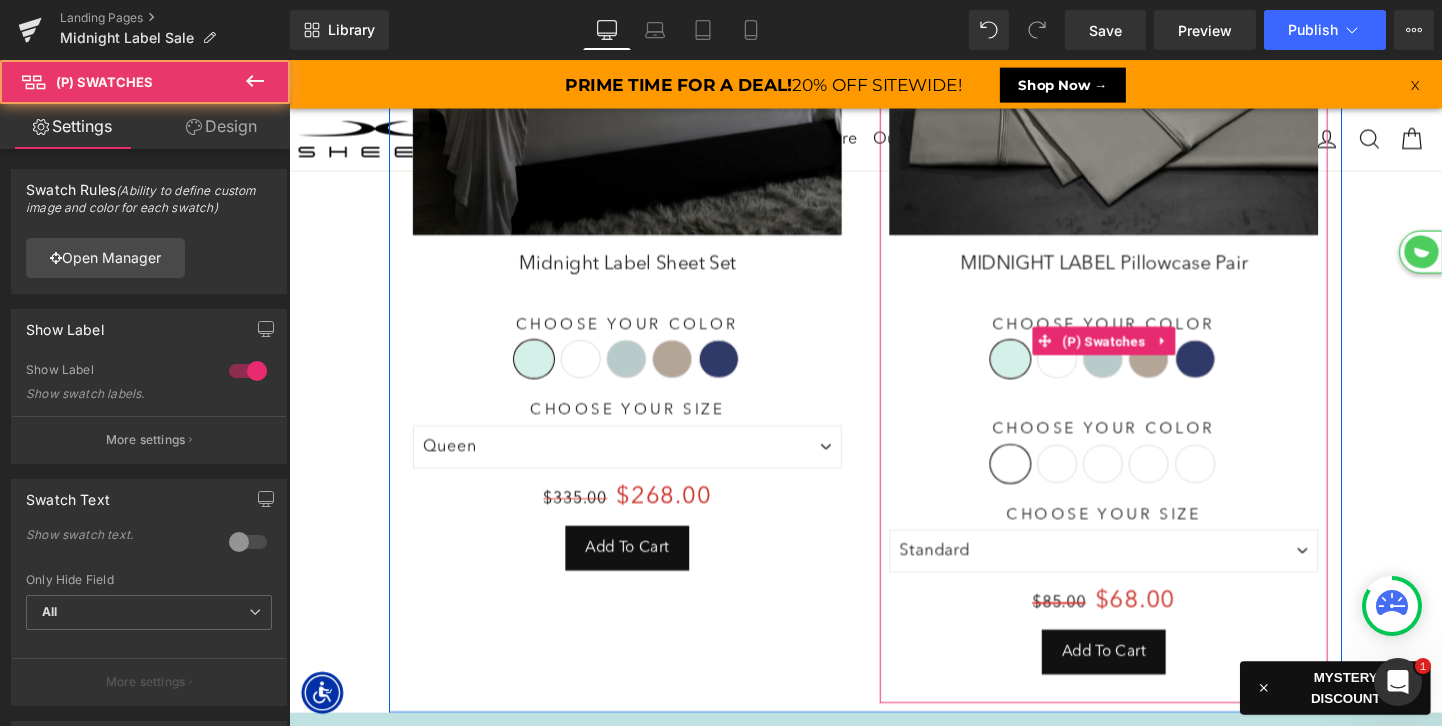scroll, scrollTop: 10, scrollLeft: 10, axis: both 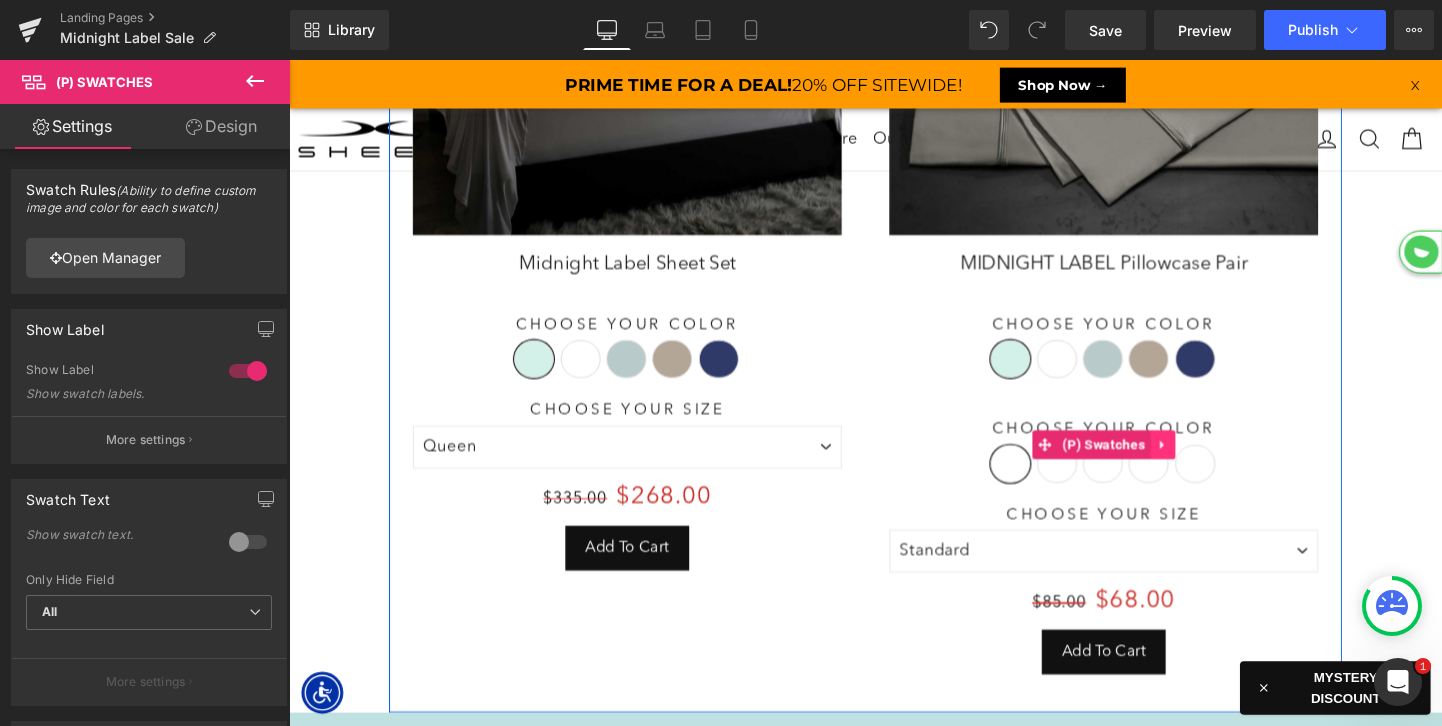 click 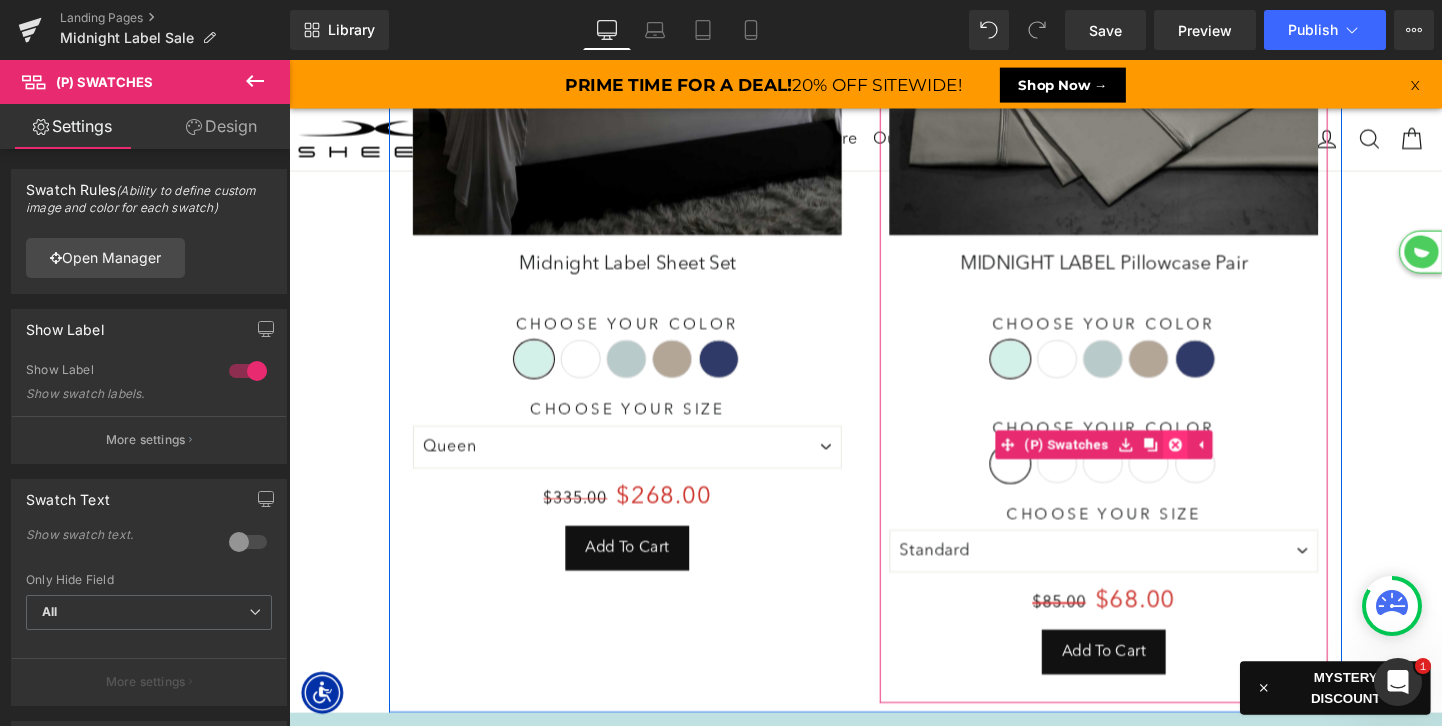 click 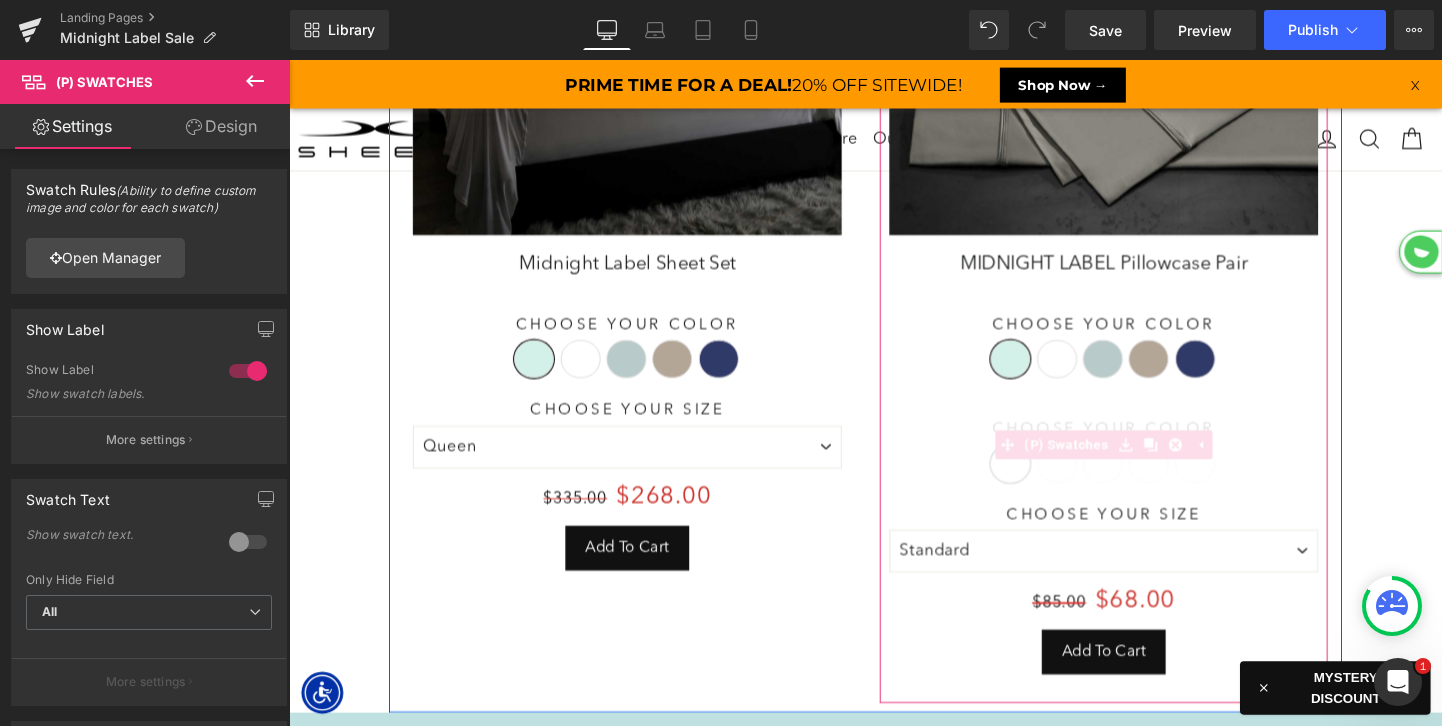 scroll, scrollTop: 6148, scrollLeft: 1210, axis: both 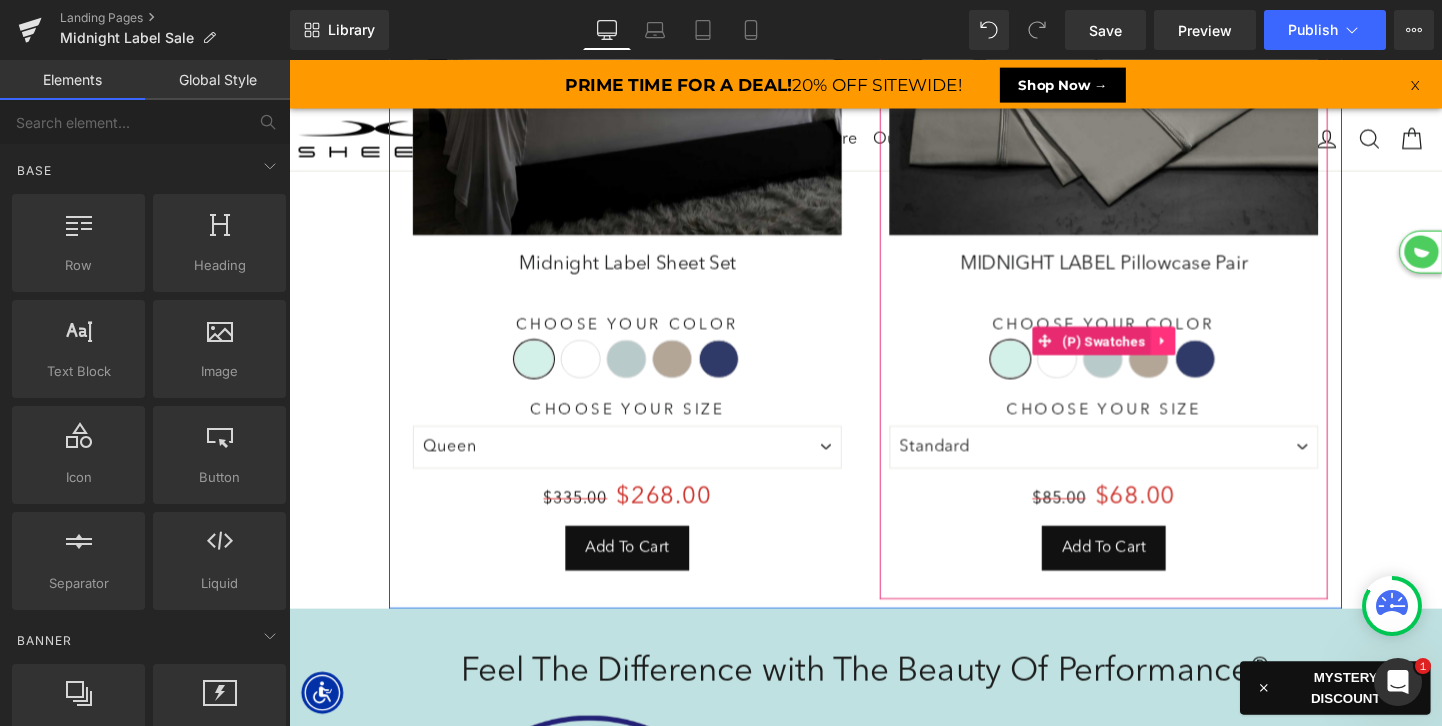 click 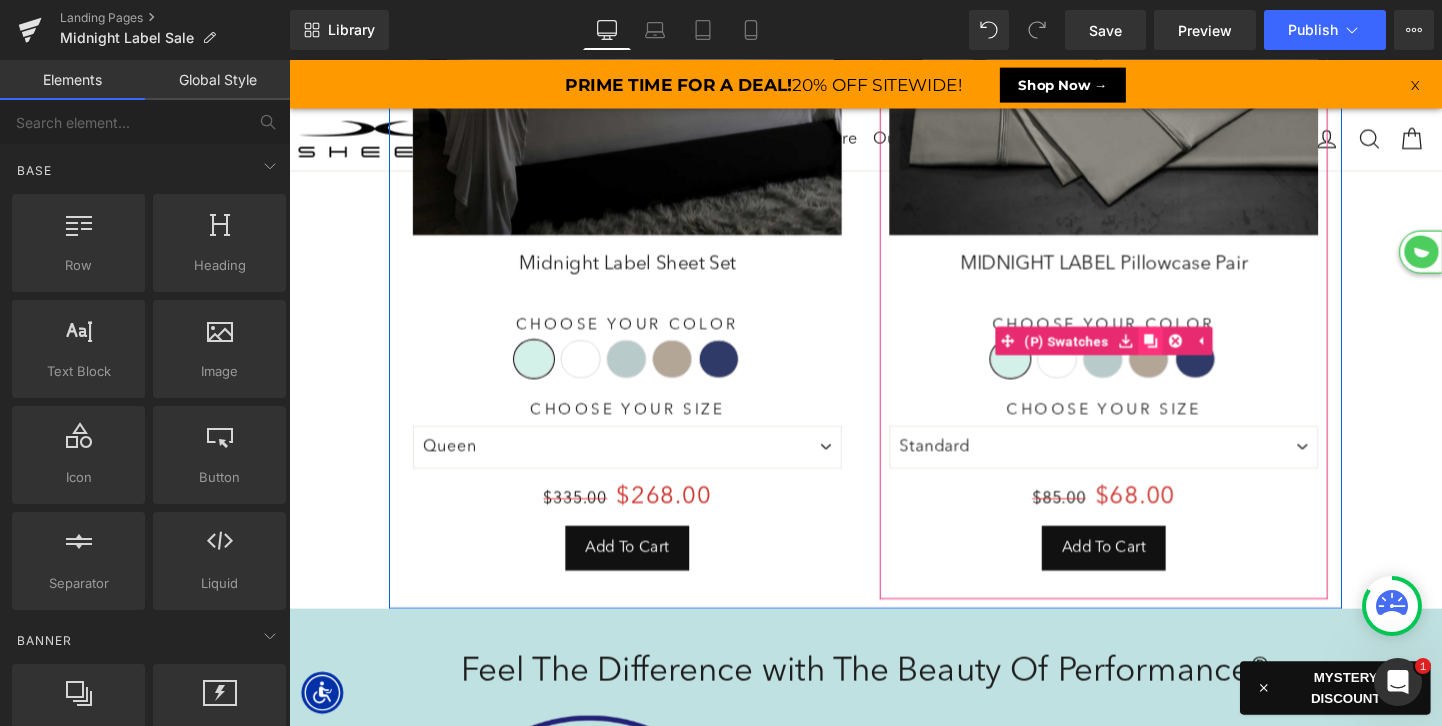 click 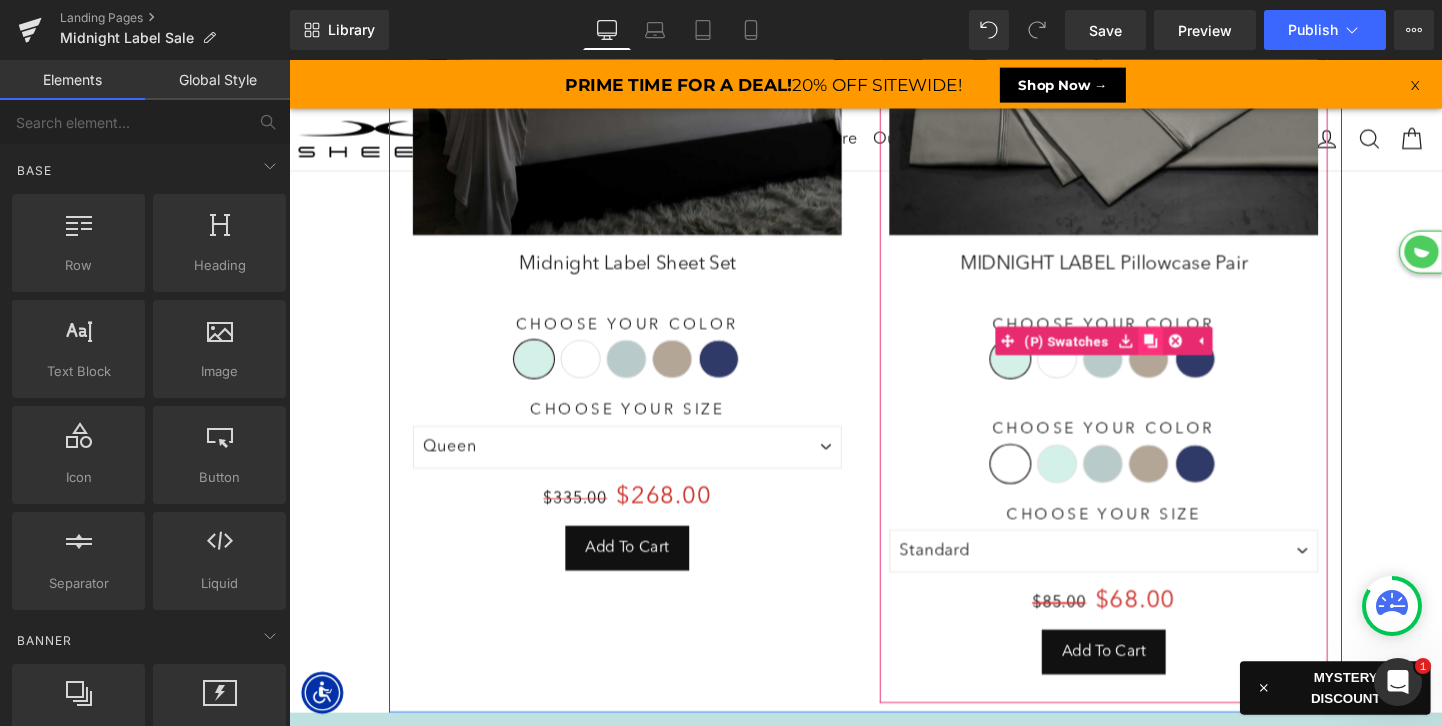 scroll, scrollTop: 10, scrollLeft: 10, axis: both 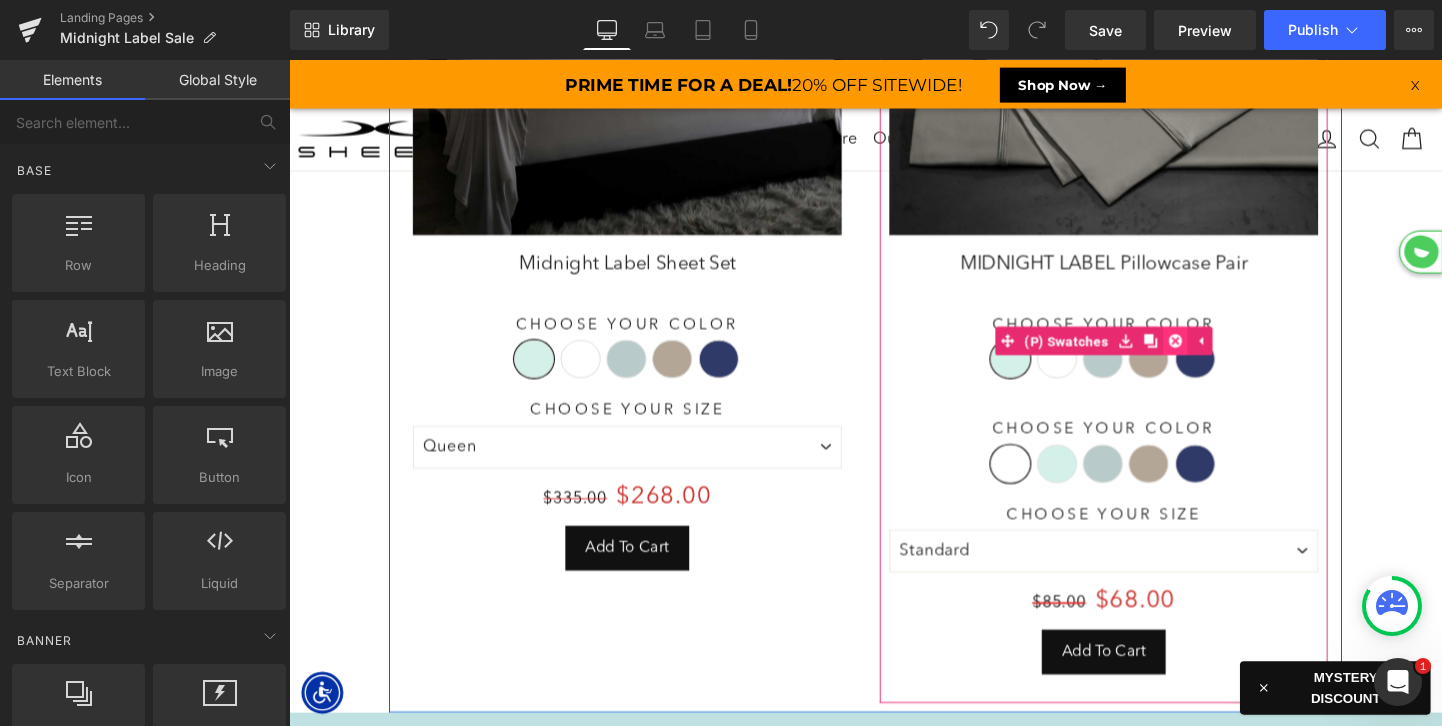 click 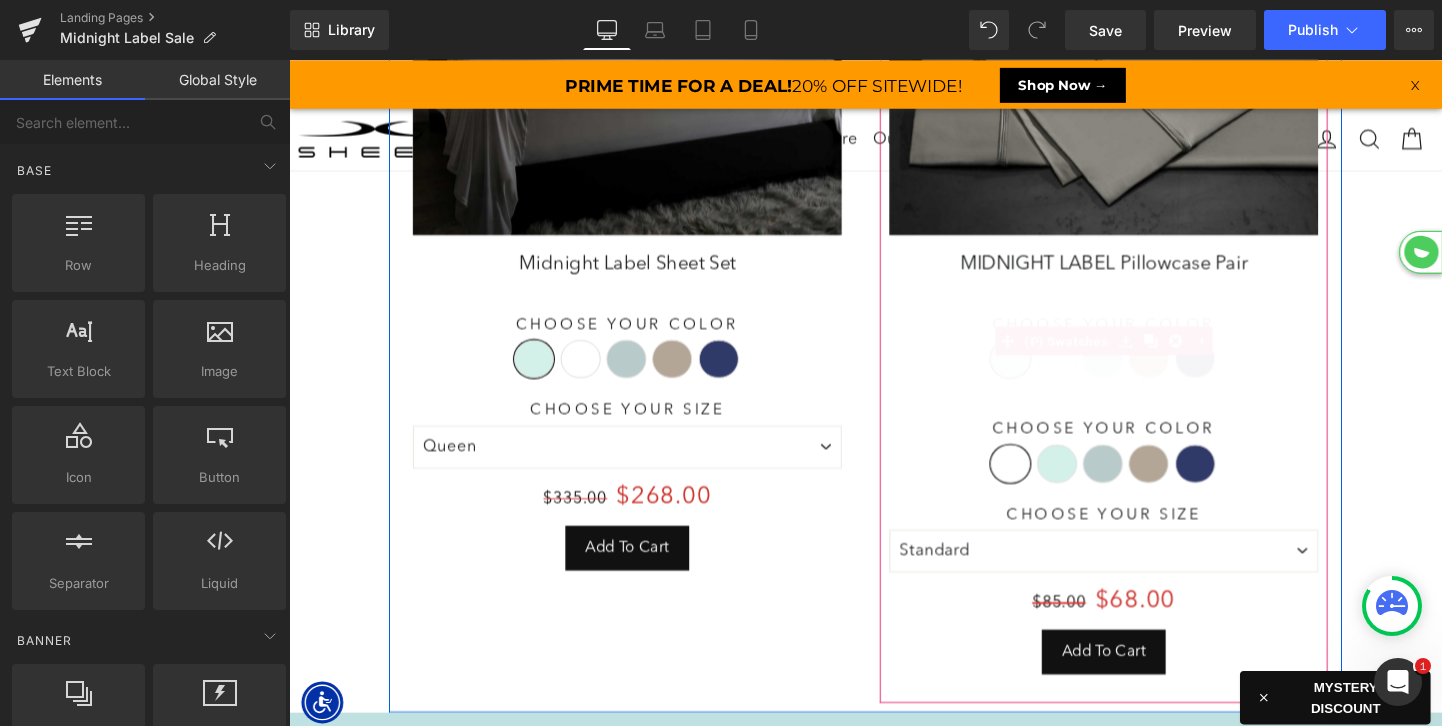 scroll, scrollTop: 6148, scrollLeft: 1210, axis: both 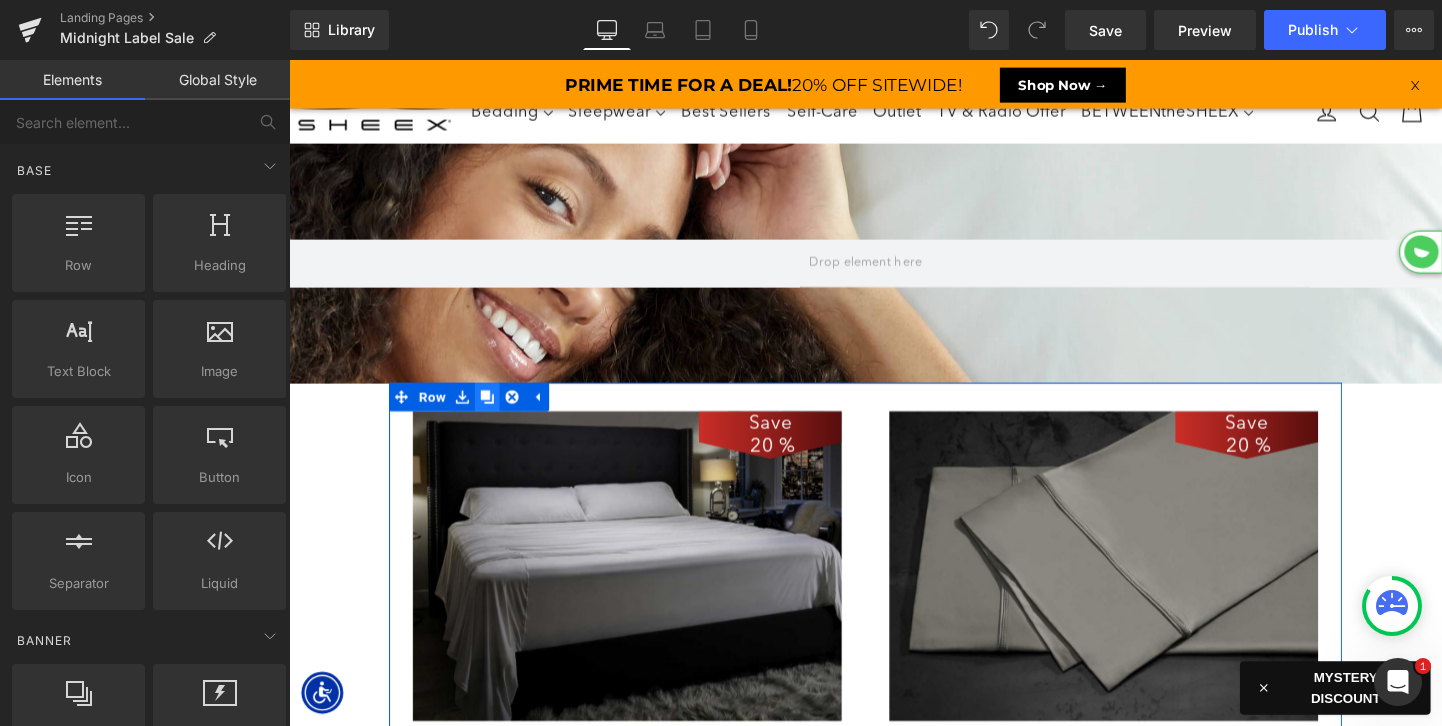 click 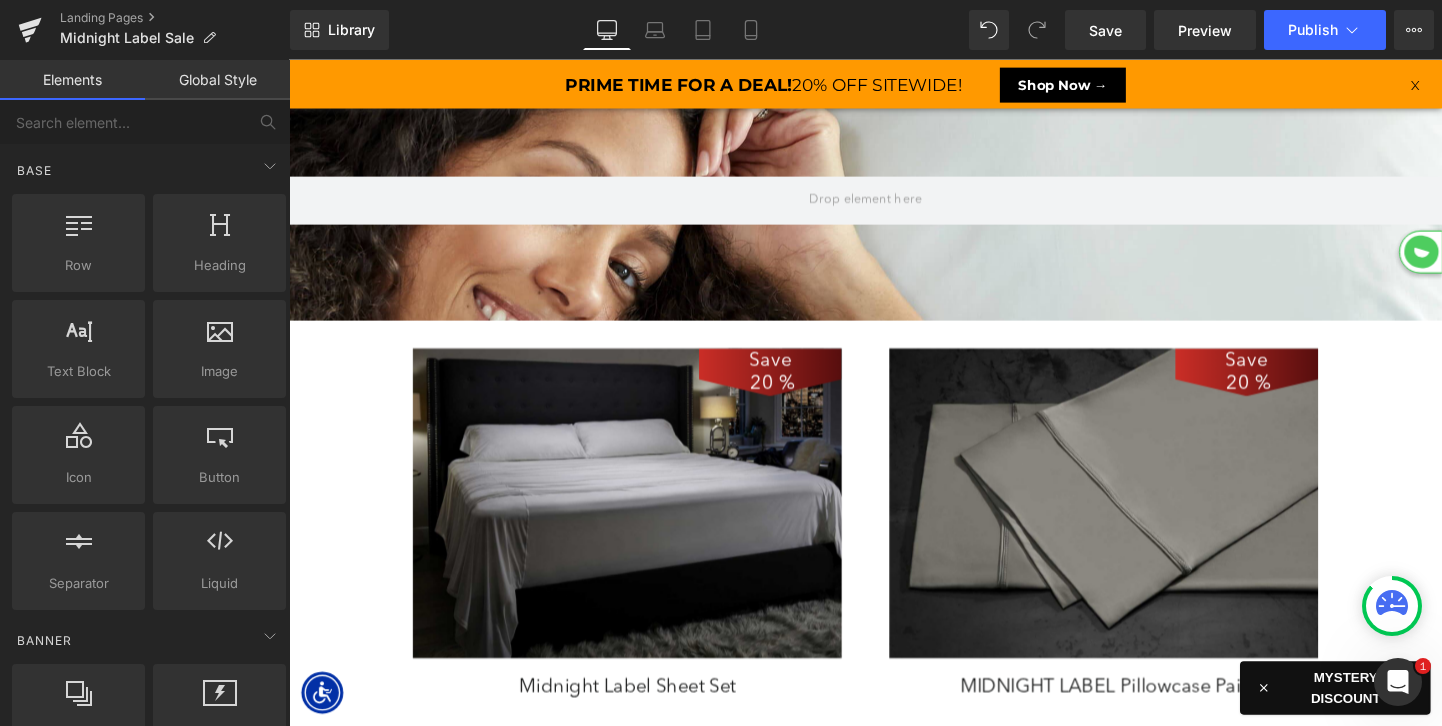 scroll, scrollTop: 697, scrollLeft: 0, axis: vertical 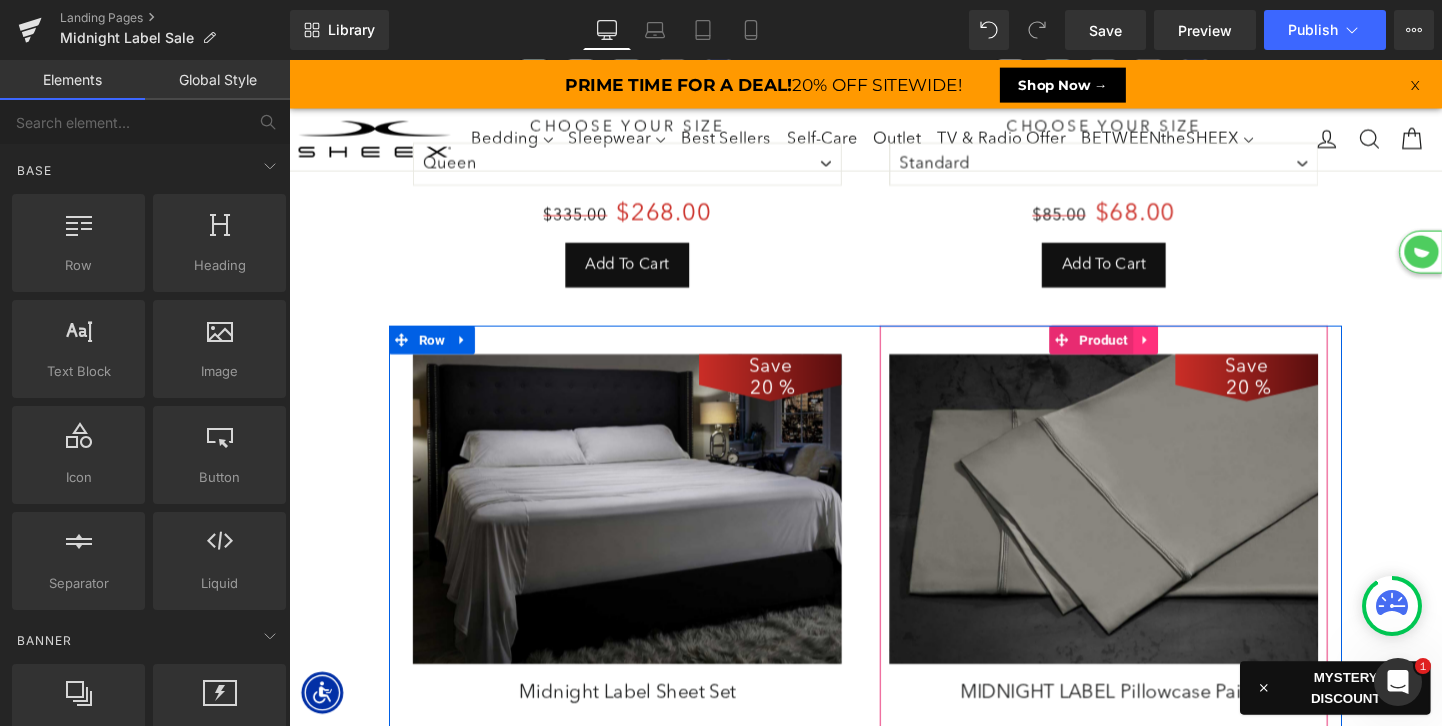 click 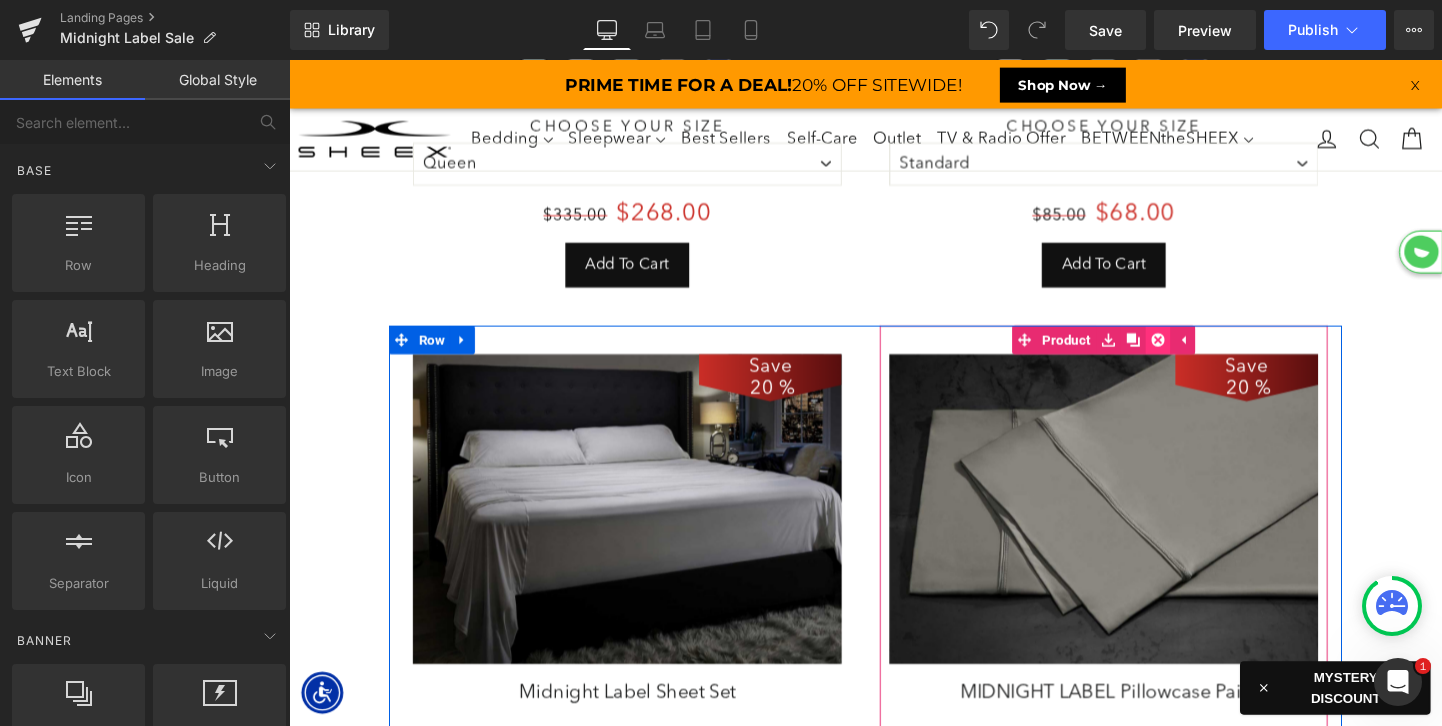 click 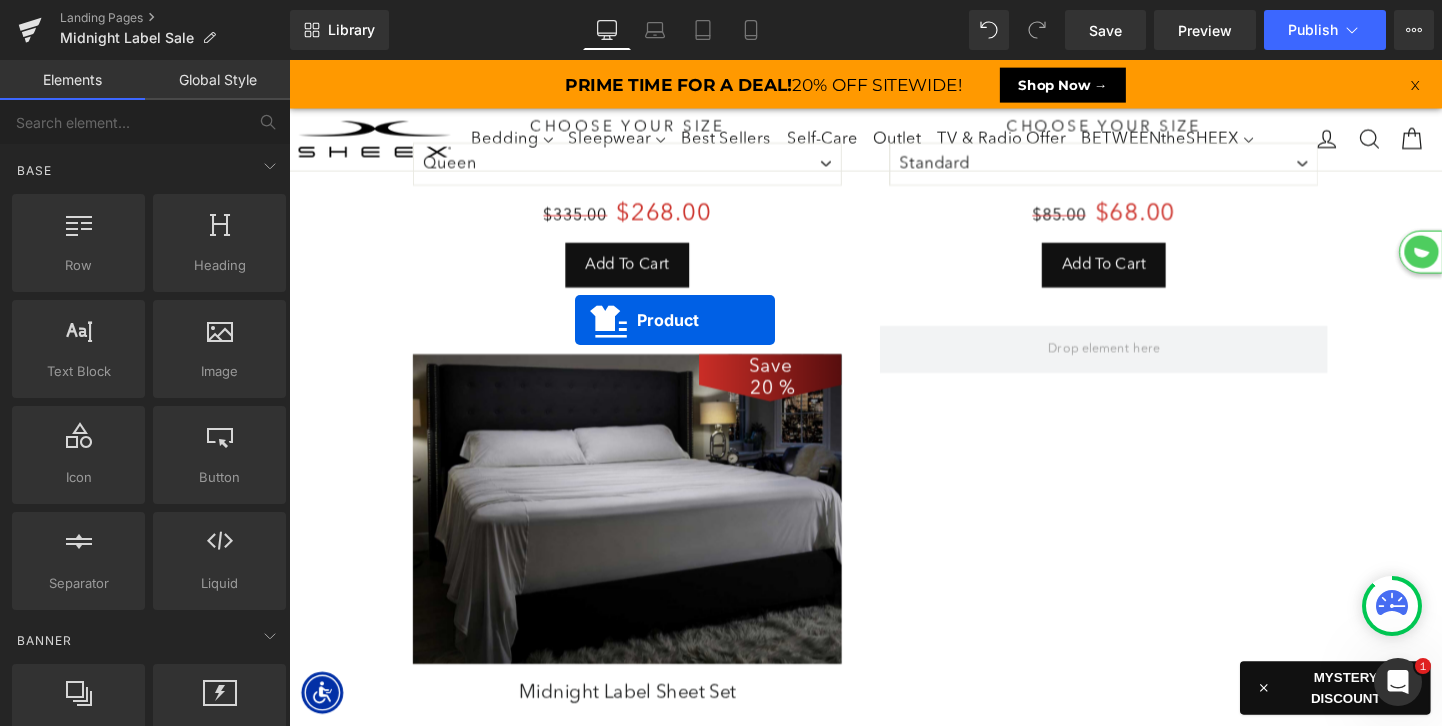 scroll, scrollTop: 6208, scrollLeft: 1210, axis: both 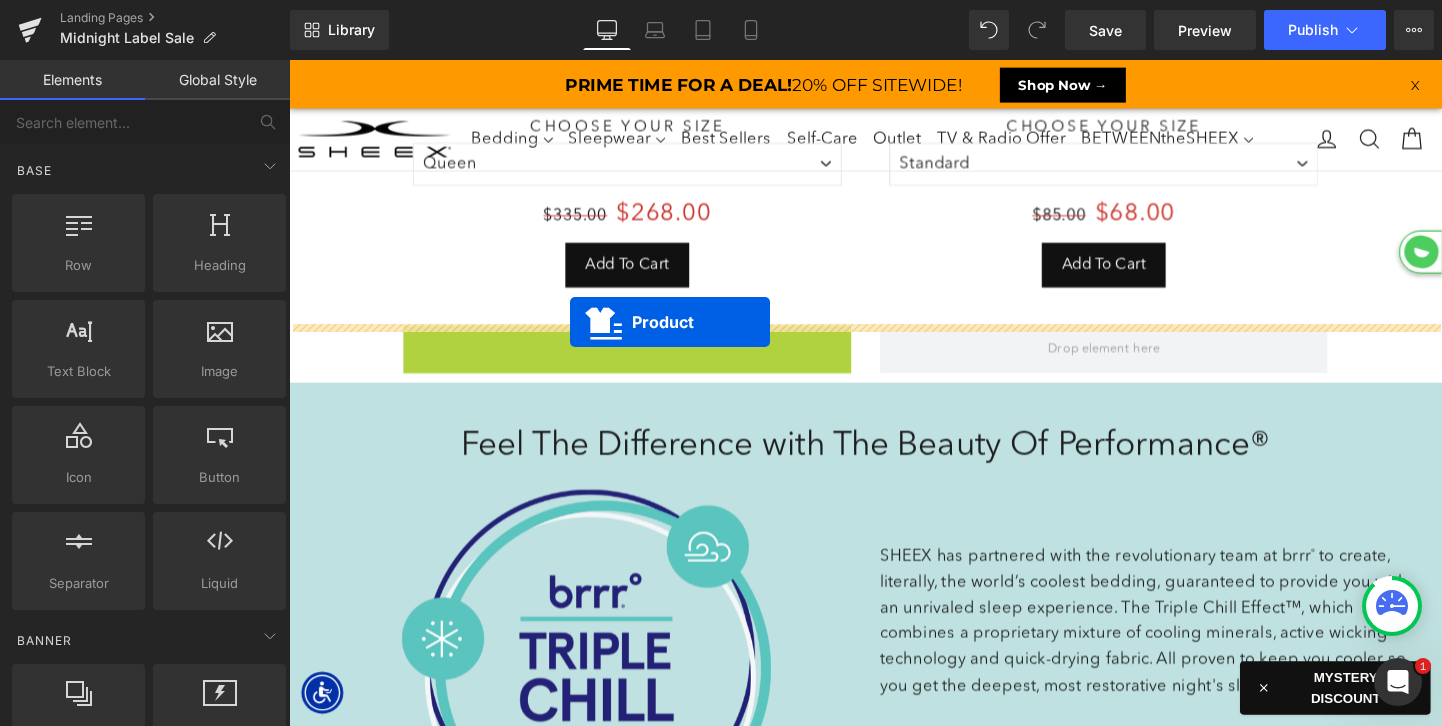 drag, startPoint x: 599, startPoint y: 350, endPoint x: 584, endPoint y: 335, distance: 21.213203 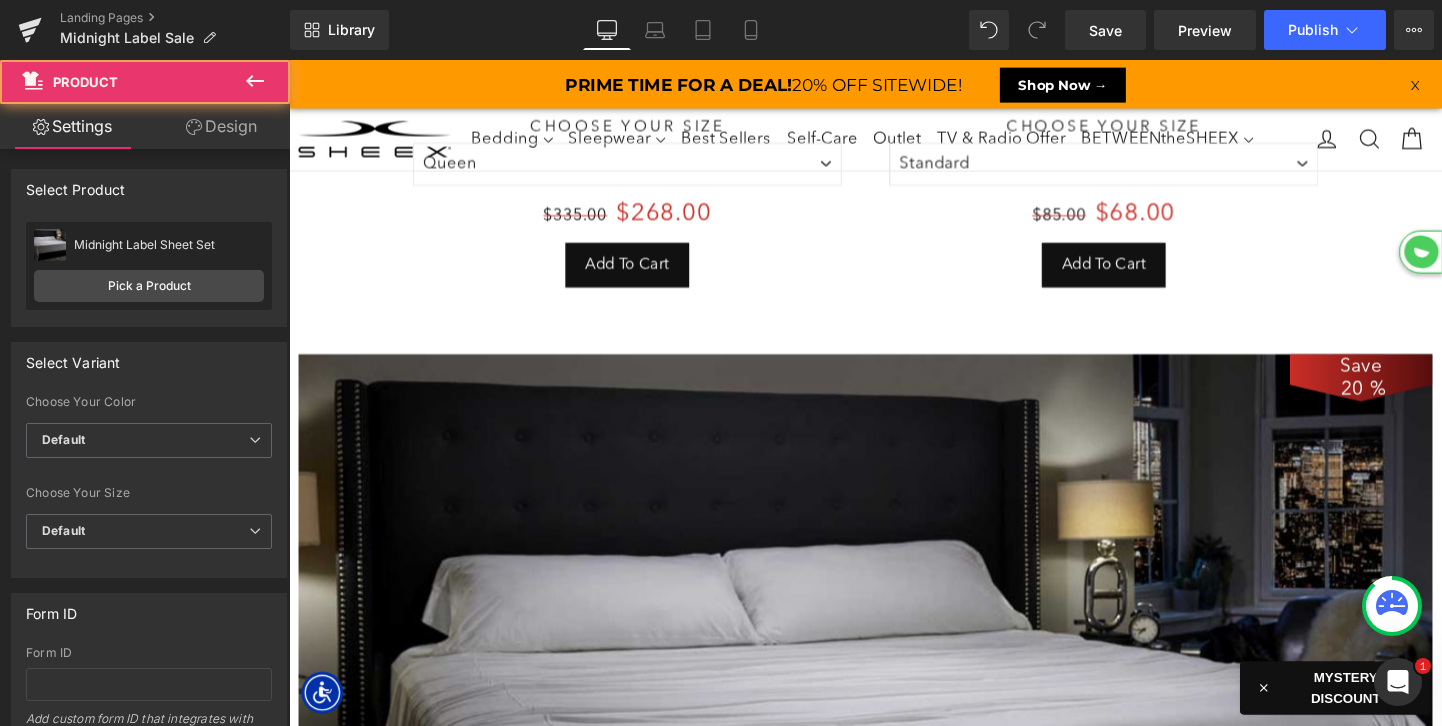 scroll, scrollTop: 10, scrollLeft: 10, axis: both 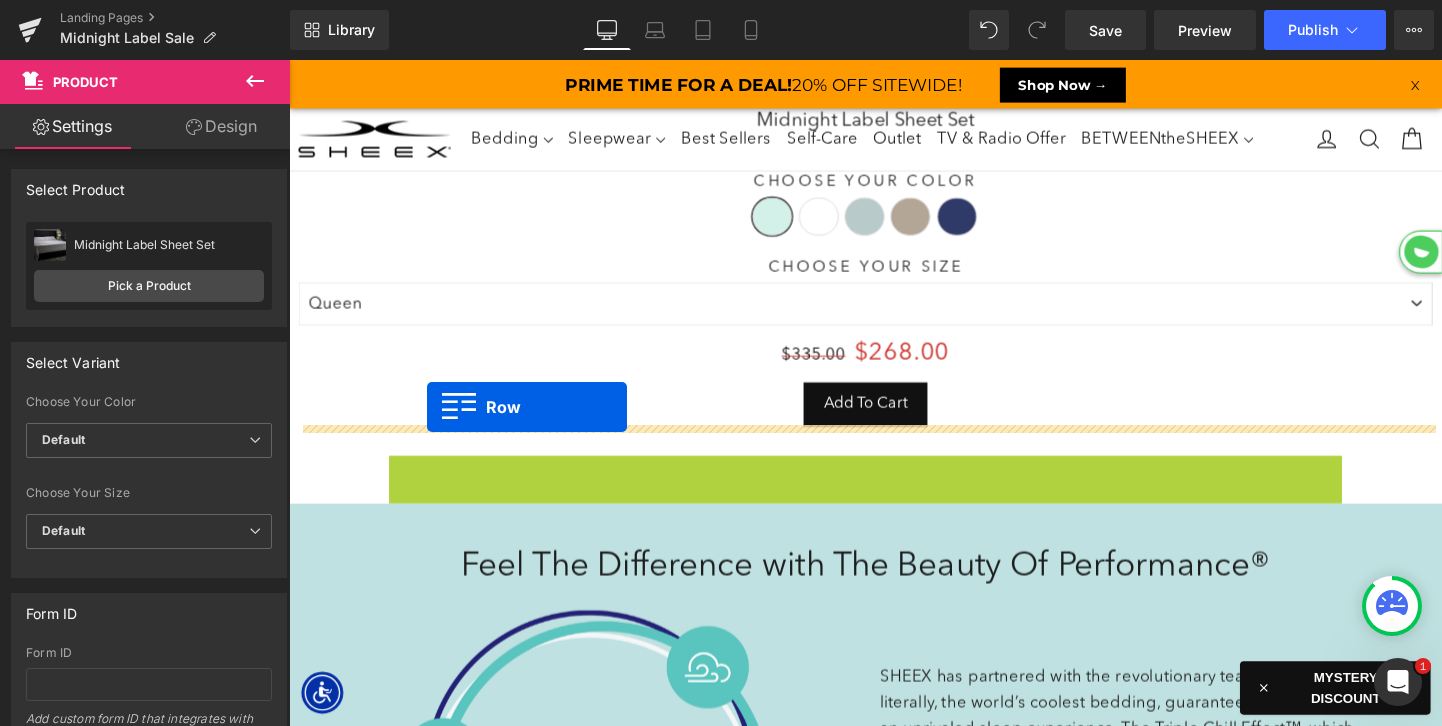 drag, startPoint x: 412, startPoint y: 483, endPoint x: 434, endPoint y: 424, distance: 62.968246 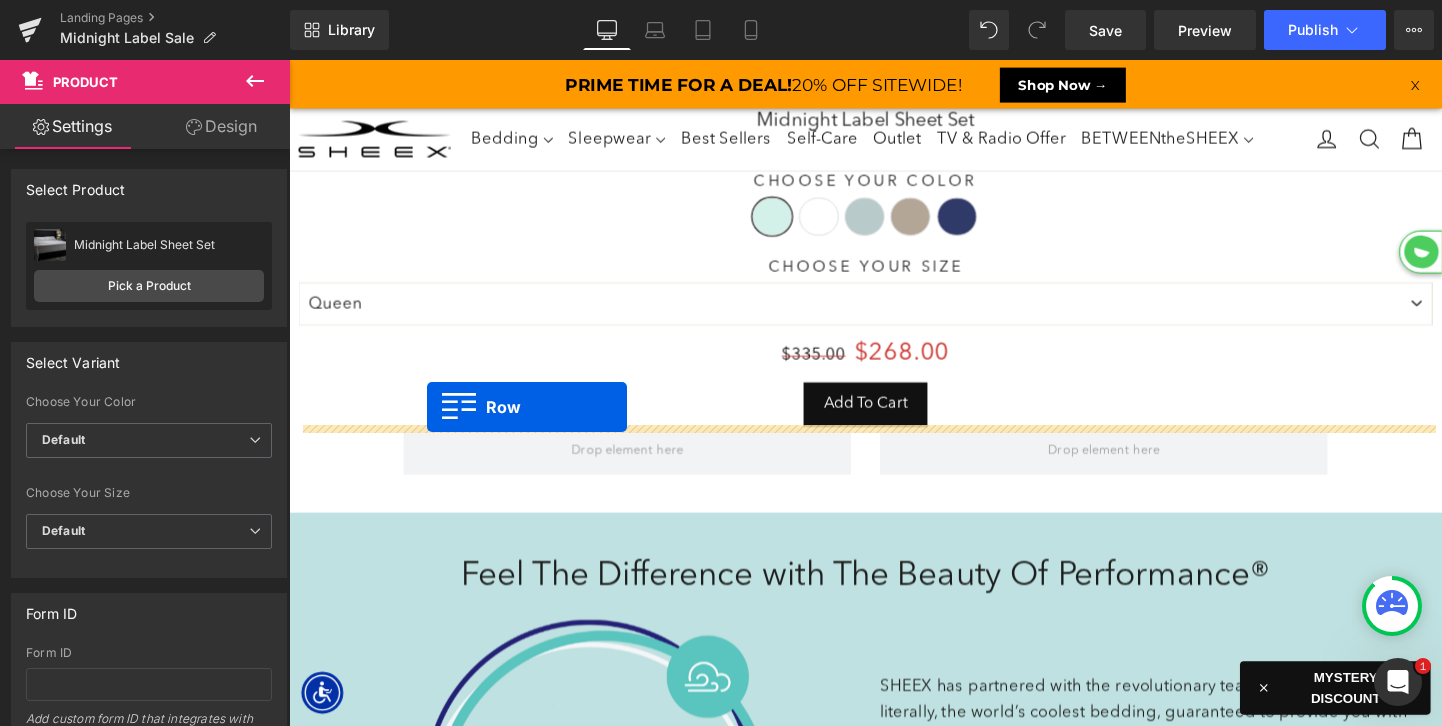 scroll, scrollTop: 10, scrollLeft: 10, axis: both 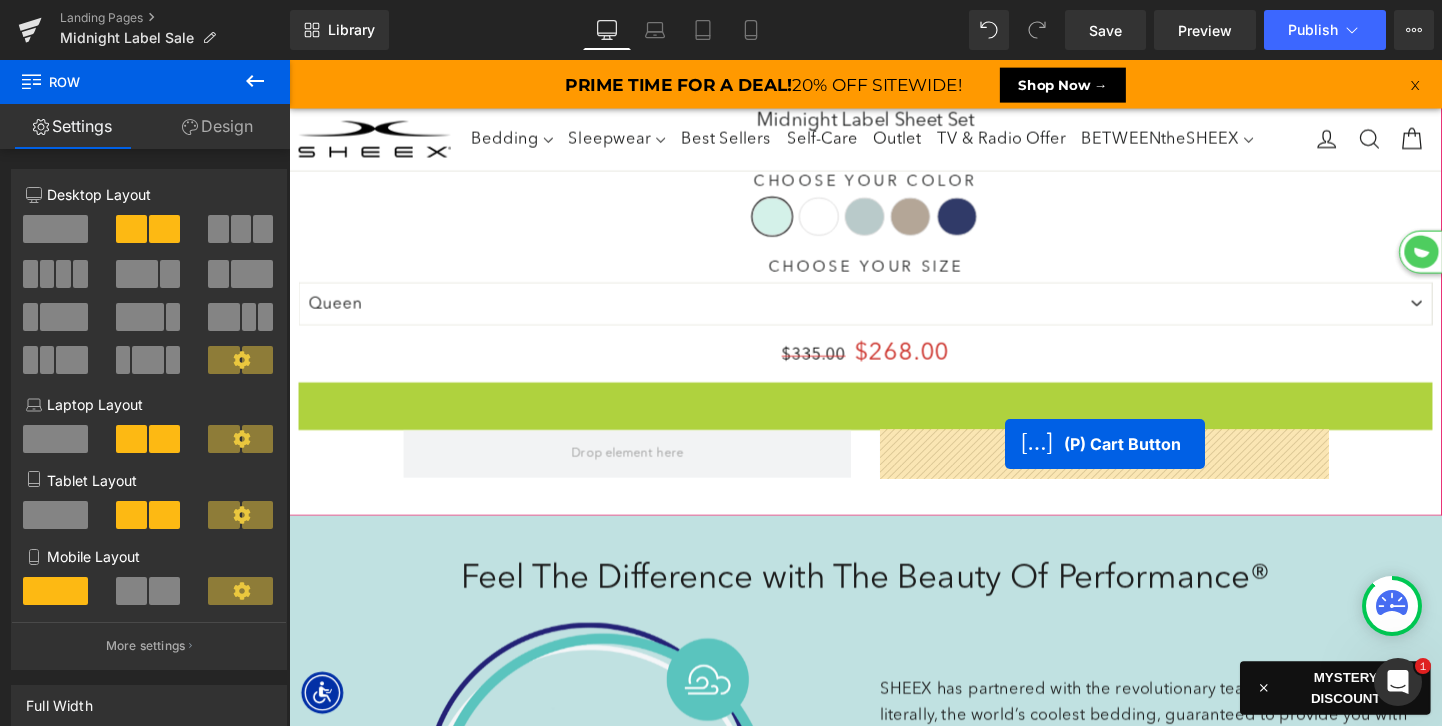 drag, startPoint x: 822, startPoint y: 419, endPoint x: 1041, endPoint y: 463, distance: 223.37636 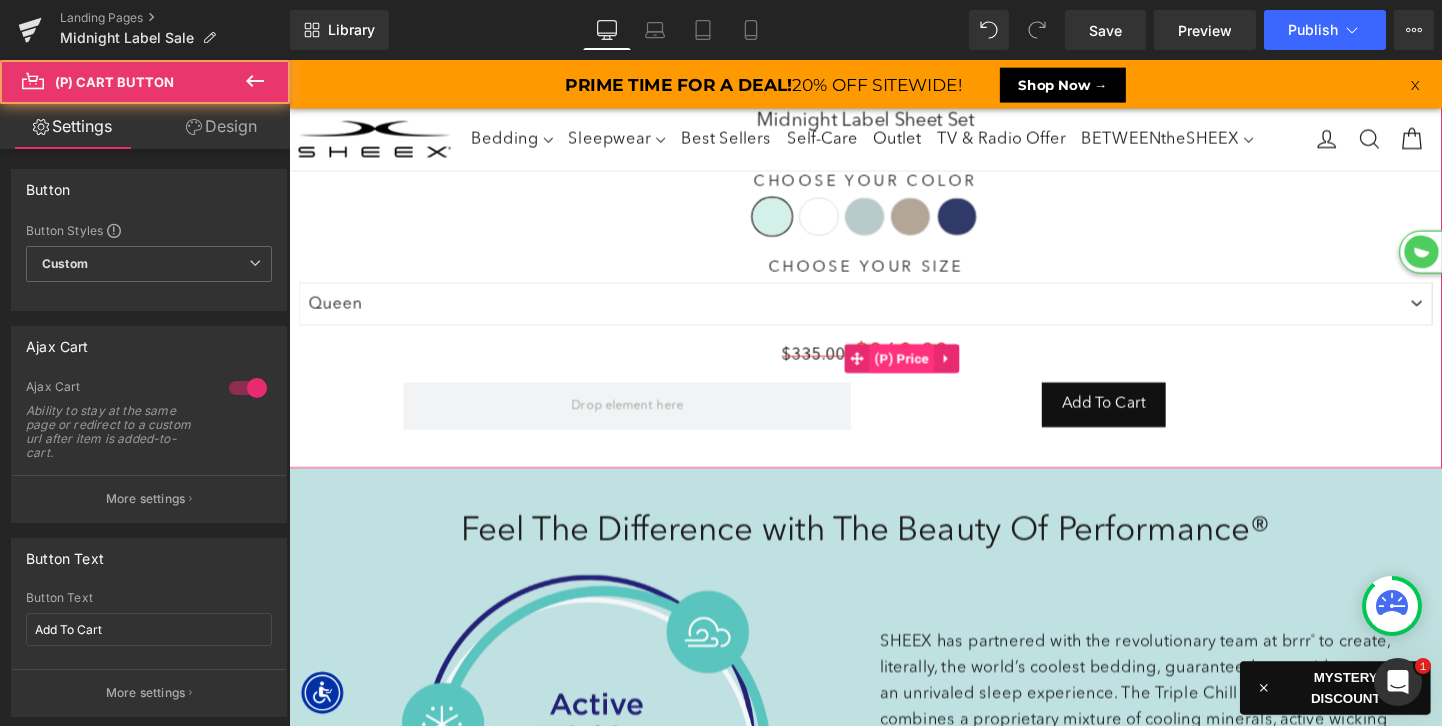 scroll, scrollTop: 7432, scrollLeft: 1210, axis: both 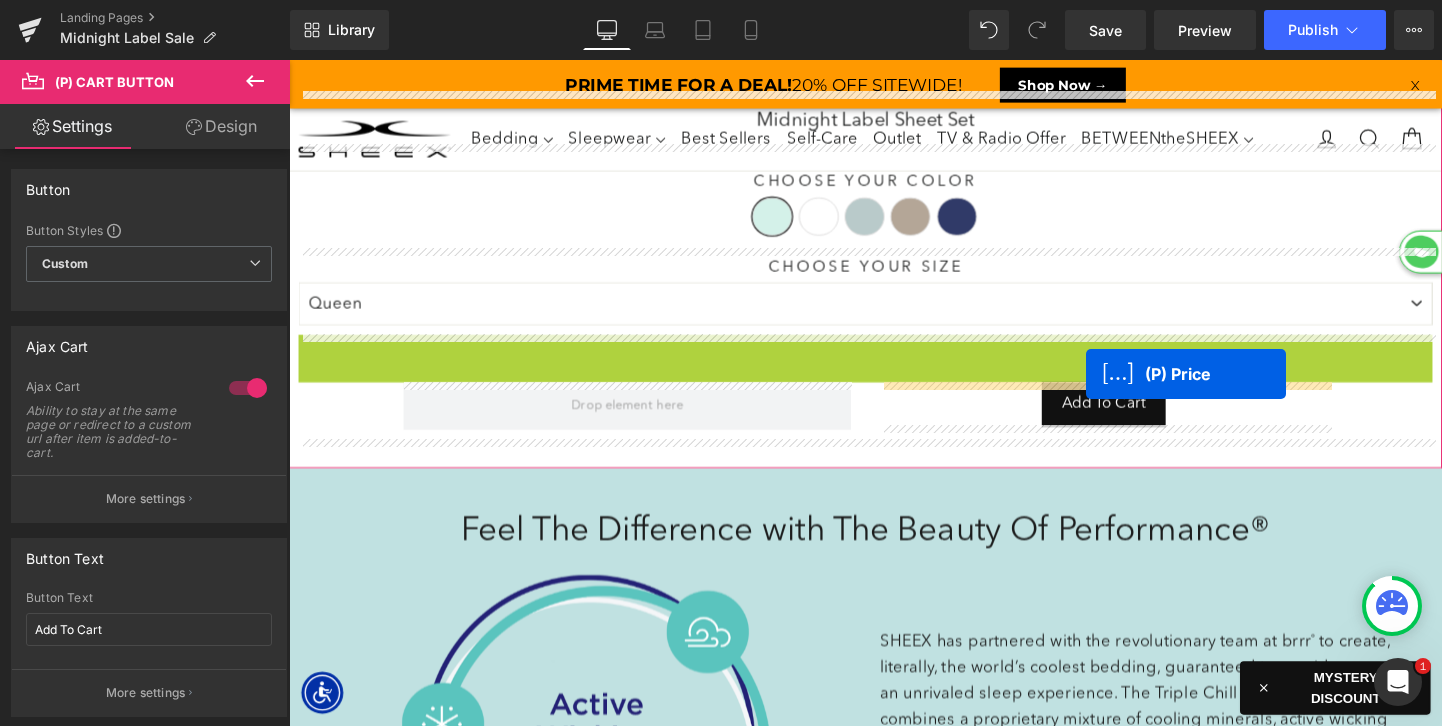 drag, startPoint x: 886, startPoint y: 368, endPoint x: 1126, endPoint y: 392, distance: 241.19702 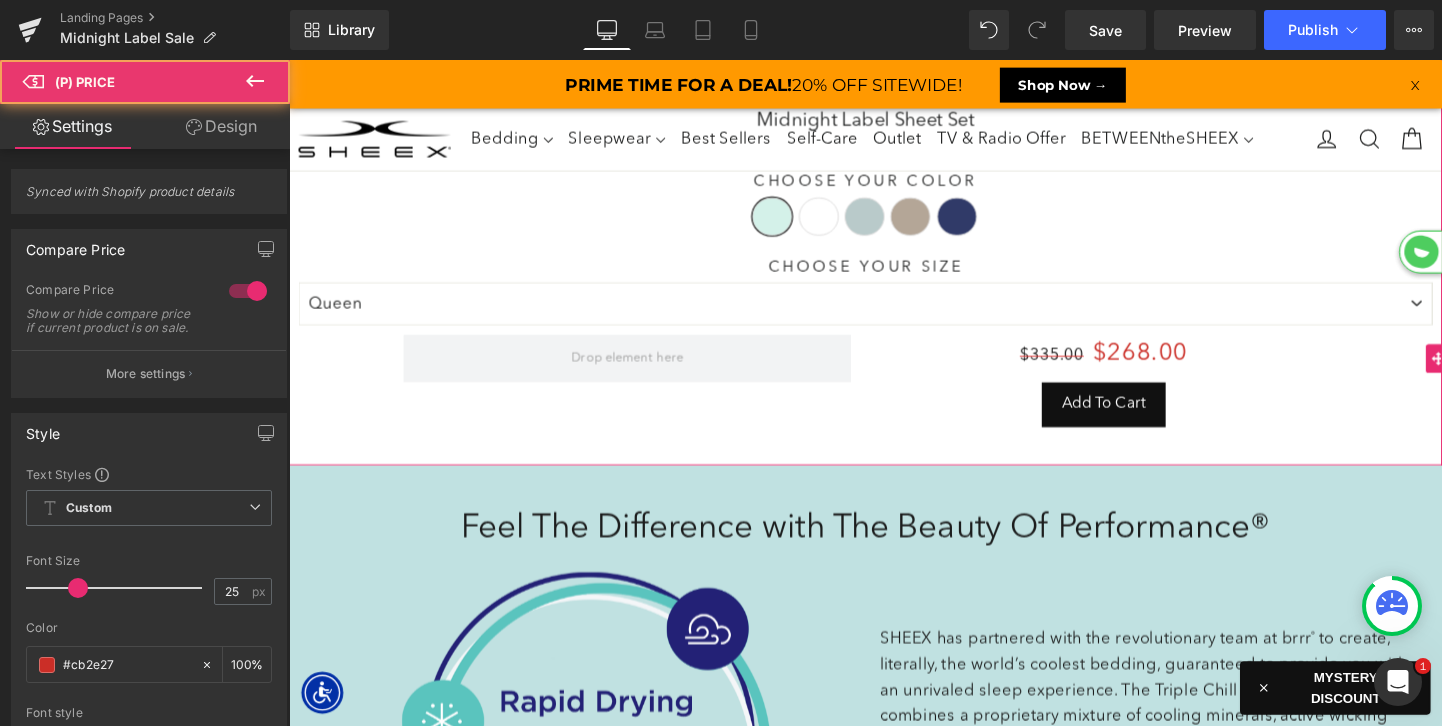 scroll, scrollTop: 7429, scrollLeft: 1210, axis: both 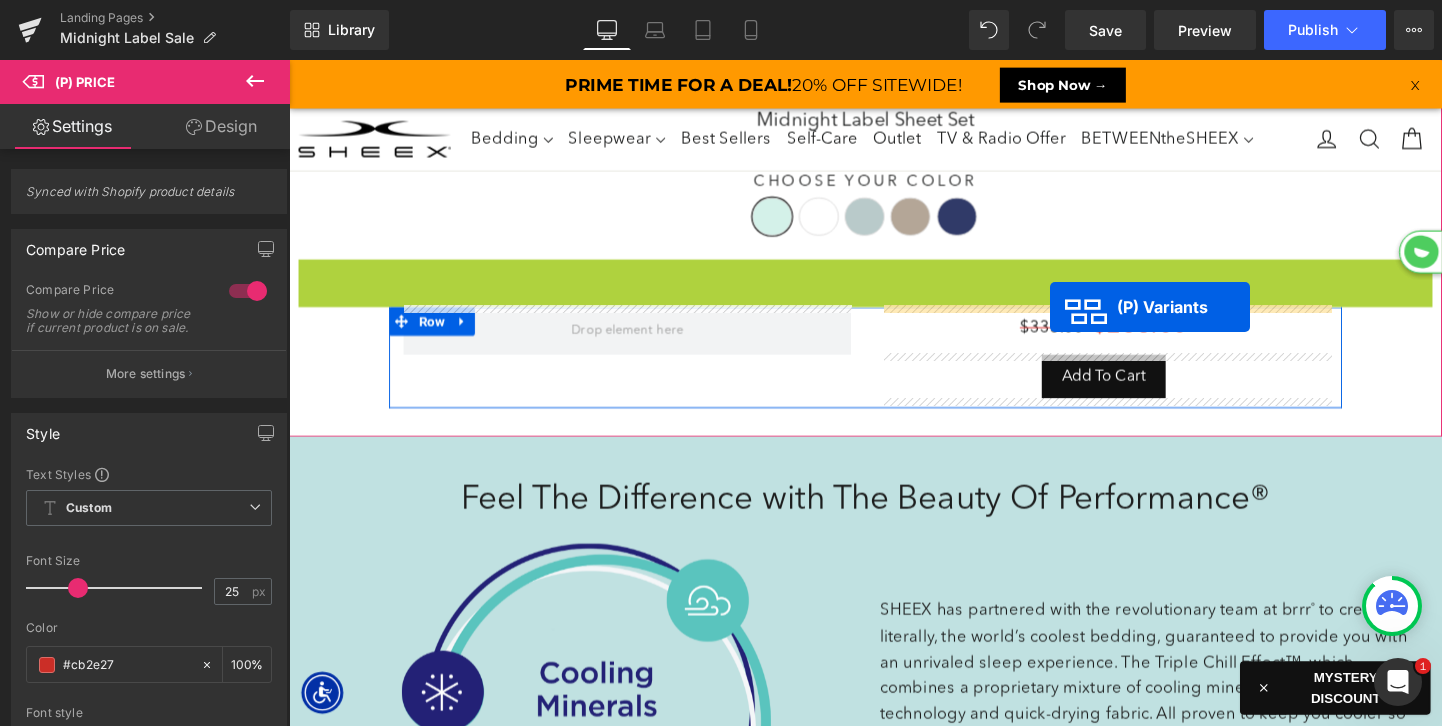 drag, startPoint x: 837, startPoint y: 303, endPoint x: 1088, endPoint y: 320, distance: 251.57504 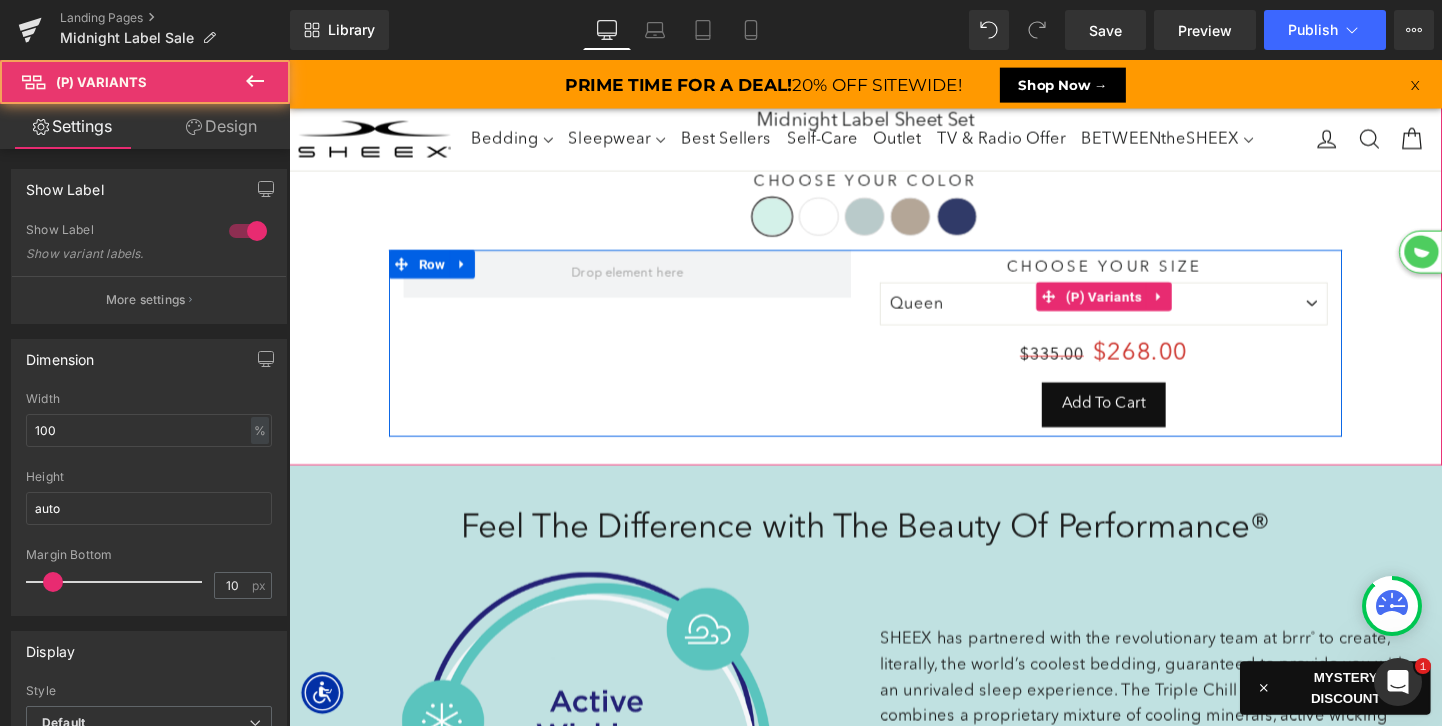 scroll, scrollTop: 10, scrollLeft: 10, axis: both 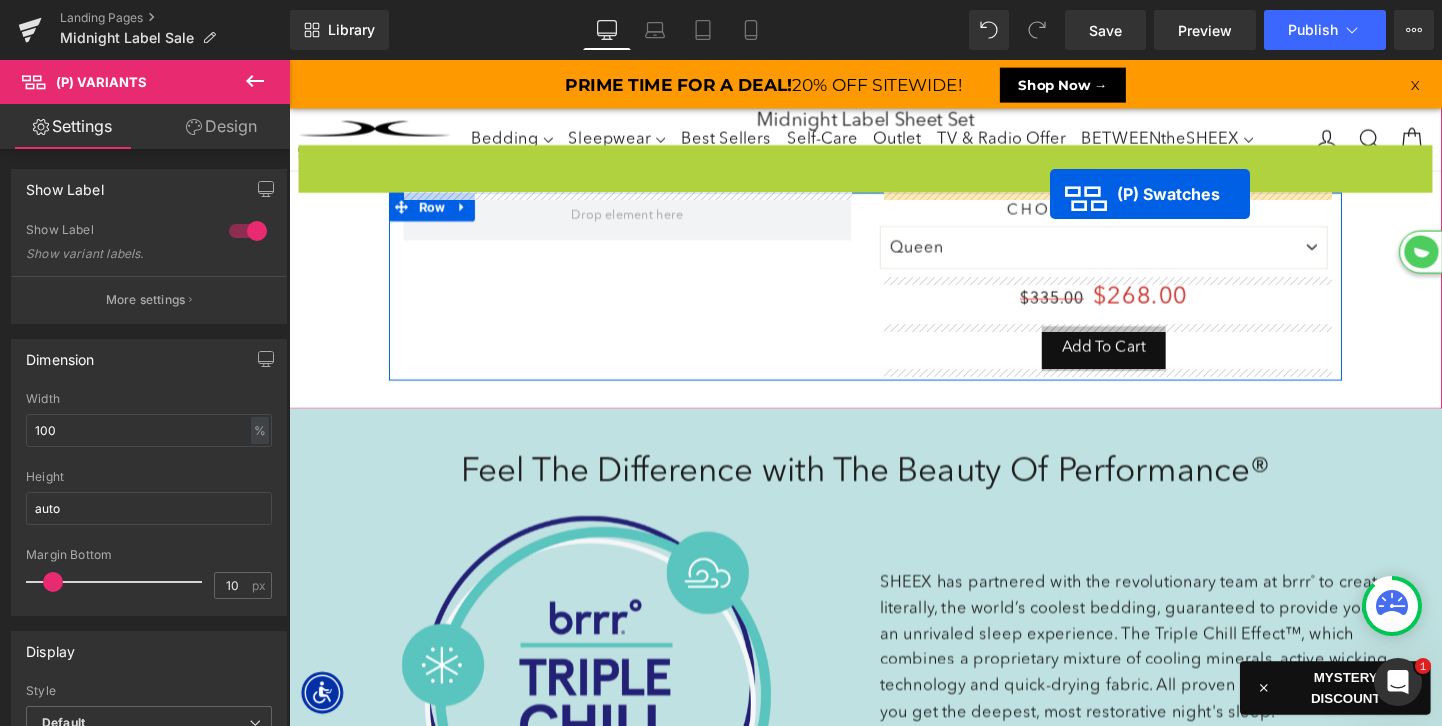 drag, startPoint x: 833, startPoint y: 200, endPoint x: 1088, endPoint y: 200, distance: 255 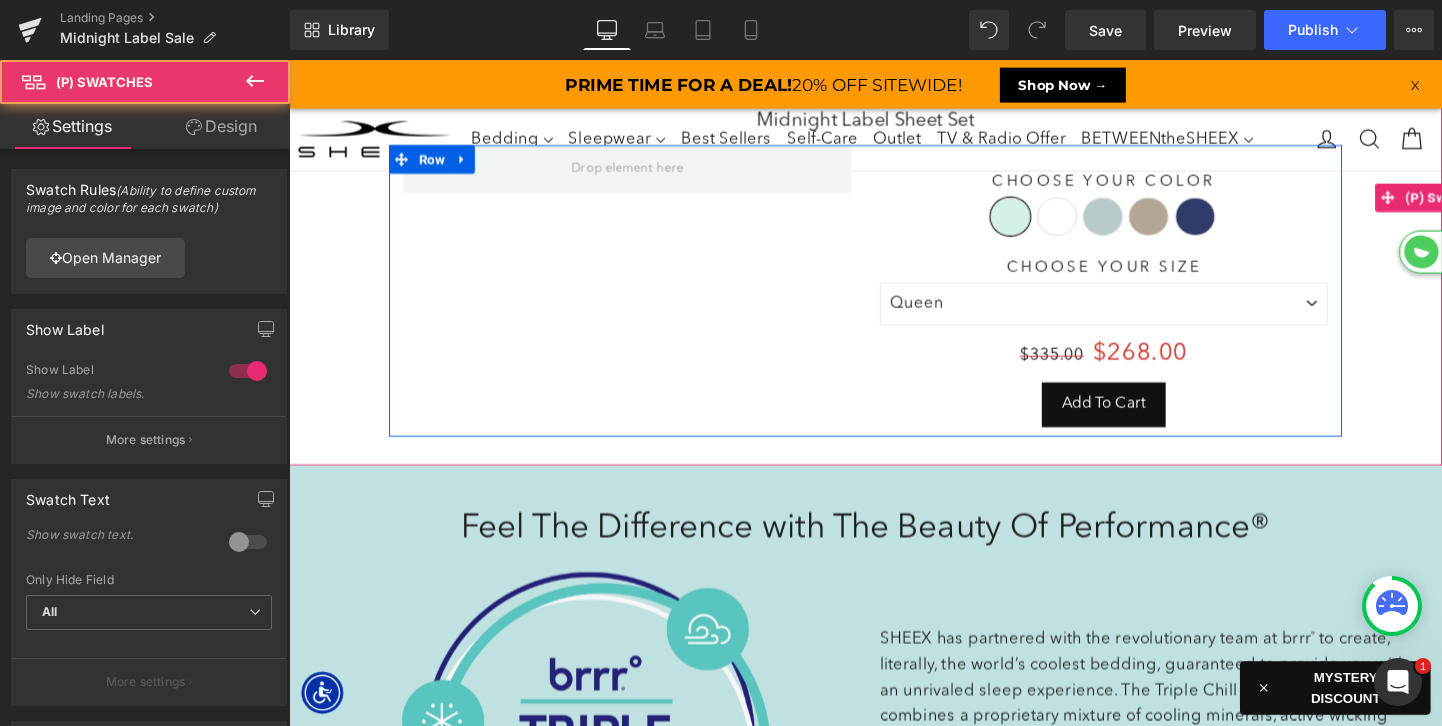 scroll, scrollTop: 10, scrollLeft: 10, axis: both 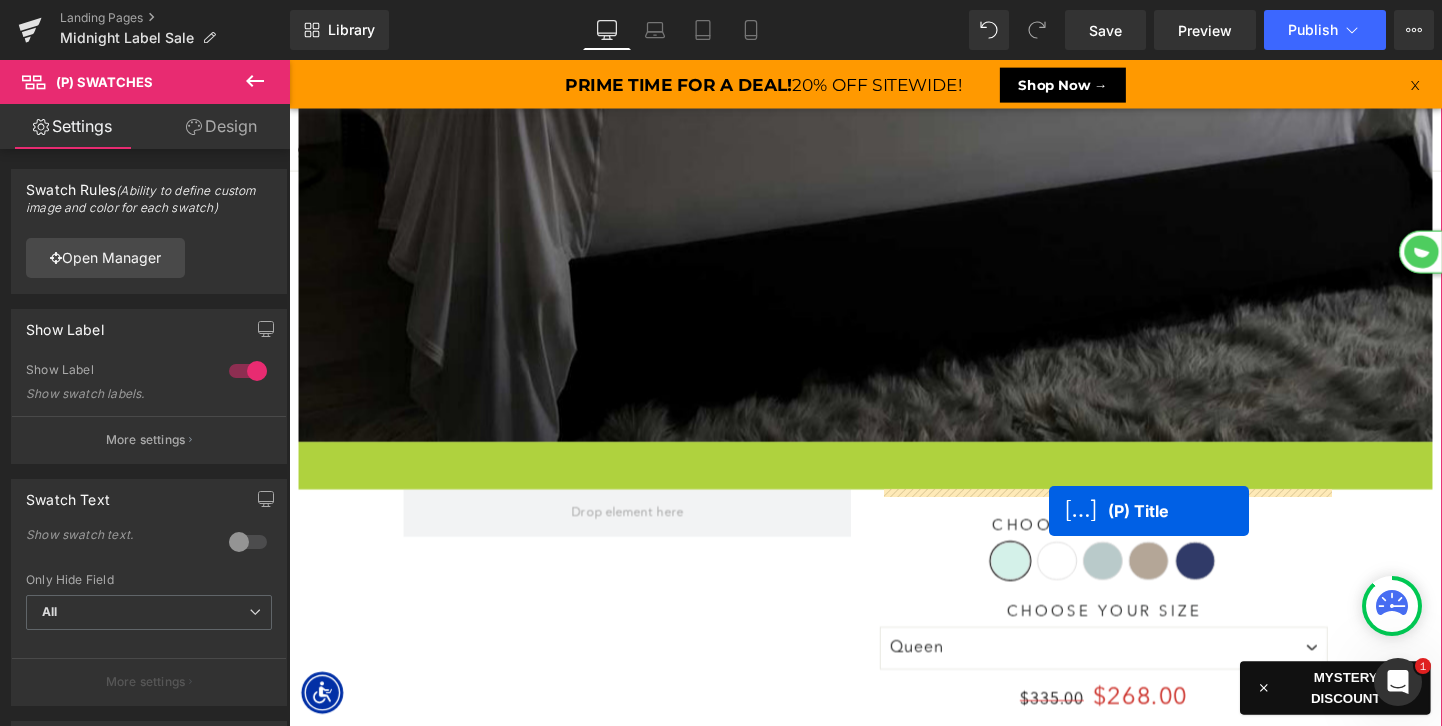 drag, startPoint x: 851, startPoint y: 489, endPoint x: 1087, endPoint y: 533, distance: 240.06665 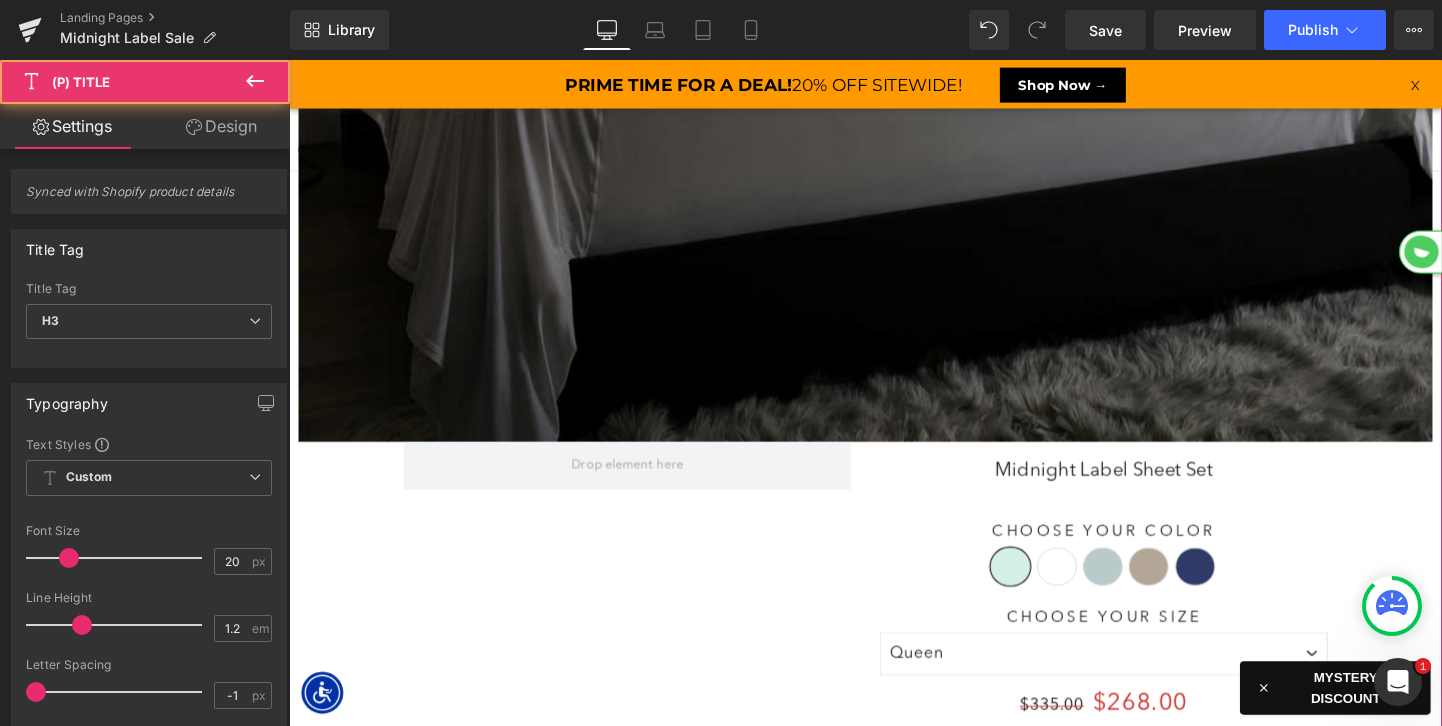 scroll, scrollTop: 10, scrollLeft: 10, axis: both 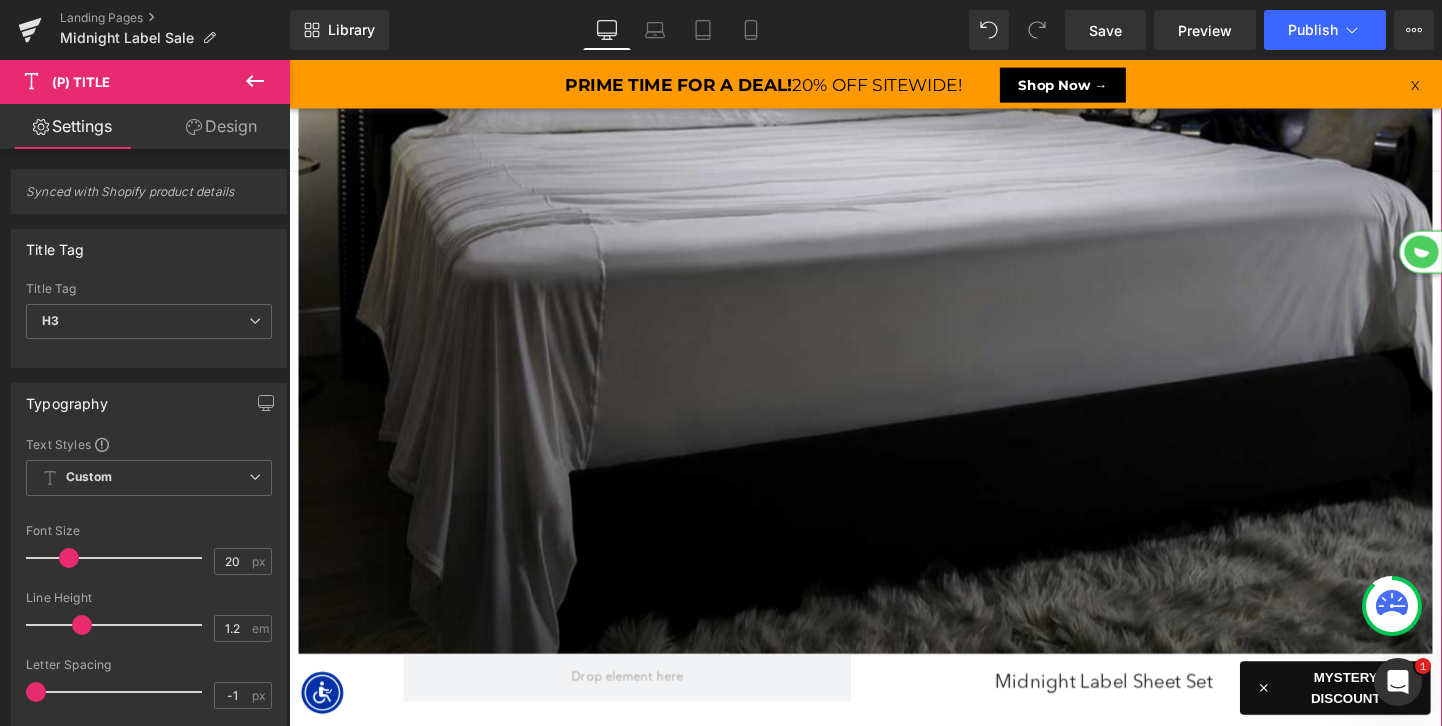 click at bounding box center (894, 254) 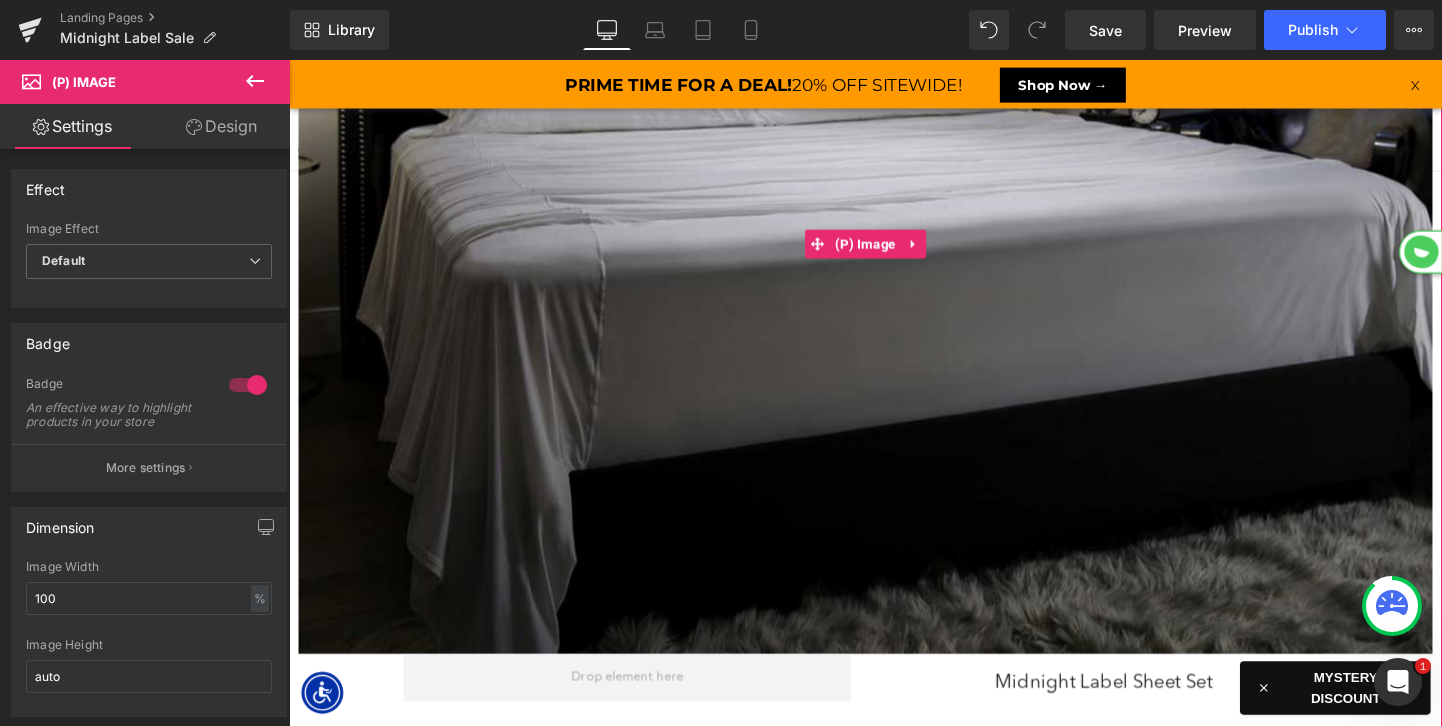 scroll, scrollTop: 524, scrollLeft: 0, axis: vertical 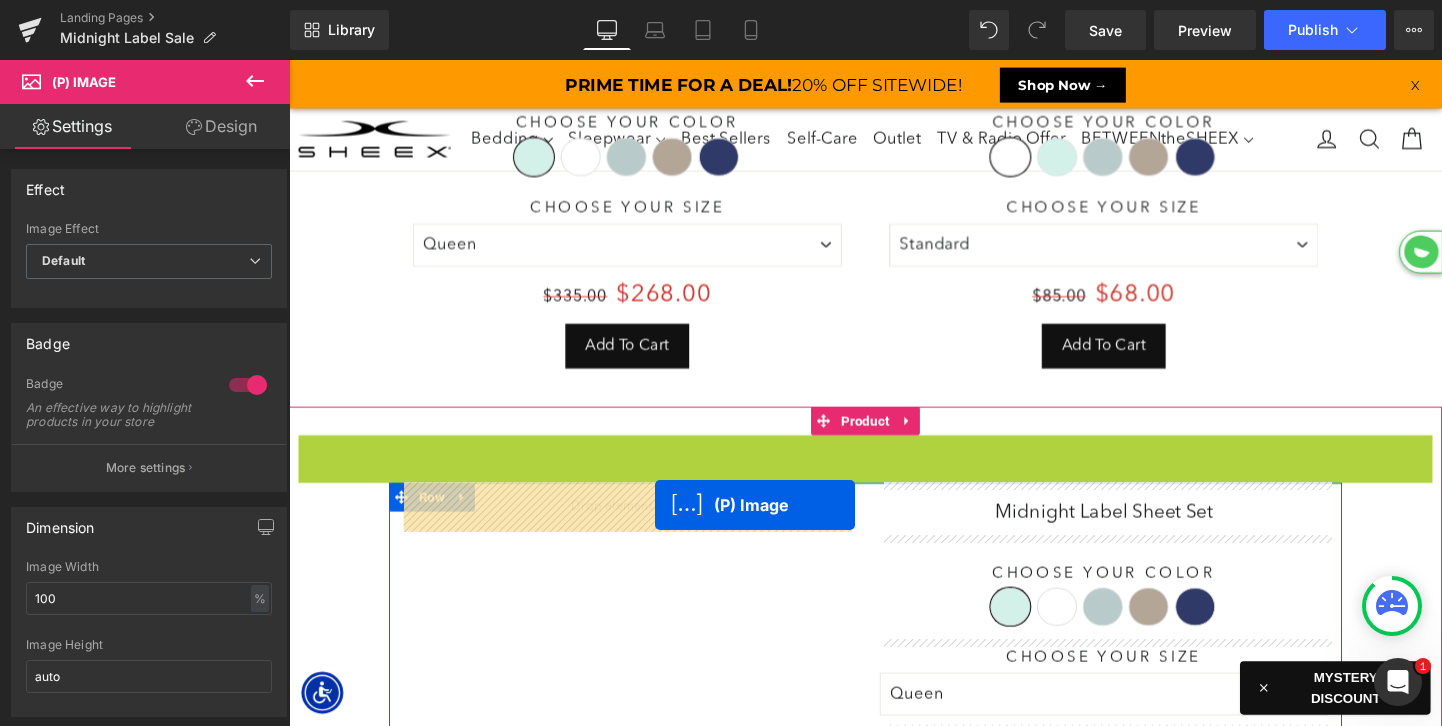 drag, startPoint x: 845, startPoint y: 246, endPoint x: 673, endPoint y: 526, distance: 328.6092 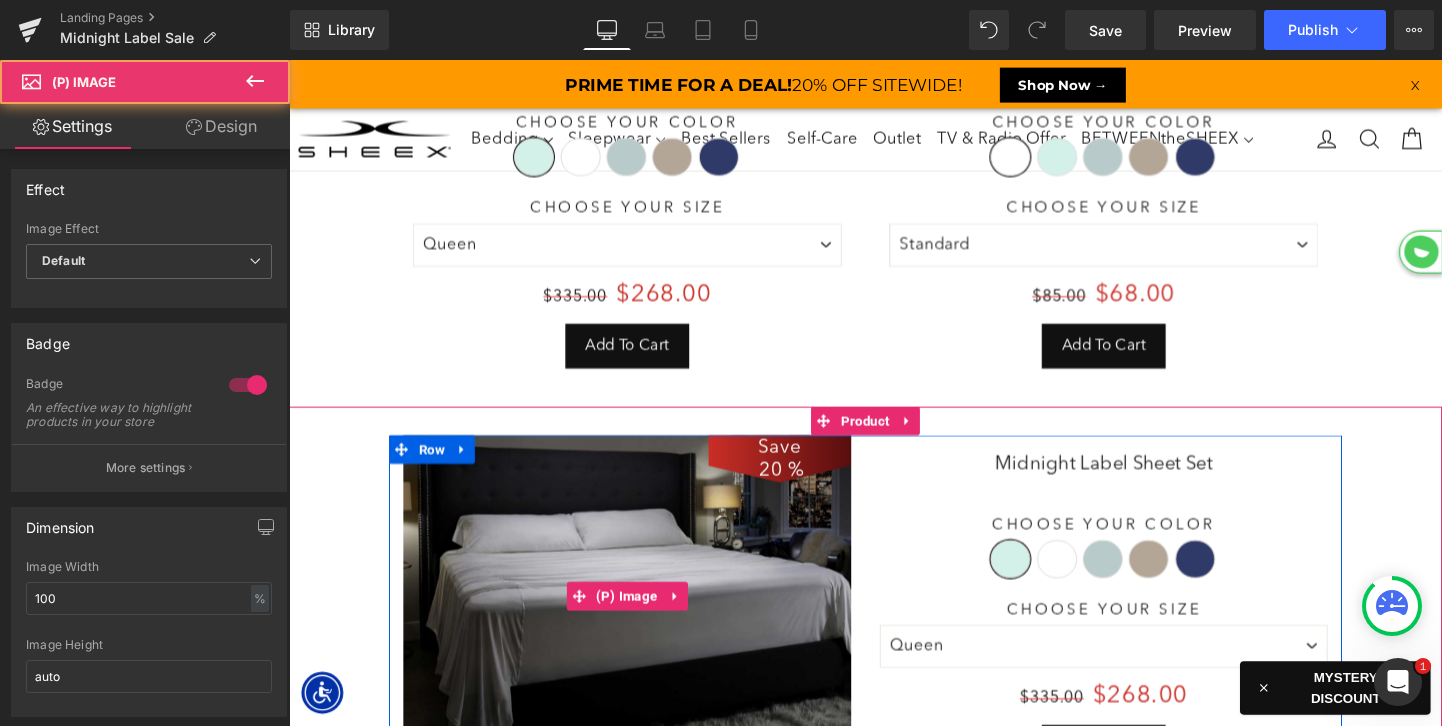 scroll, scrollTop: 6569, scrollLeft: 1210, axis: both 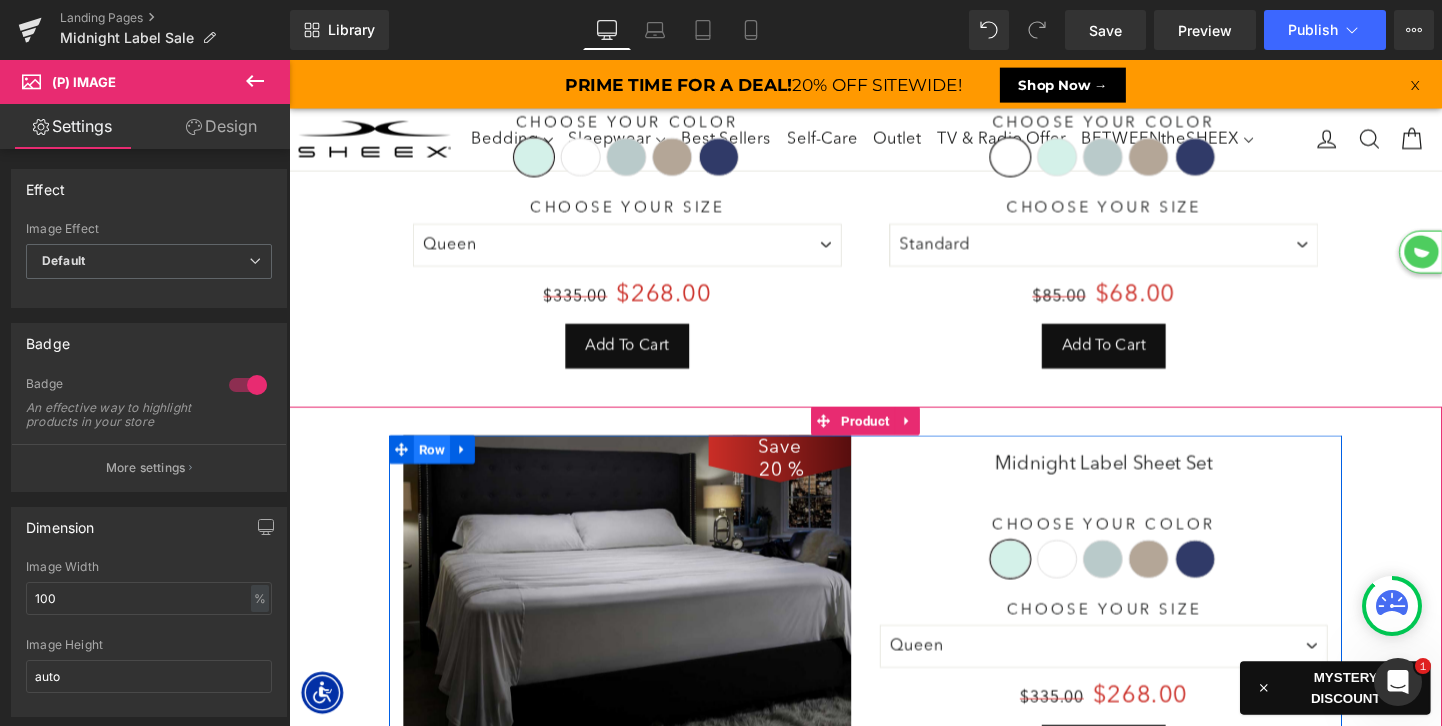 click on "Row" at bounding box center (439, 469) 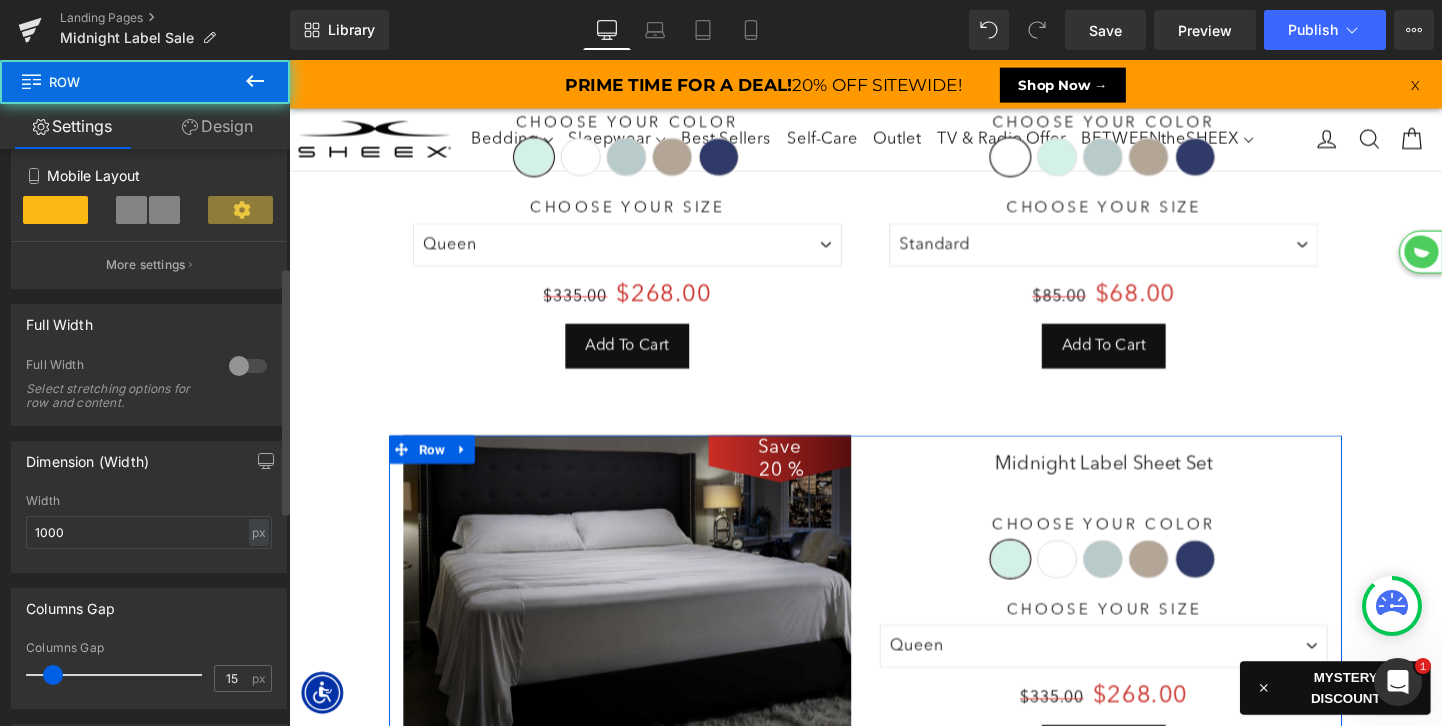 scroll, scrollTop: 772, scrollLeft: 0, axis: vertical 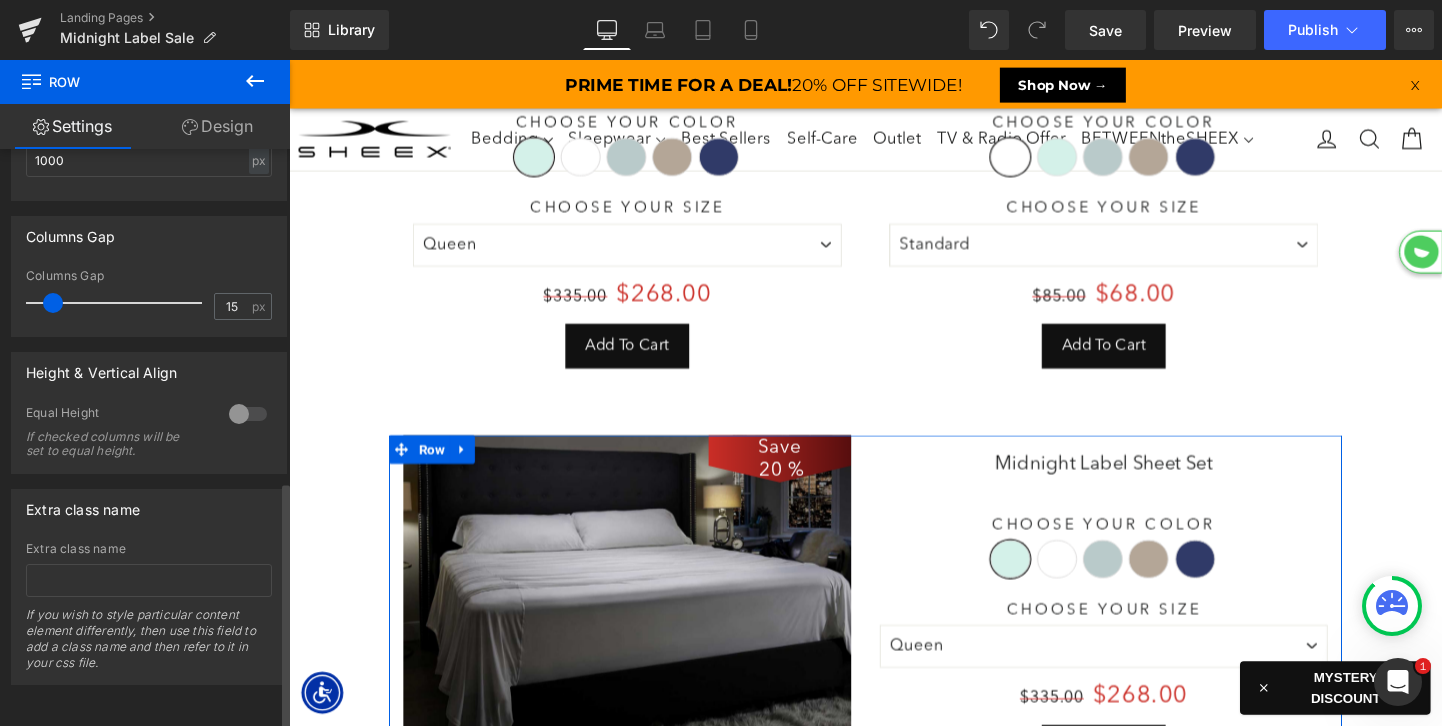 click at bounding box center [248, 414] 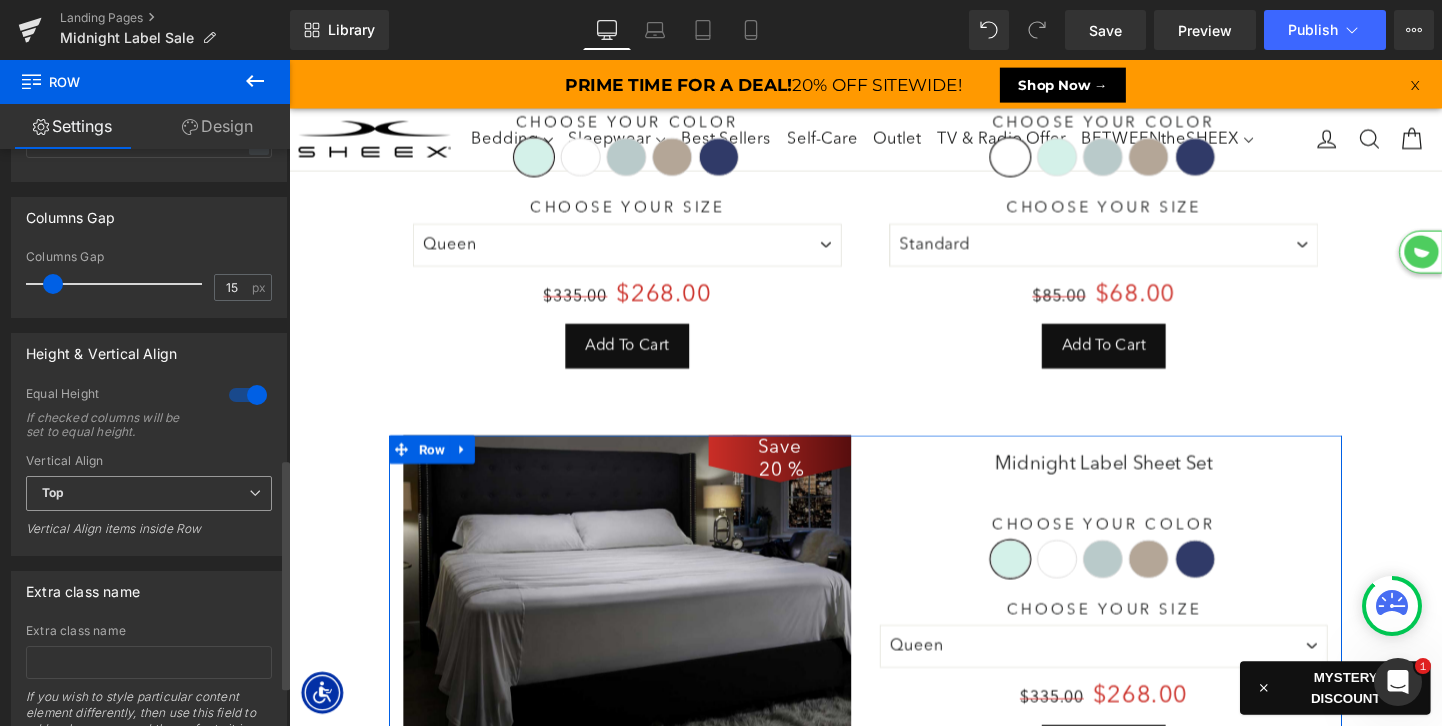 click on "Top" at bounding box center [149, 493] 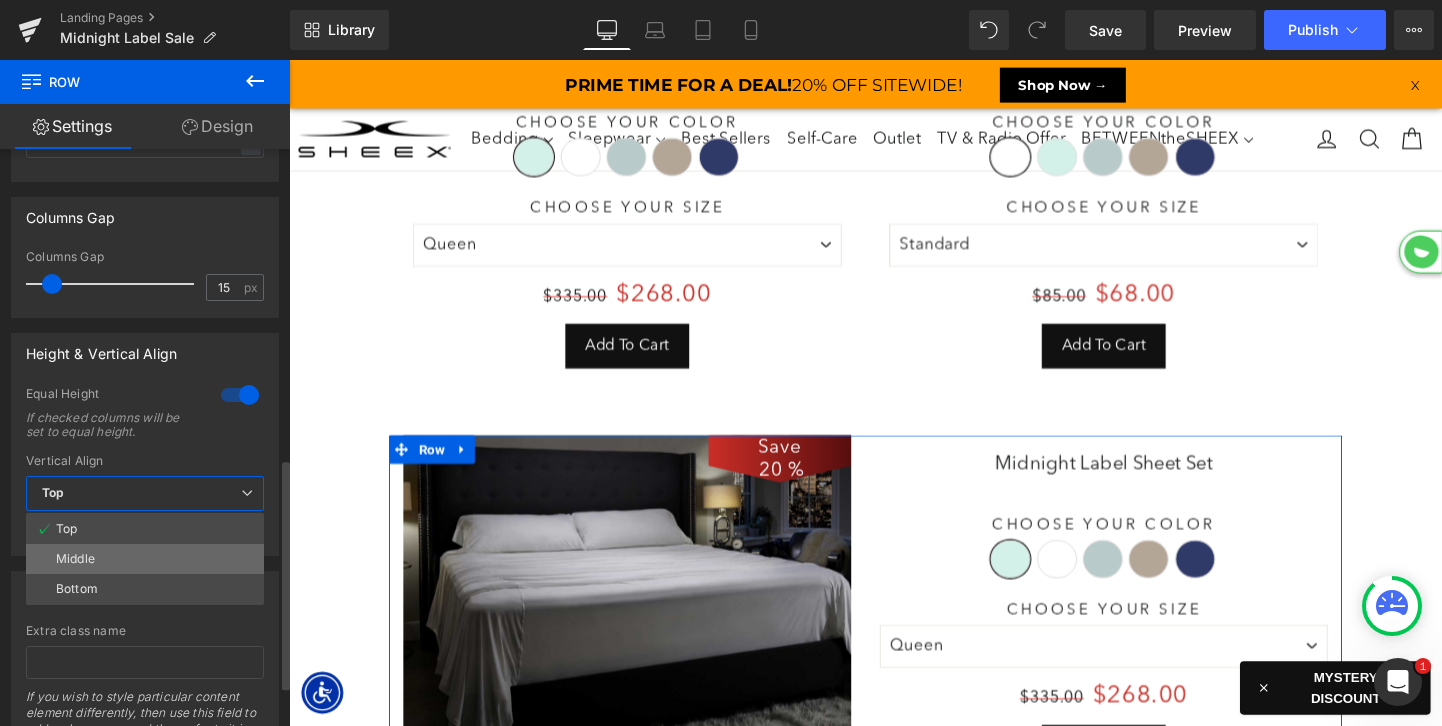 click on "Middle" at bounding box center [145, 559] 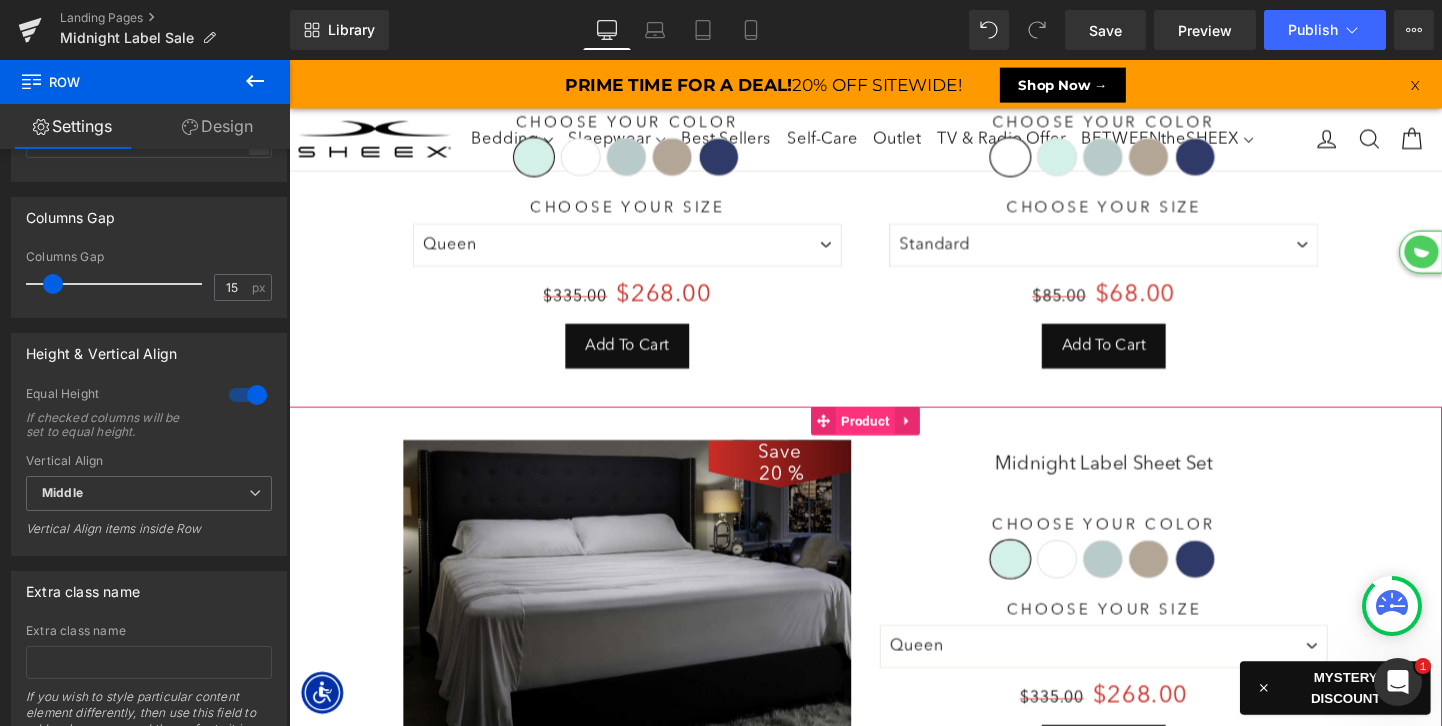 click on "Product" at bounding box center [894, 439] 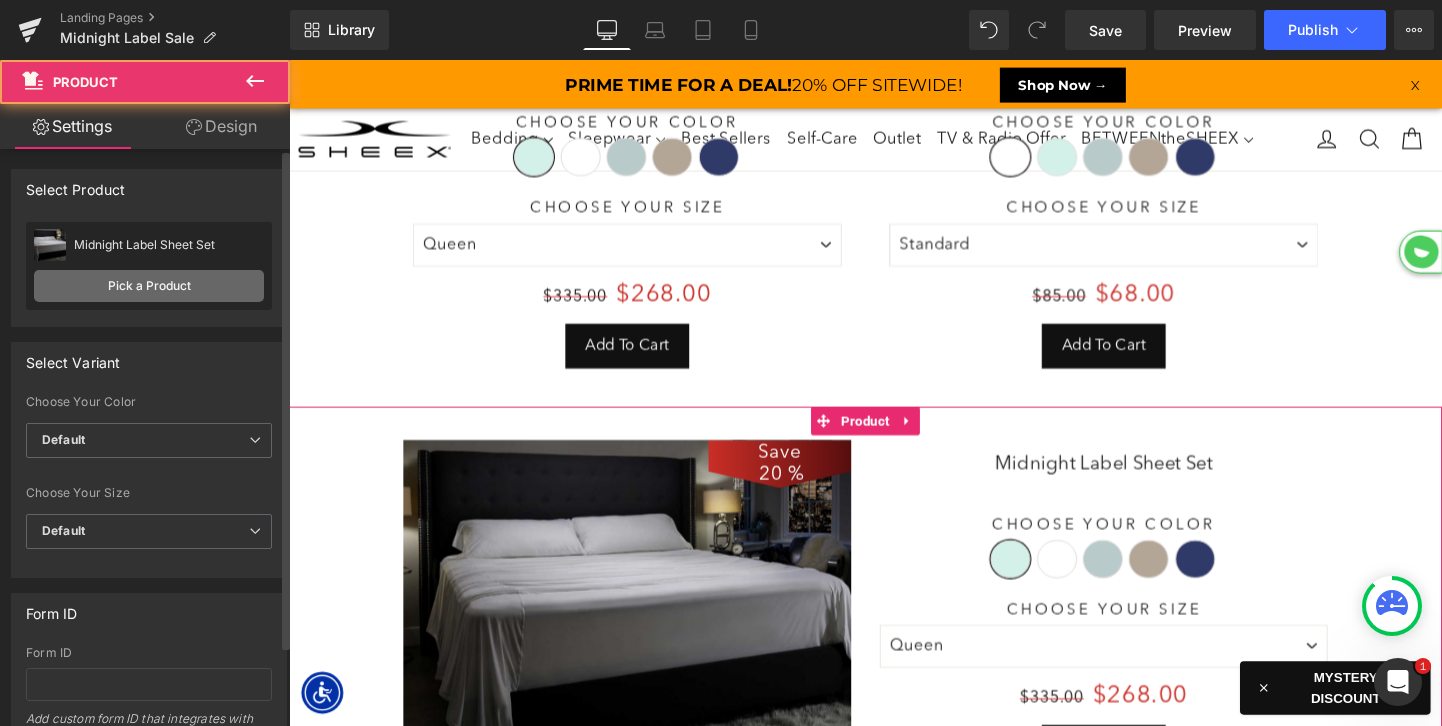 click on "Pick a Product" at bounding box center (149, 286) 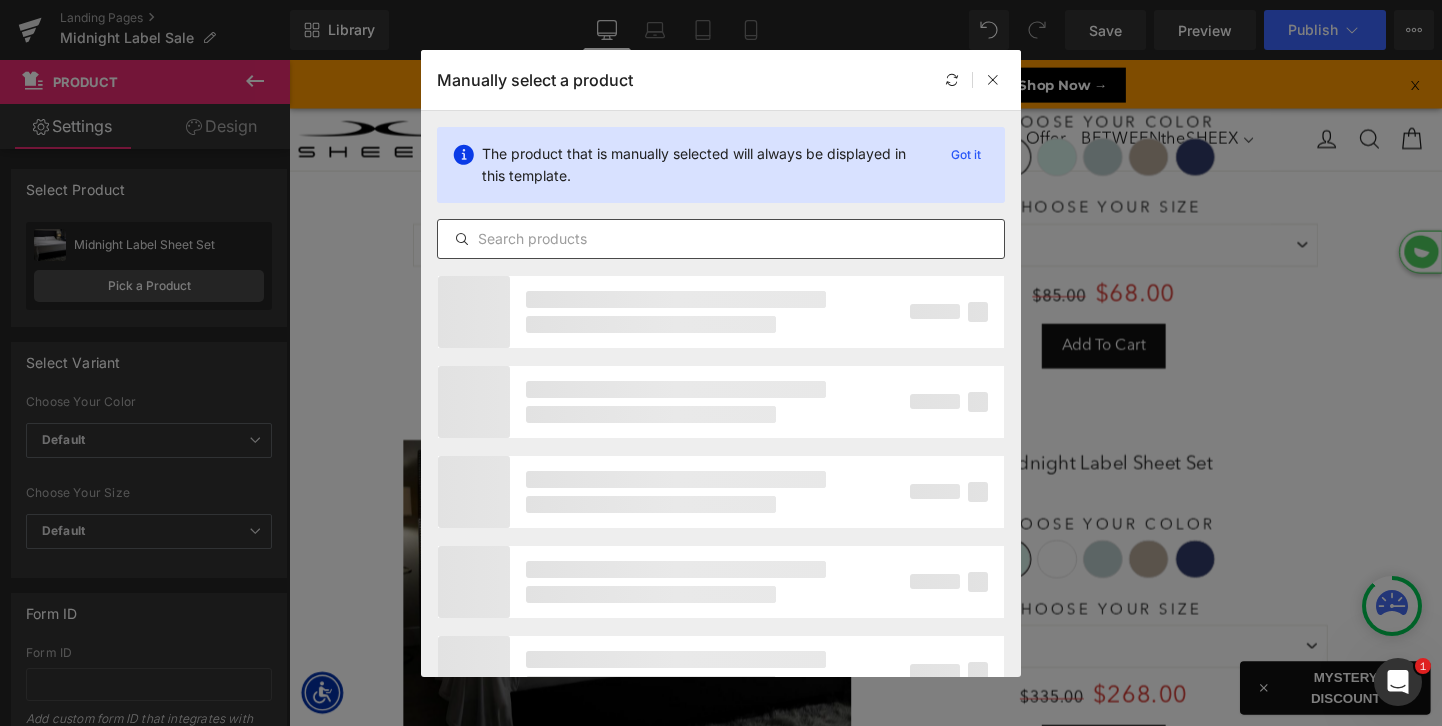 click at bounding box center (721, 239) 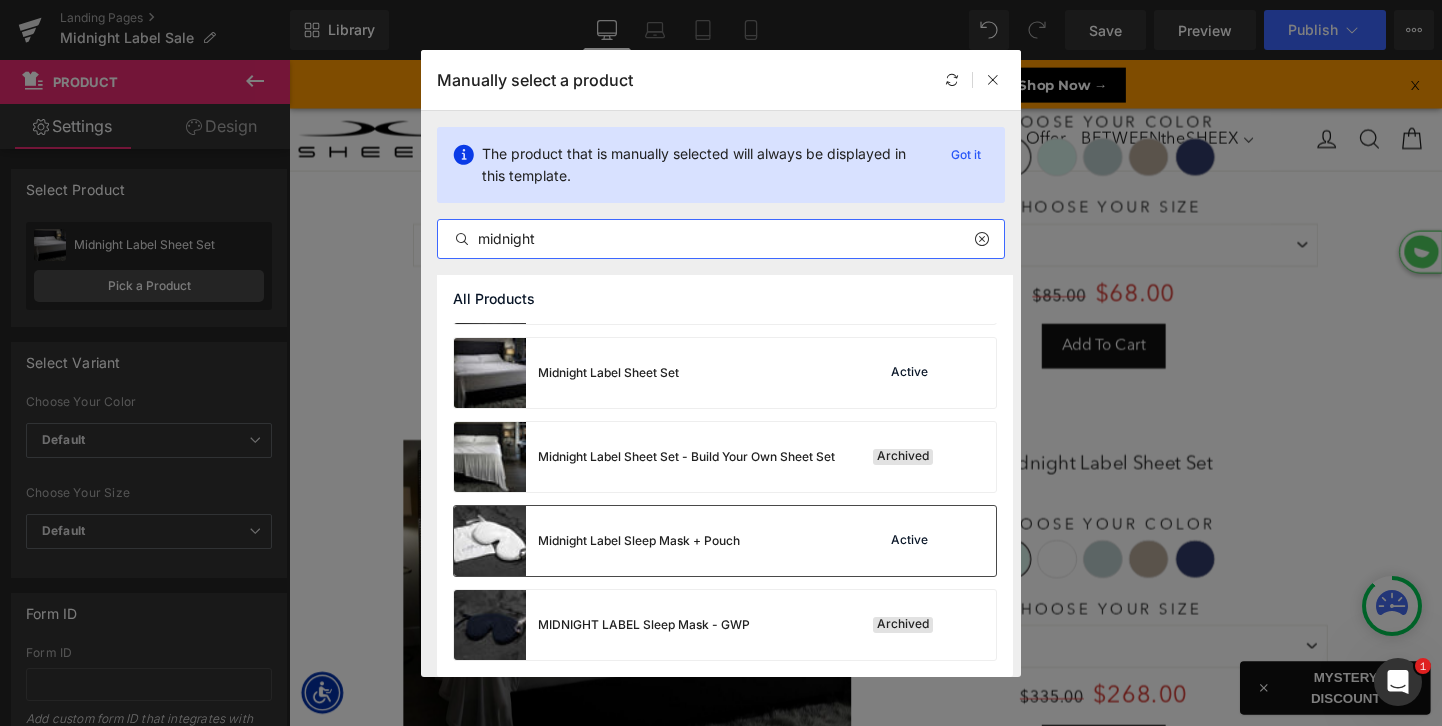 type on "midnight" 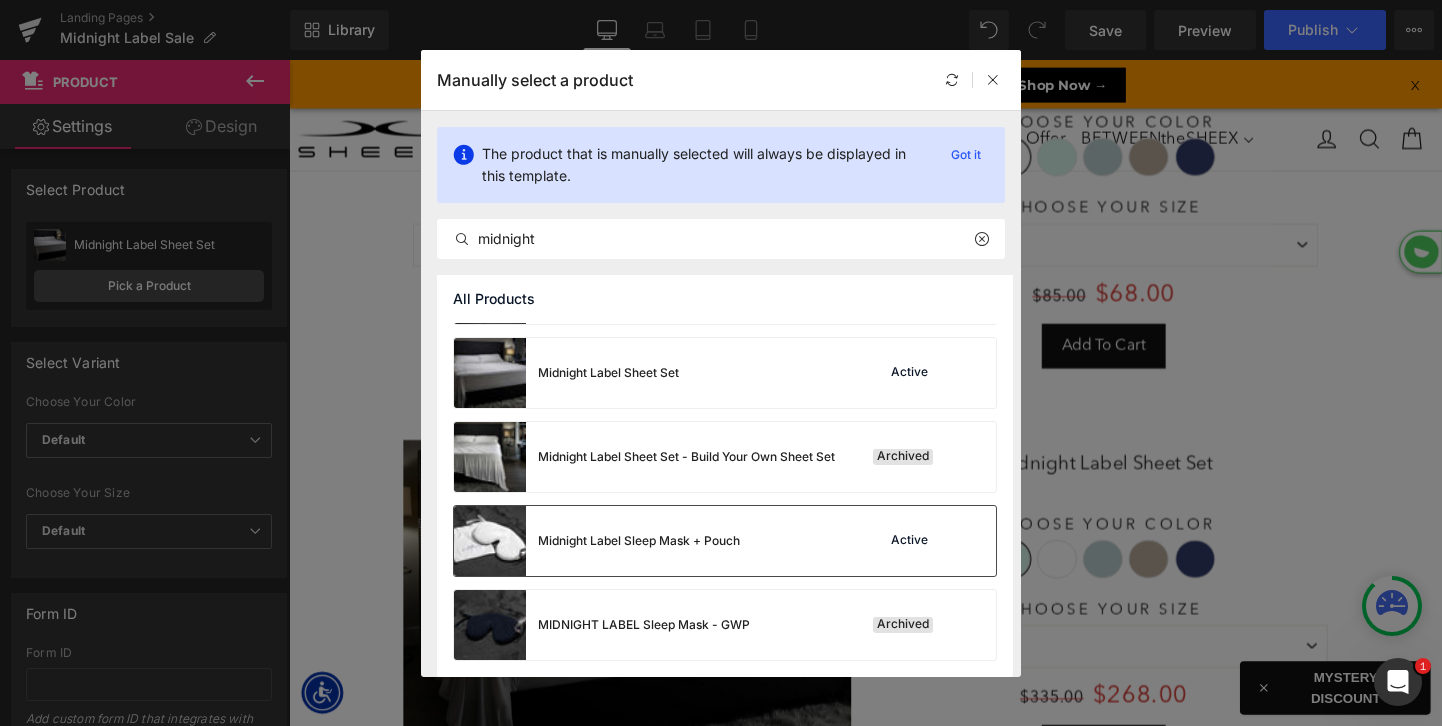 click on "Midnight Label Sleep Mask + Pouch" at bounding box center (597, 541) 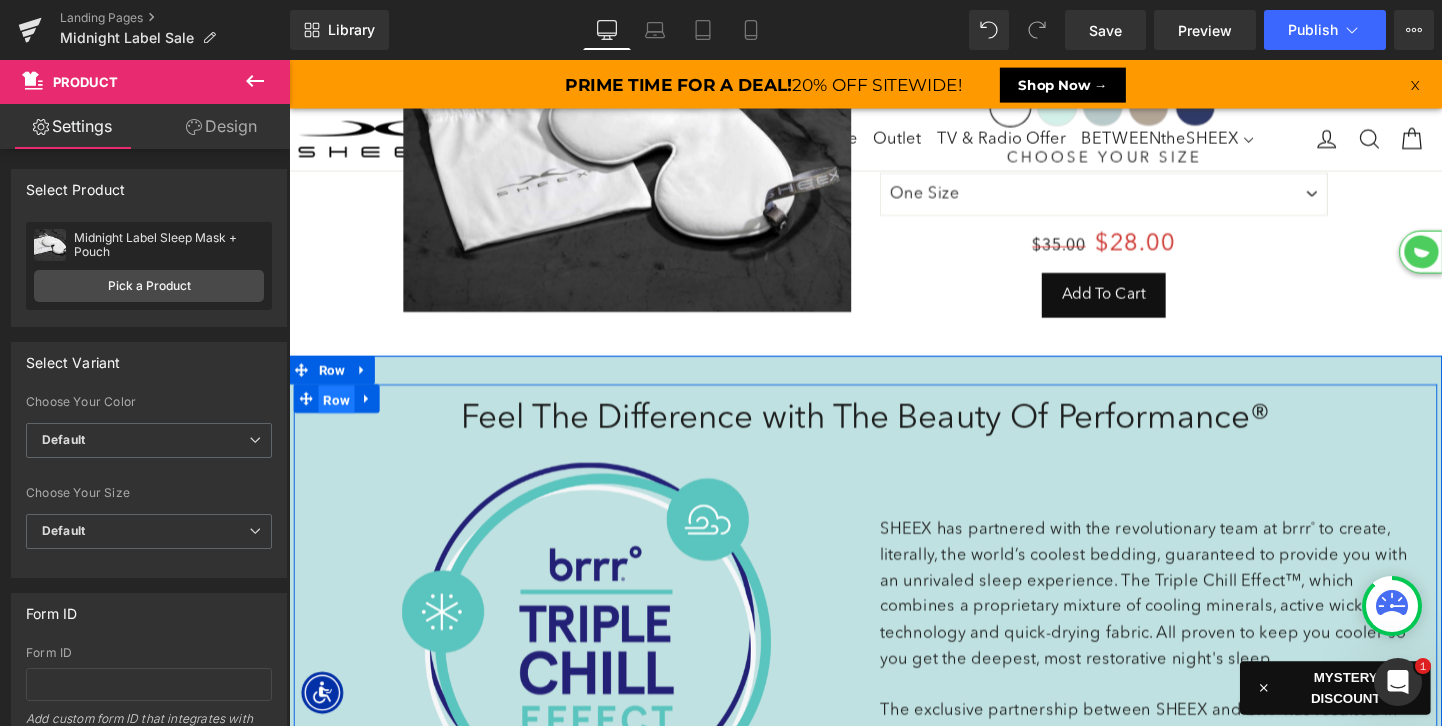 click on "Row" at bounding box center (339, 416) 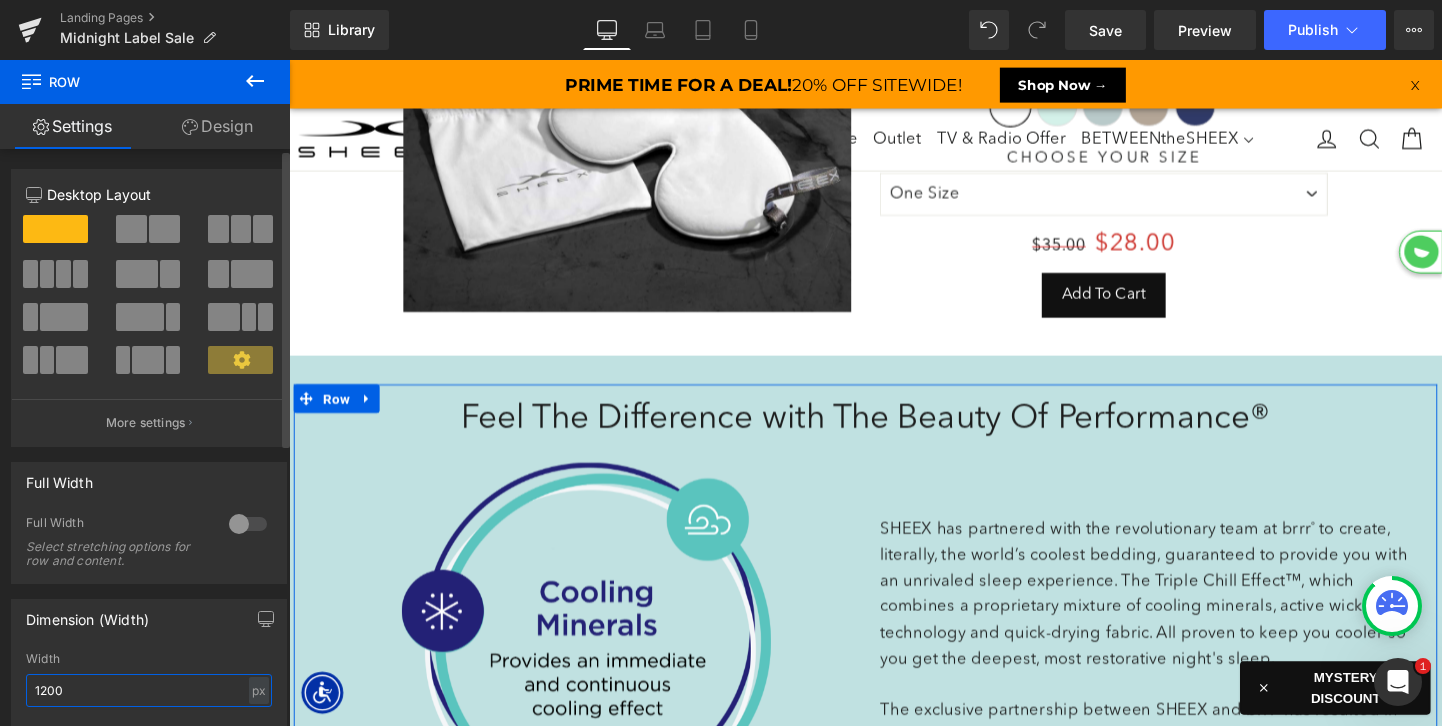 click on "1200" at bounding box center (149, 690) 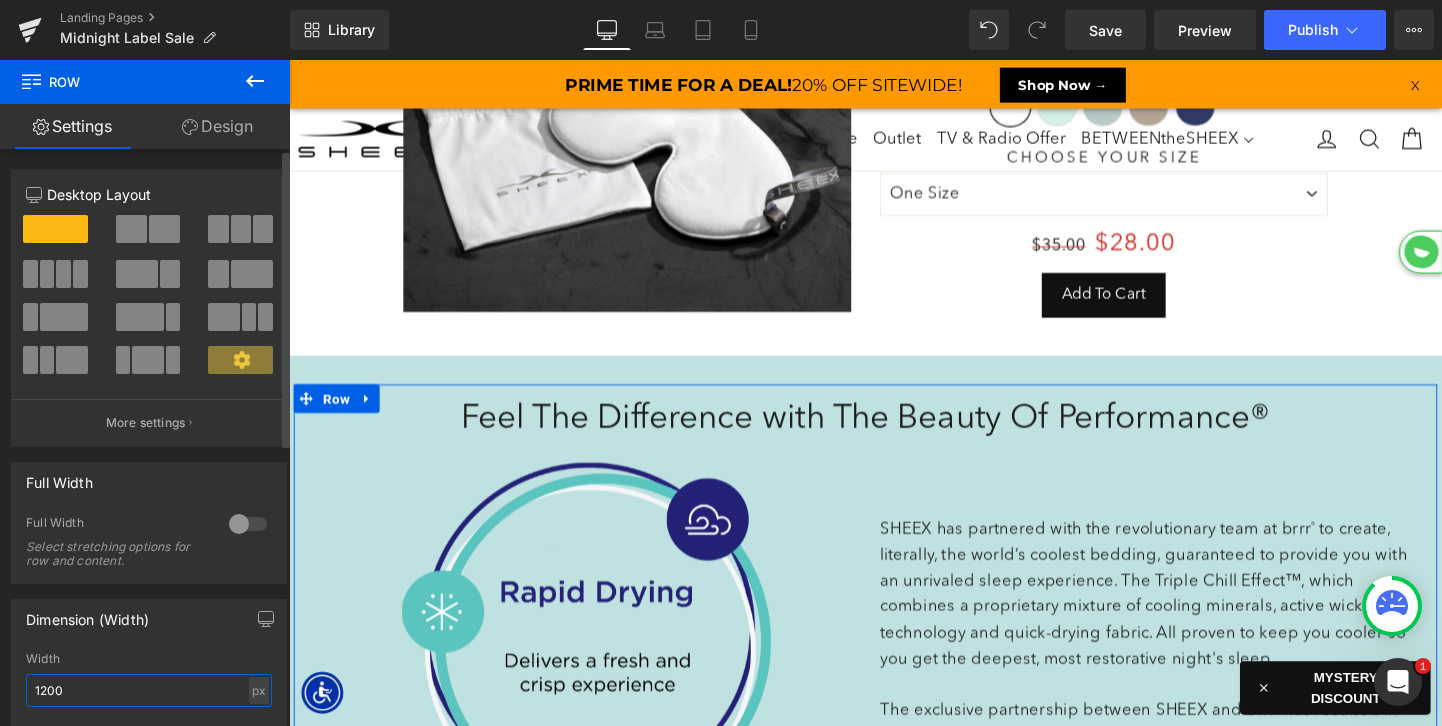 click on "1200" at bounding box center (149, 690) 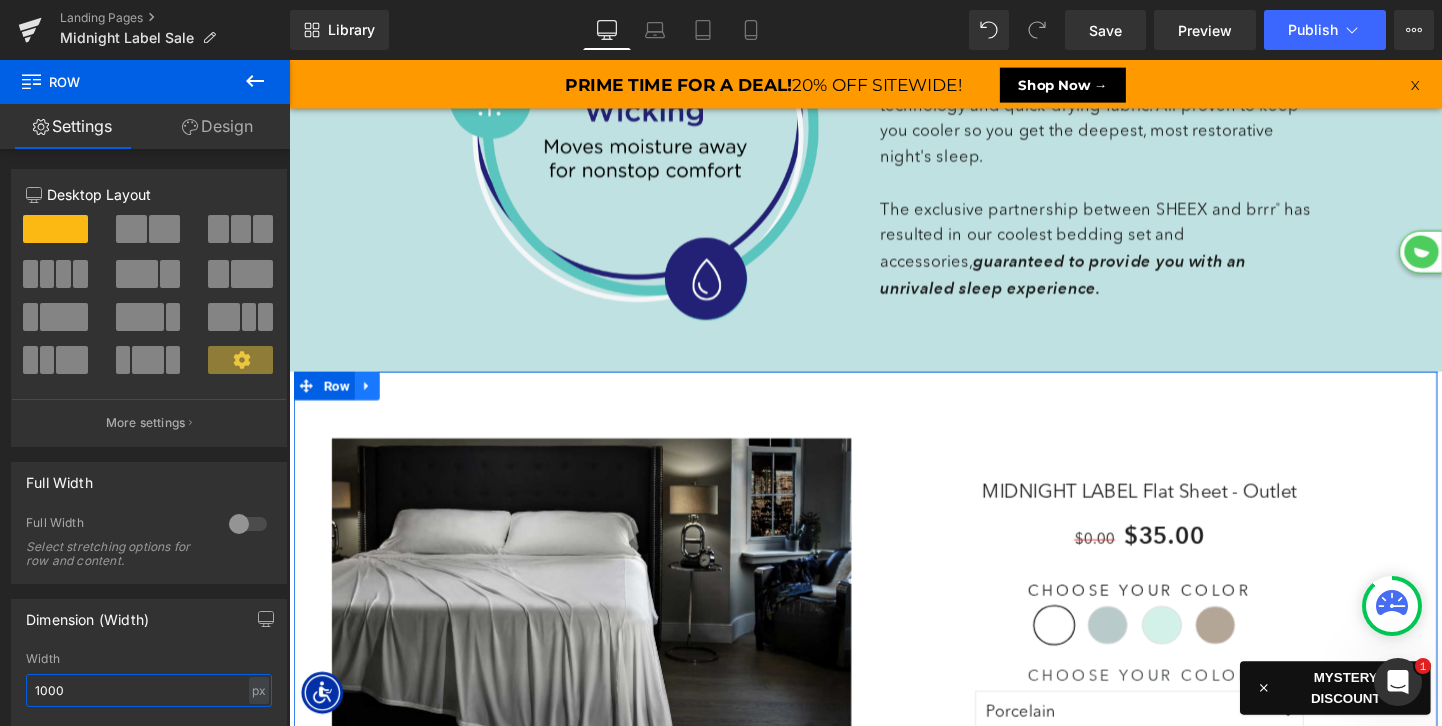 type on "1000" 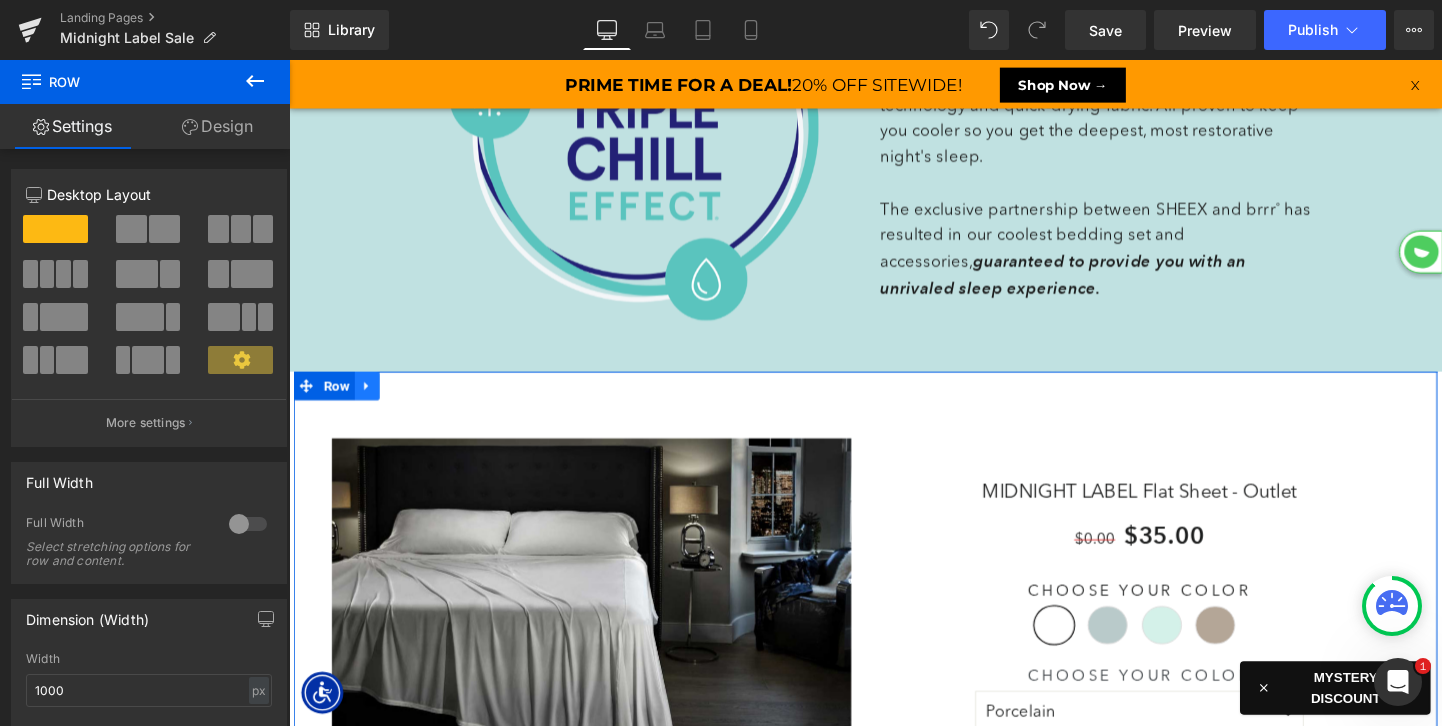 click 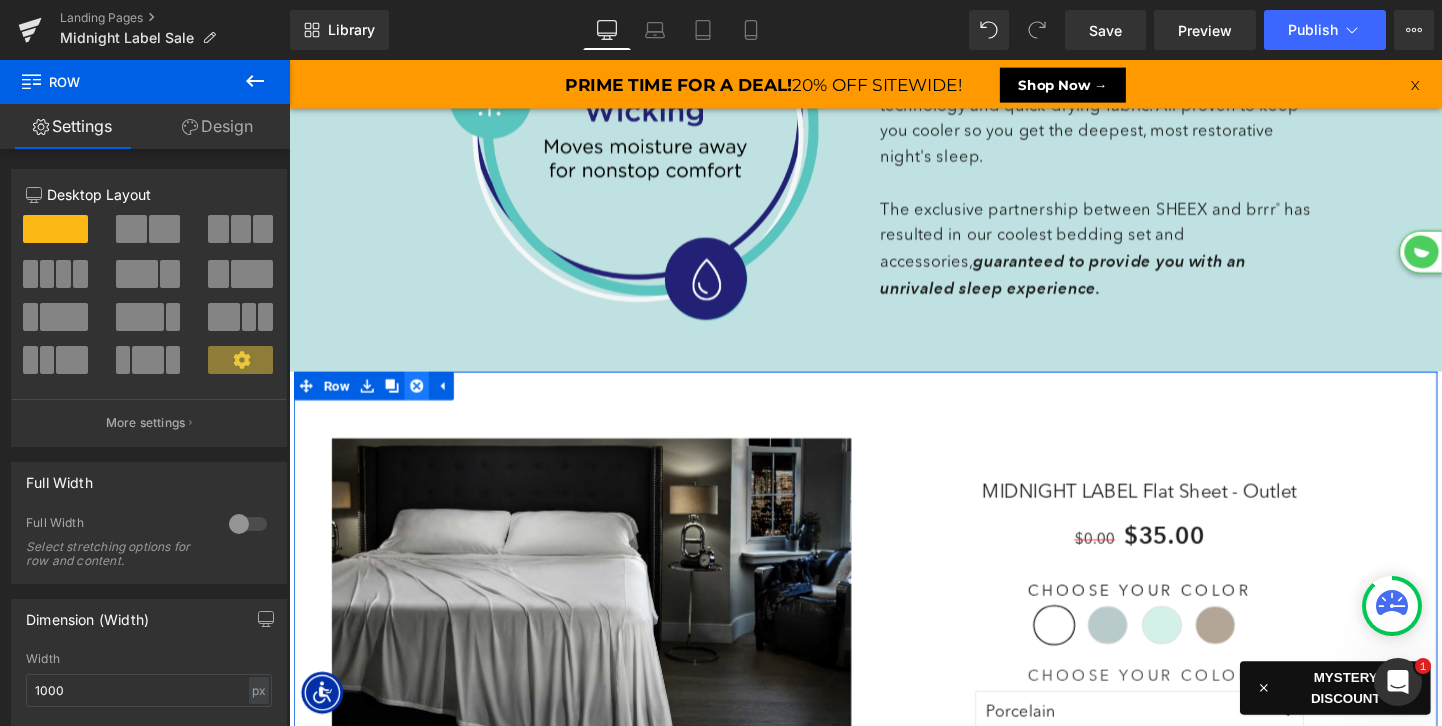 click 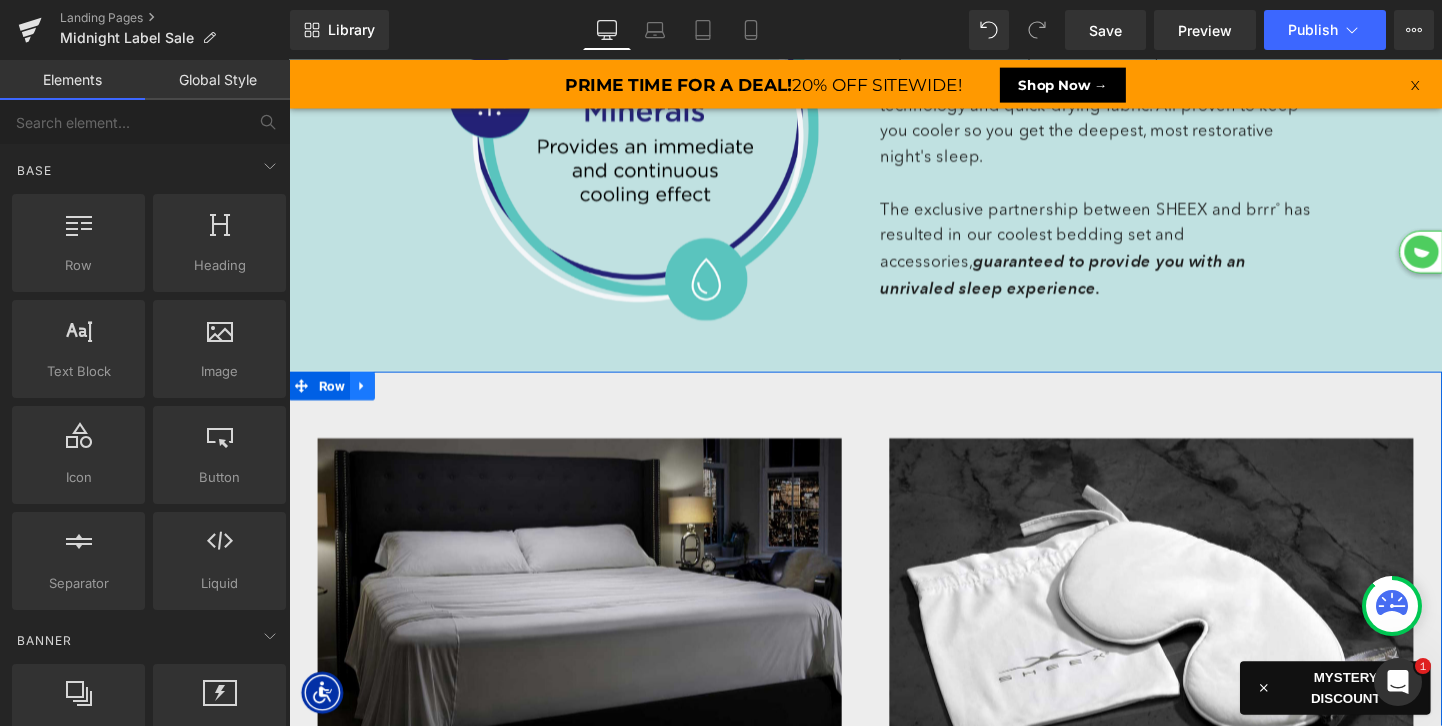 click at bounding box center [366, 402] 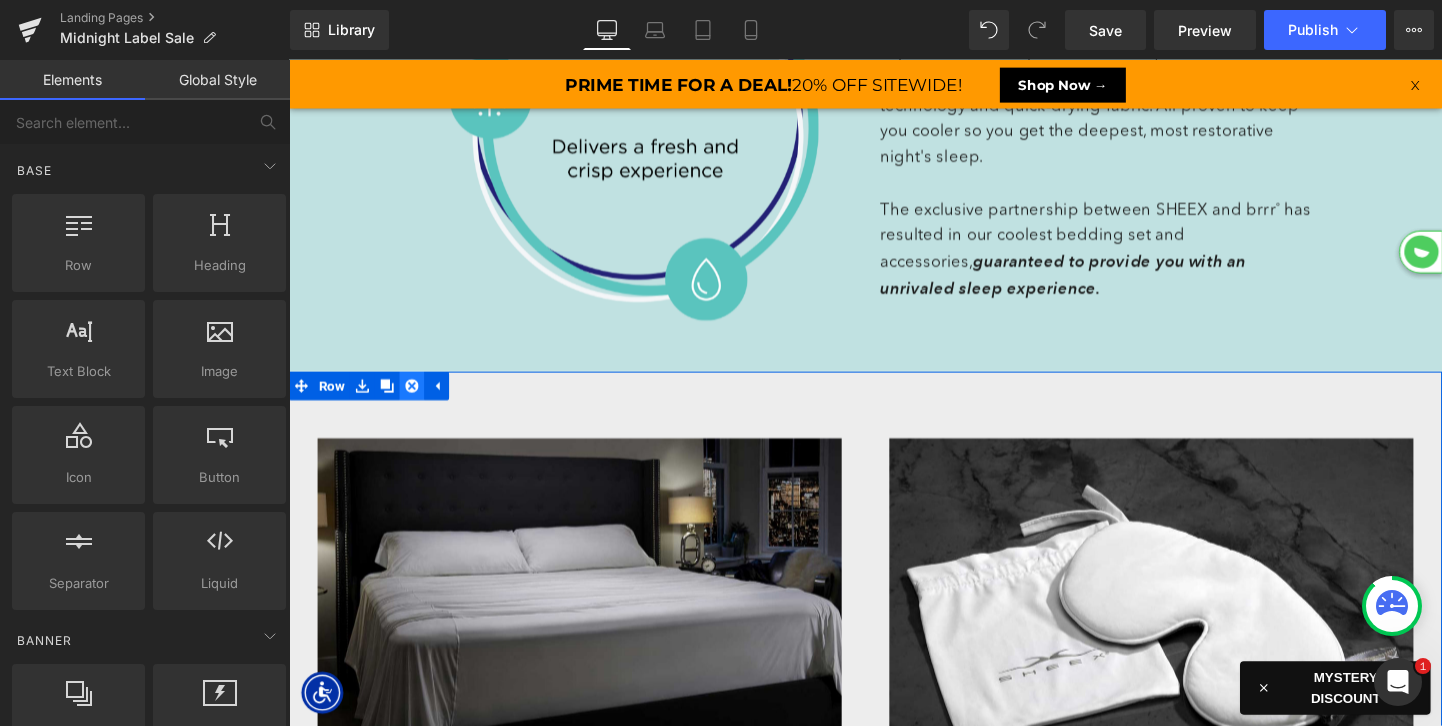 click 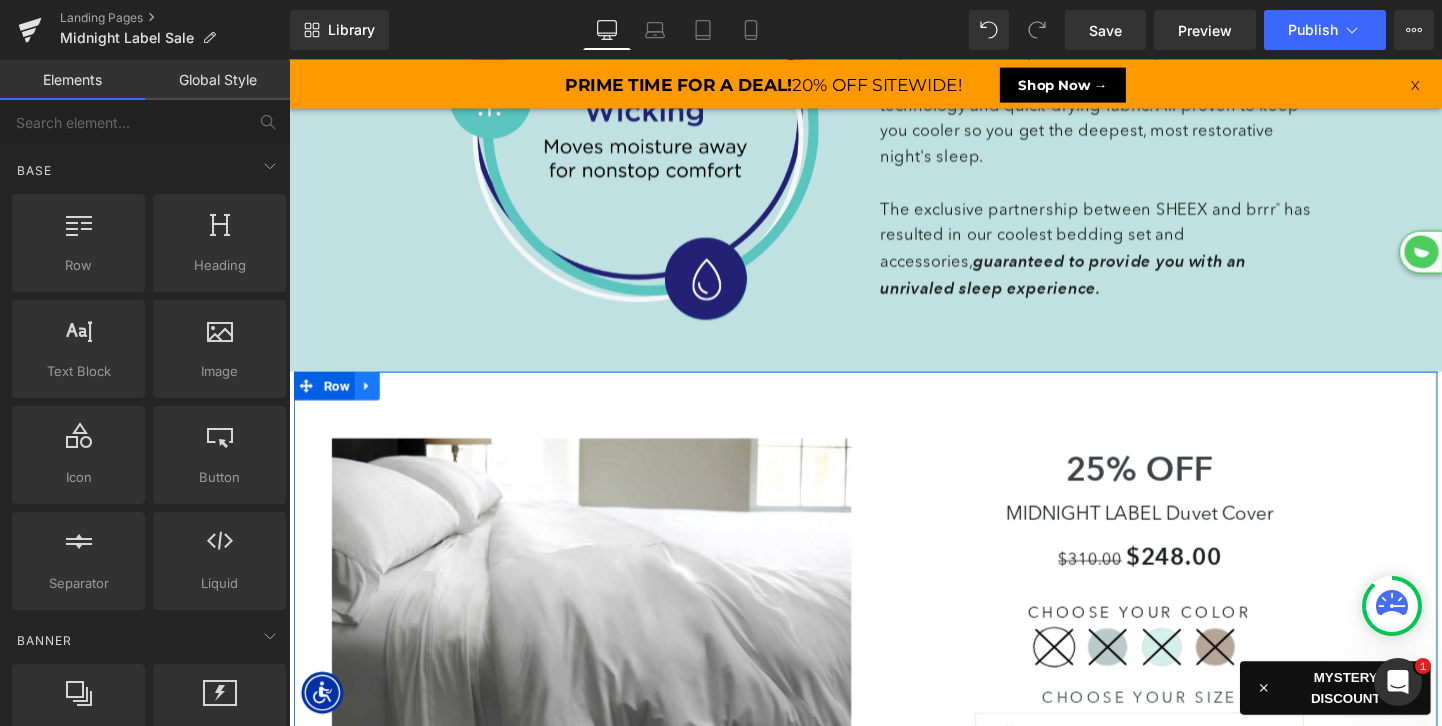 click 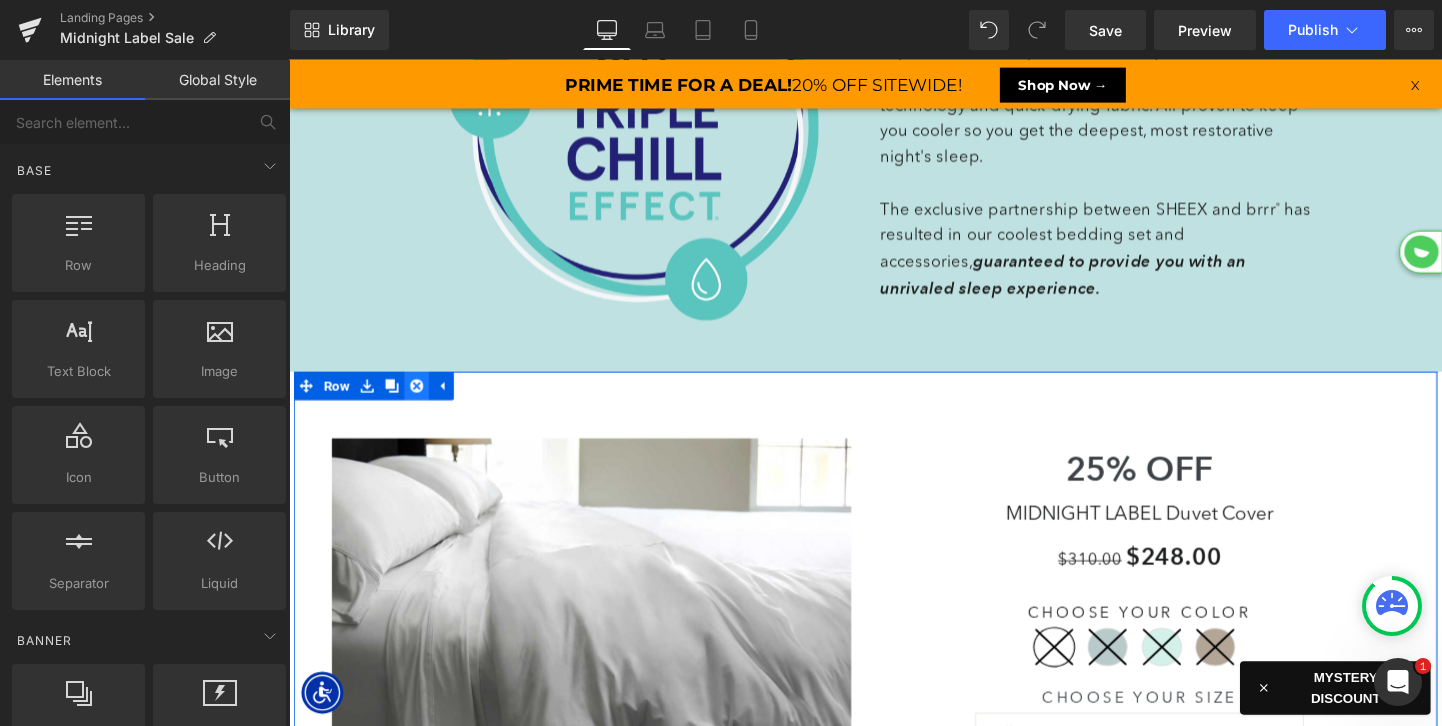 click 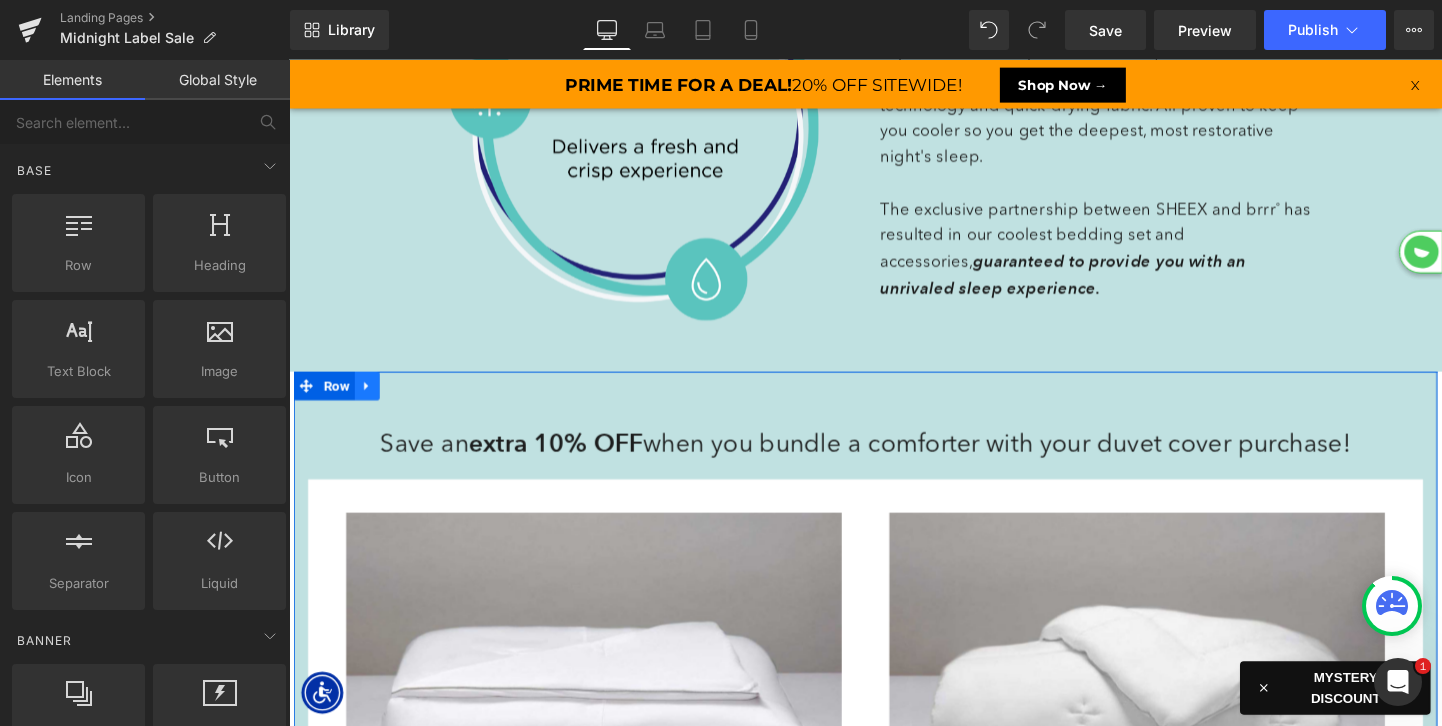 click 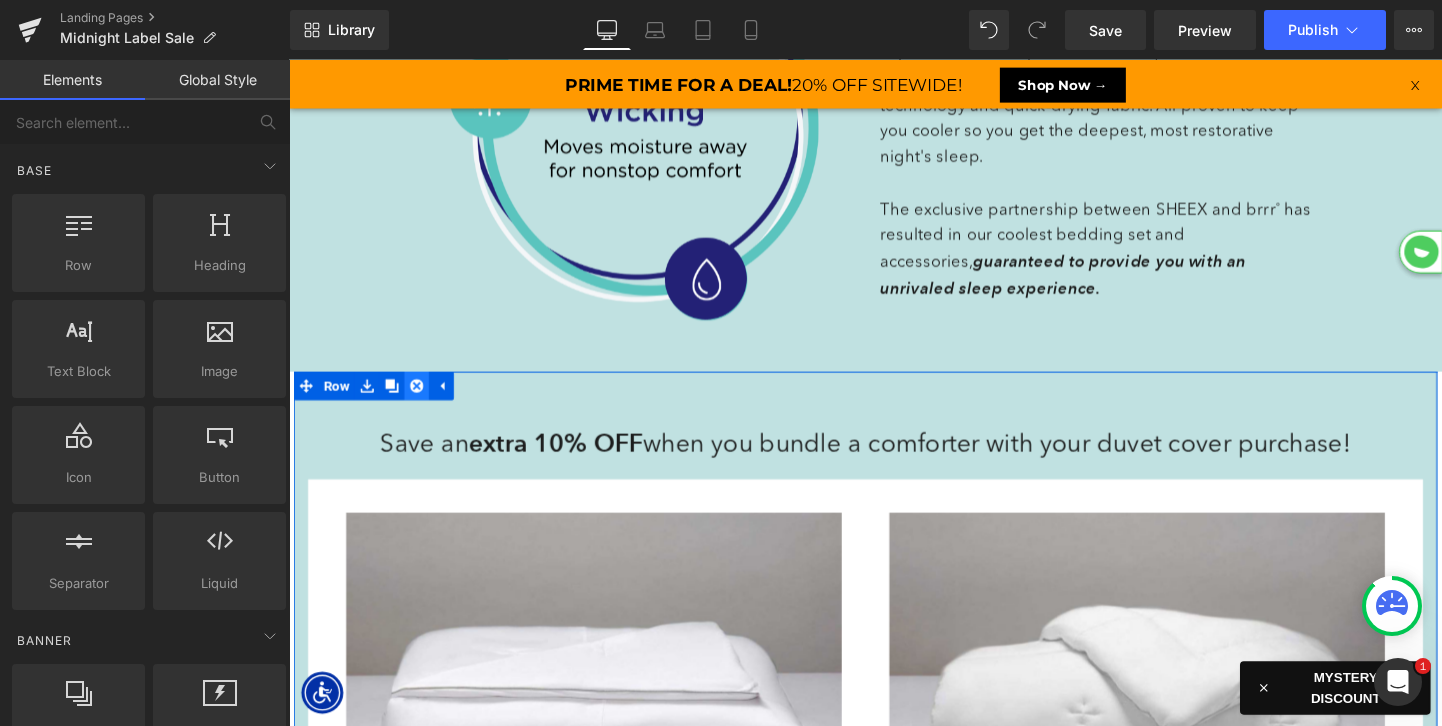 click 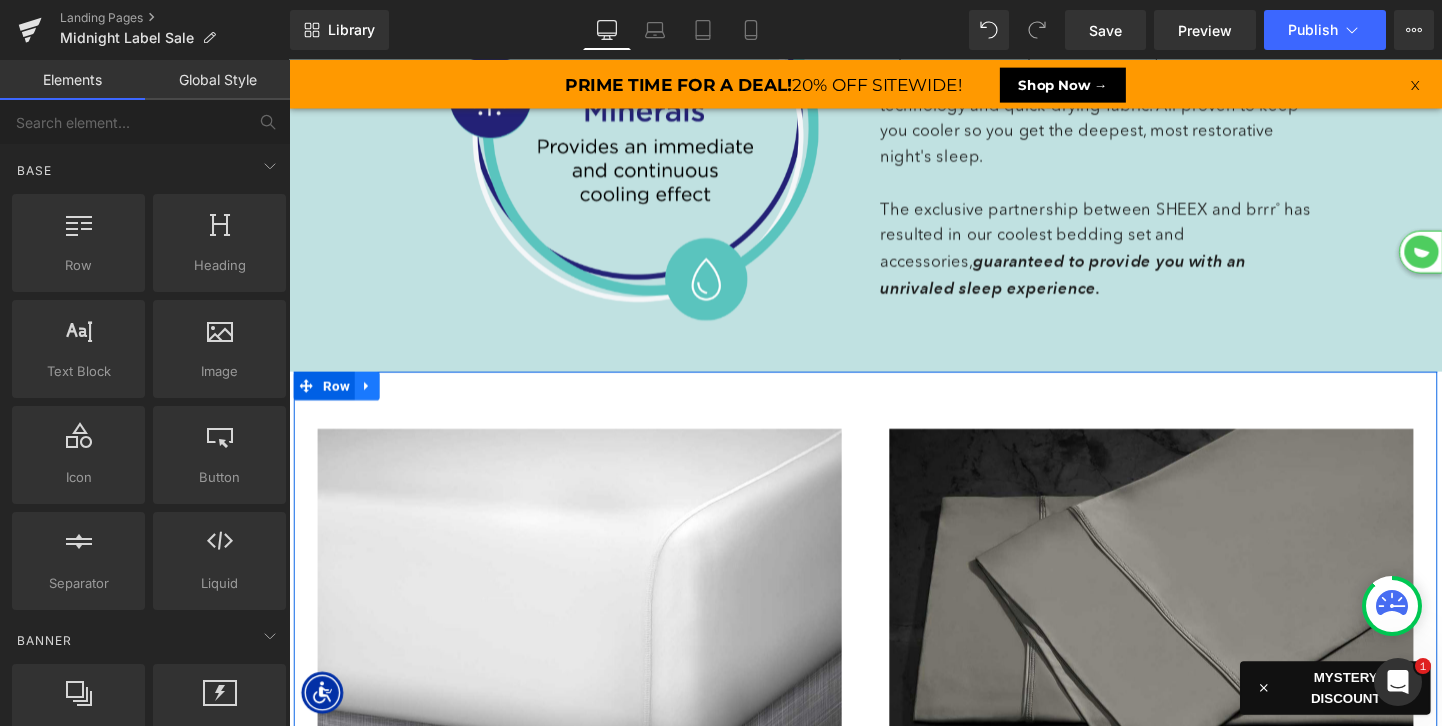 click 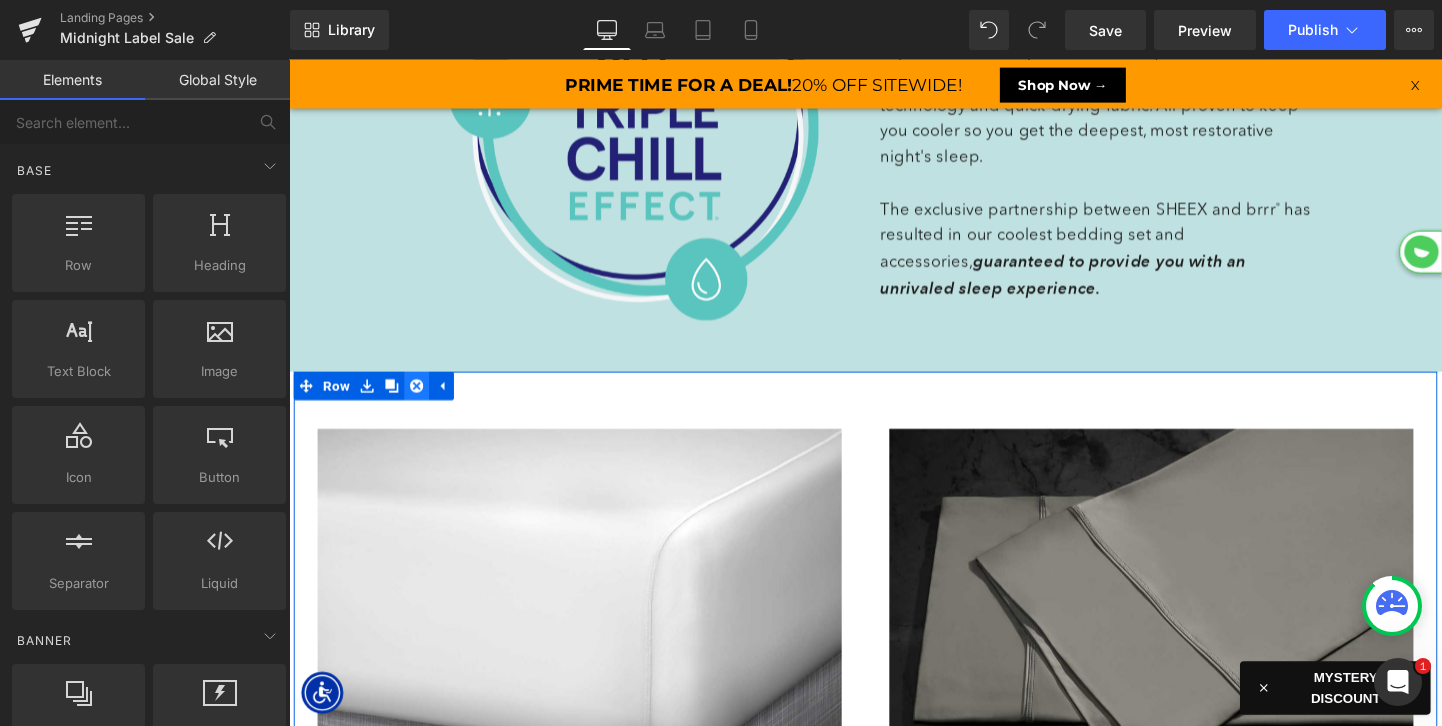 click 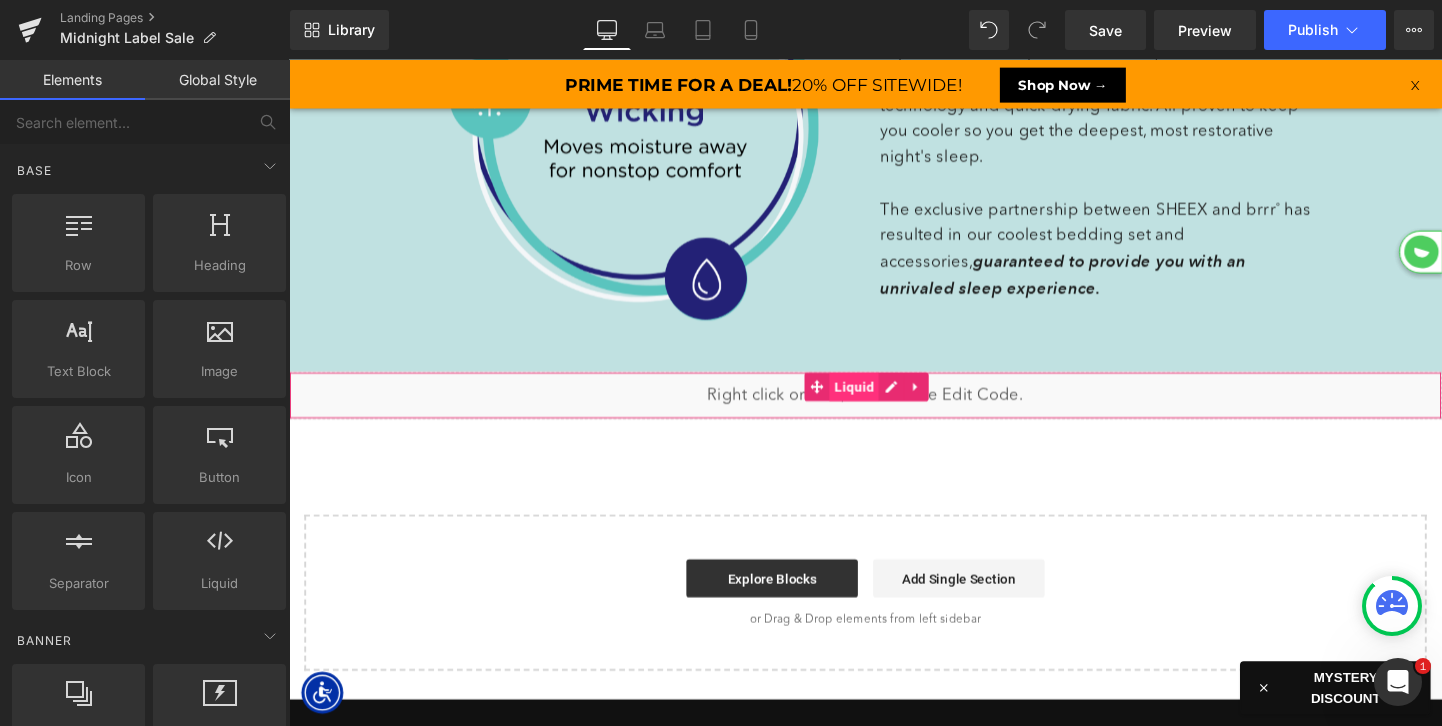 click on "Liquid" at bounding box center (882, 403) 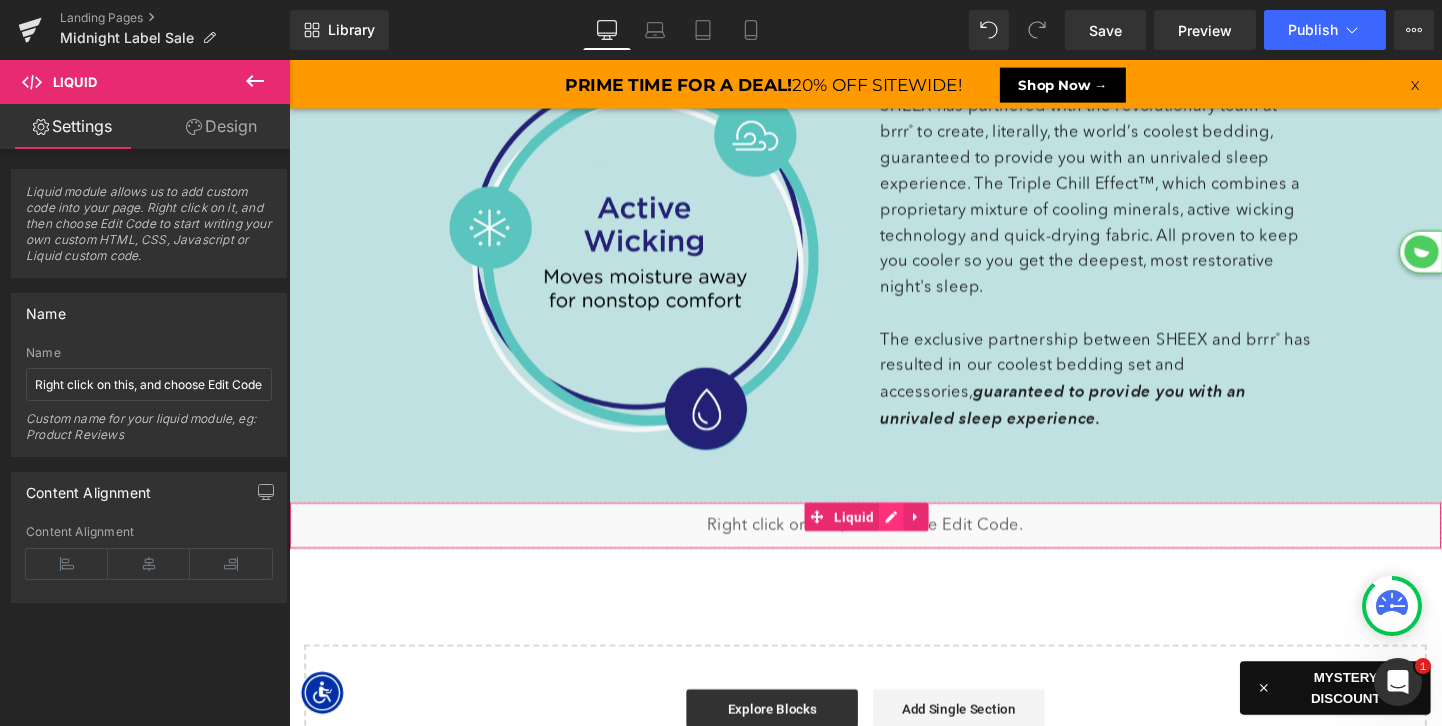 click on "Liquid" at bounding box center [894, 548] 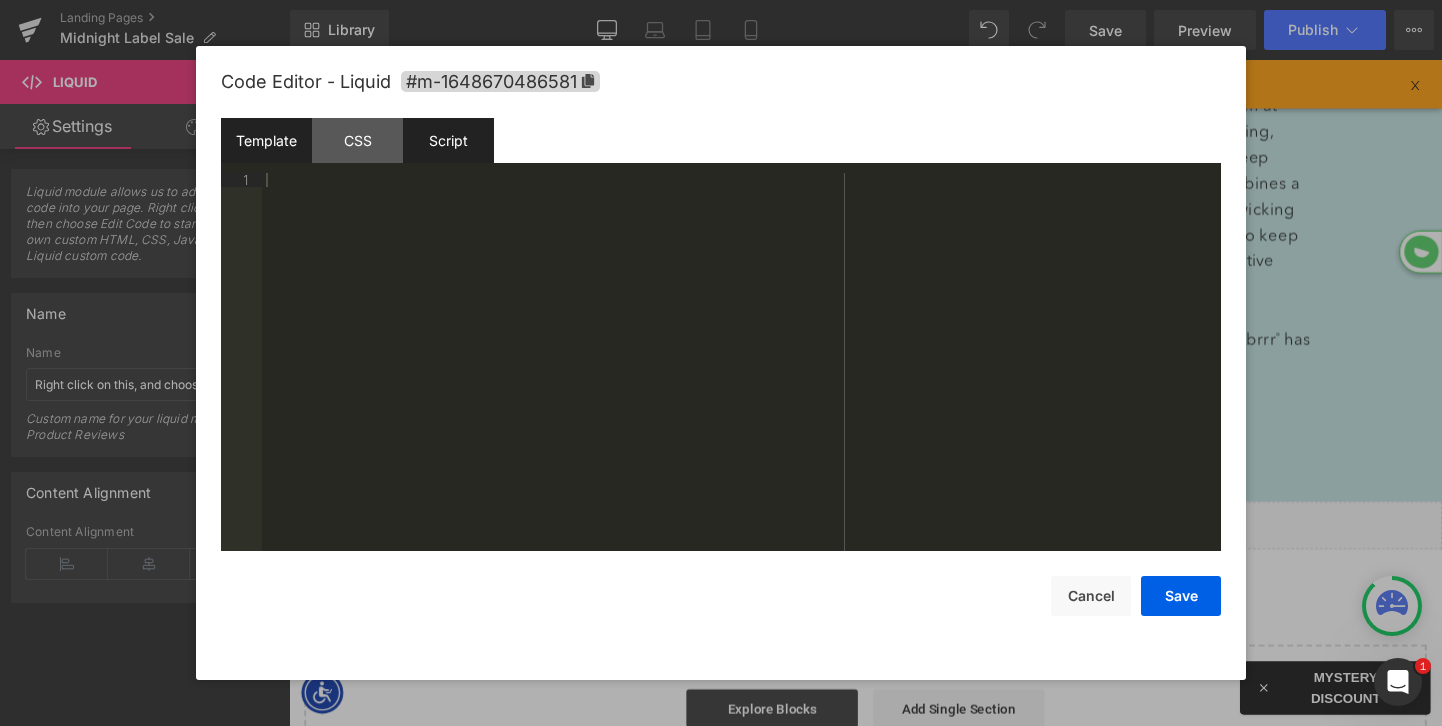 click on "Script" at bounding box center (448, 140) 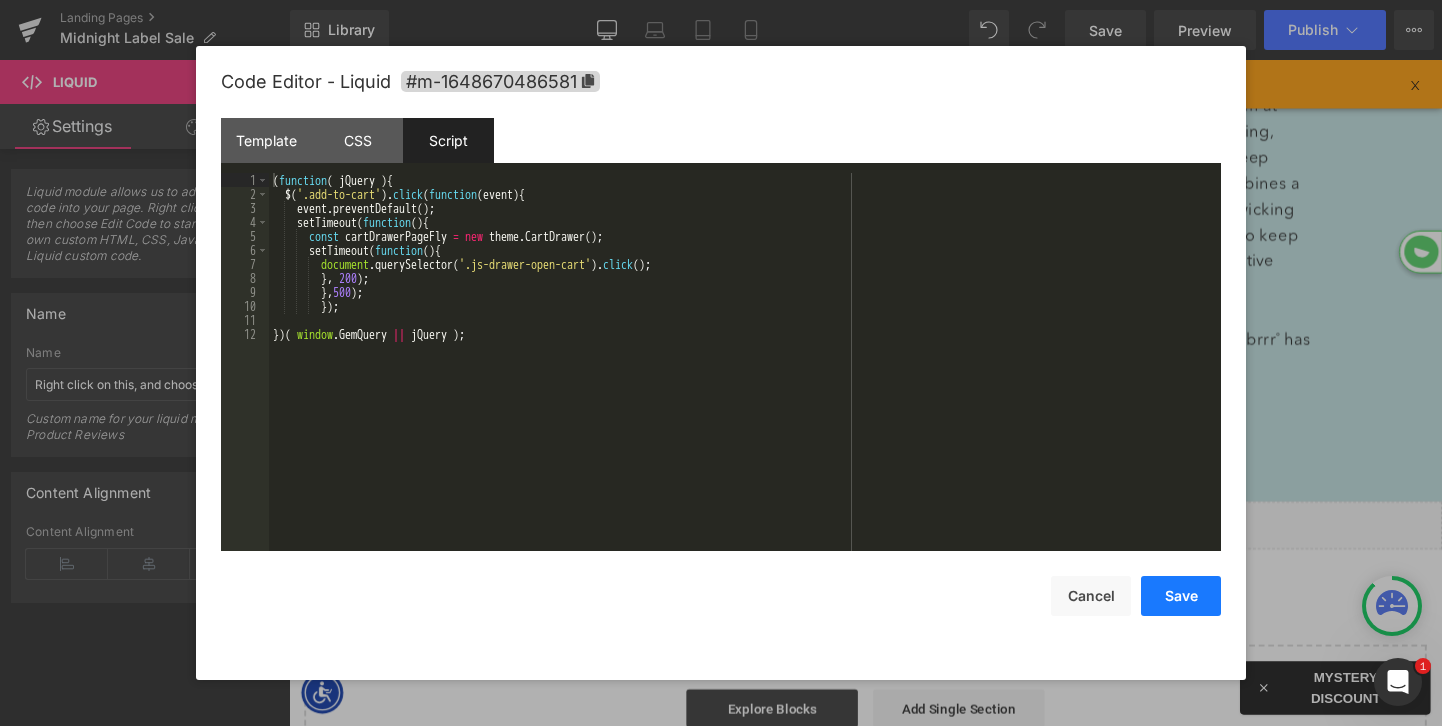 click on "Save" at bounding box center [1181, 596] 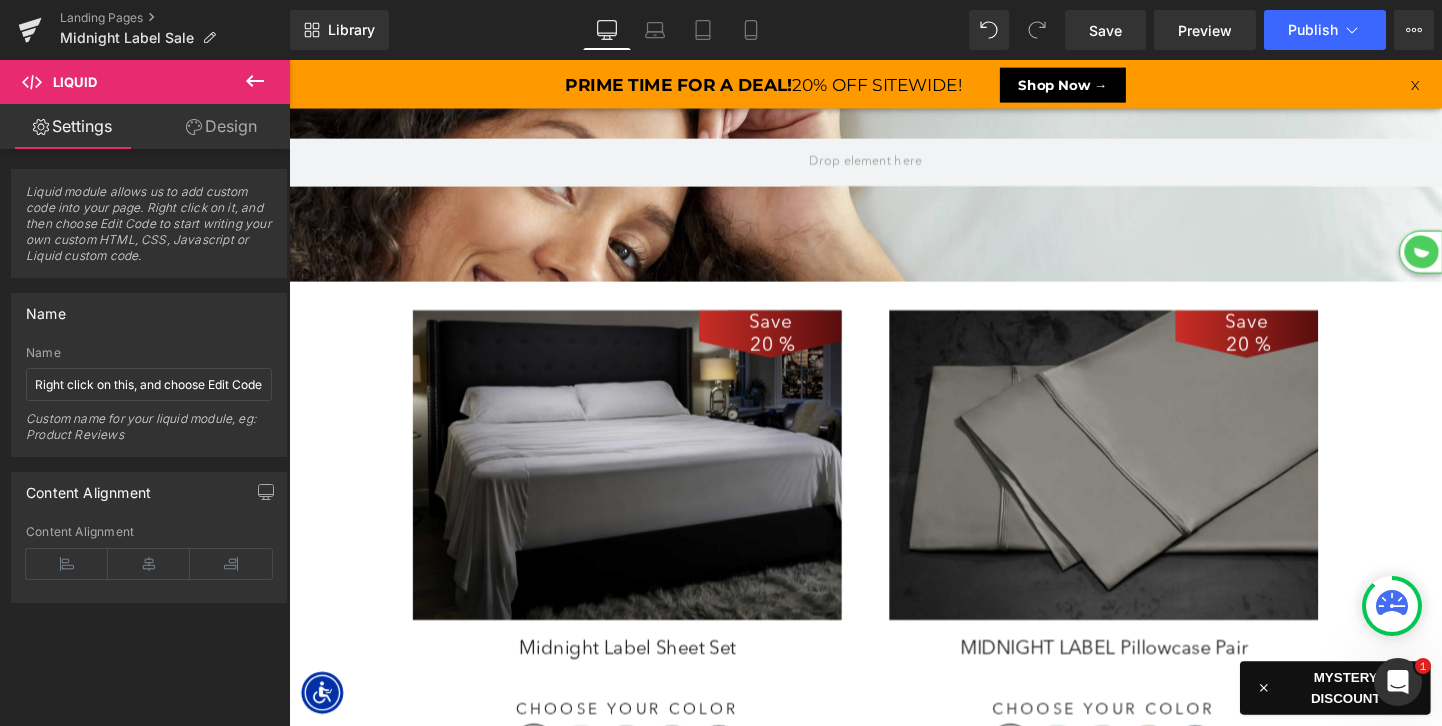 scroll, scrollTop: 131, scrollLeft: 0, axis: vertical 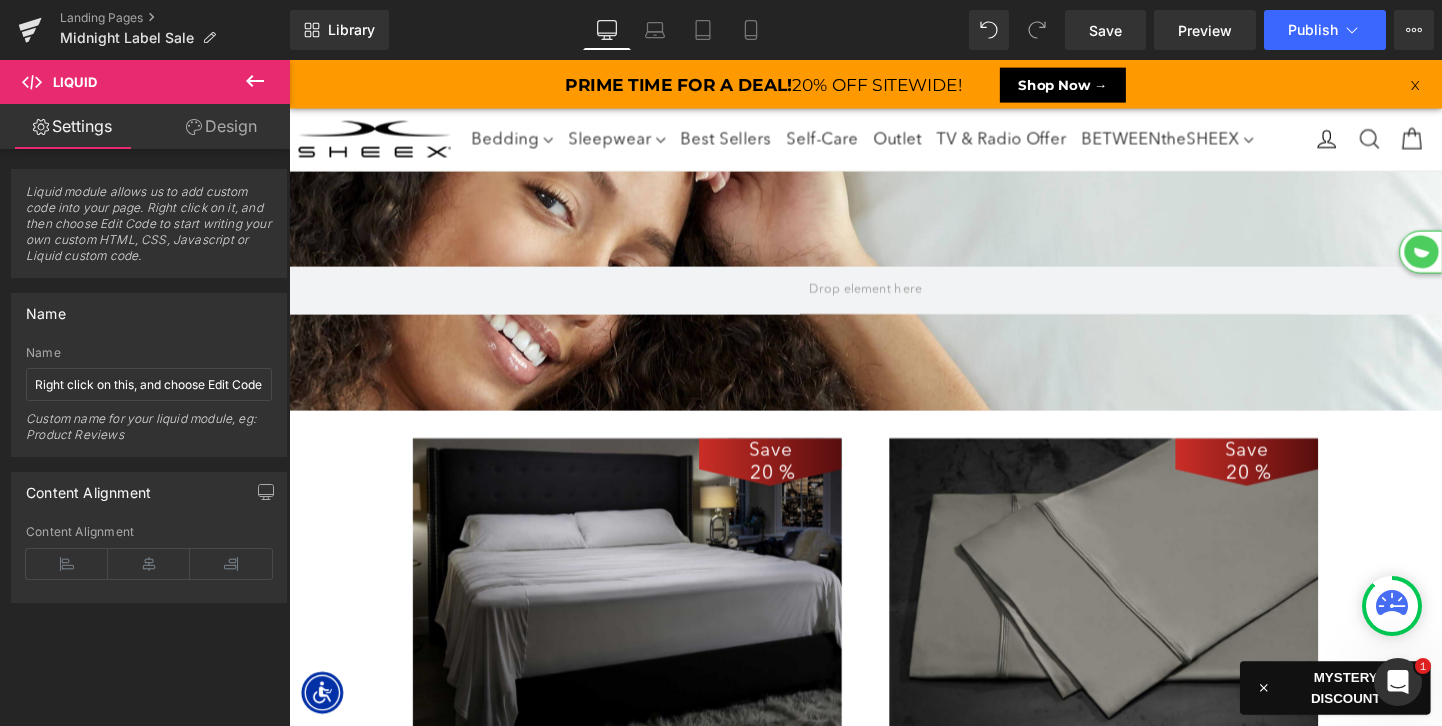 click 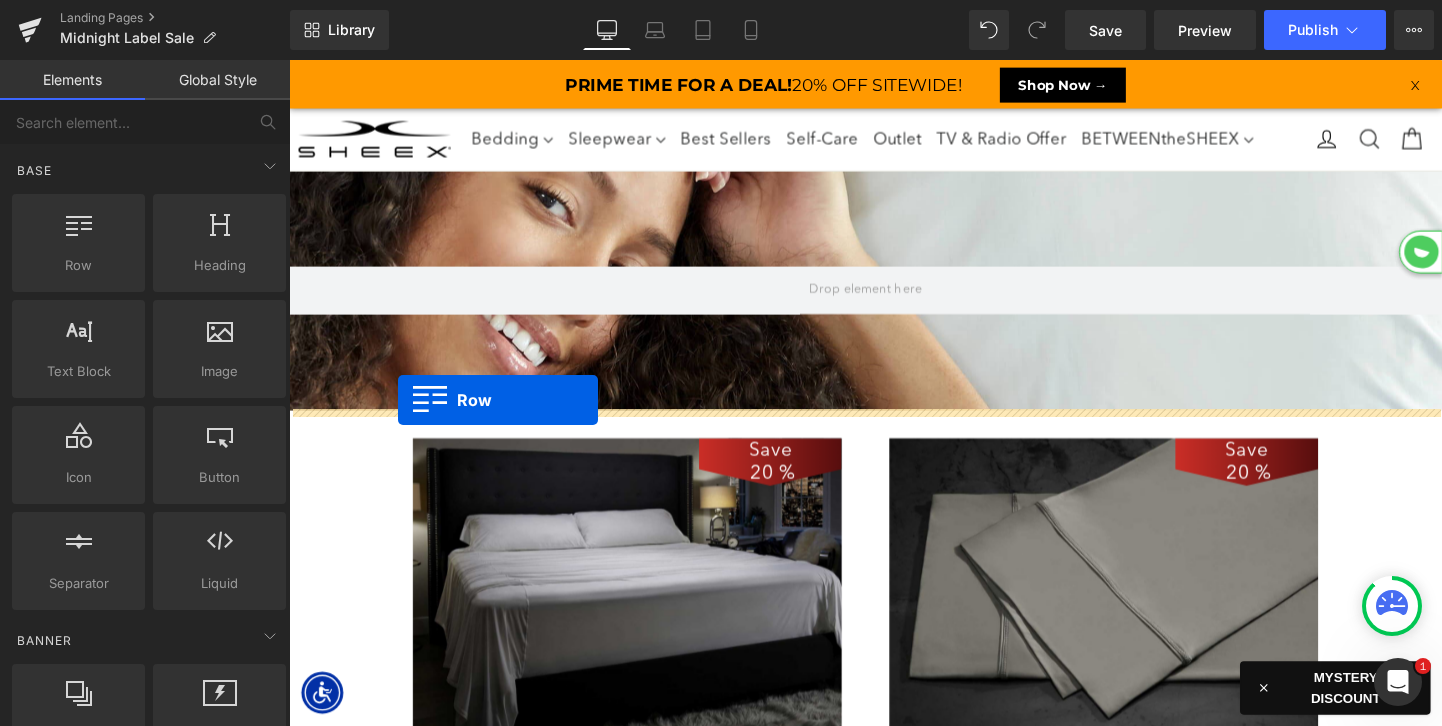 drag, startPoint x: 367, startPoint y: 296, endPoint x: 403, endPoint y: 417, distance: 126.24183 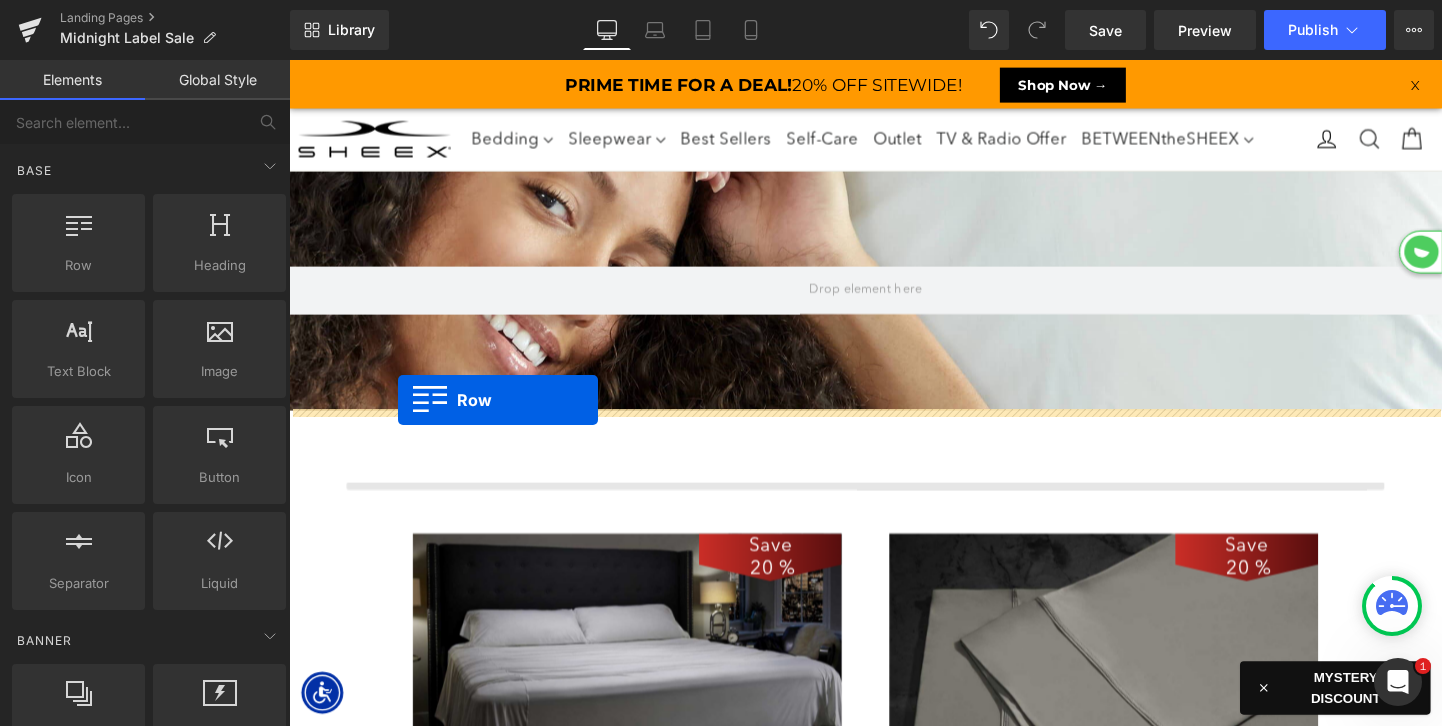 scroll, scrollTop: 9, scrollLeft: 10, axis: both 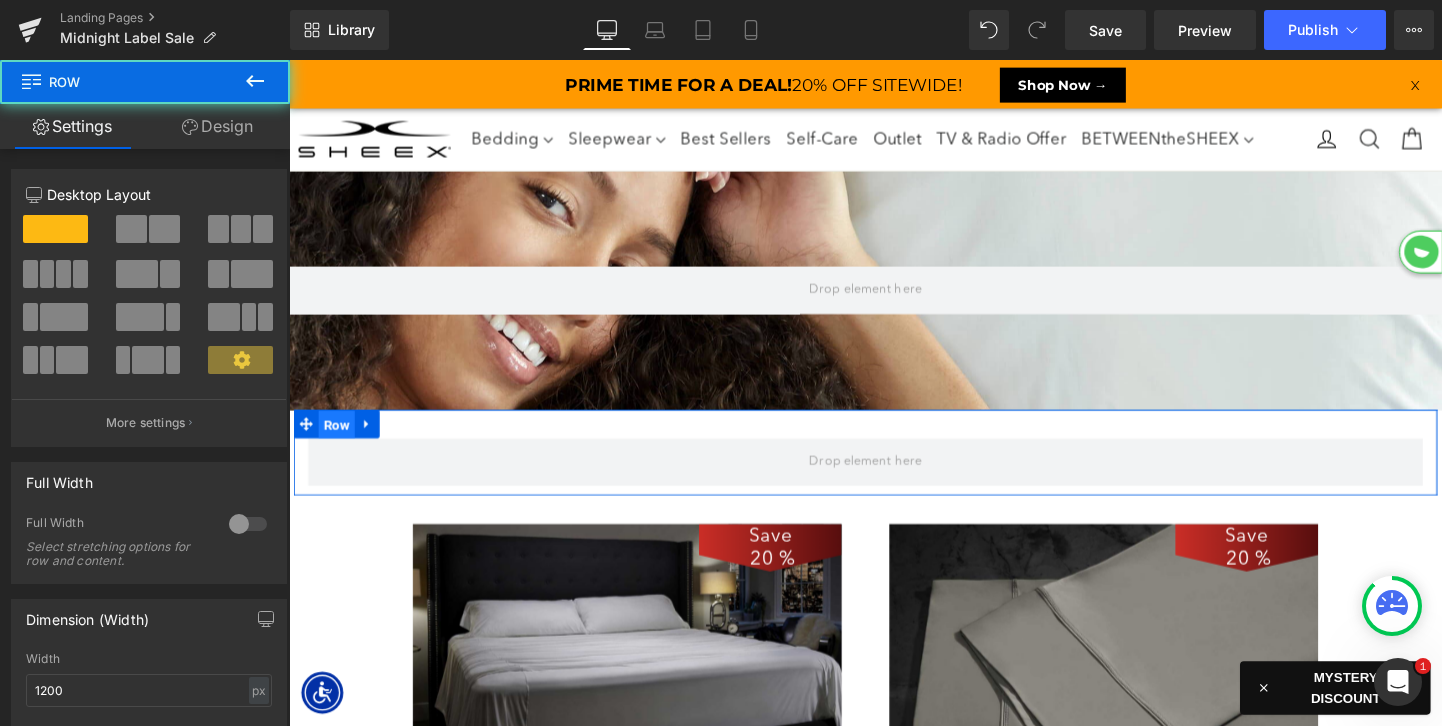 click on "Row" at bounding box center [339, 443] 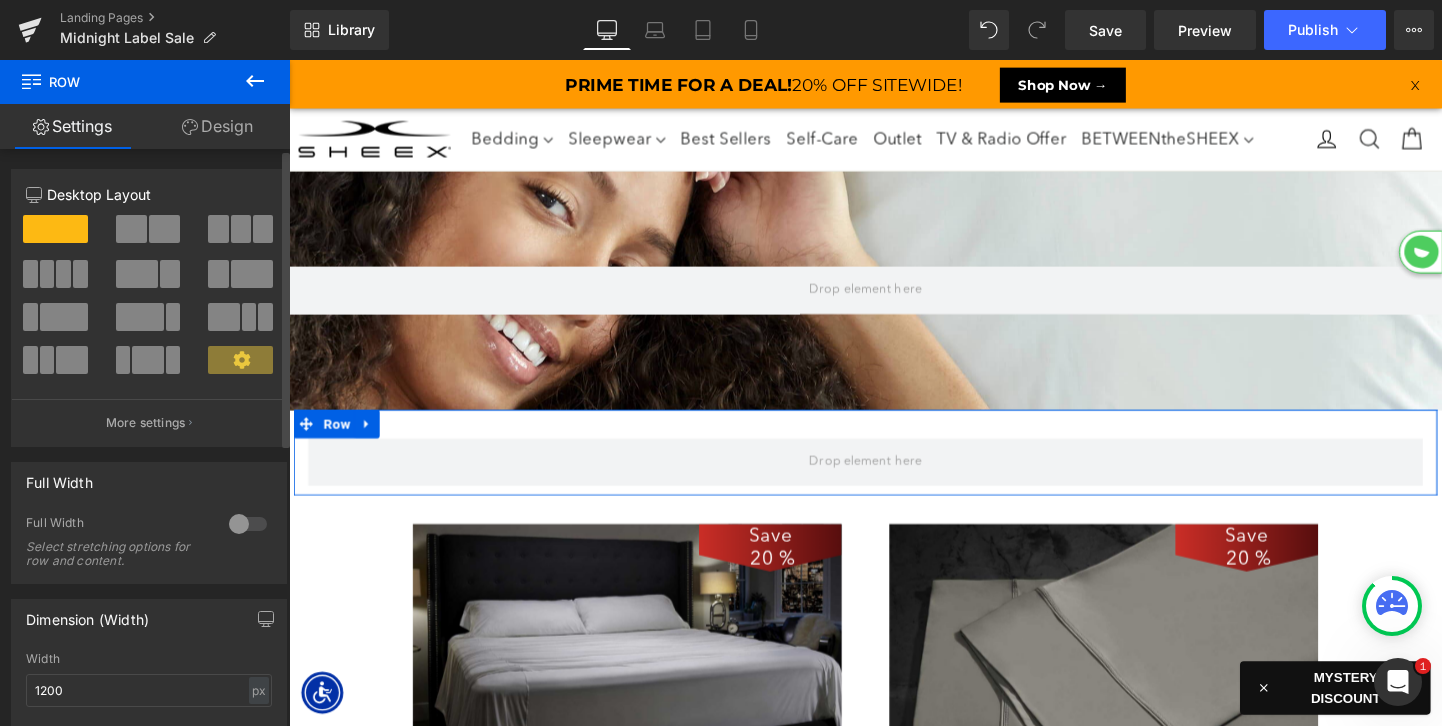 click at bounding box center [248, 524] 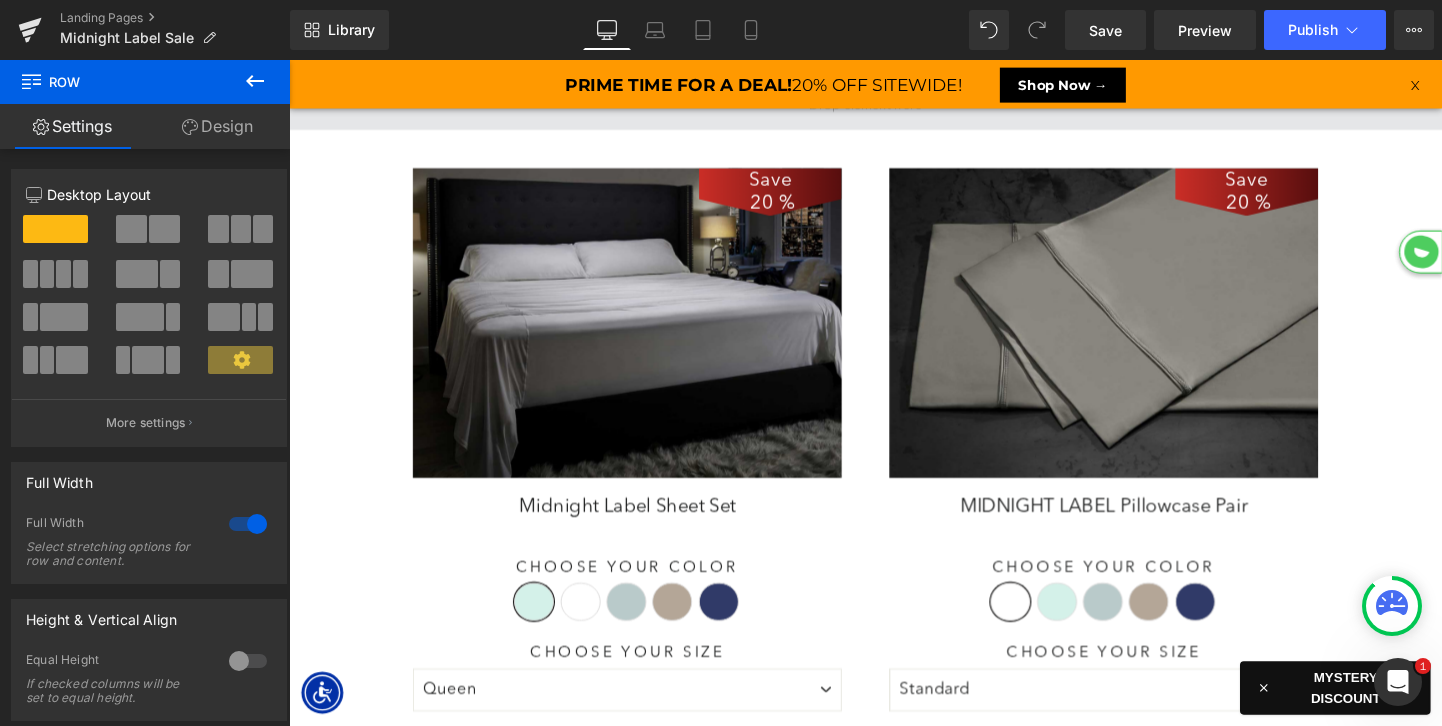 scroll, scrollTop: 1391, scrollLeft: 0, axis: vertical 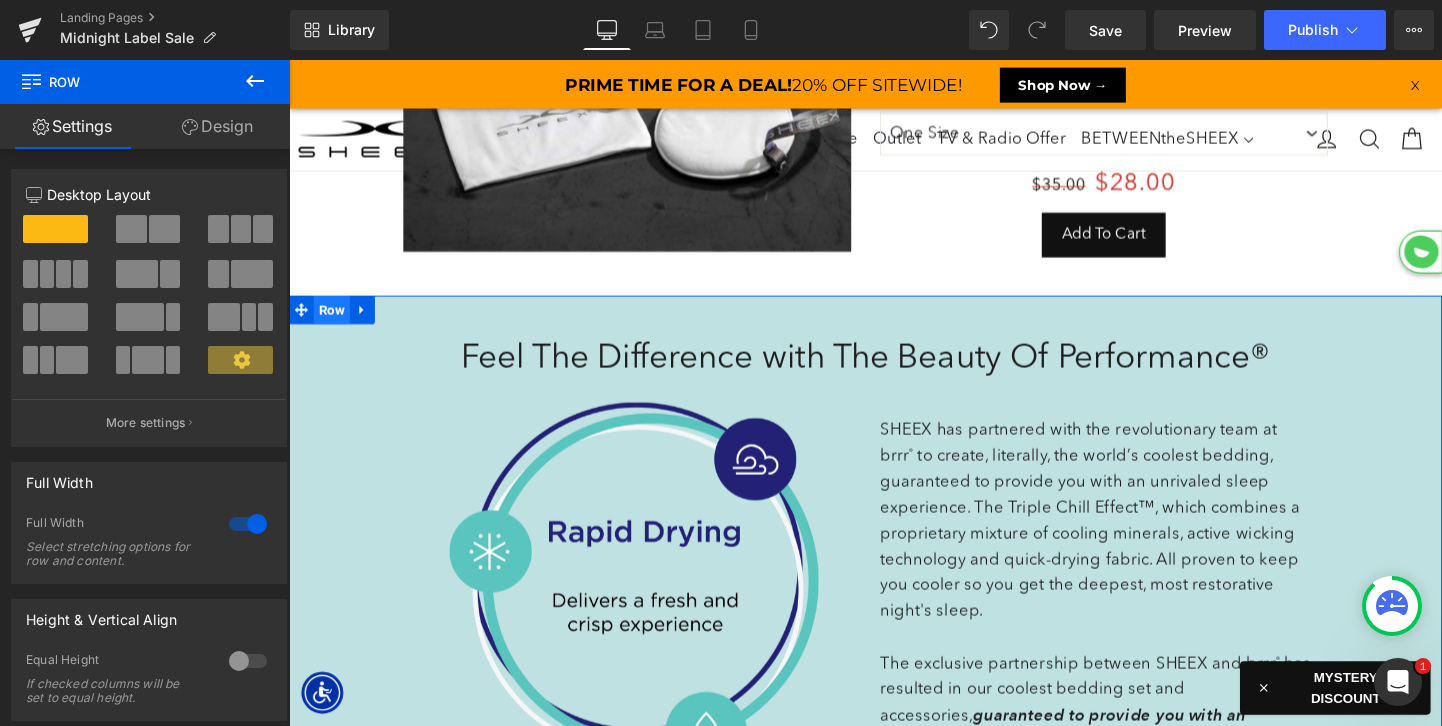click on "Row" at bounding box center (334, 322) 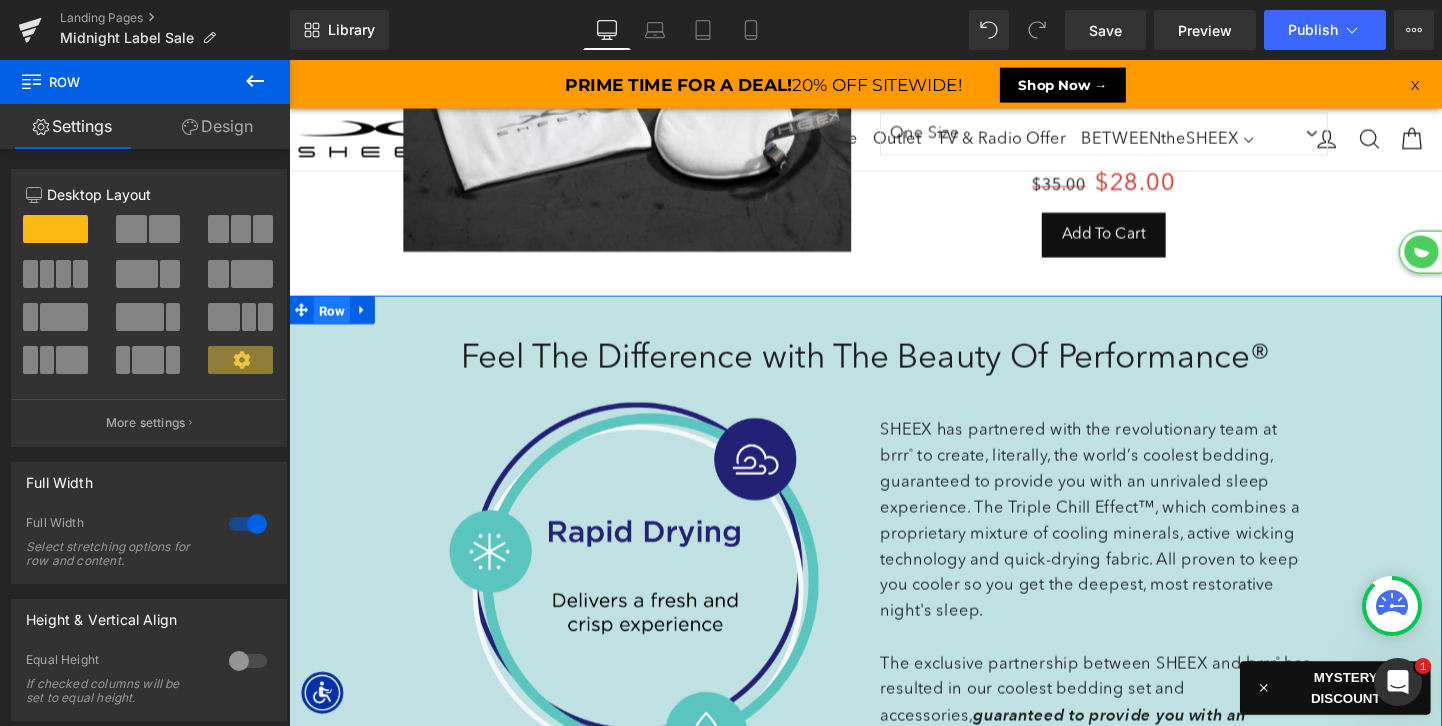 click on "Row" at bounding box center [334, 323] 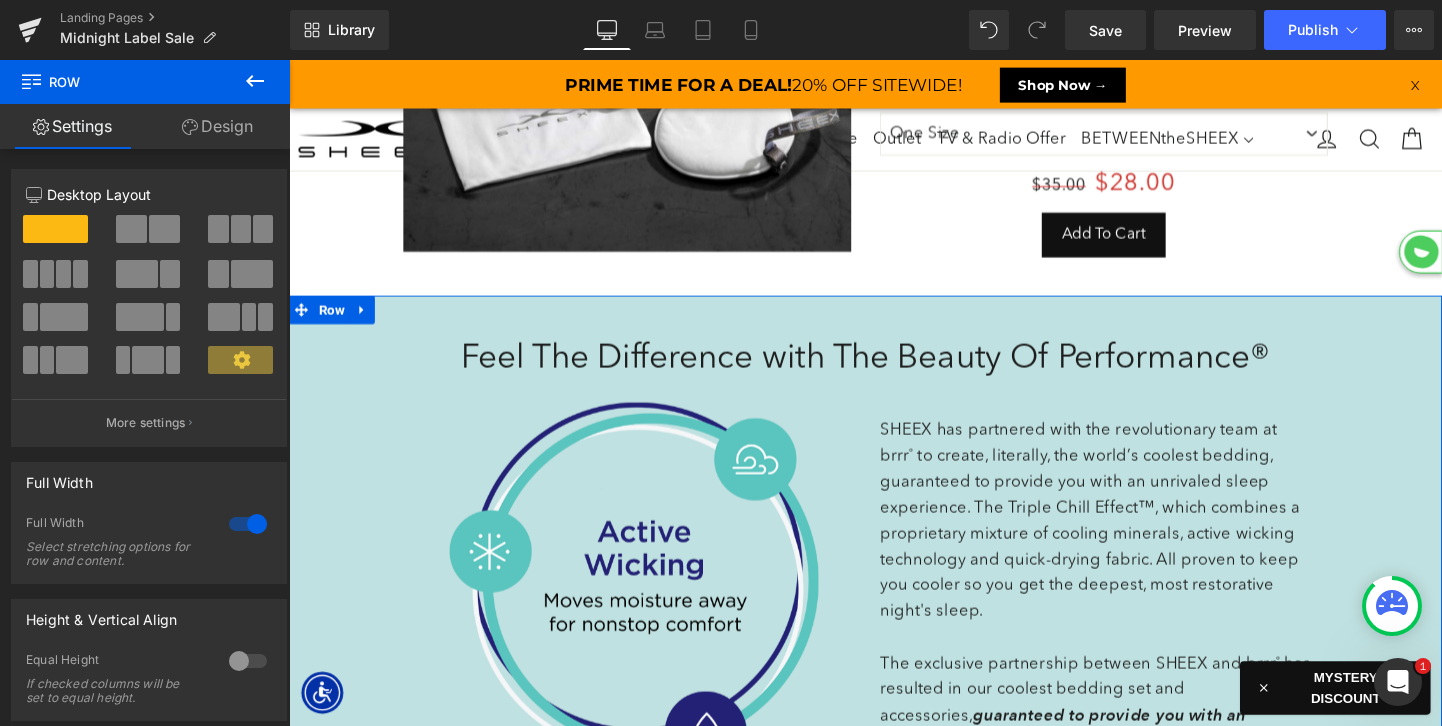 click on "Design" at bounding box center (217, 126) 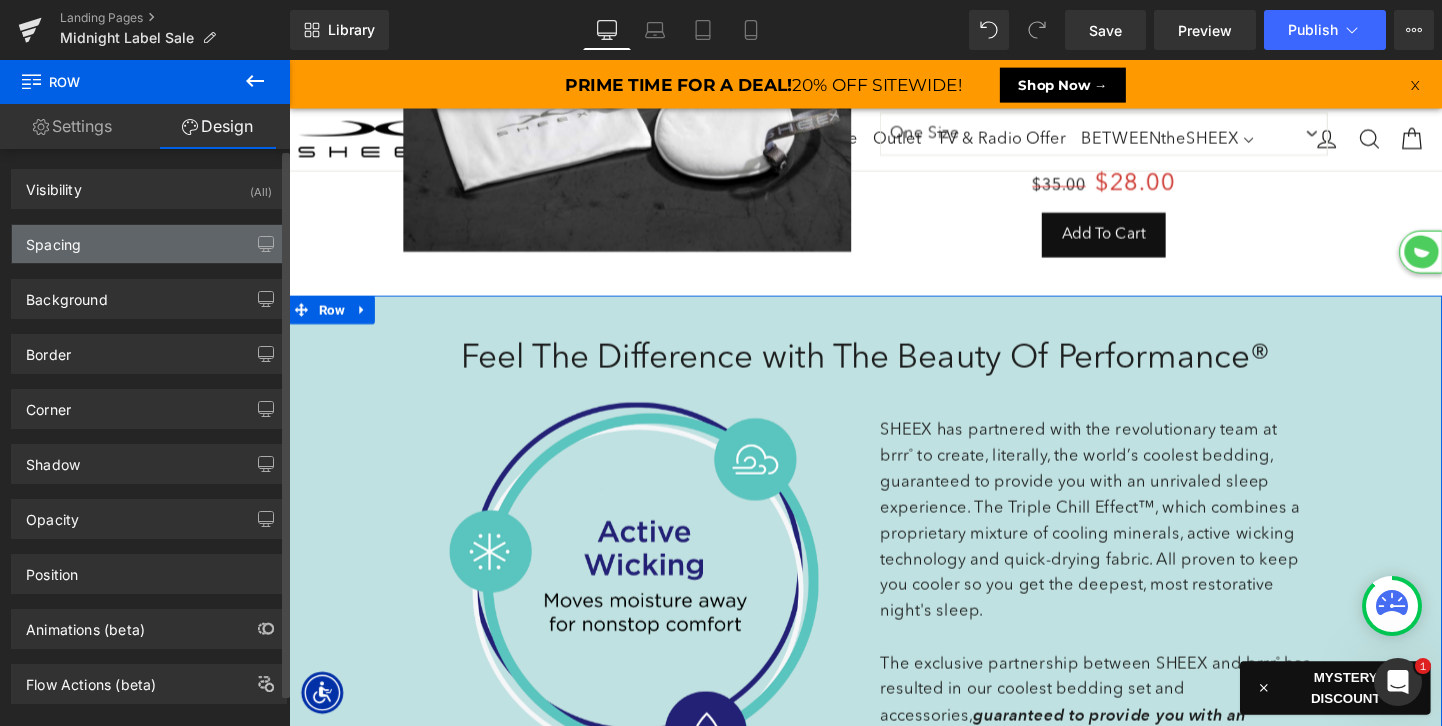 click on "Spacing" at bounding box center (149, 244) 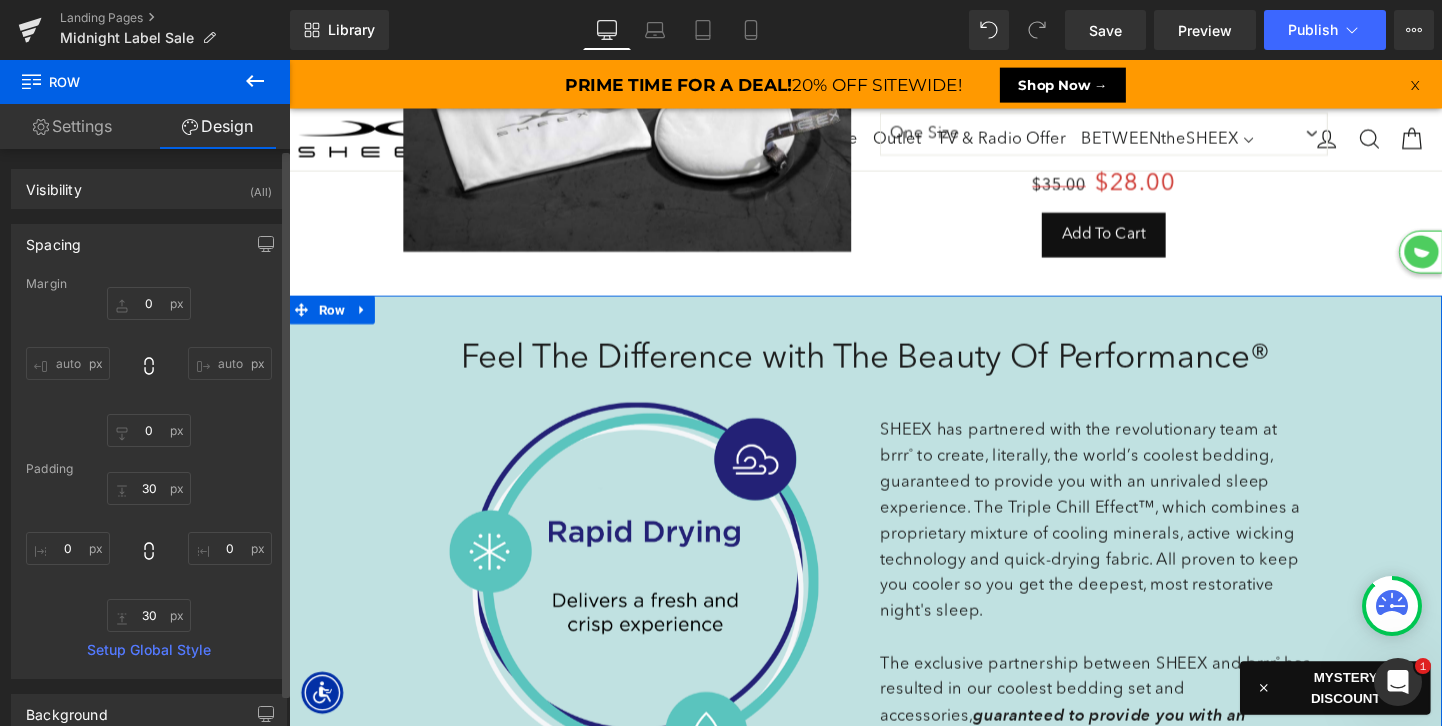 click on "Spacing" at bounding box center [149, 244] 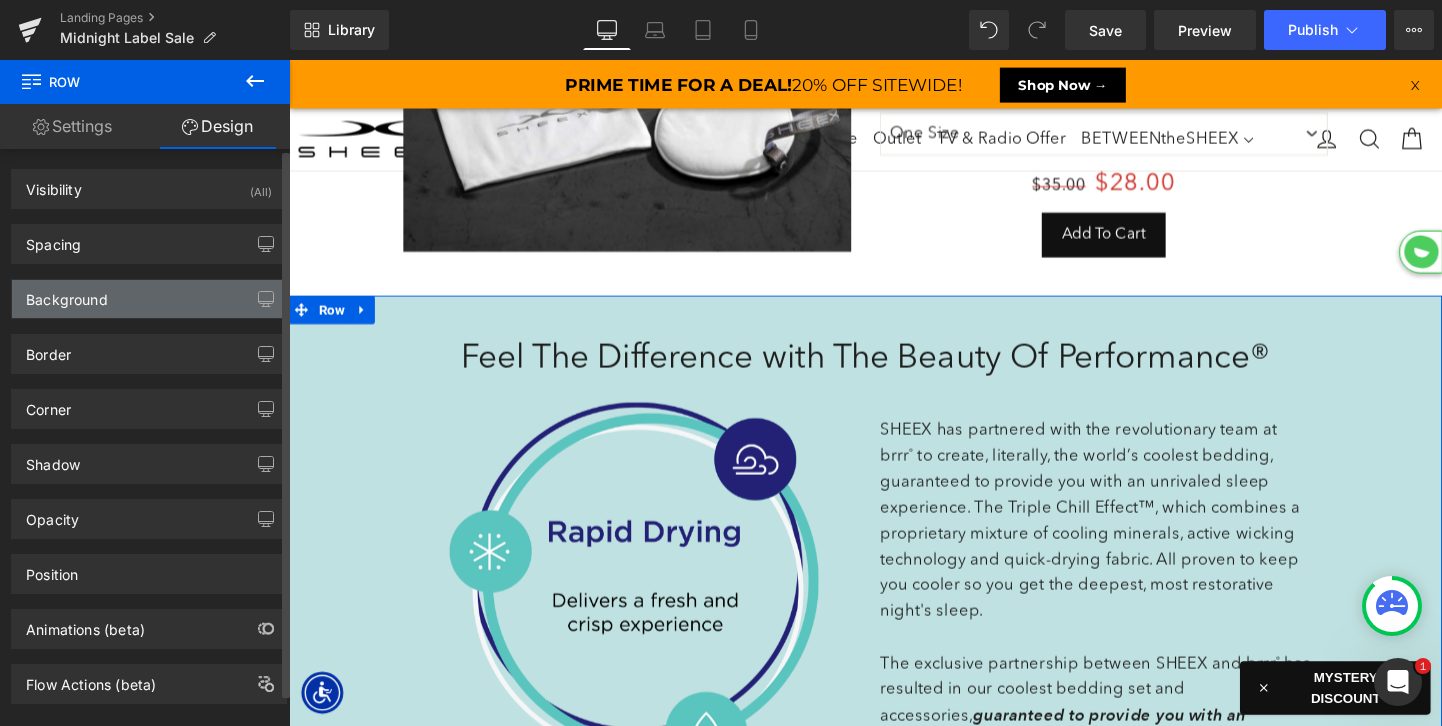 click on "Background" at bounding box center [149, 299] 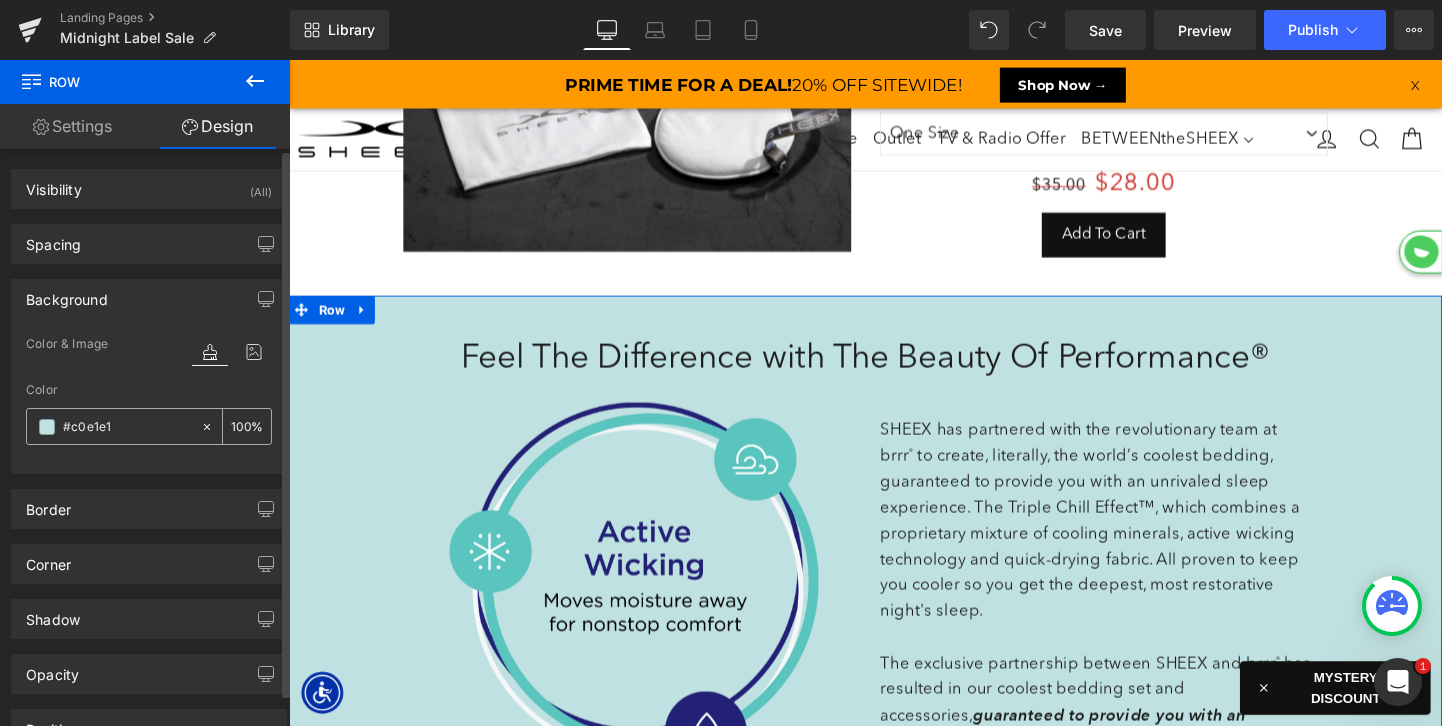 click on "#c0e1e1" at bounding box center [127, 427] 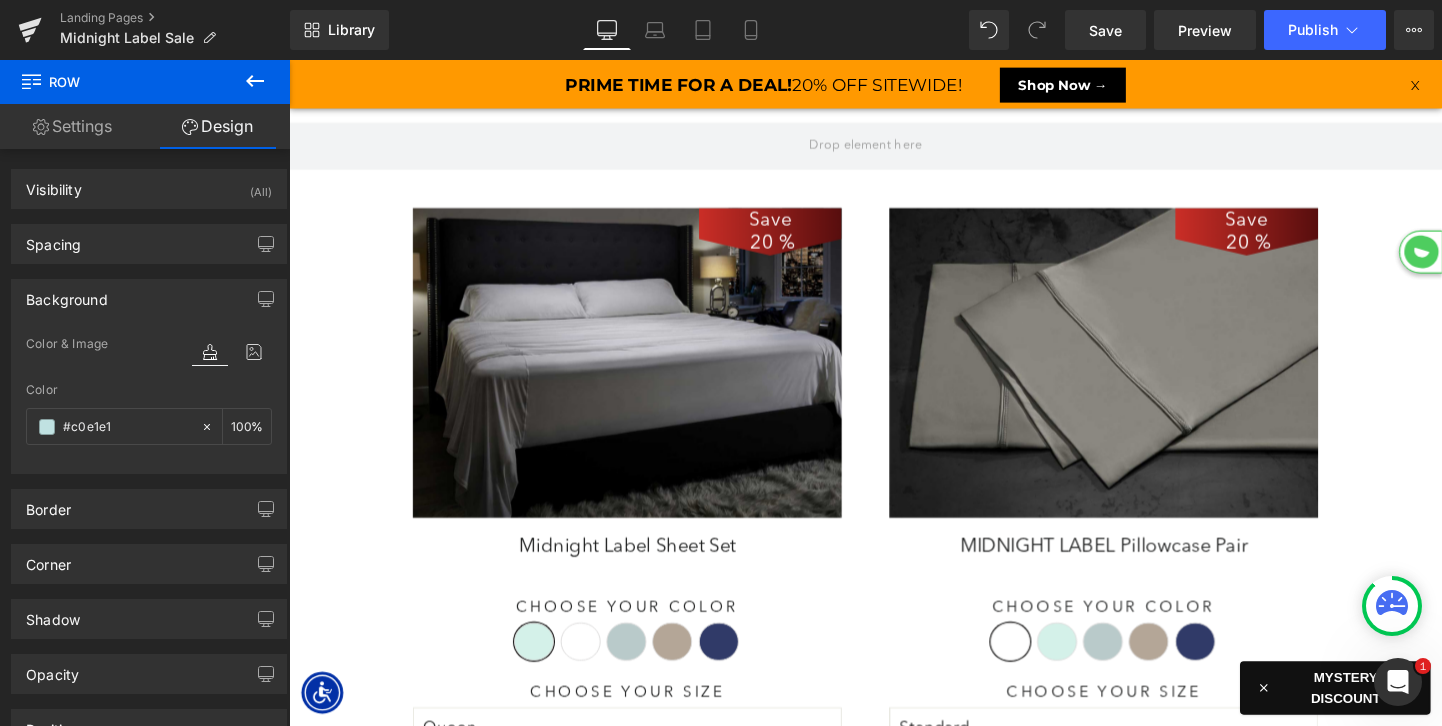 scroll, scrollTop: 0, scrollLeft: 0, axis: both 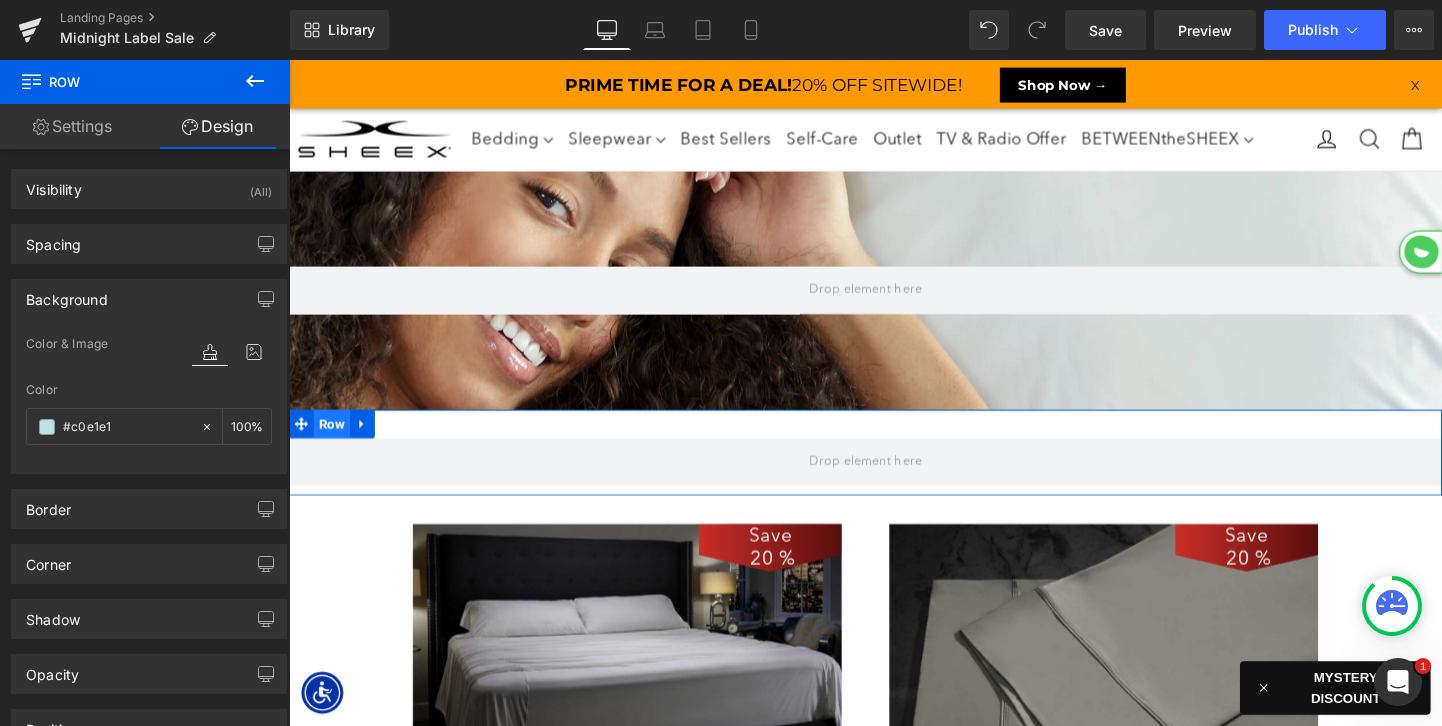 click on "Row" at bounding box center [334, 442] 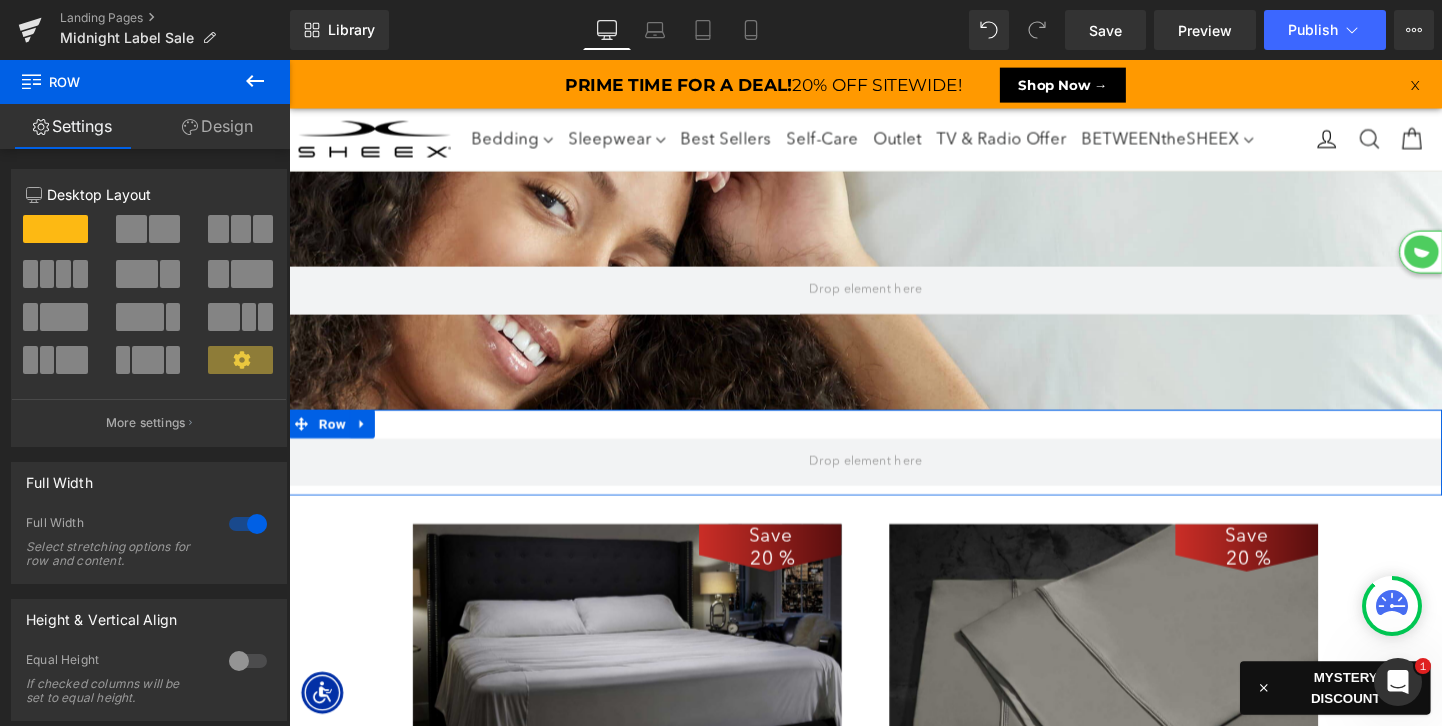 click on "Design" at bounding box center [217, 126] 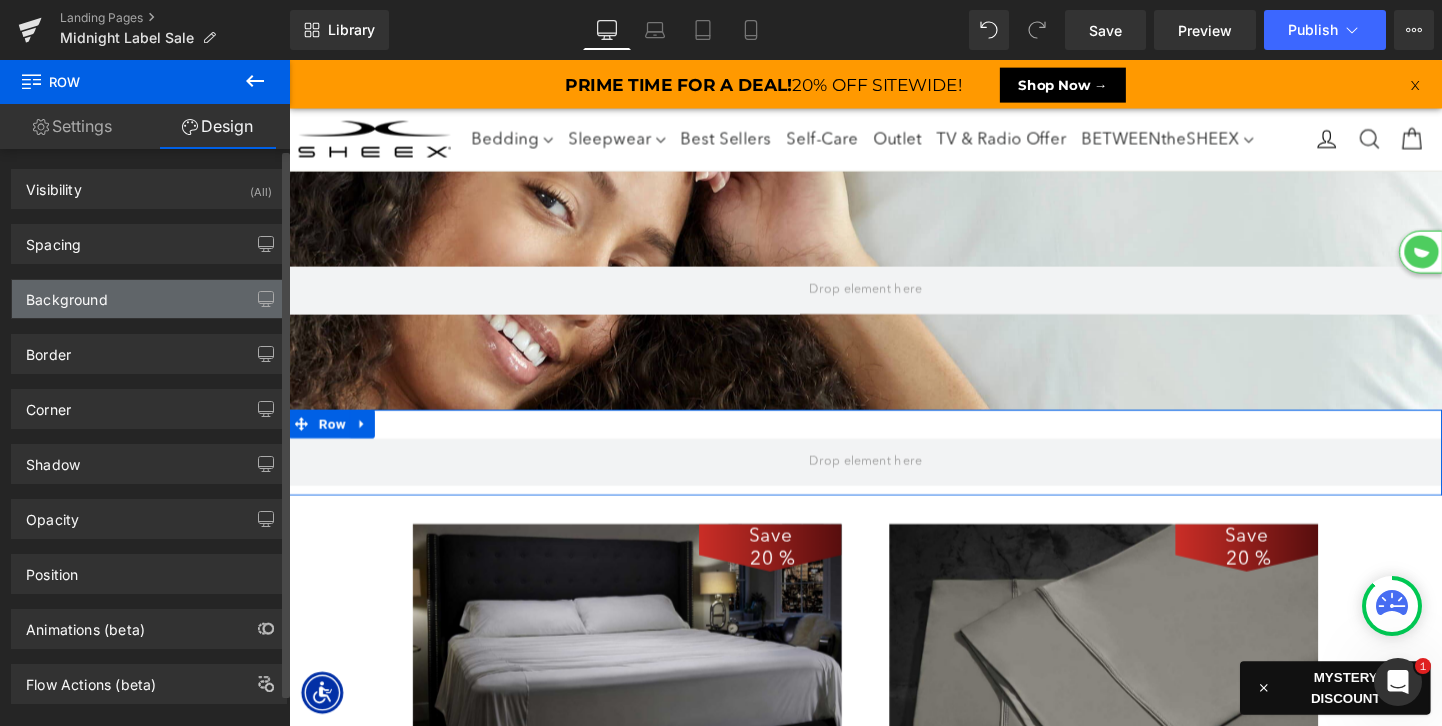click on "Background" at bounding box center [149, 299] 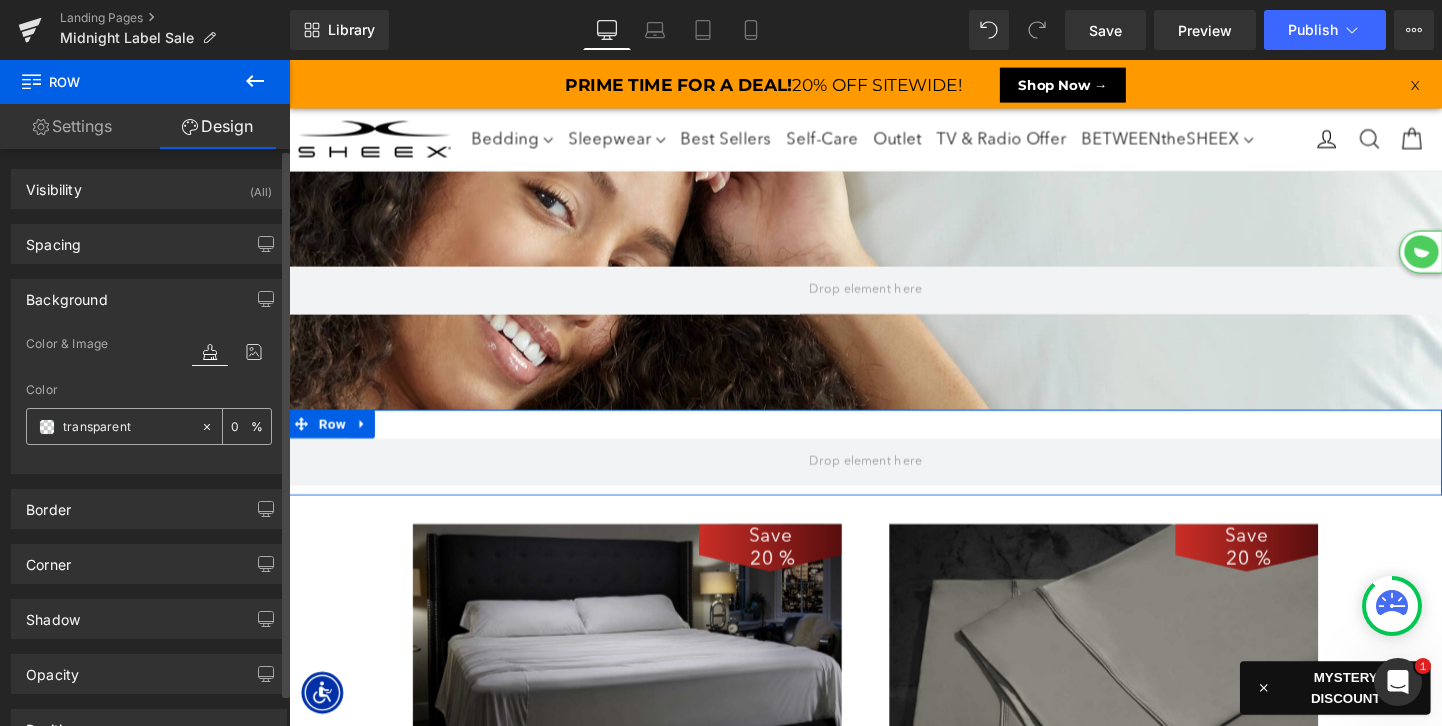 click at bounding box center (127, 427) 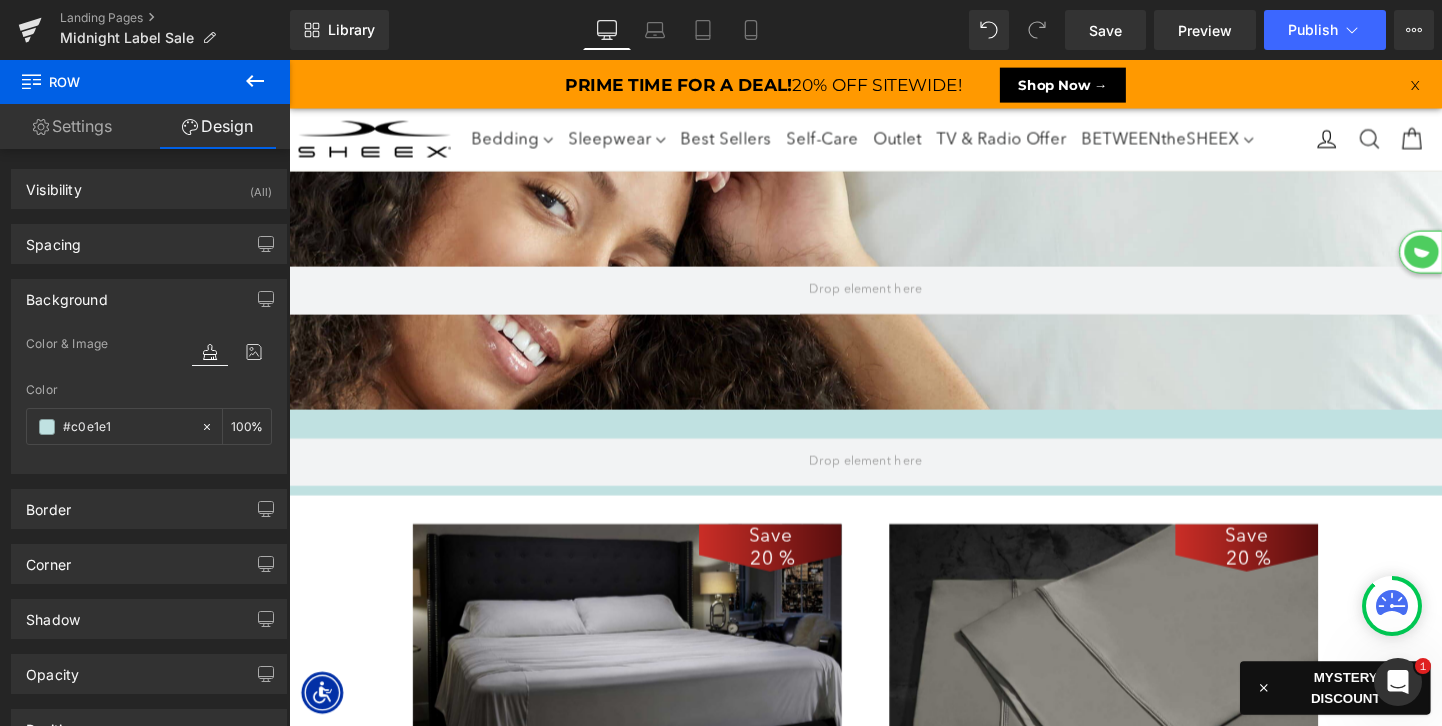 type on "#c0e1e1" 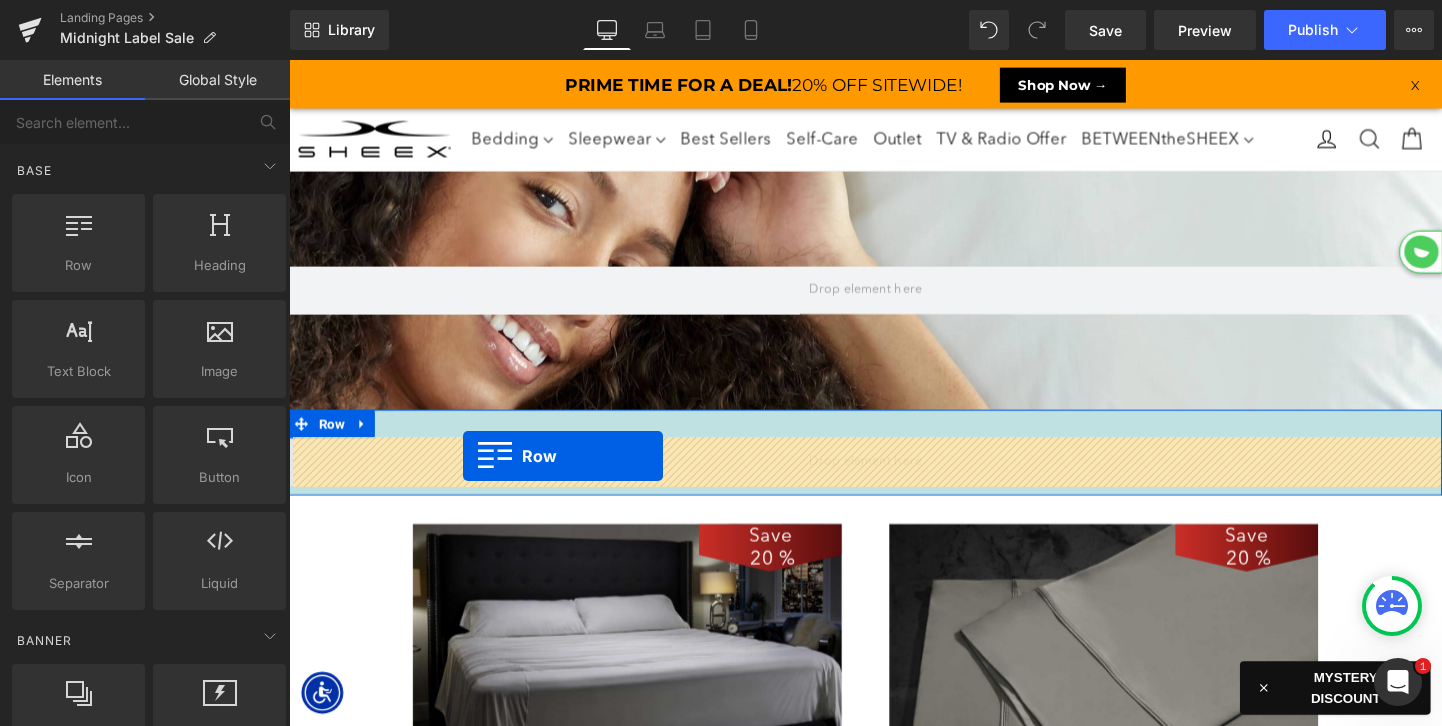 drag, startPoint x: 384, startPoint y: 324, endPoint x: 472, endPoint y: 474, distance: 173.90802 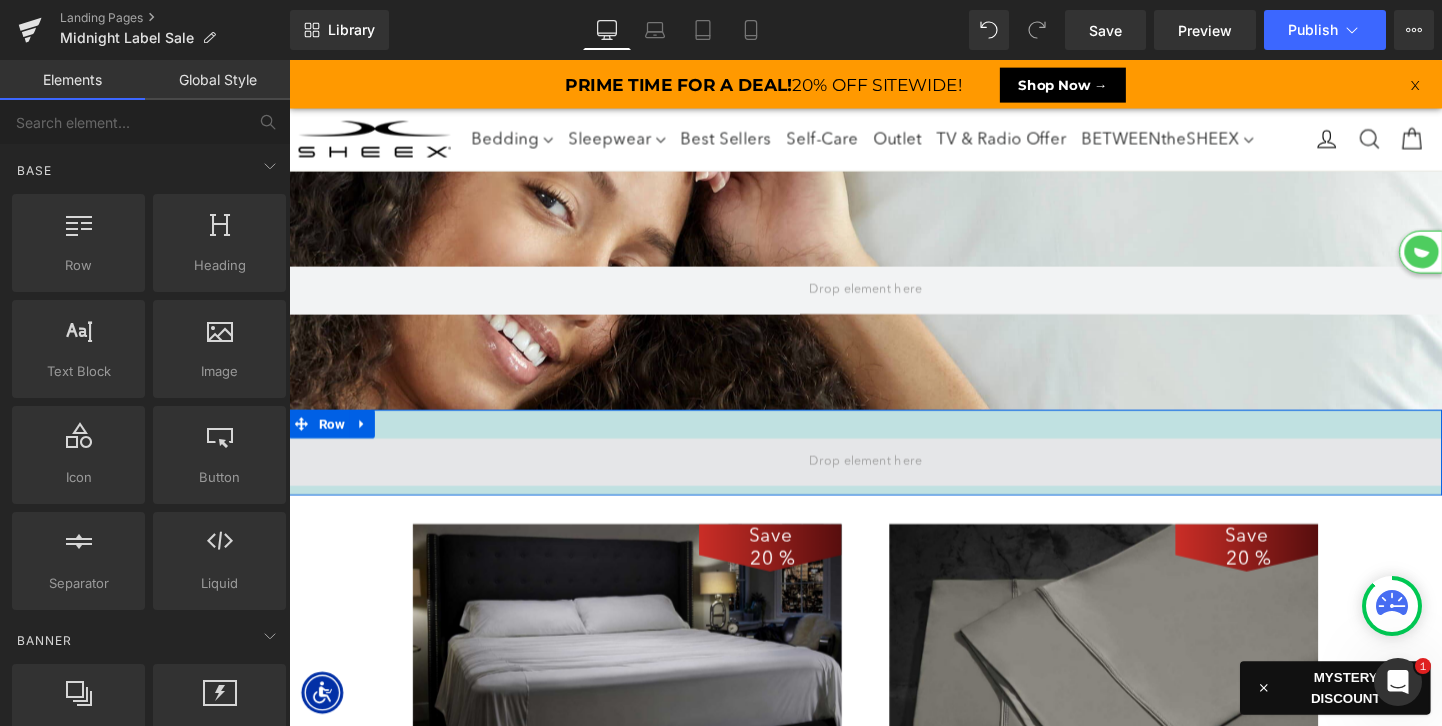 scroll, scrollTop: 9, scrollLeft: 10, axis: both 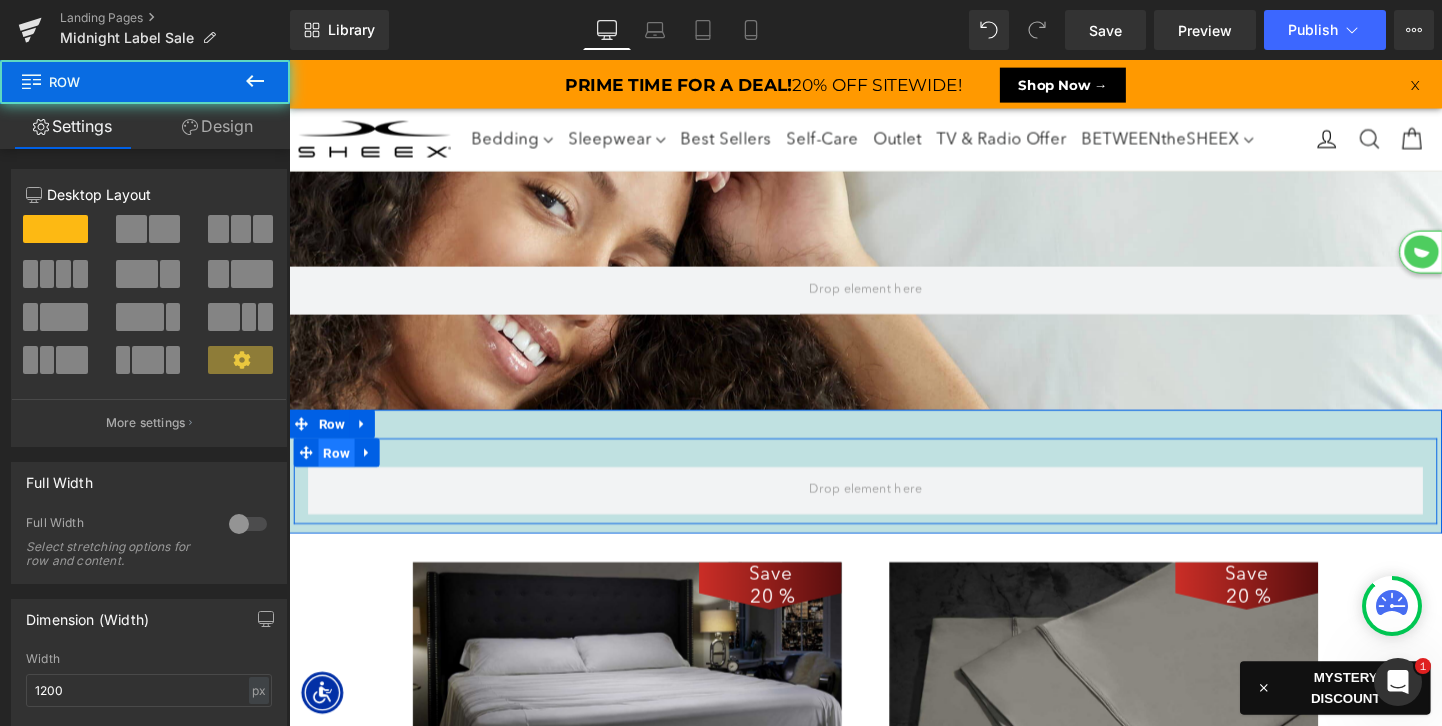 click on "Row" at bounding box center [339, 472] 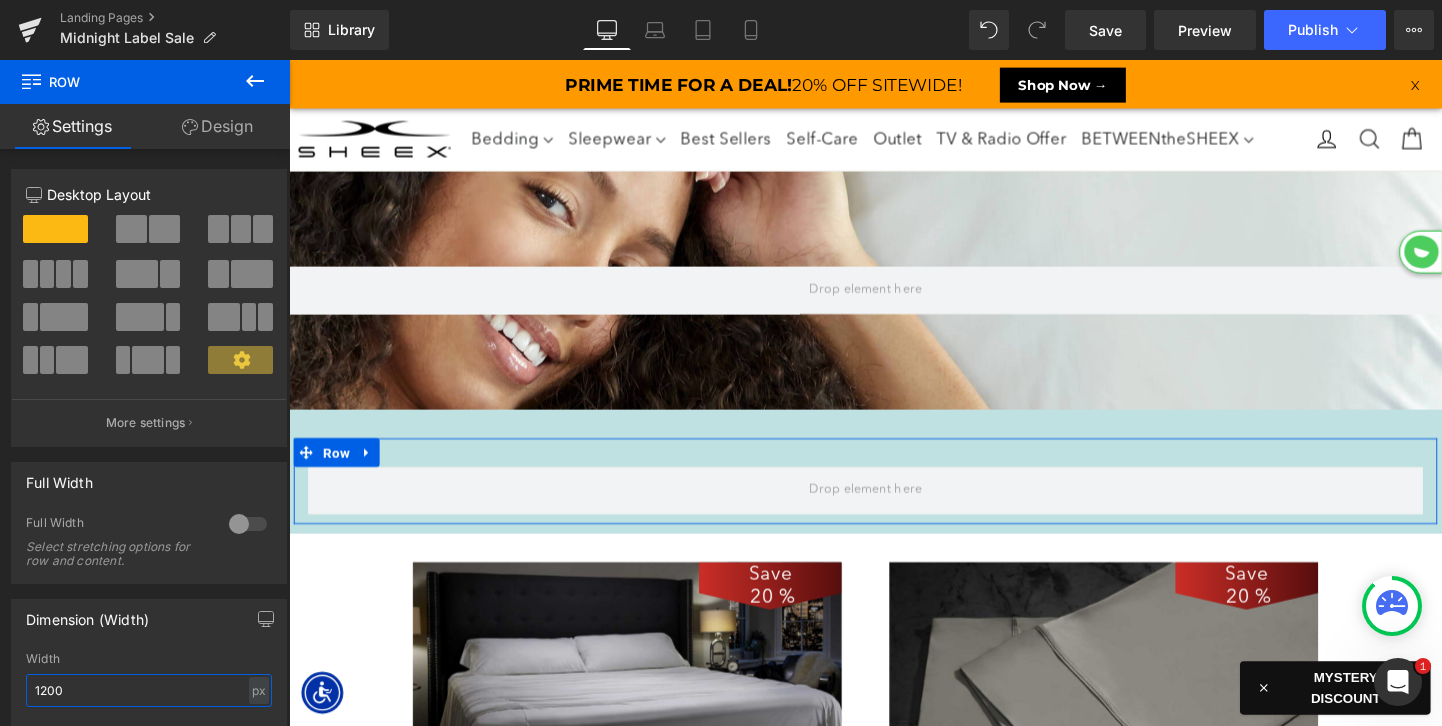 click on "1200" at bounding box center [149, 690] 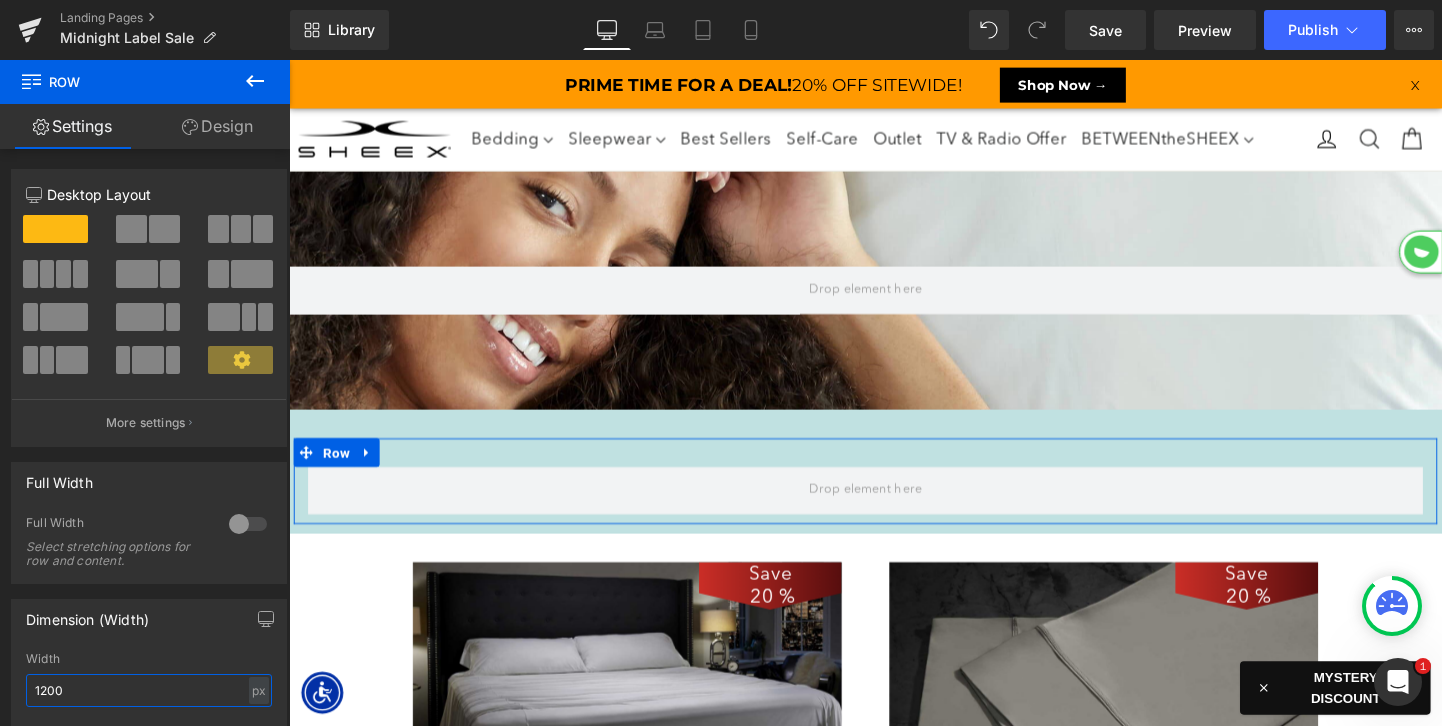 click on "1200" at bounding box center [149, 690] 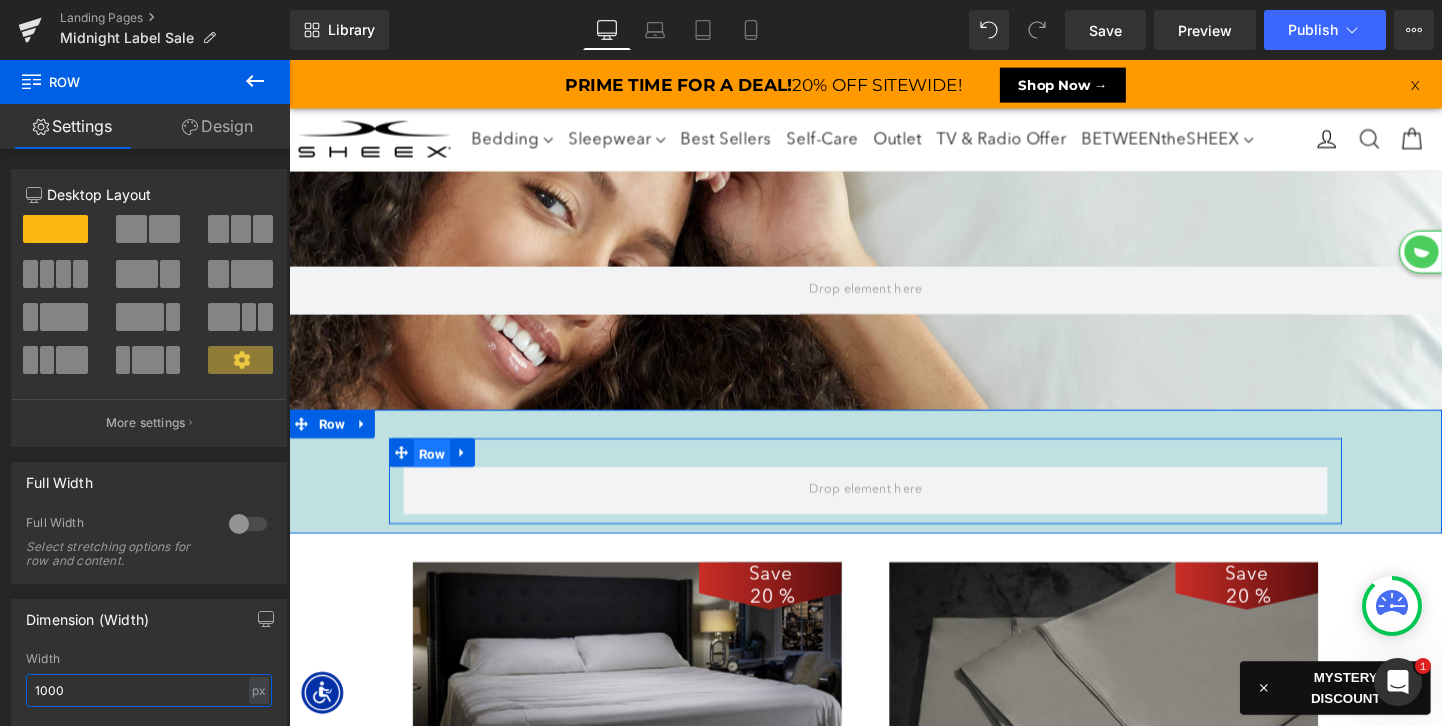 click on "Row" at bounding box center (439, 473) 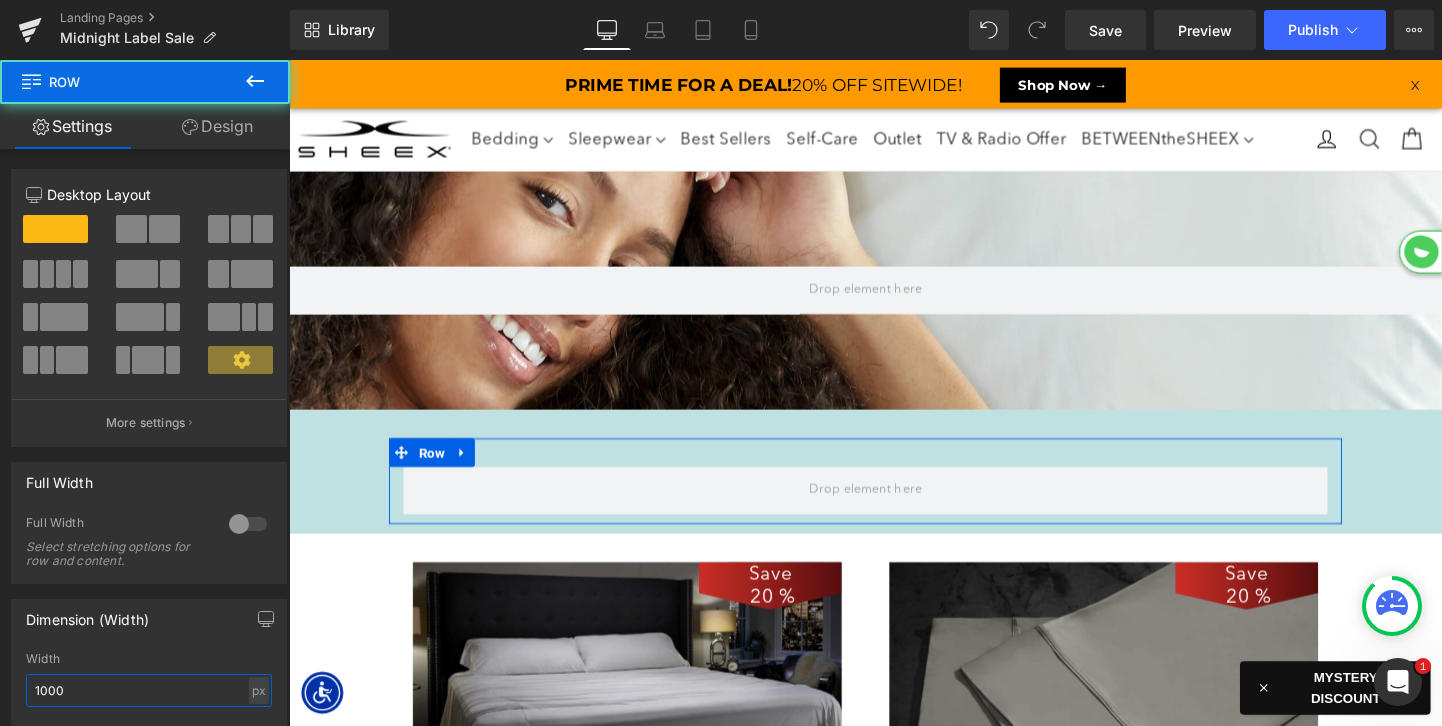 type on "1000" 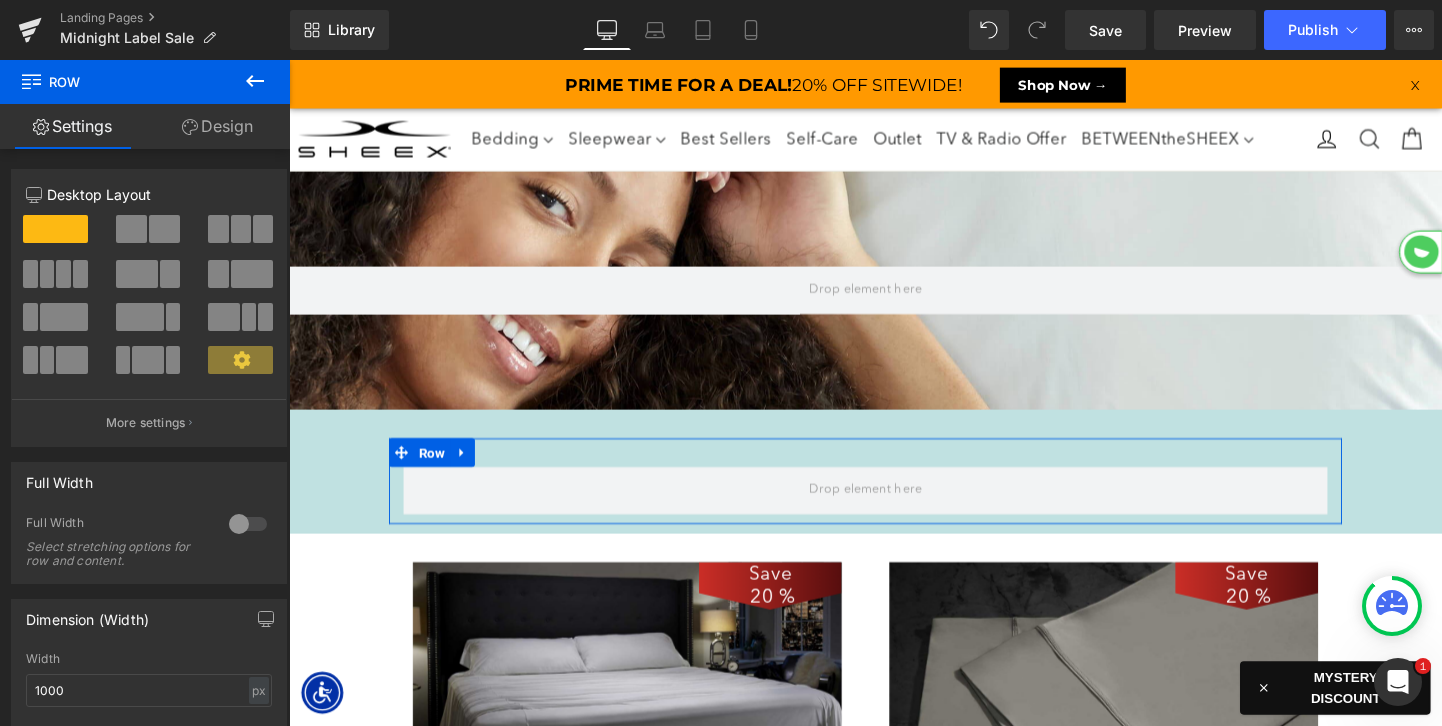 click on "Design" at bounding box center [217, 126] 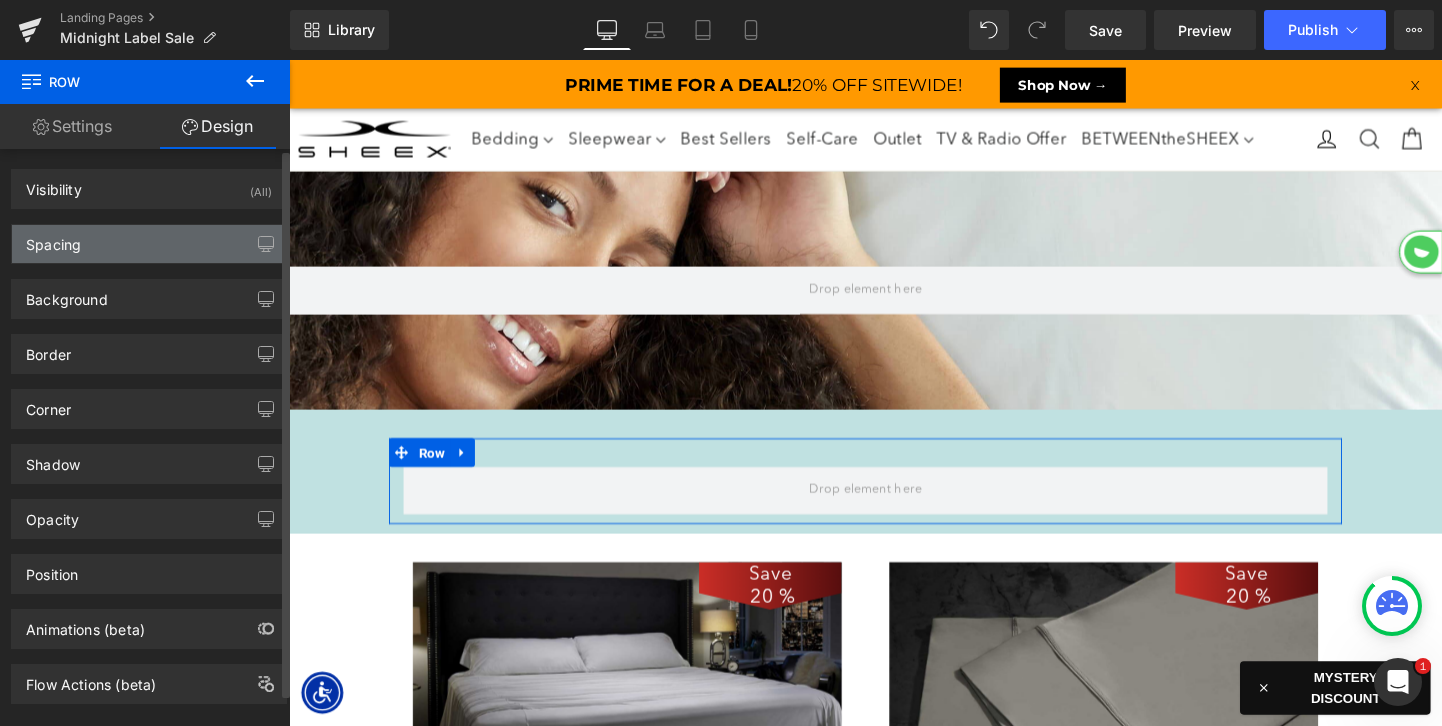 click on "Spacing" at bounding box center (149, 244) 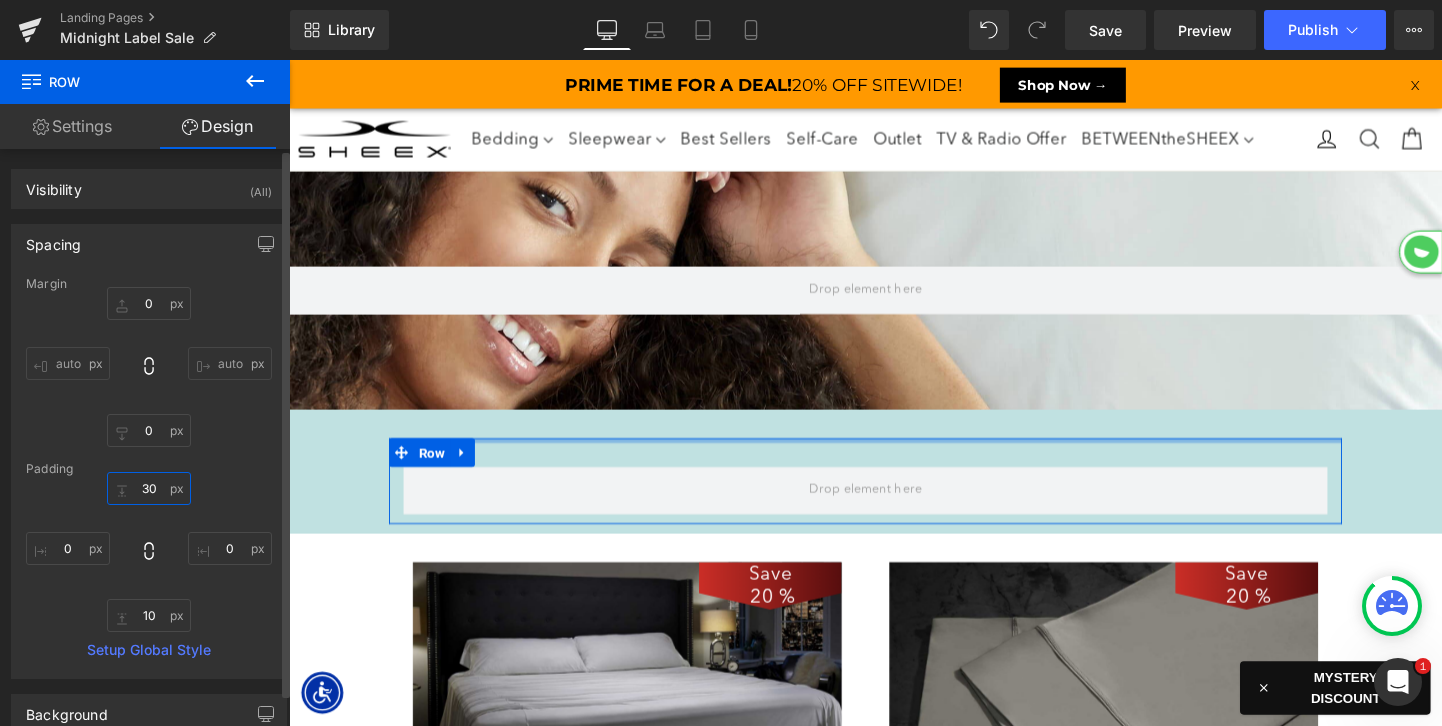 click on "30" at bounding box center (149, 488) 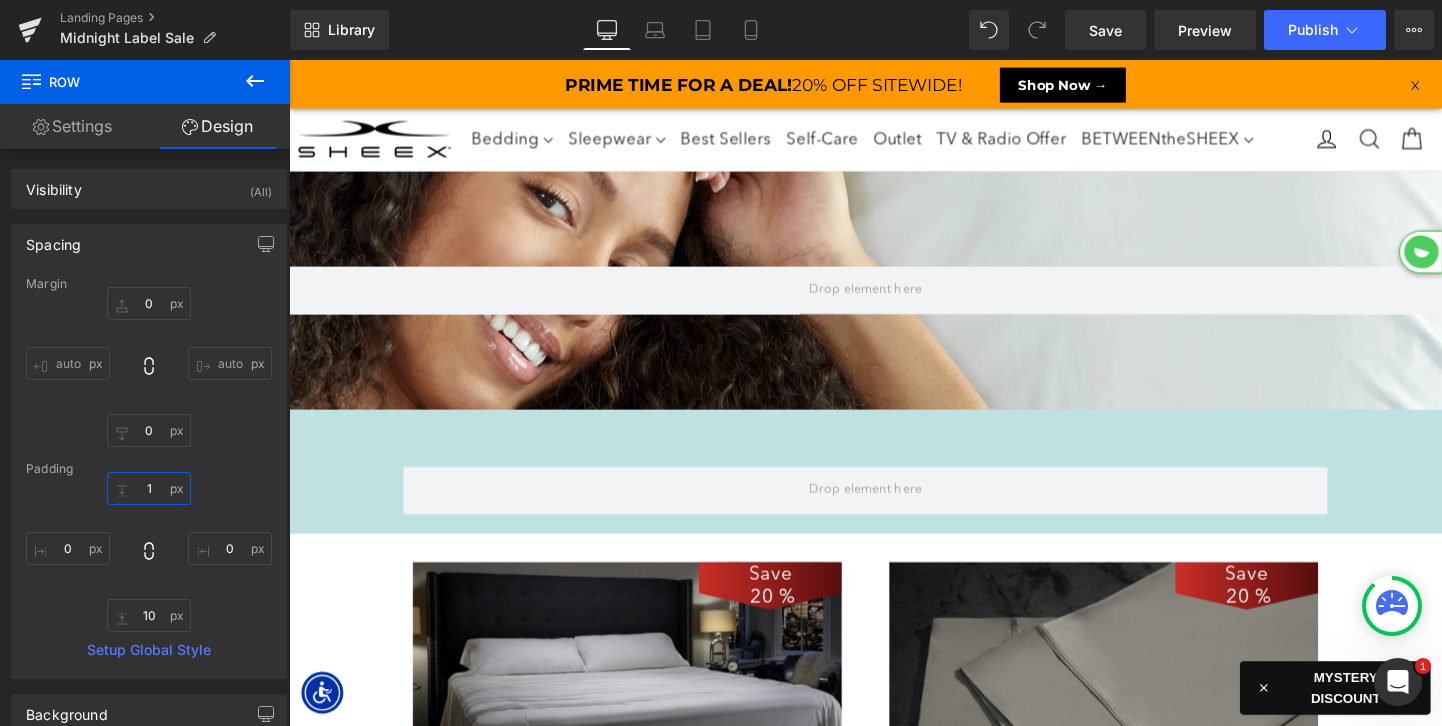 type on "10" 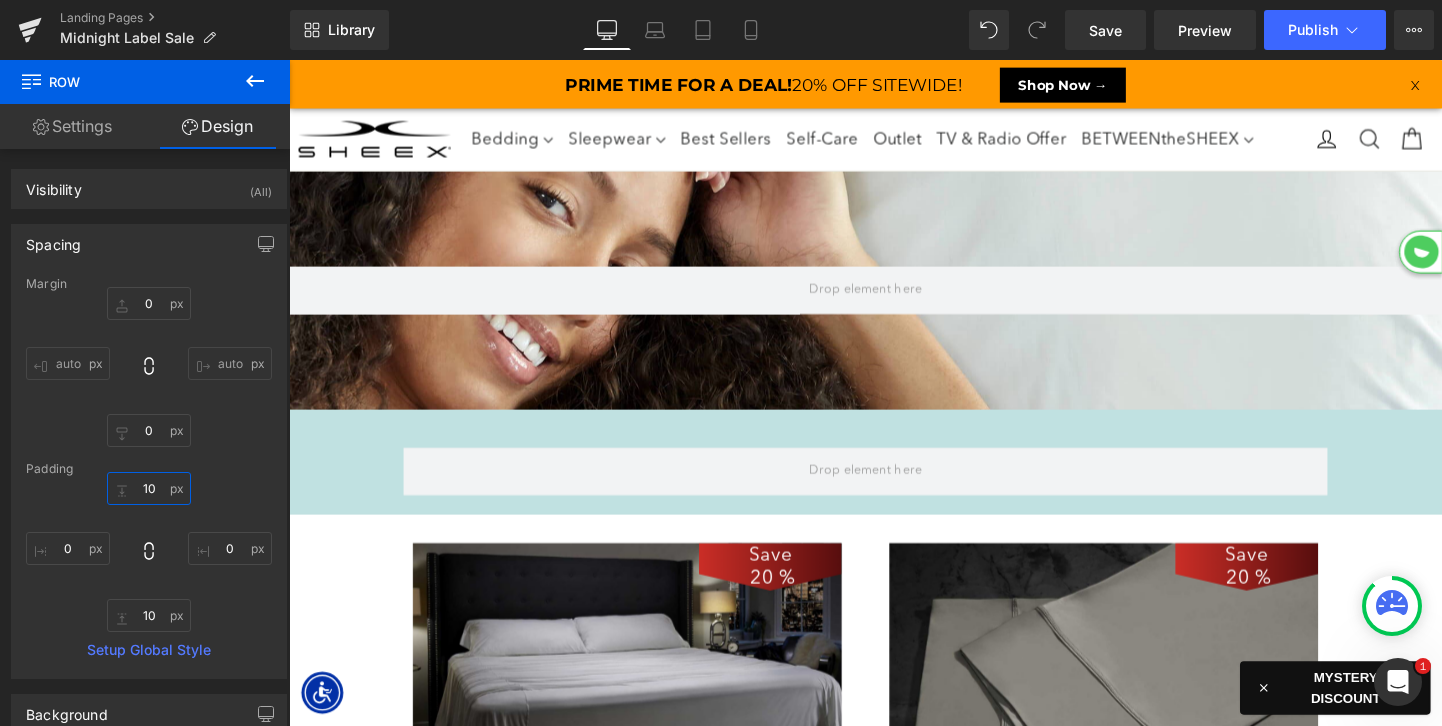 scroll, scrollTop: 3148, scrollLeft: 1210, axis: both 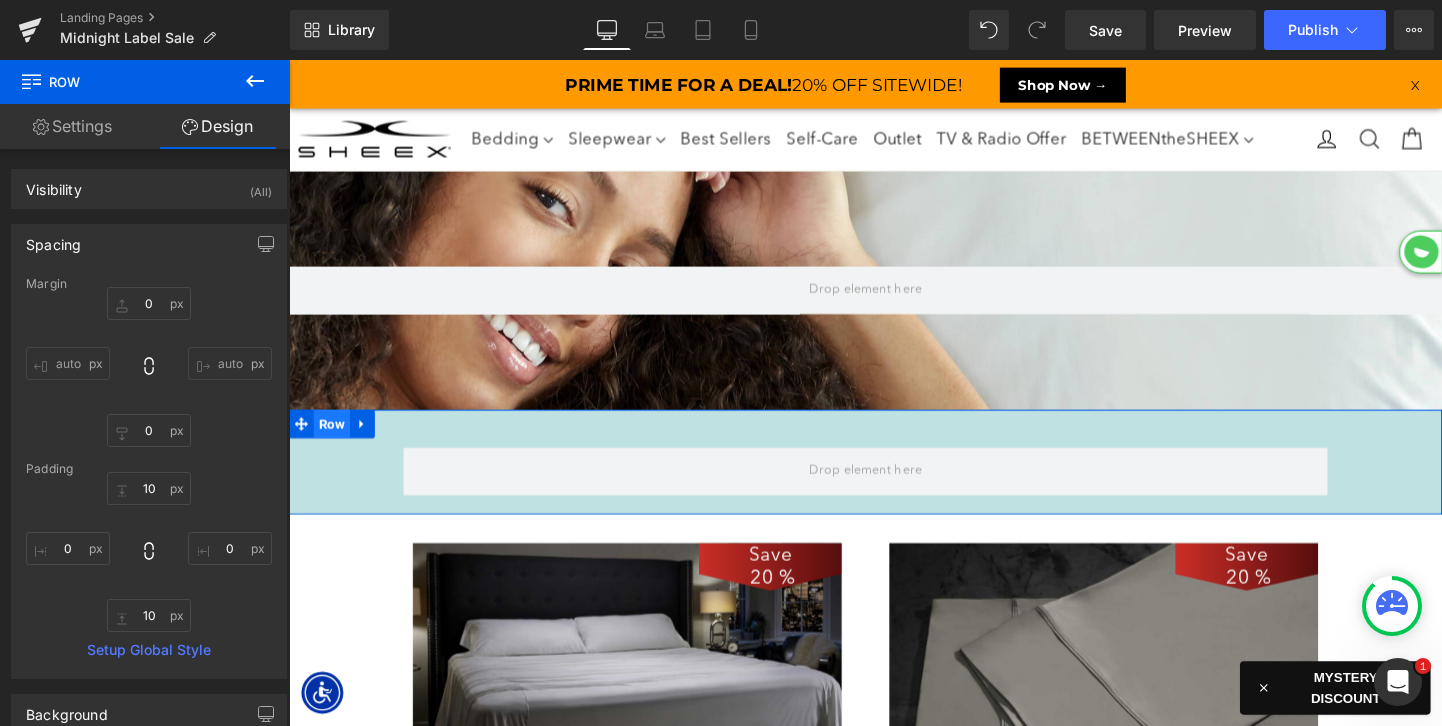 click on "Row" at bounding box center (334, 442) 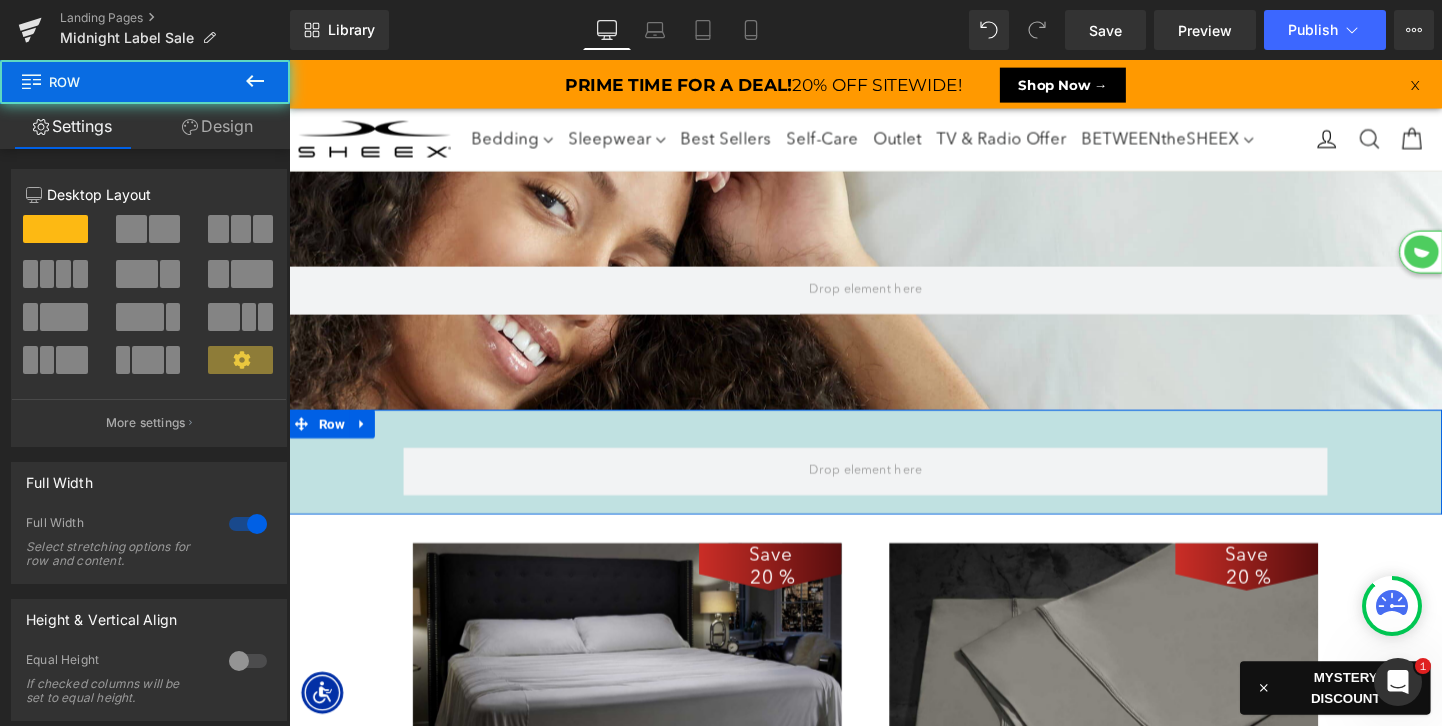 click on "Design" at bounding box center (217, 126) 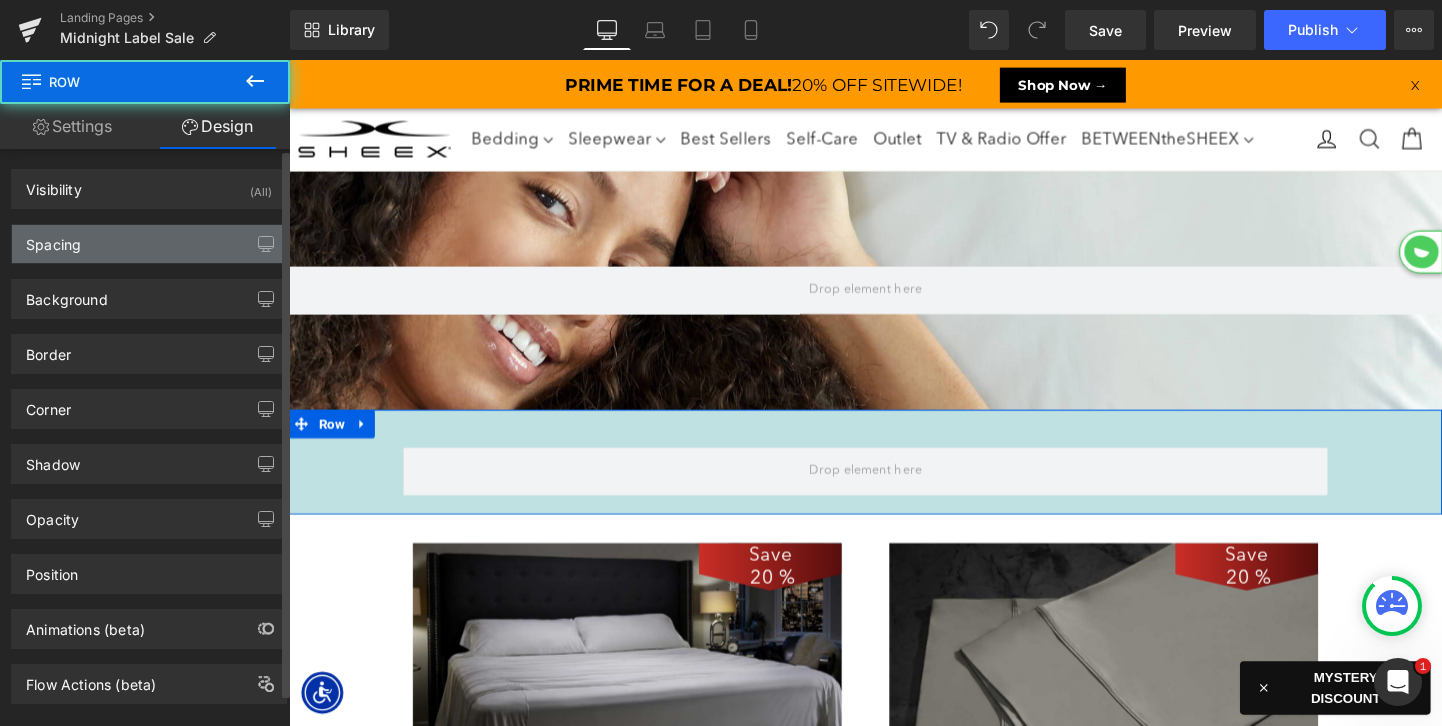 click on "Spacing" at bounding box center [149, 244] 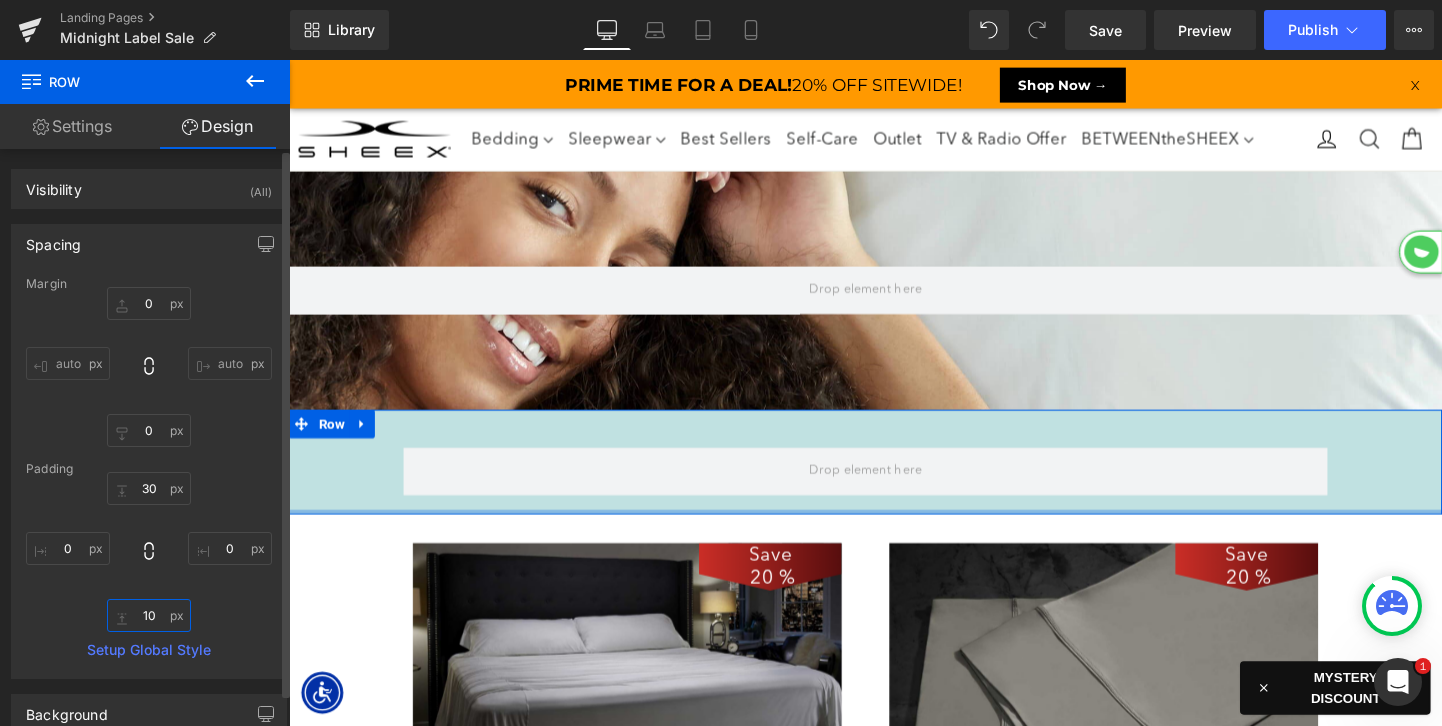 click at bounding box center [149, 615] 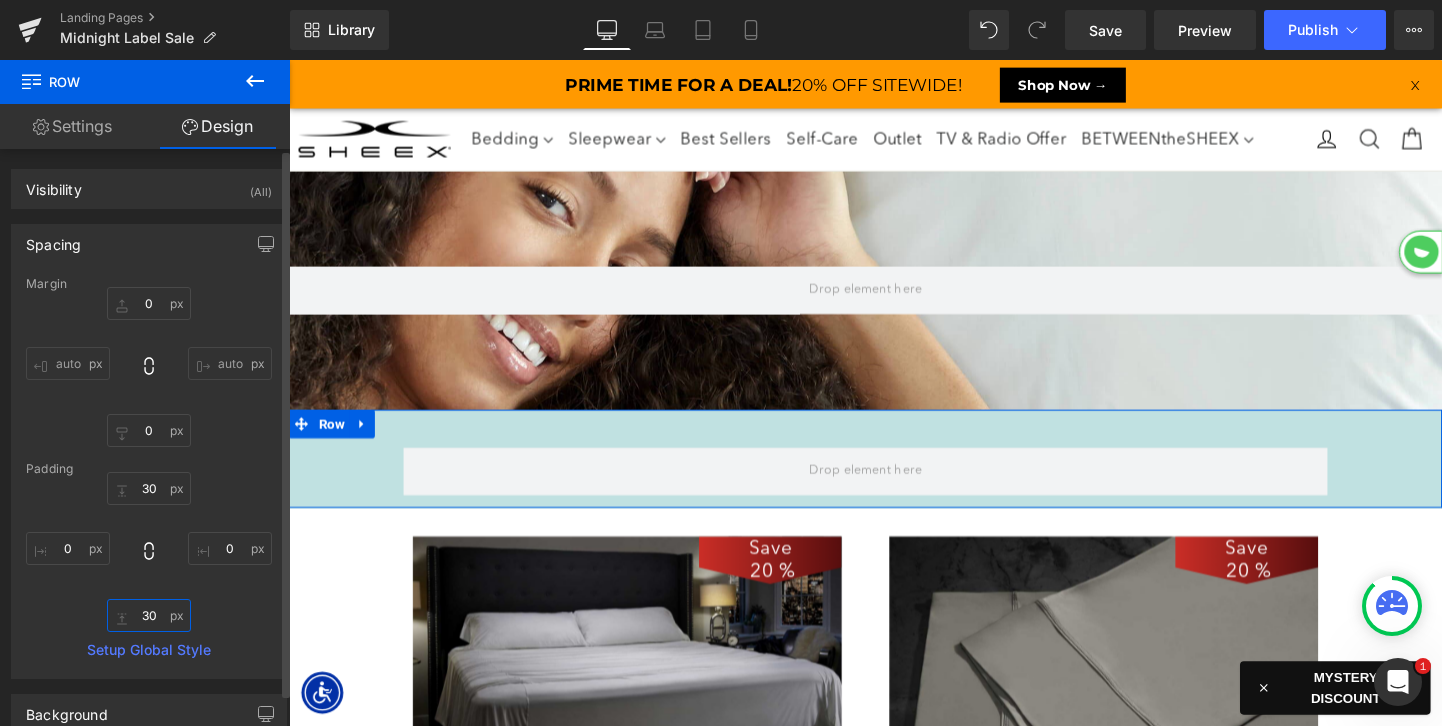 scroll, scrollTop: 3168, scrollLeft: 1210, axis: both 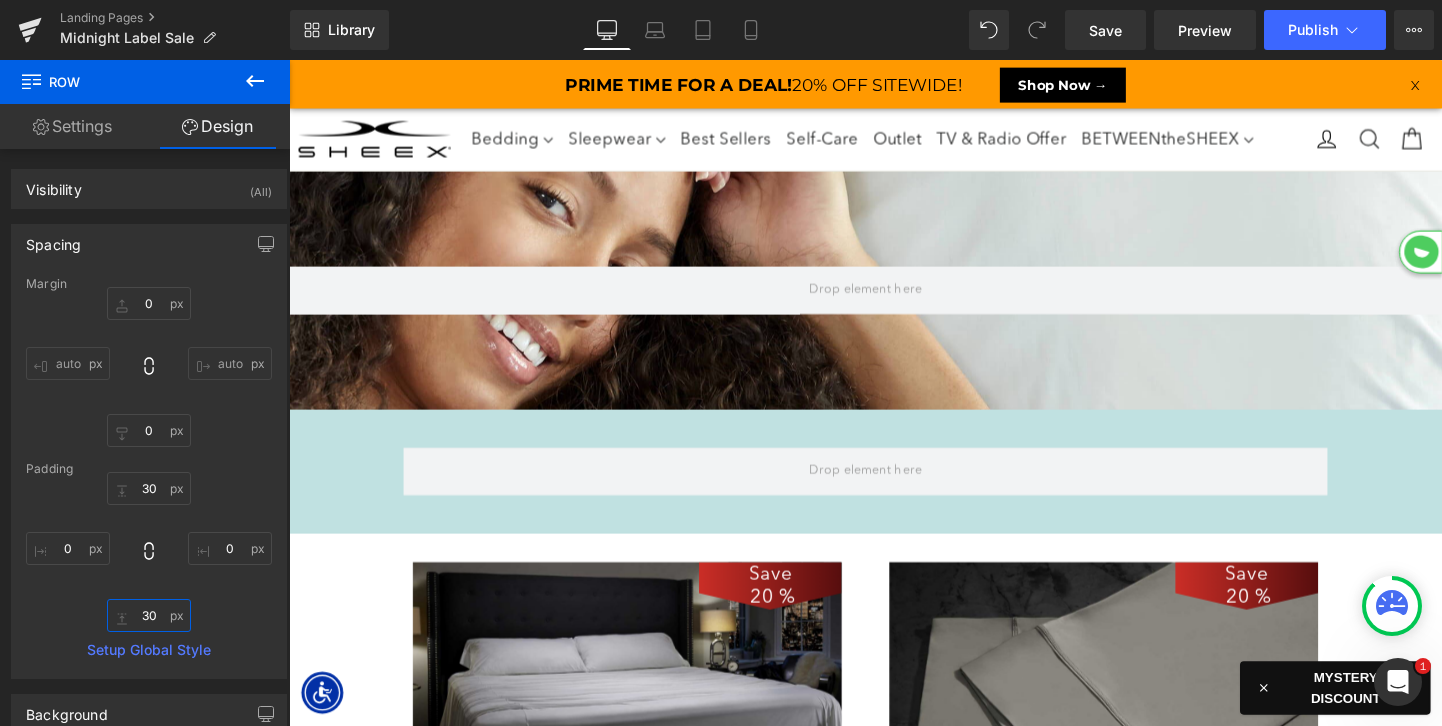 type on "30" 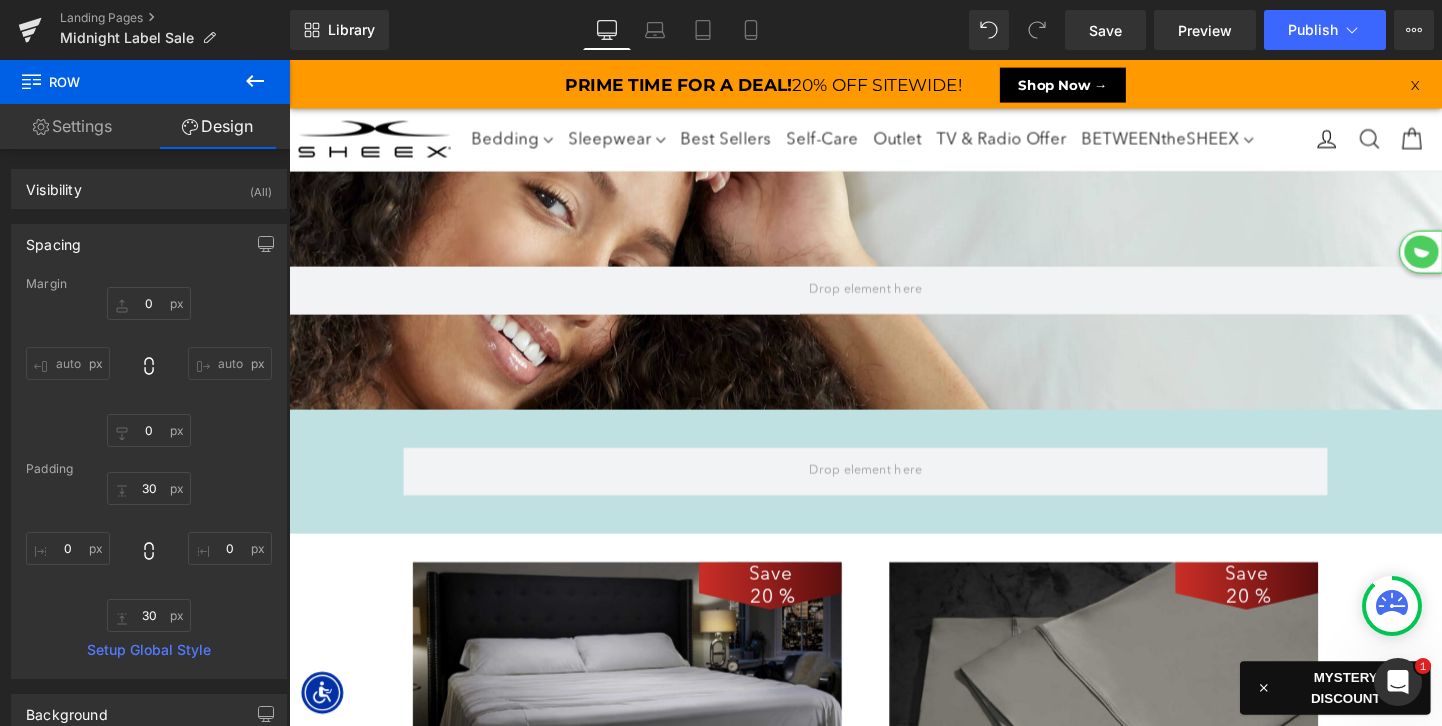 click 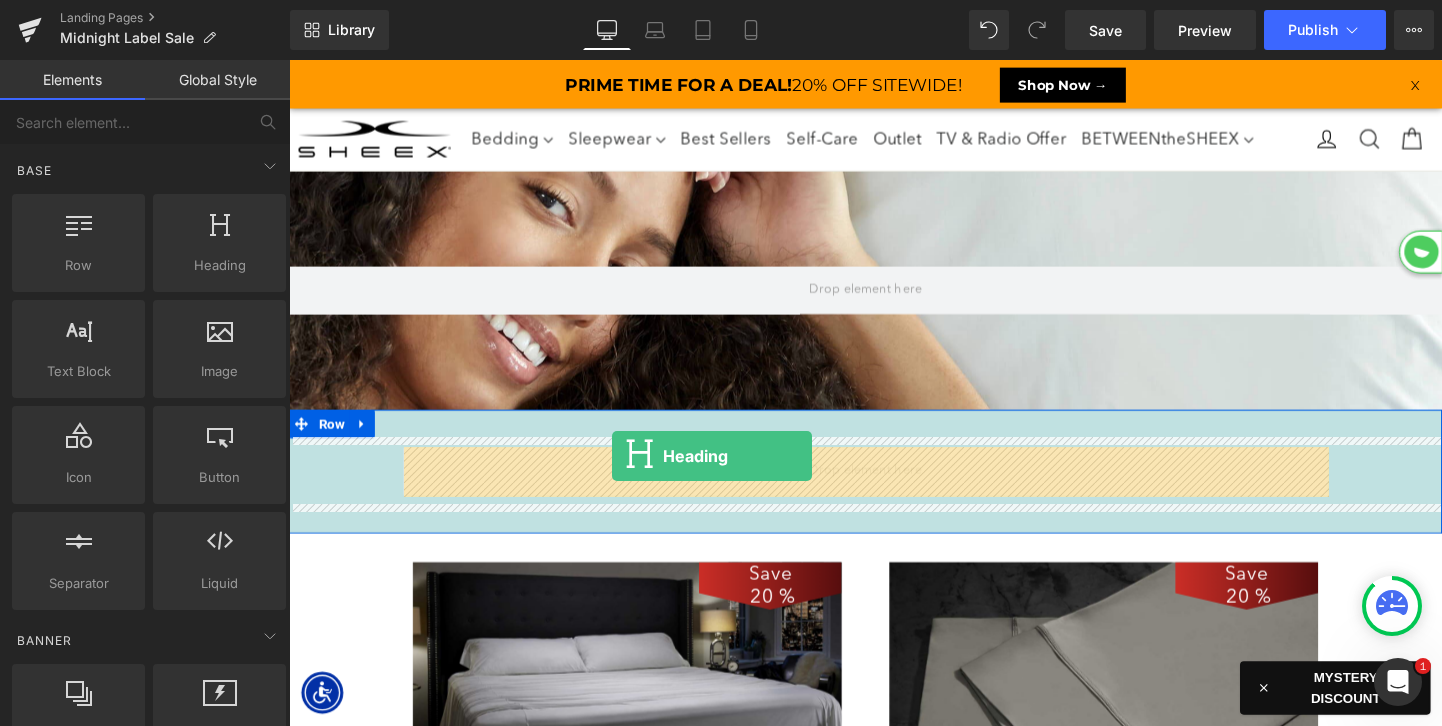 drag, startPoint x: 506, startPoint y: 298, endPoint x: 628, endPoint y: 476, distance: 215.7962 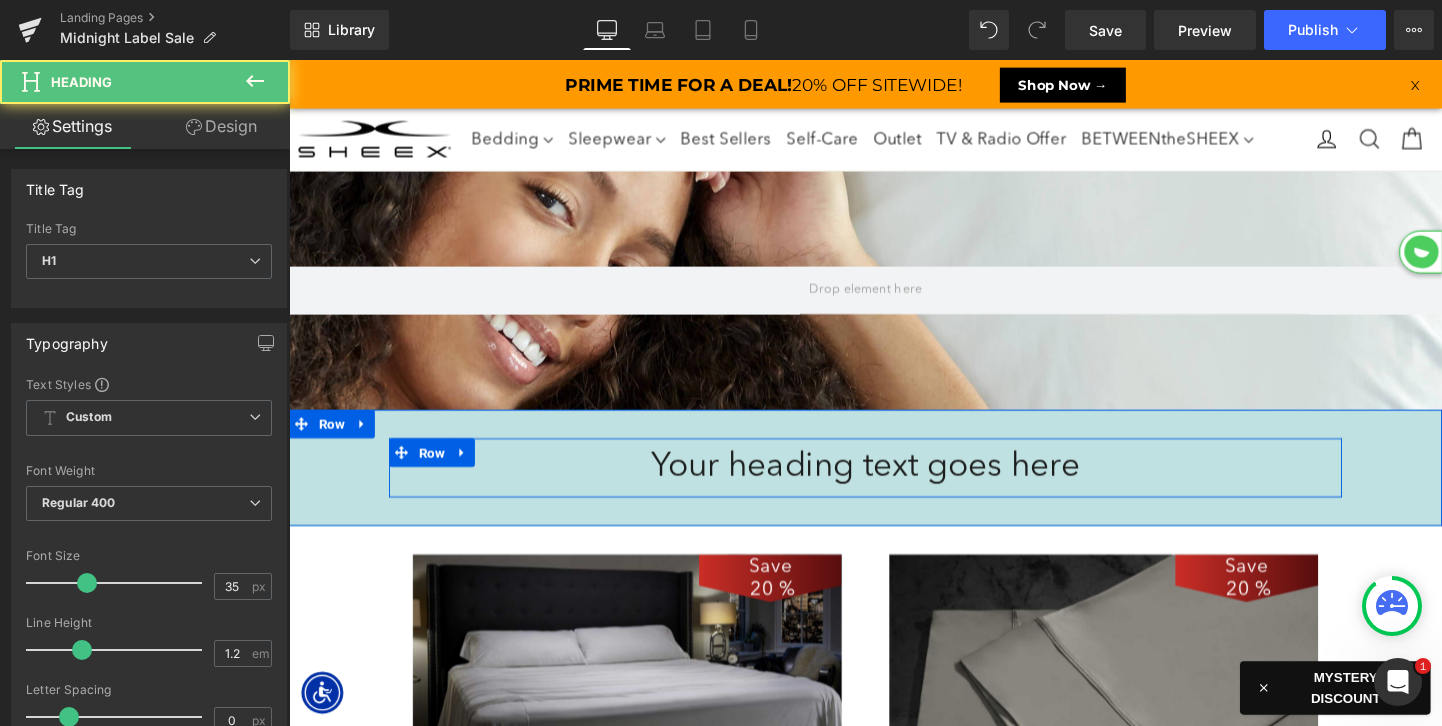 scroll, scrollTop: 3160, scrollLeft: 1210, axis: both 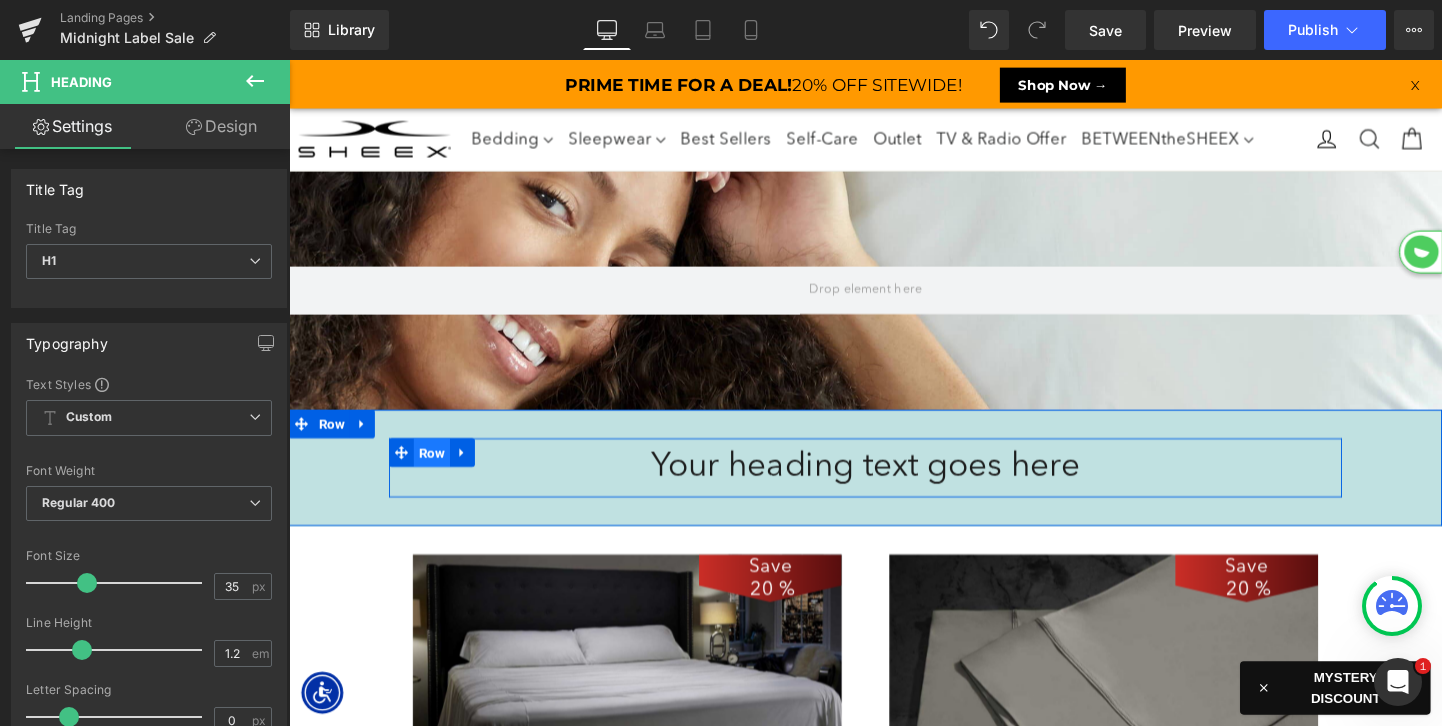click on "Row" at bounding box center [439, 472] 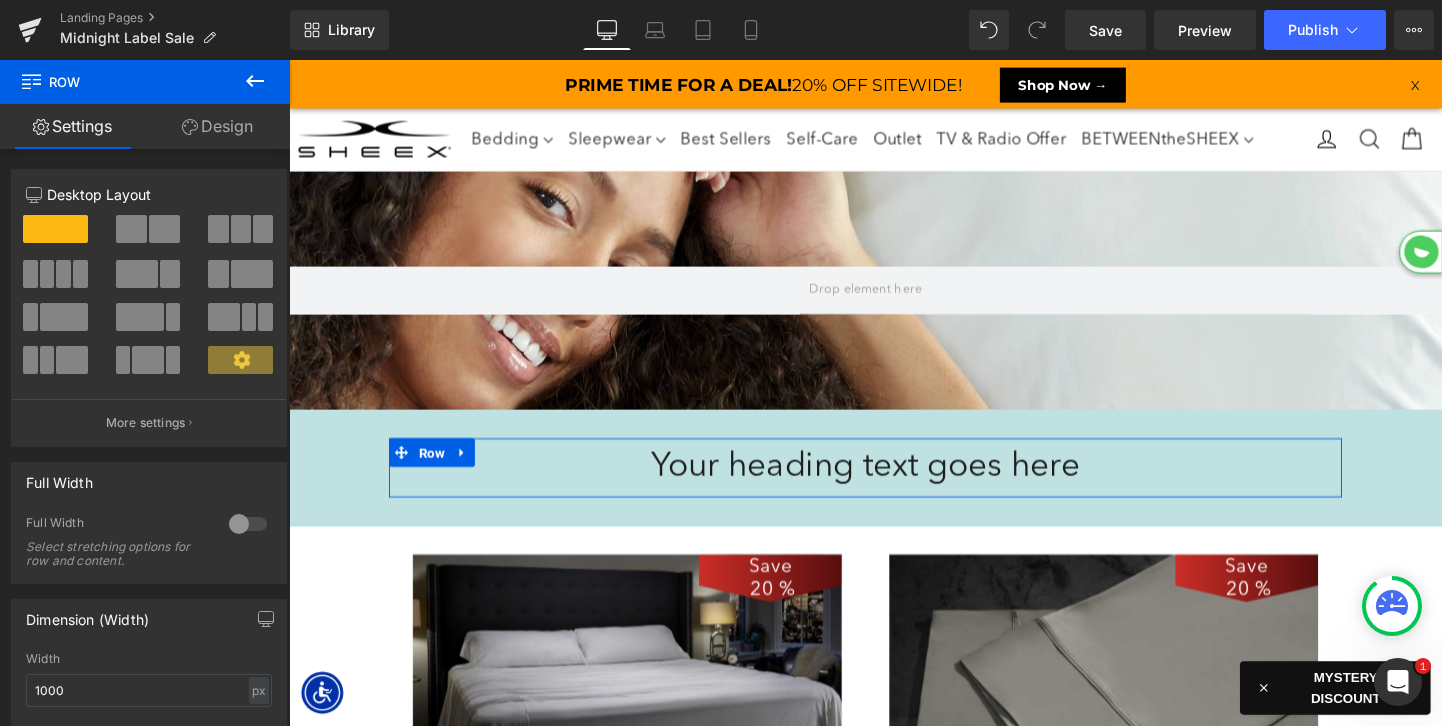 click at bounding box center (164, 229) 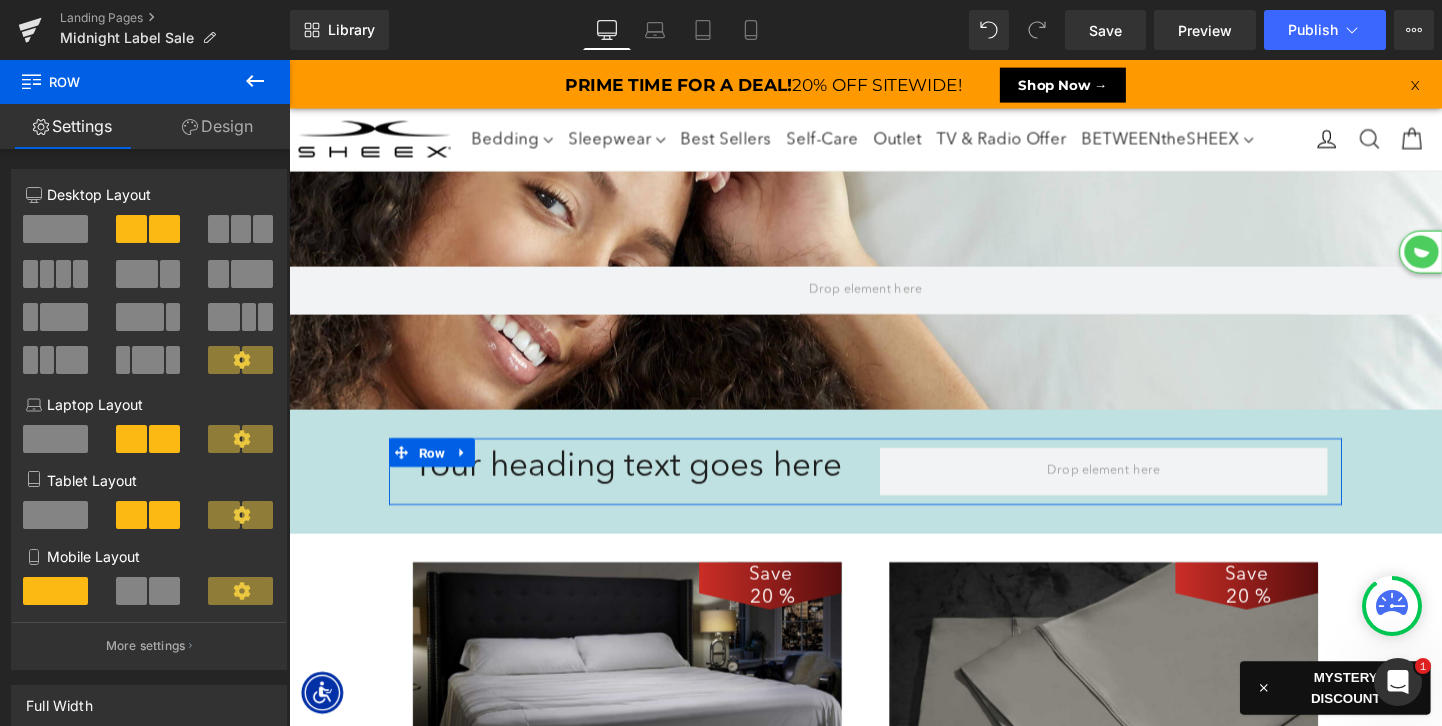scroll, scrollTop: 9, scrollLeft: 10, axis: both 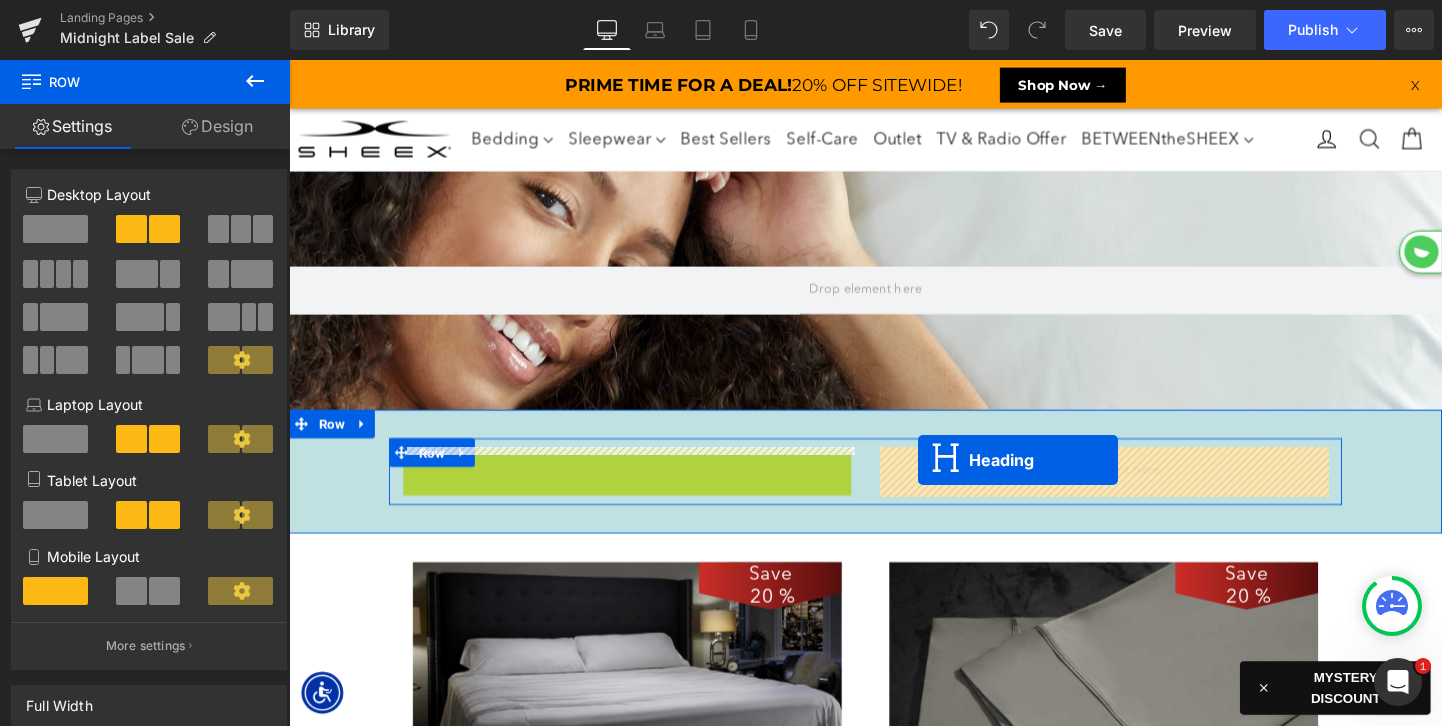 drag, startPoint x: 593, startPoint y: 483, endPoint x: 956, endPoint y: 479, distance: 363.02203 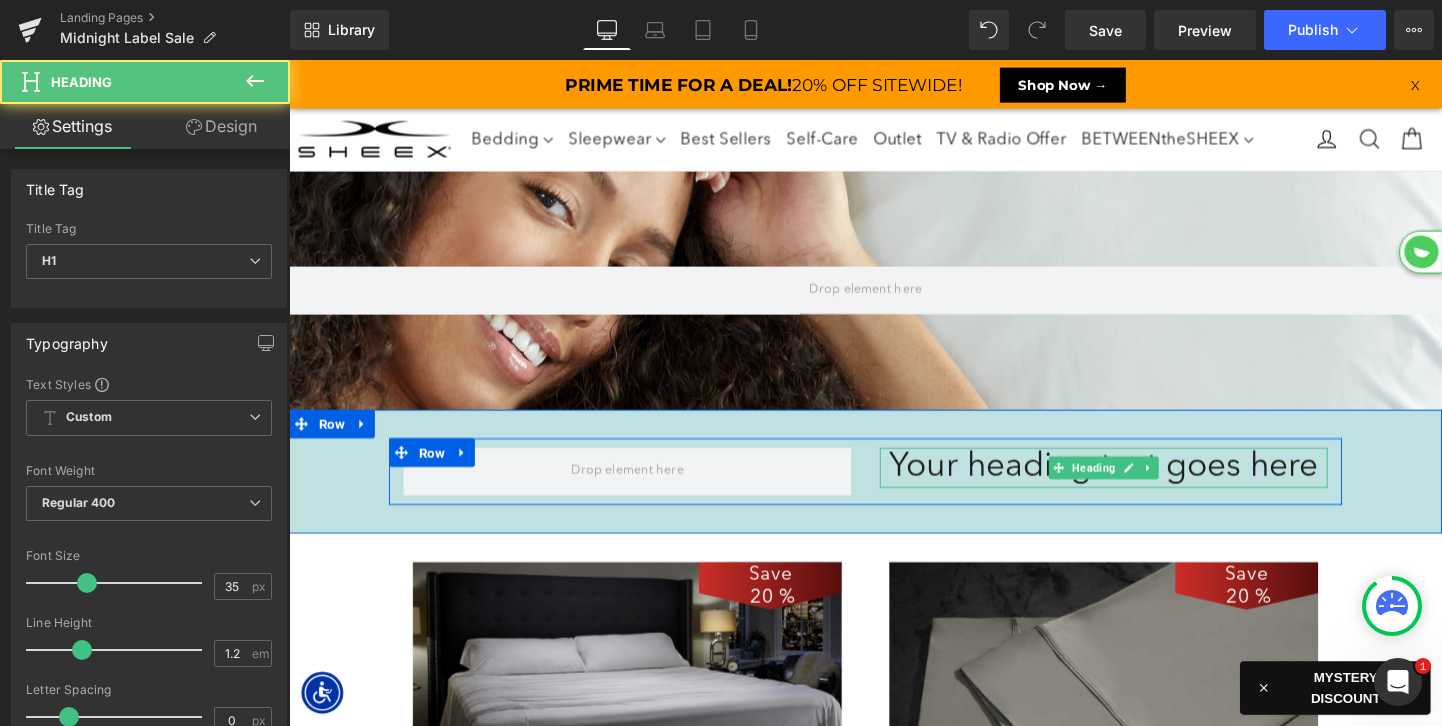 click on "Your heading text goes here" at bounding box center [1144, 488] 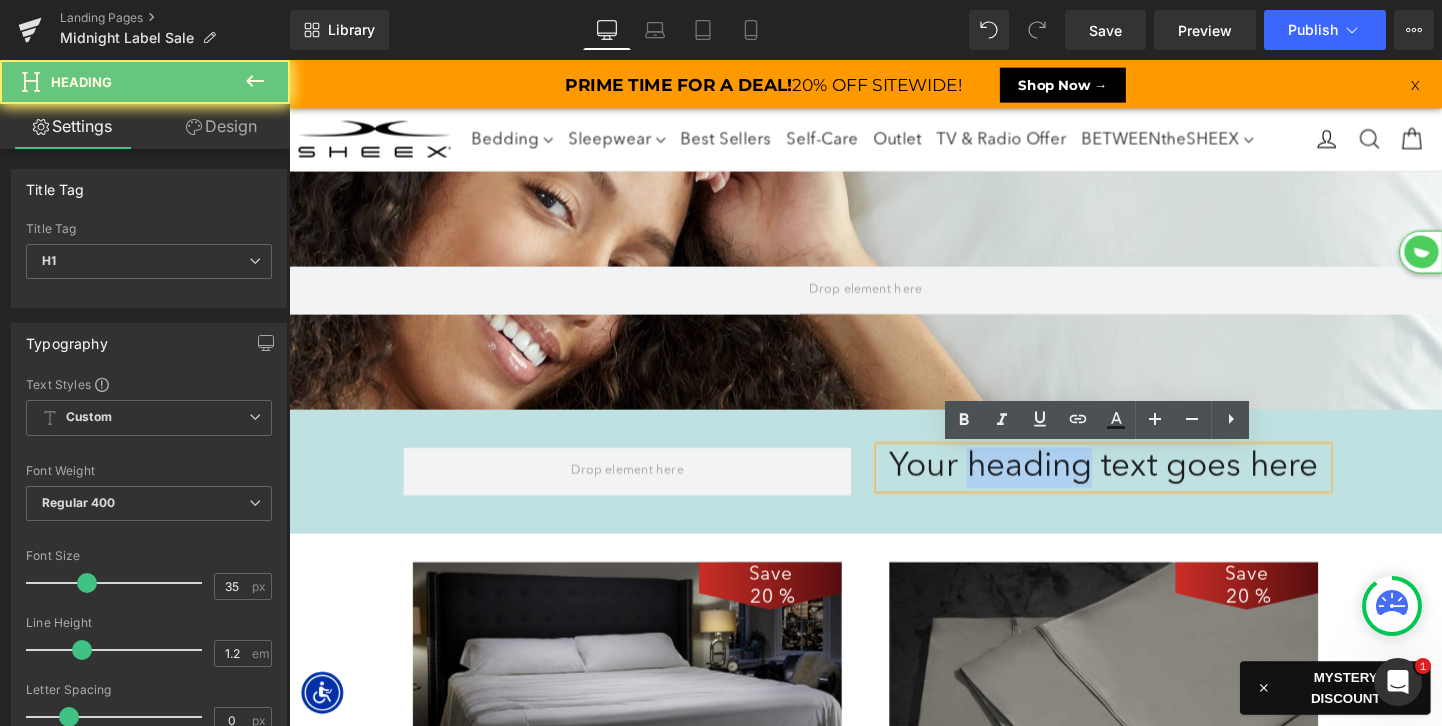 click on "Your heading text goes here" at bounding box center [1144, 488] 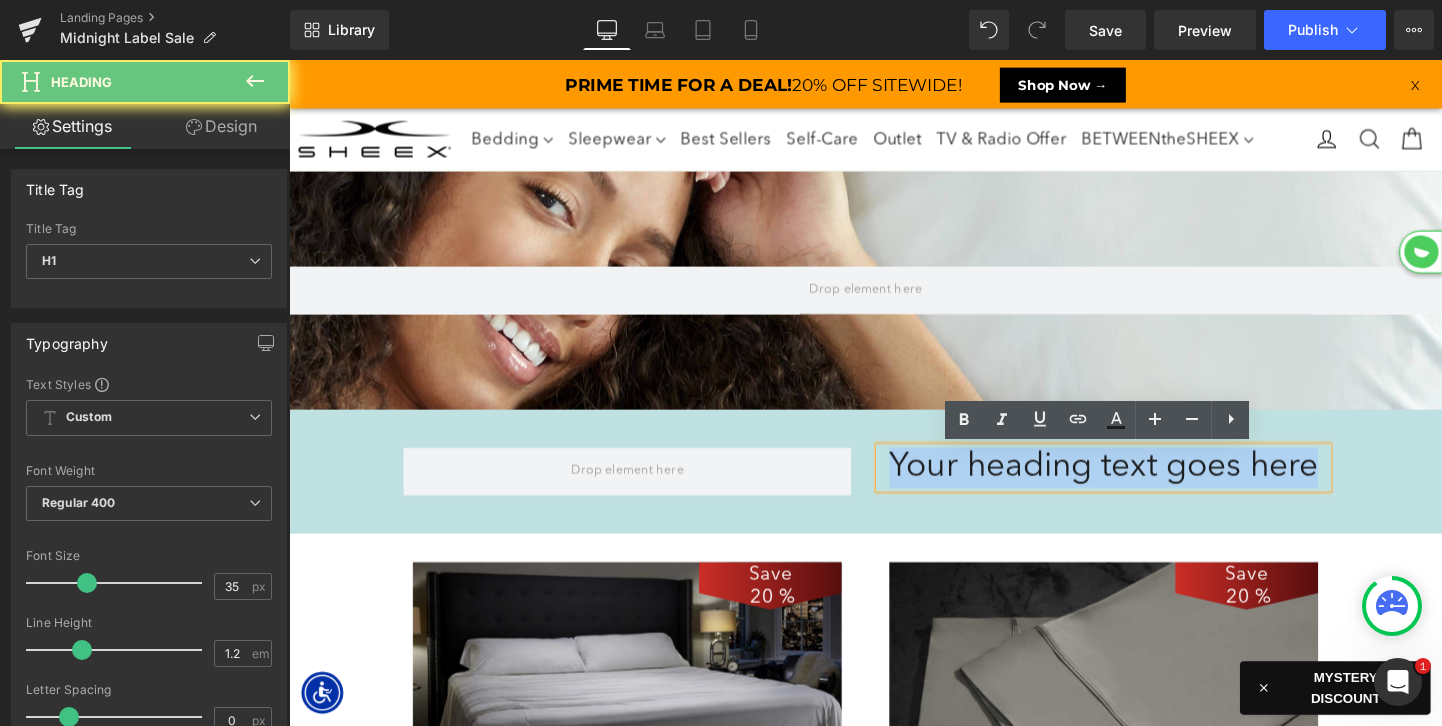 click on "Your heading text goes here" at bounding box center (1144, 488) 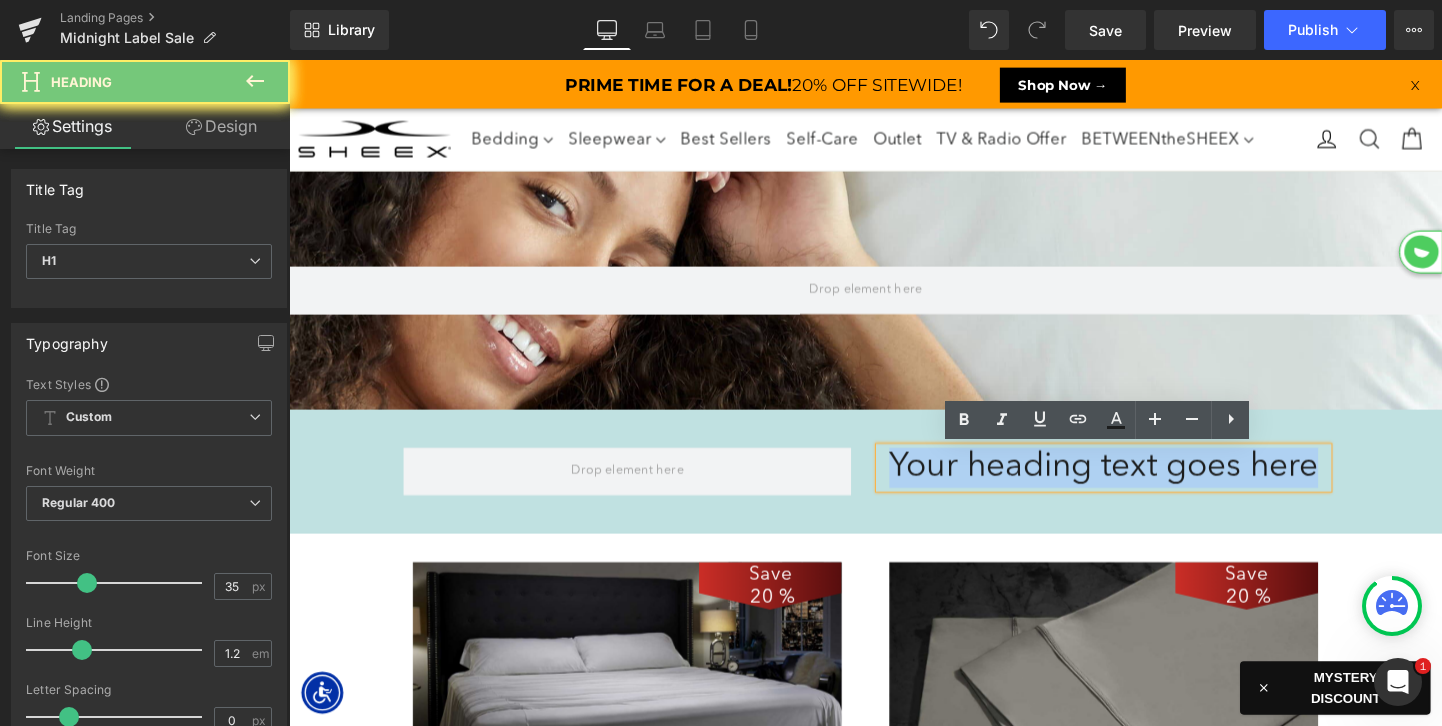 paste 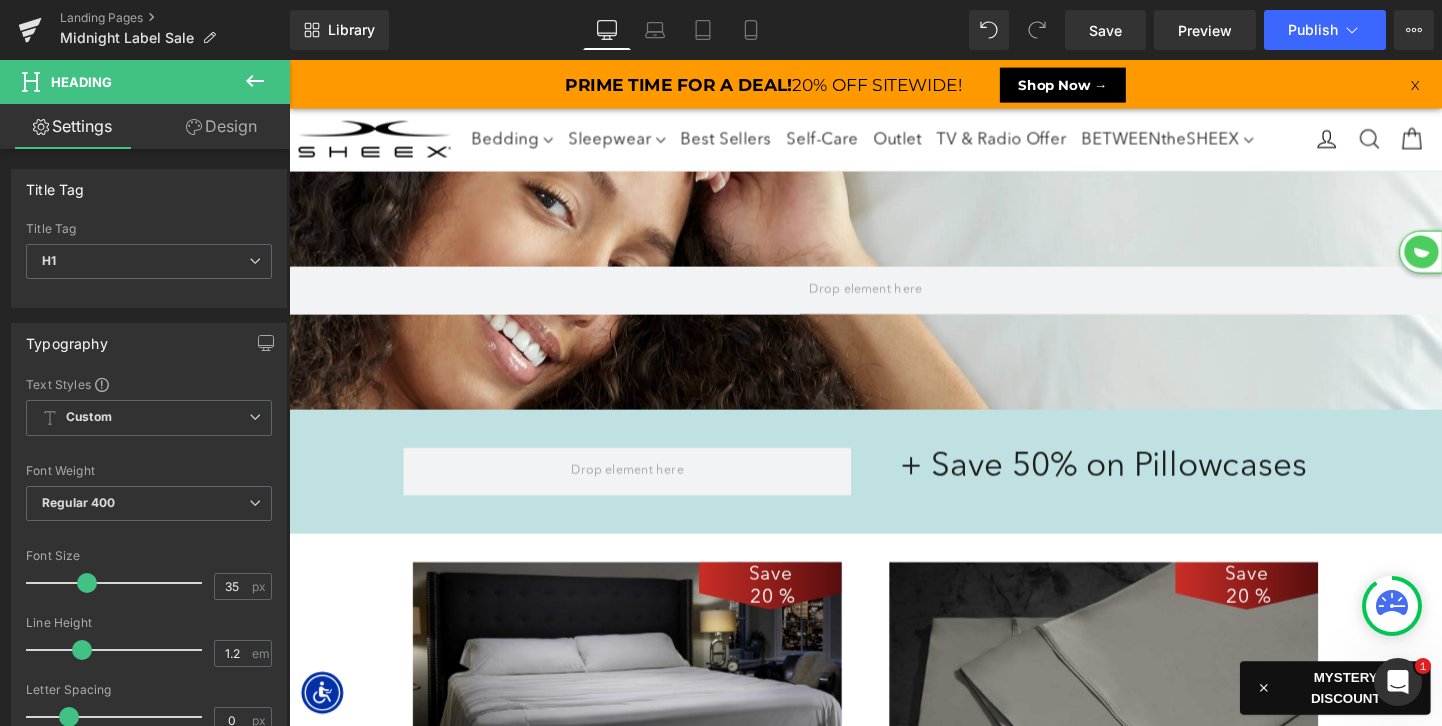 click 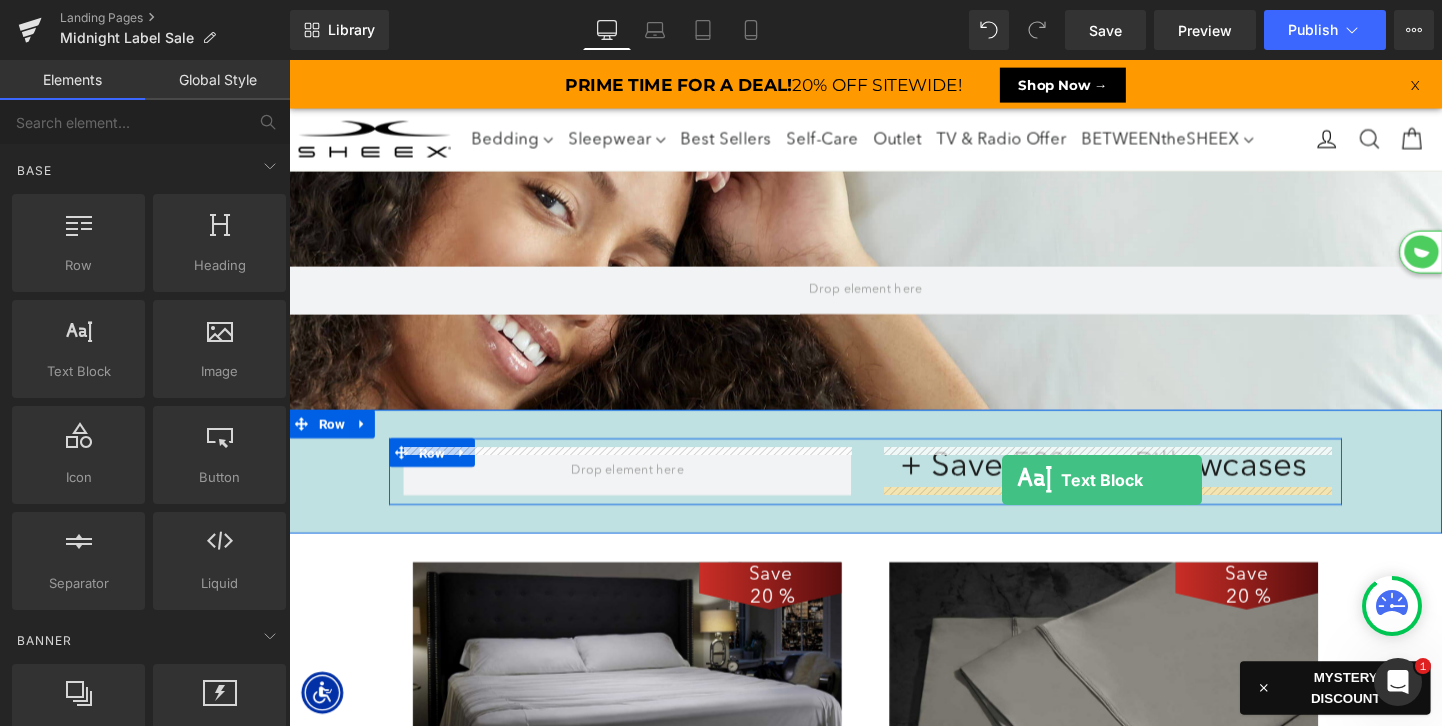 drag, startPoint x: 368, startPoint y: 411, endPoint x: 1037, endPoint y: 501, distance: 675.0267 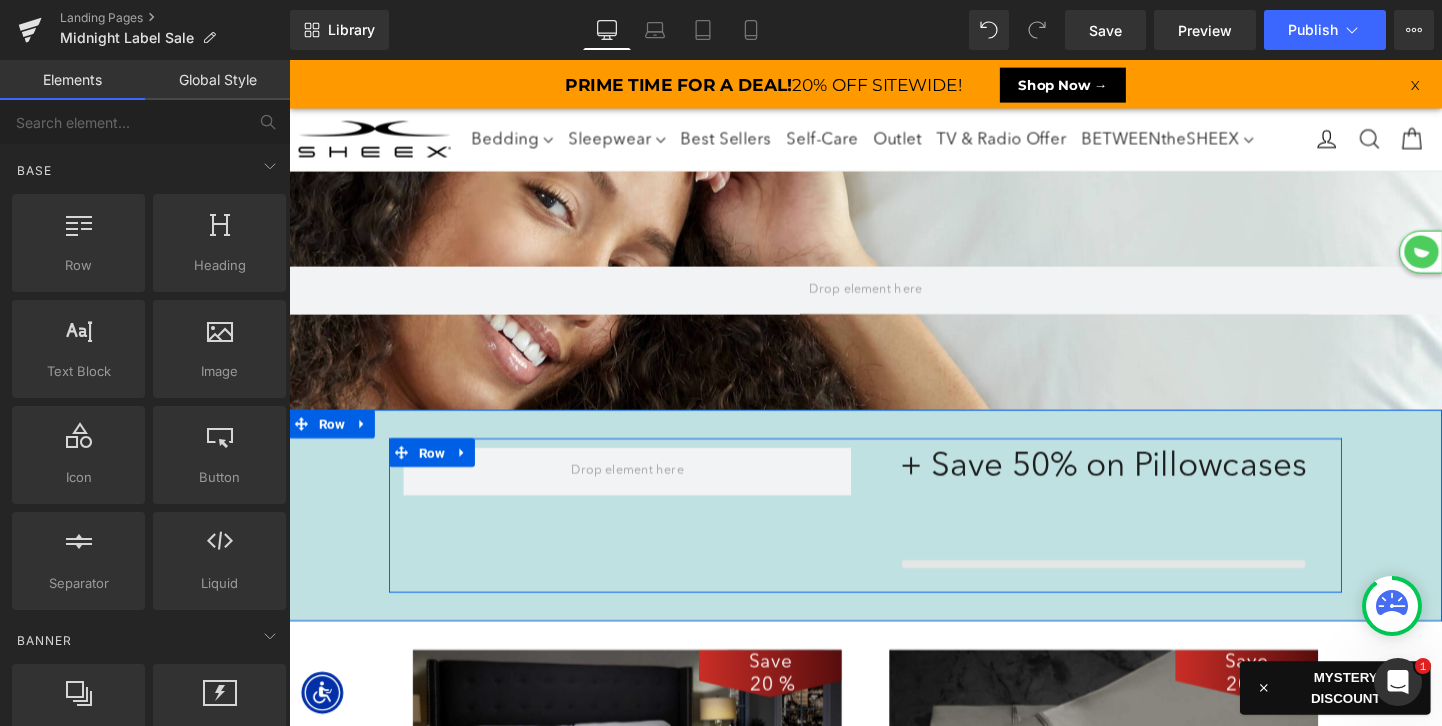 scroll, scrollTop: 9, scrollLeft: 10, axis: both 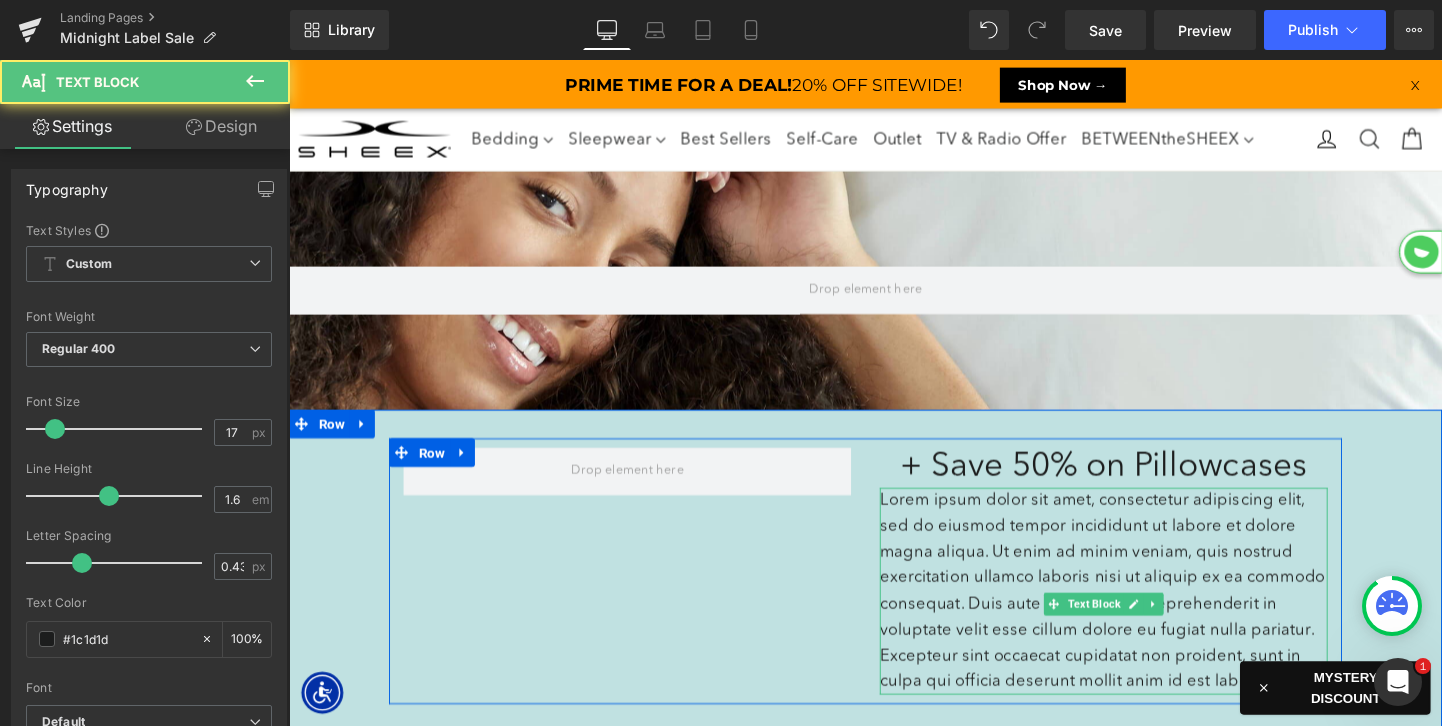 click on "Lorem ipsum dolor sit amet, consectetur adipiscing elit, sed do eiusmod tempor incididunt ut labore et dolore magna aliqua. Ut enim ad minim veniam, quis nostrud exercitation ullamco laboris nisi ut aliquip ex ea commodo consequat. Duis aute irure dolor in reprehenderit in voluptate velit esse cillum dolore eu fugiat nulla pariatur. Excepteur sint occaecat cupidatat non proident, sunt in culpa qui officia deserunt mollit anim id est laborum." at bounding box center [1144, 618] 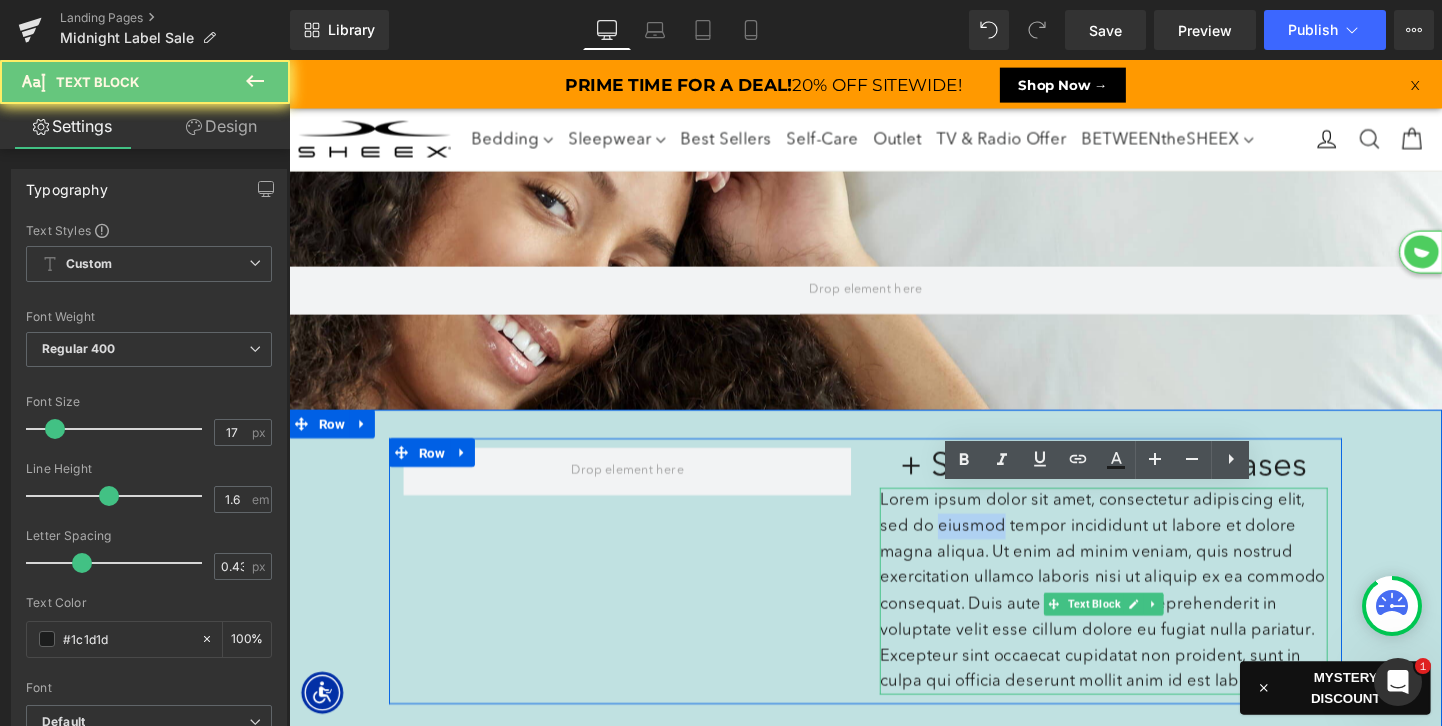 click on "Lorem ipsum dolor sit amet, consectetur adipiscing elit, sed do eiusmod tempor incididunt ut labore et dolore magna aliqua. Ut enim ad minim veniam, quis nostrud exercitation ullamco laboris nisi ut aliquip ex ea commodo consequat. Duis aute irure dolor in reprehenderit in voluptate velit esse cillum dolore eu fugiat nulla pariatur. Excepteur sint occaecat cupidatat non proident, sunt in culpa qui officia deserunt mollit anim id est laborum." at bounding box center (1144, 618) 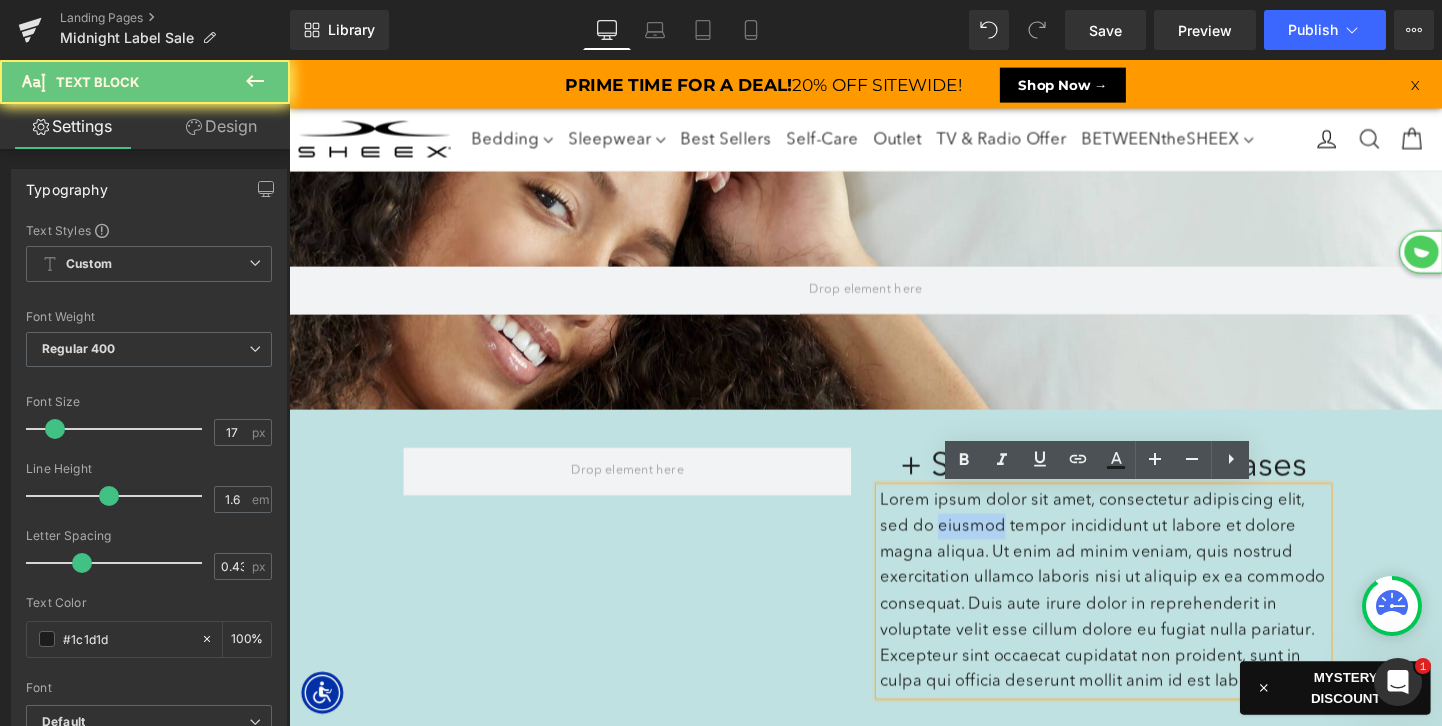 click on "Lorem ipsum dolor sit amet, consectetur adipiscing elit, sed do eiusmod tempor incididunt ut labore et dolore magna aliqua. Ut enim ad minim veniam, quis nostrud exercitation ullamco laboris nisi ut aliquip ex ea commodo consequat. Duis aute irure dolor in reprehenderit in voluptate velit esse cillum dolore eu fugiat nulla pariatur. Excepteur sint occaecat cupidatat non proident, sunt in culpa qui officia deserunt mollit anim id est laborum." at bounding box center [1144, 618] 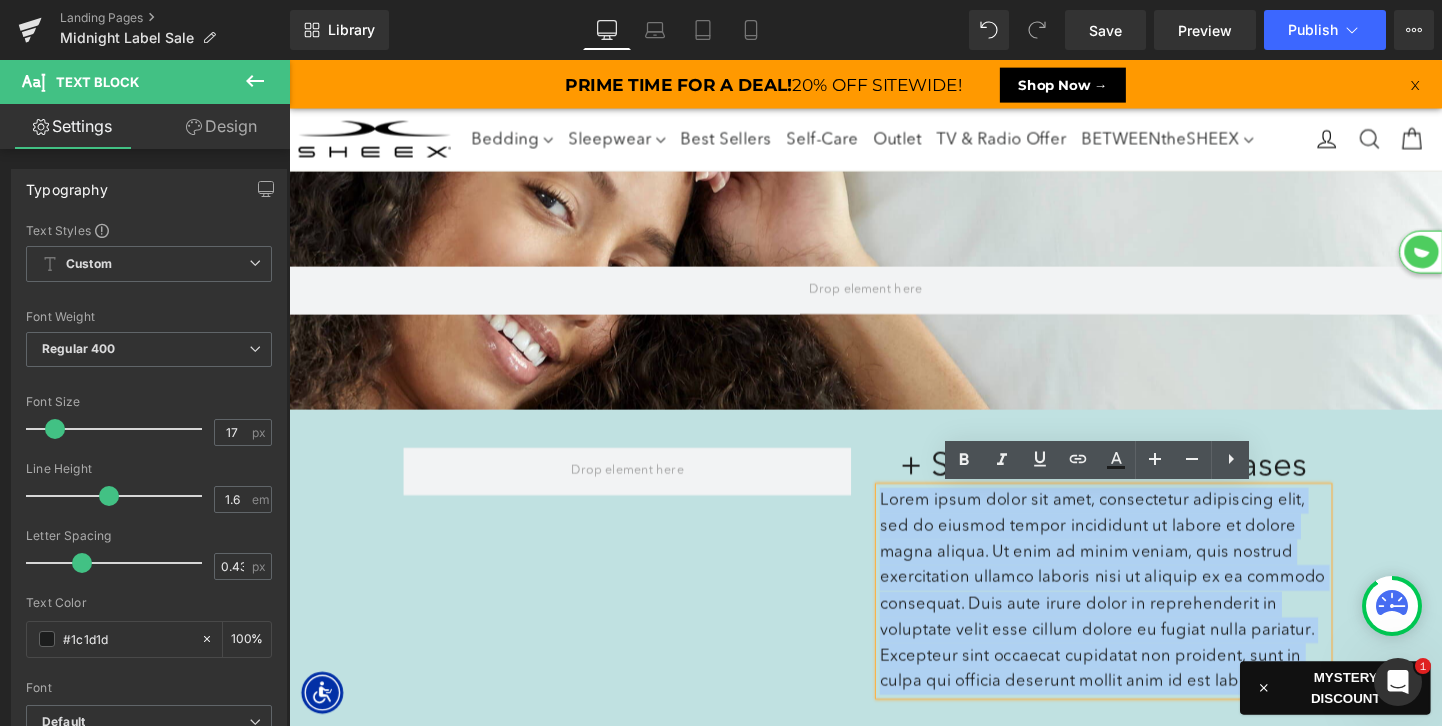type 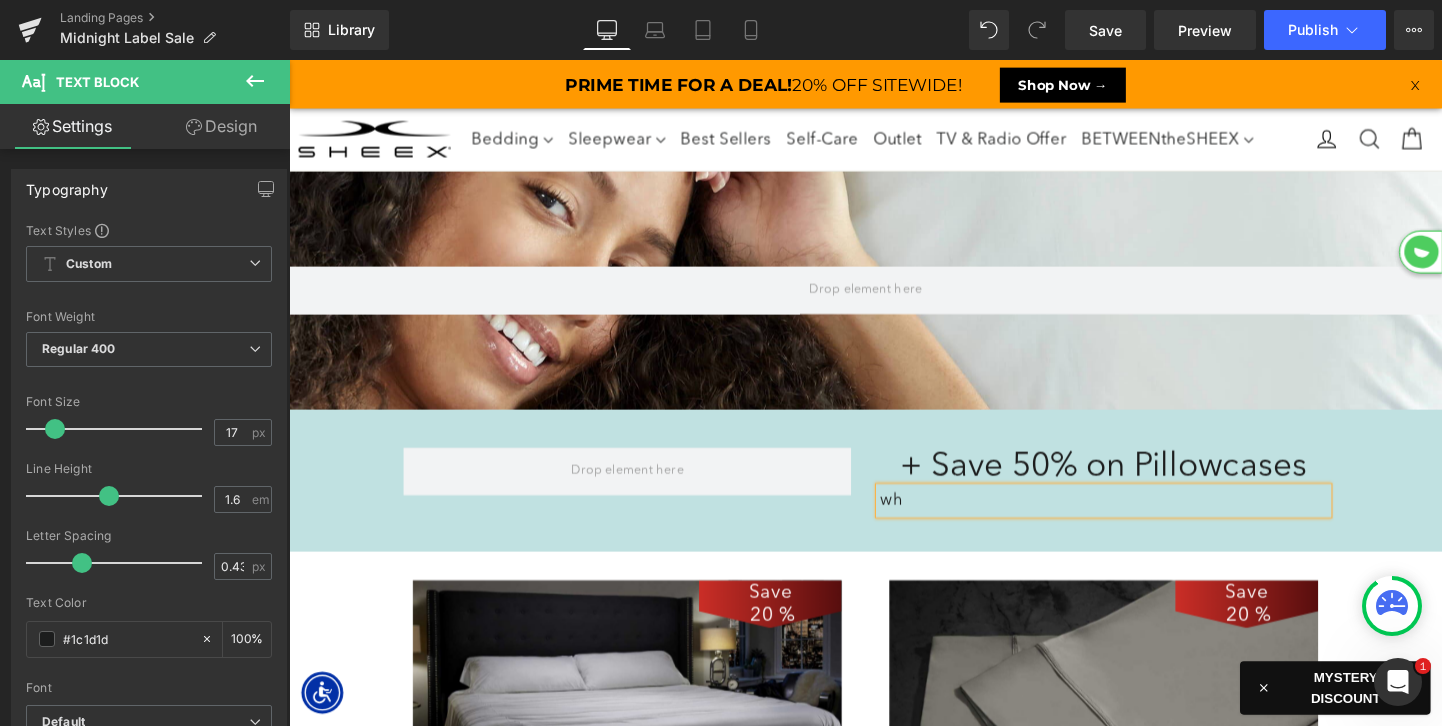 scroll, scrollTop: 3187, scrollLeft: 1210, axis: both 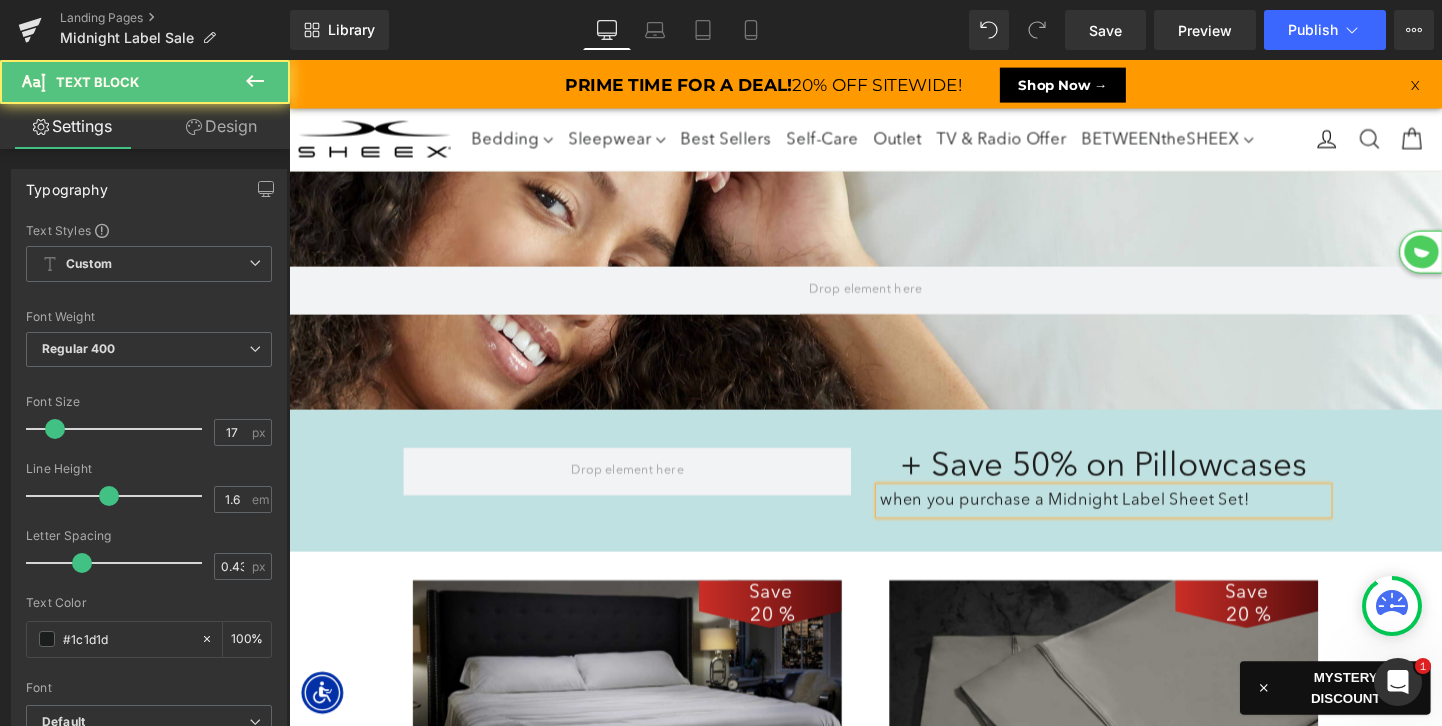 click on "when you purchase a Midnight Label Sheet Set!" at bounding box center (1144, 522) 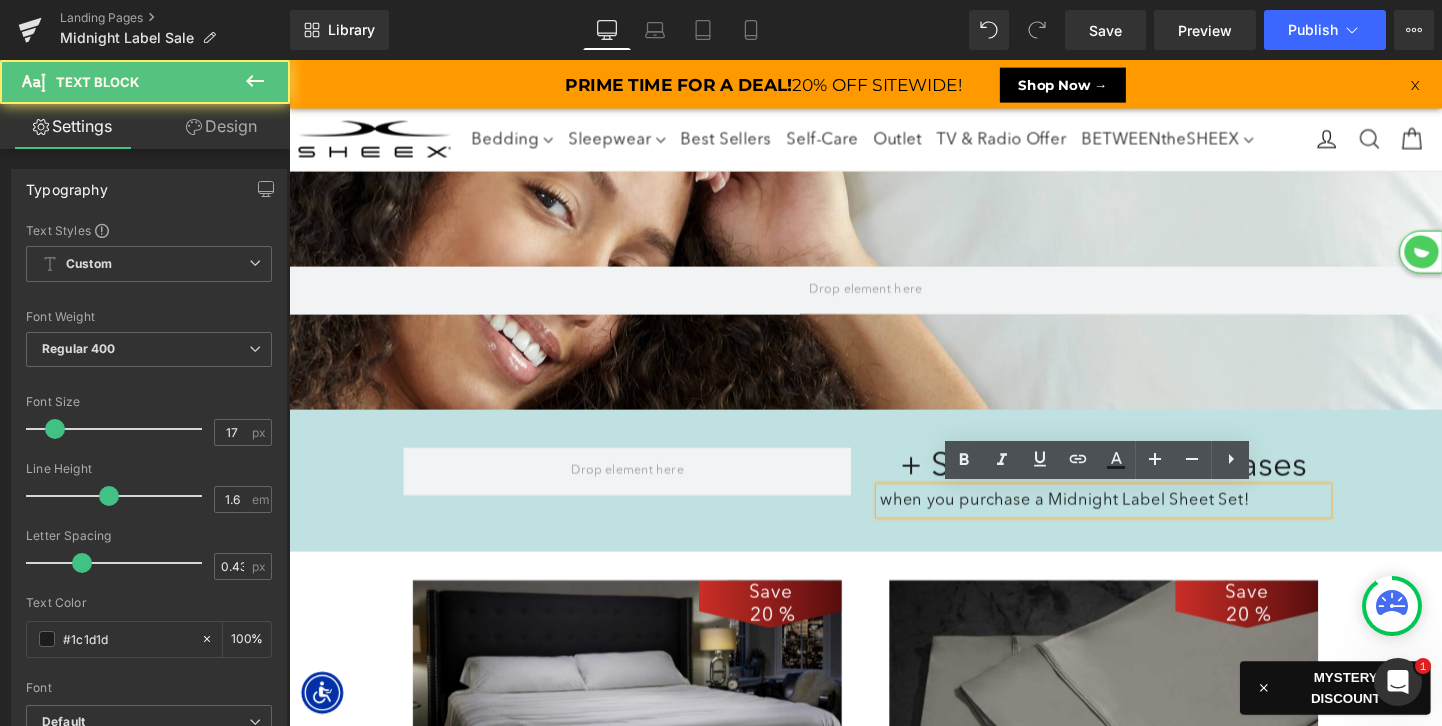 click on "when you purchase a Midnight Label Sheet Set!" at bounding box center [1144, 522] 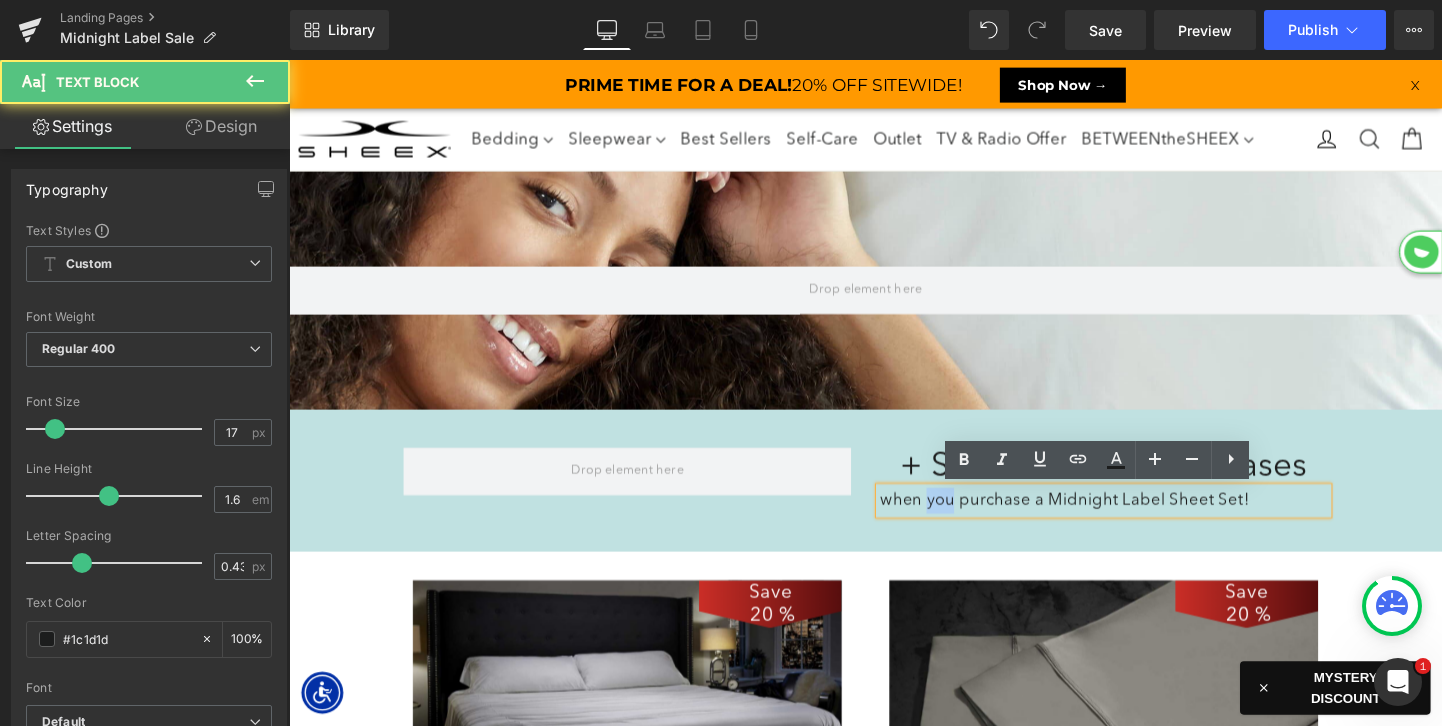 click on "when you purchase a Midnight Label Sheet Set!" at bounding box center [1144, 522] 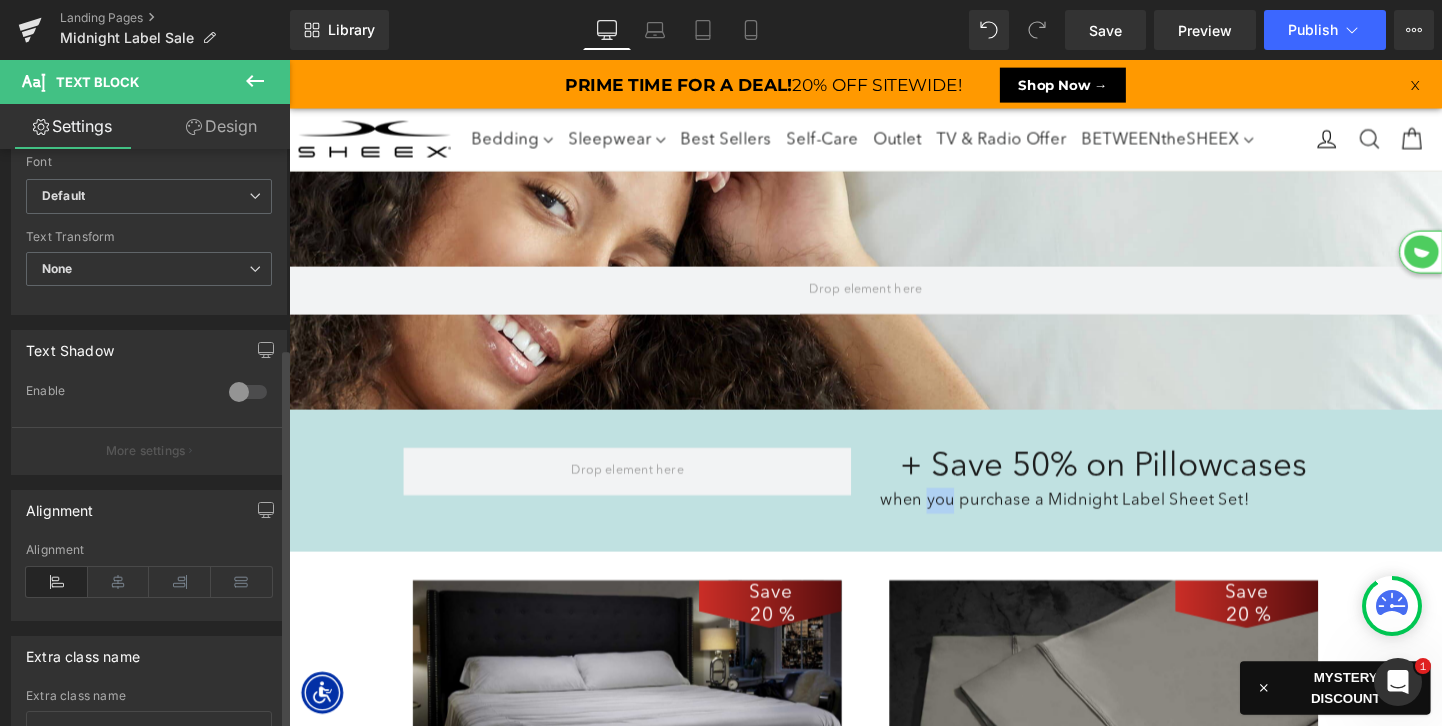 scroll, scrollTop: 630, scrollLeft: 0, axis: vertical 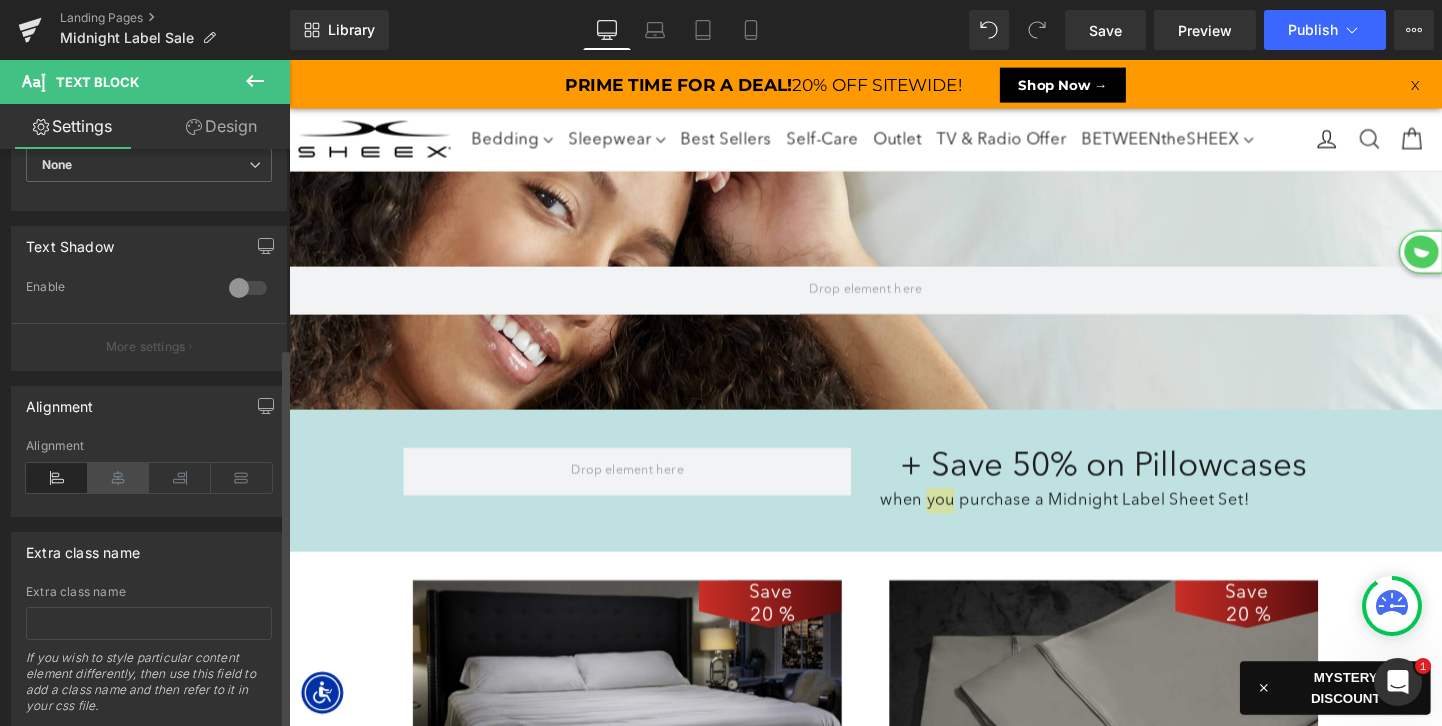 click at bounding box center [119, 478] 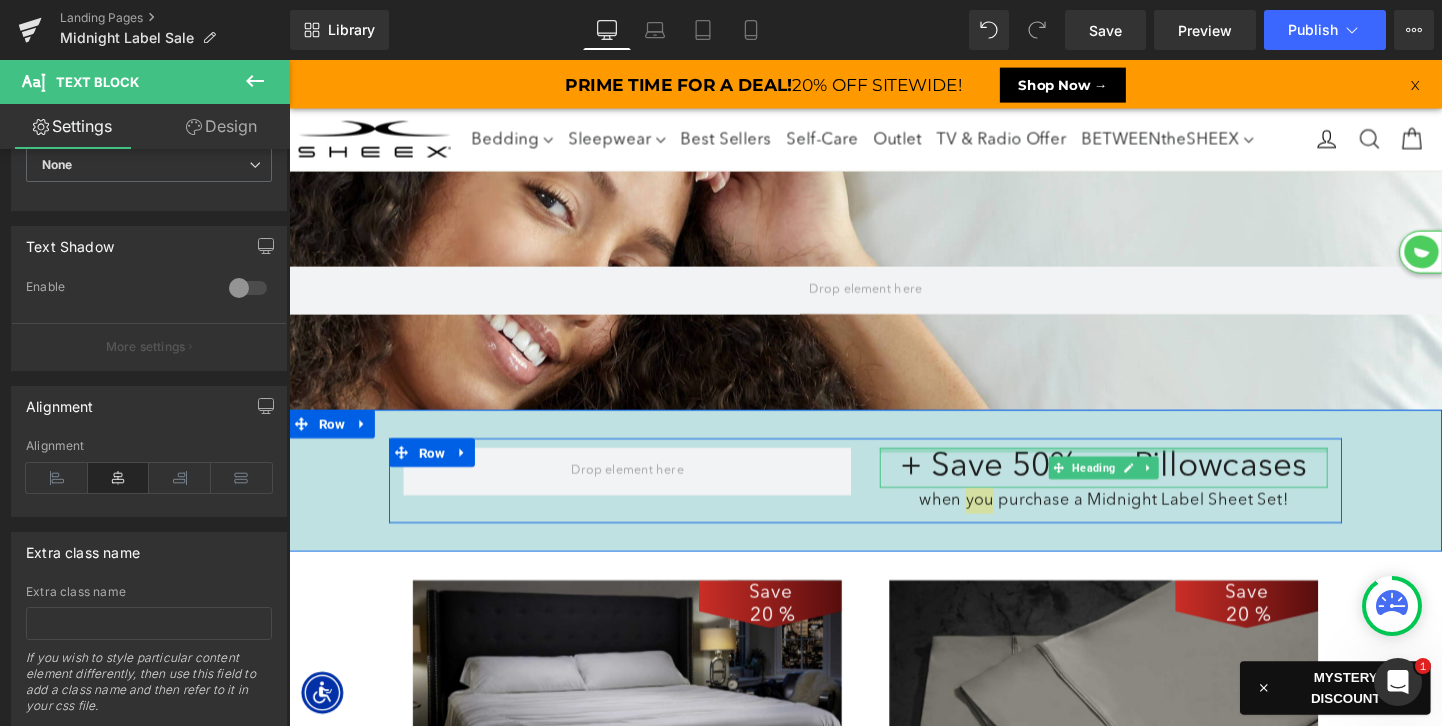 drag, startPoint x: 1042, startPoint y: 464, endPoint x: 1034, endPoint y: 485, distance: 22.472204 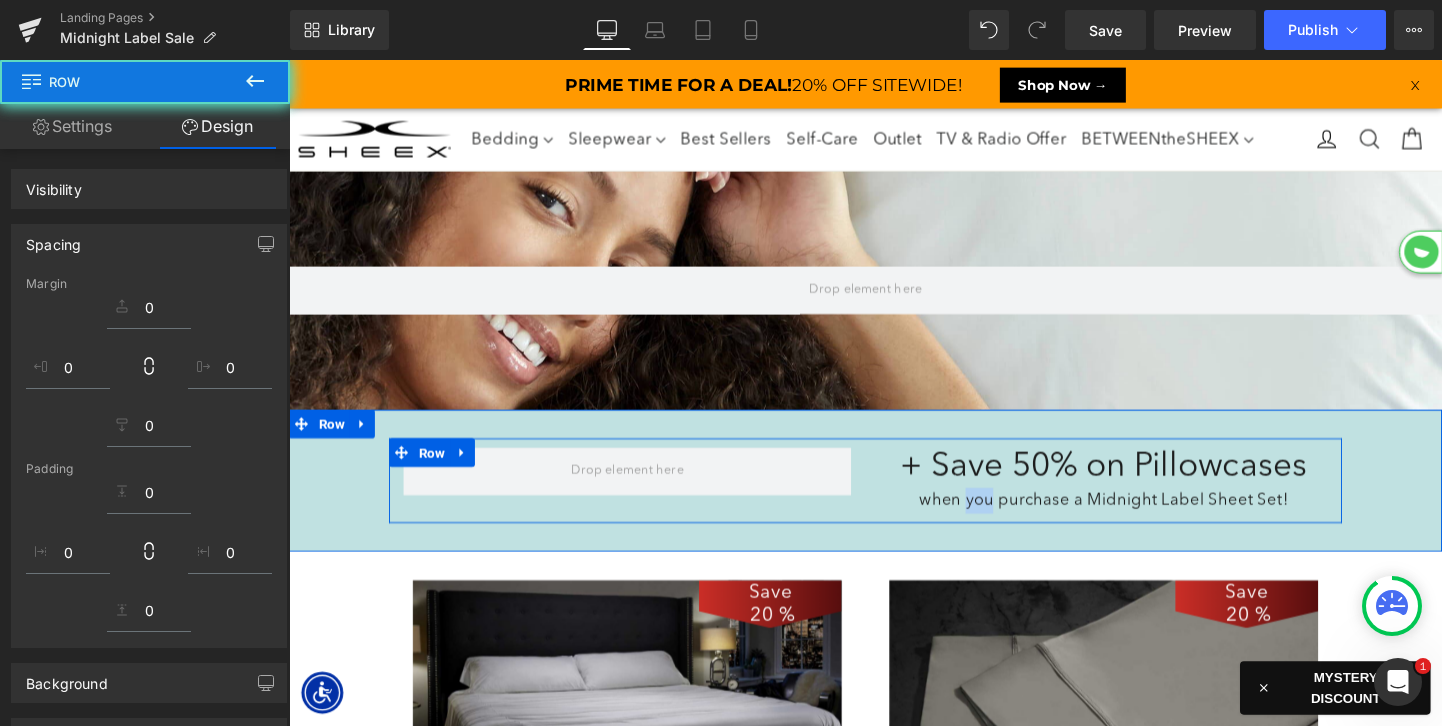click on "+ Save 50% on Pillowcases" at bounding box center [1144, 488] 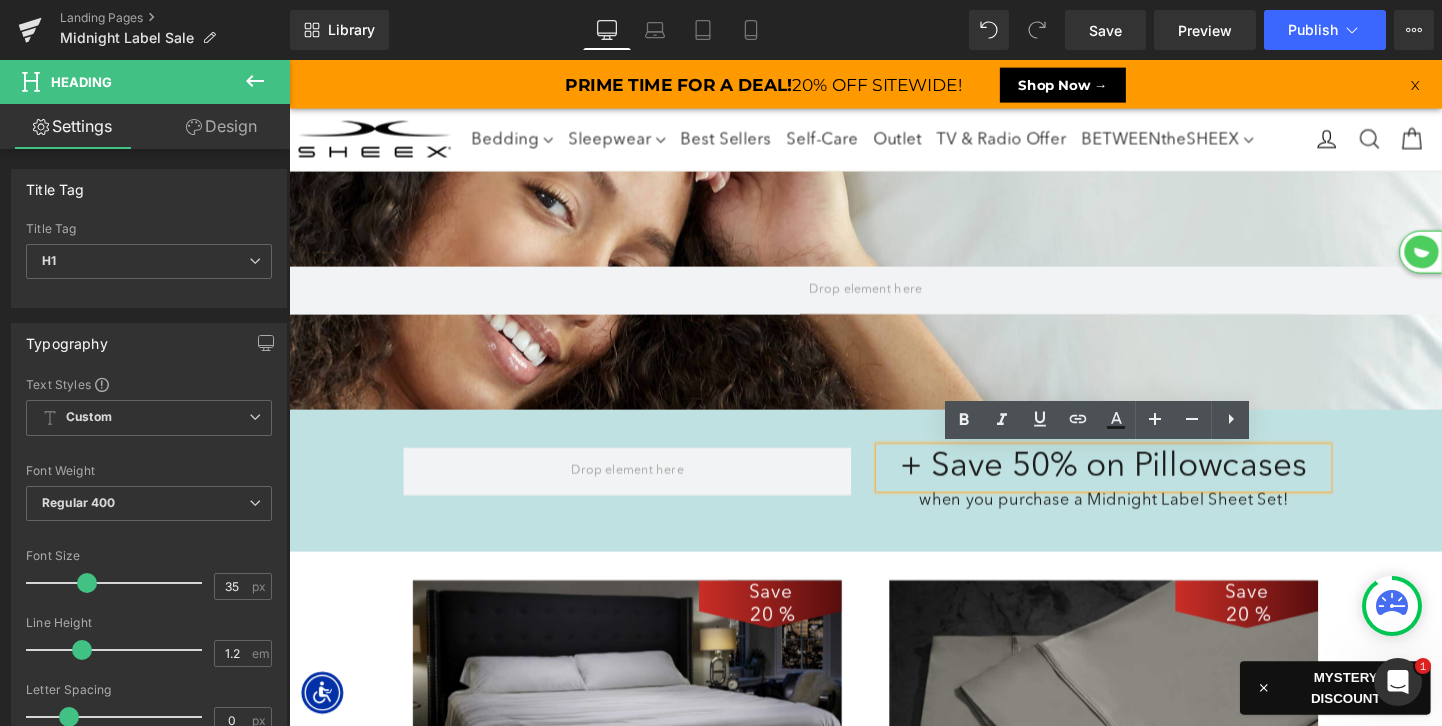 click on "+ Save 50% on Pillowcases" at bounding box center (1144, 488) 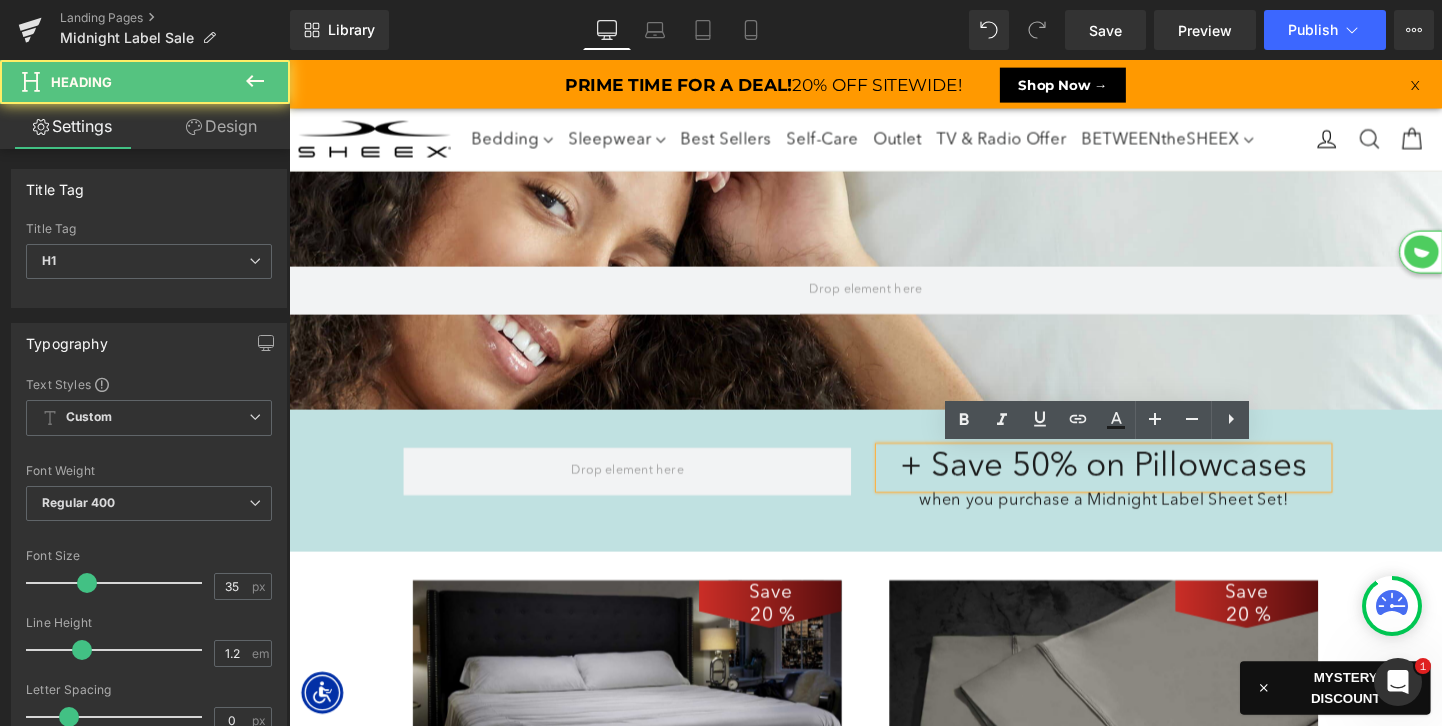 click on "+ Save 50% on Pillowcases" at bounding box center [1144, 488] 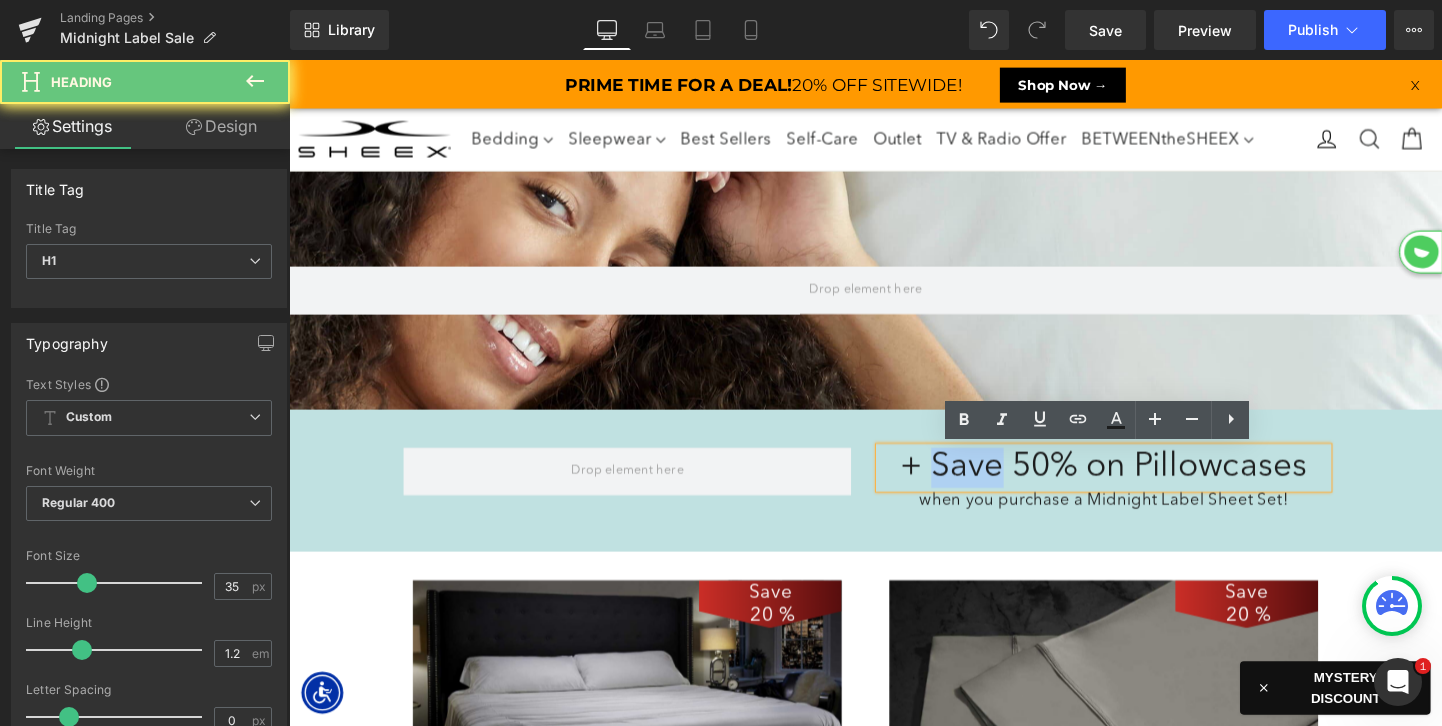 click on "+ Save 50% on Pillowcases" at bounding box center [1144, 488] 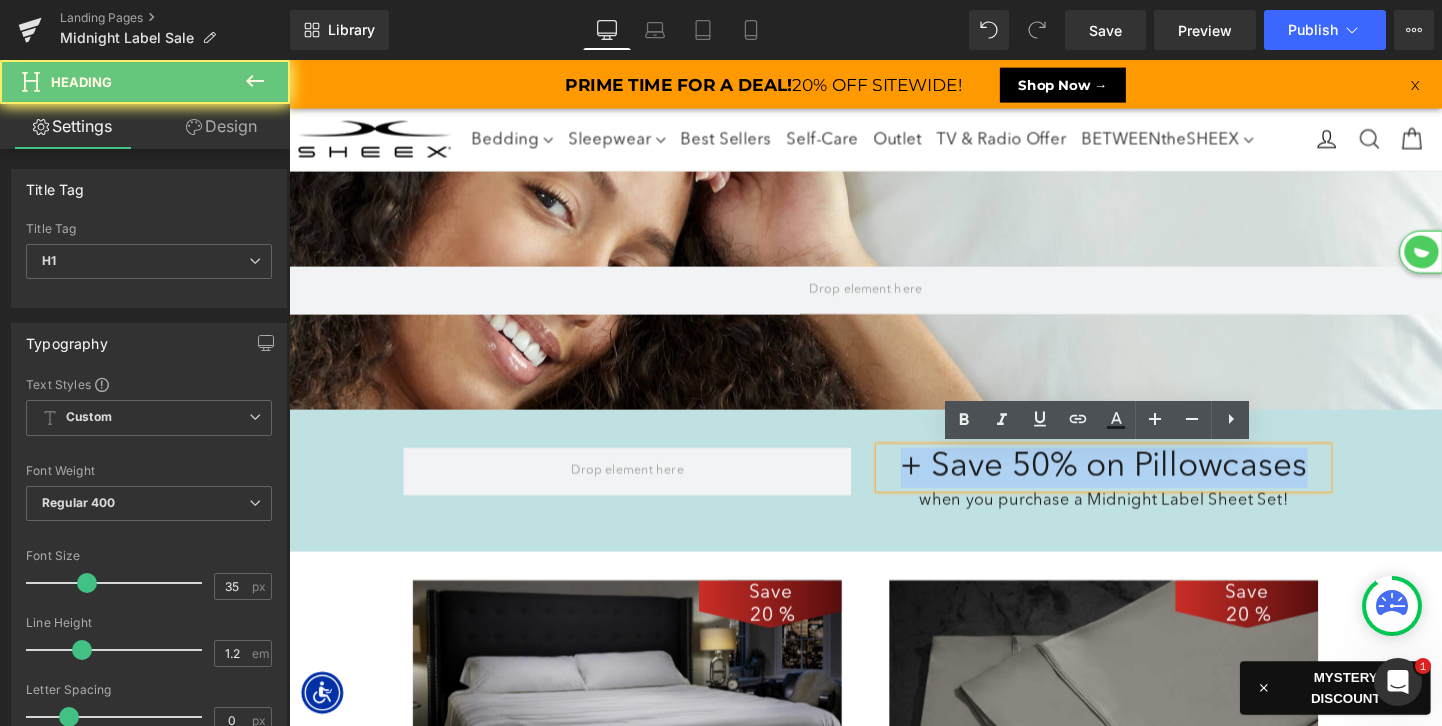 click on "+ Save 50% on Pillowcases" at bounding box center (1144, 488) 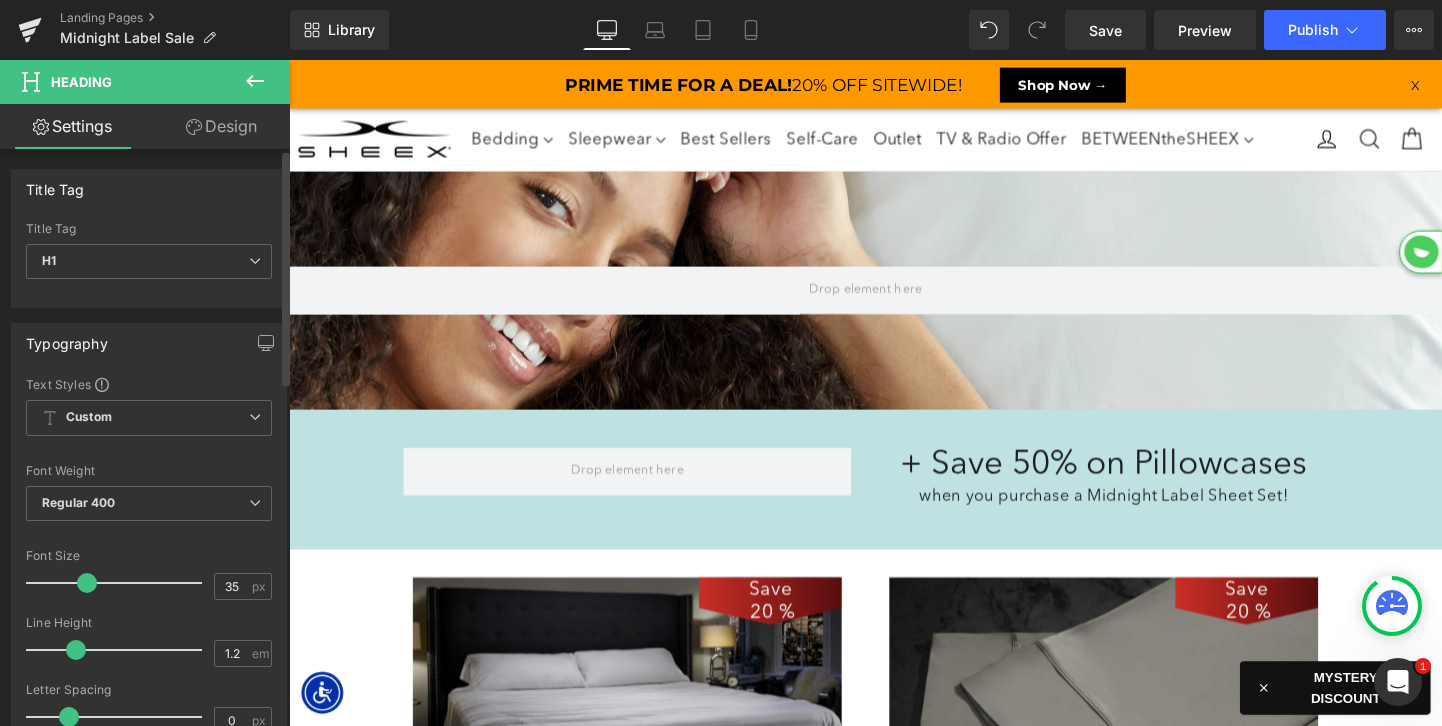 scroll, scrollTop: 3184, scrollLeft: 1210, axis: both 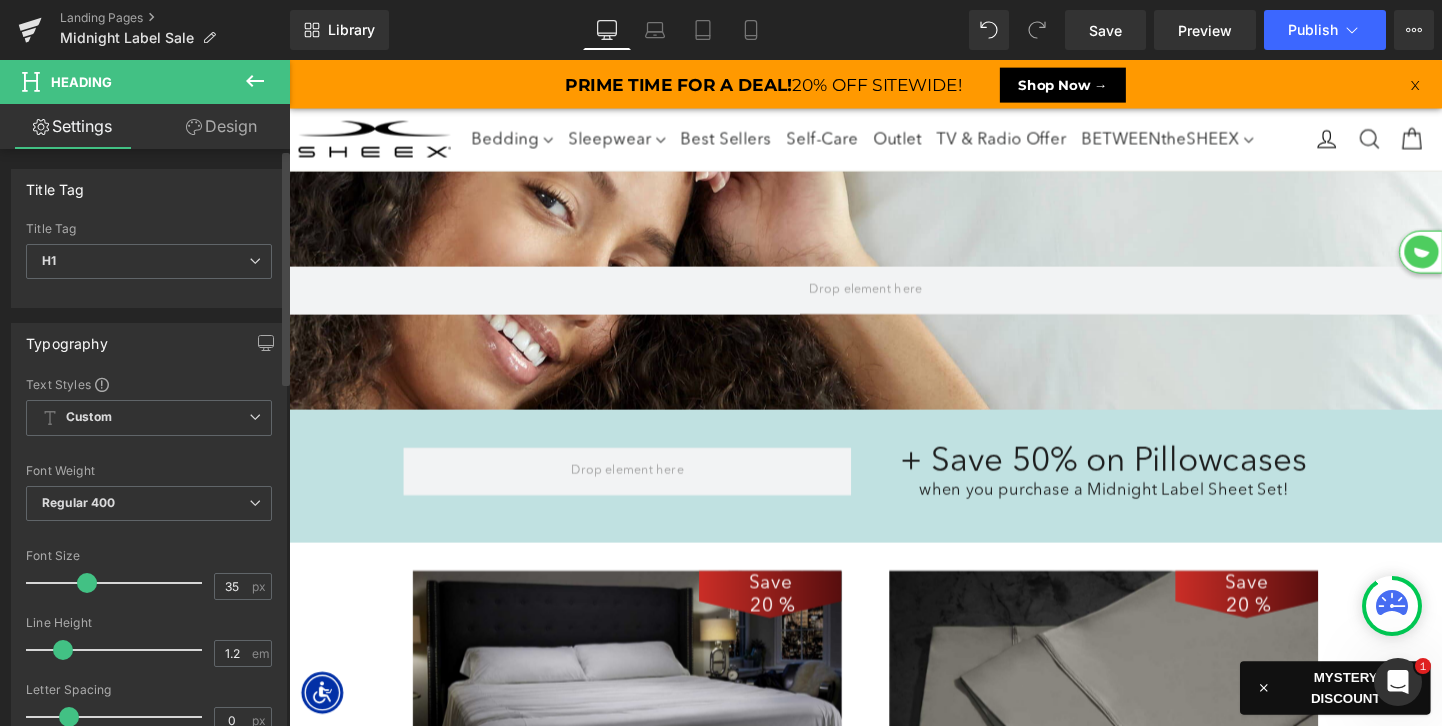 drag, startPoint x: 75, startPoint y: 653, endPoint x: 59, endPoint y: 653, distance: 16 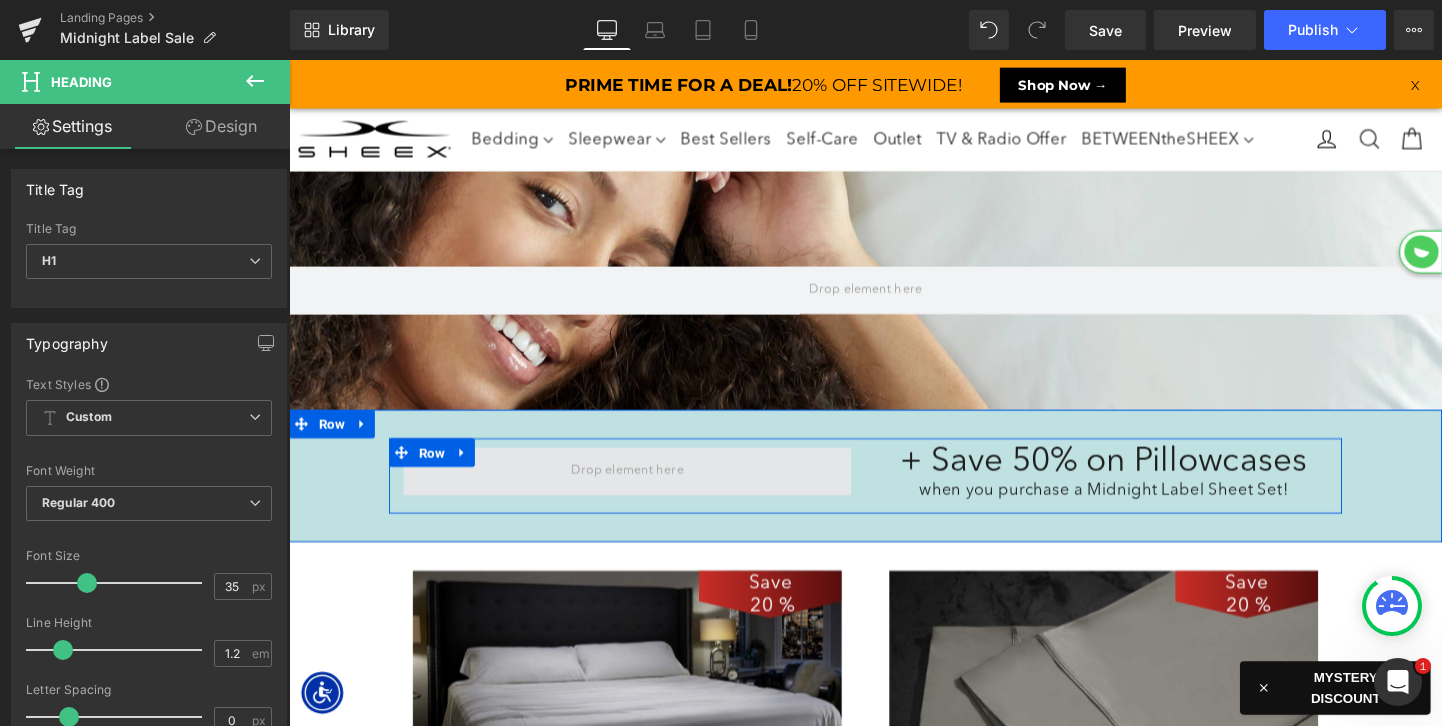 click at bounding box center (644, 492) 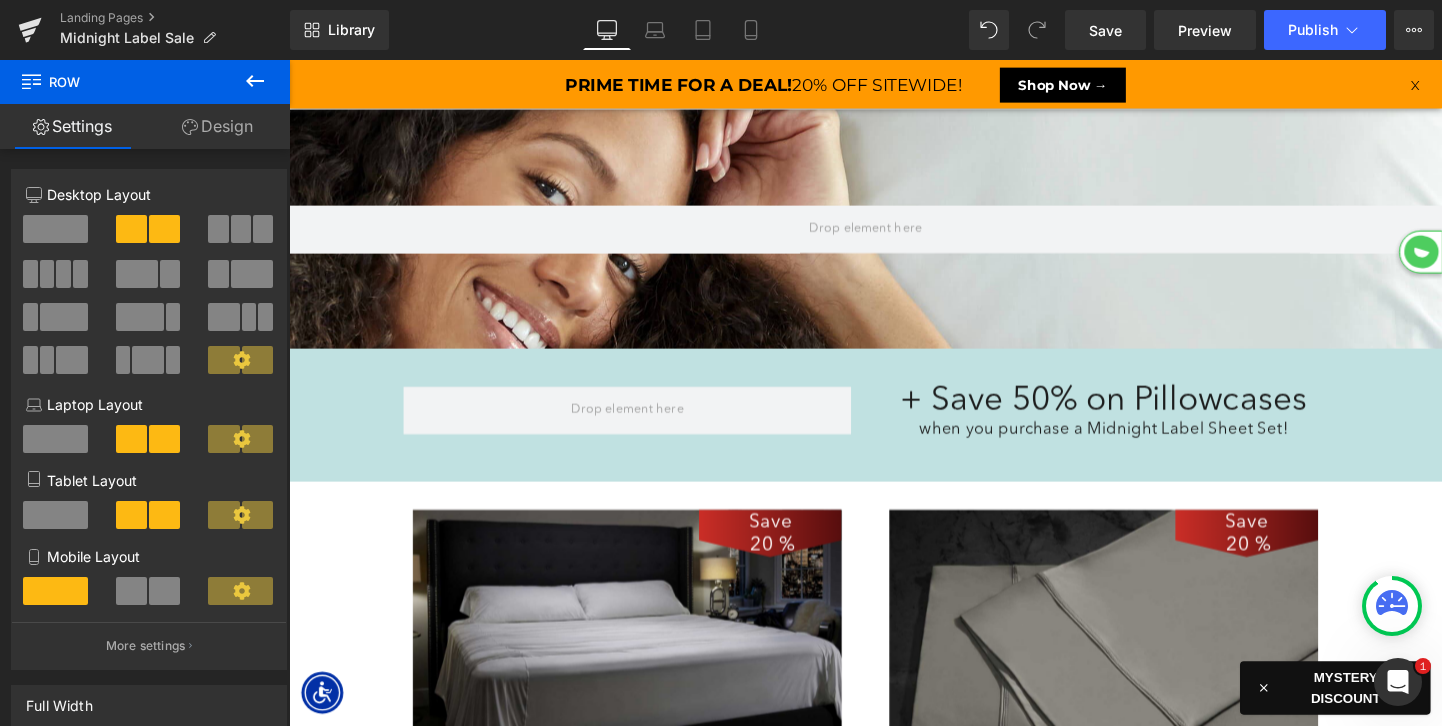 scroll, scrollTop: 269, scrollLeft: 0, axis: vertical 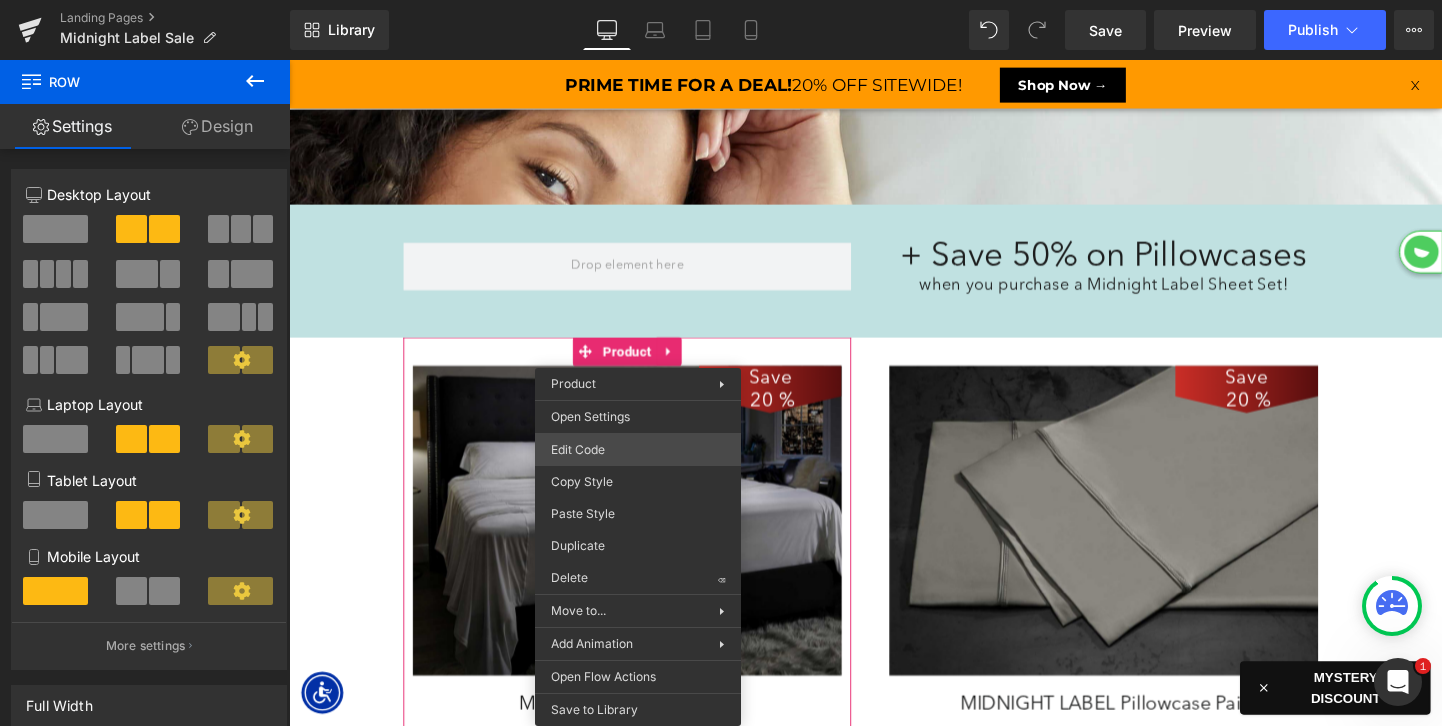 click on "Text Block  You are previewing how the   will restyle your page. You can not edit Elements in Preset Preview Mode.  Landing Pages Midnight Label Sale Library Desktop Desktop Laptop Tablet Mobile Save Preview Publish Scheduled View Live Page View with current Template Save Template to Library Schedule Publish Publish Settings Shortcuts  Your page can’t be published   You've reached the maximum number of published pages on your plan  (0/0).  You need to upgrade your plan or unpublish all your pages to get 1 publish slot.   Unpublish pages   Upgrade plan  Elements Global Style Base Row  rows, columns, layouts, div Heading  headings, titles, h1,h2,h3,h4,h5,h6 Text Block  texts, paragraphs, contents, blocks Image  images, photos, alts, uploads Icon  icons, symbols Button  button, call to action, cta Separator  separators, dividers, horizontal lines Liquid  liquid, custom code, html, javascript, css, reviews, apps, applications, embeded, iframe Banner Parallax  Hero Banner  Stack Tabs  Carousel  Pricing  List" at bounding box center [721, 0] 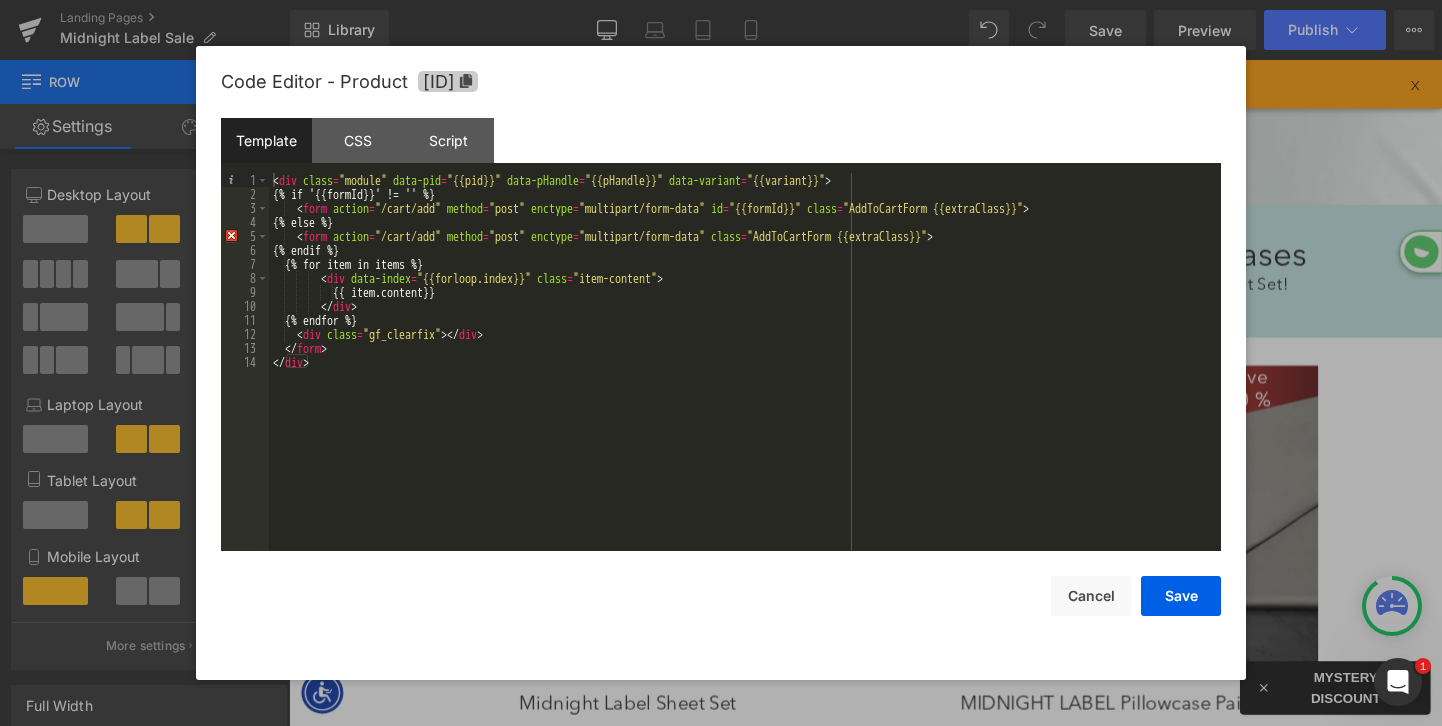 click 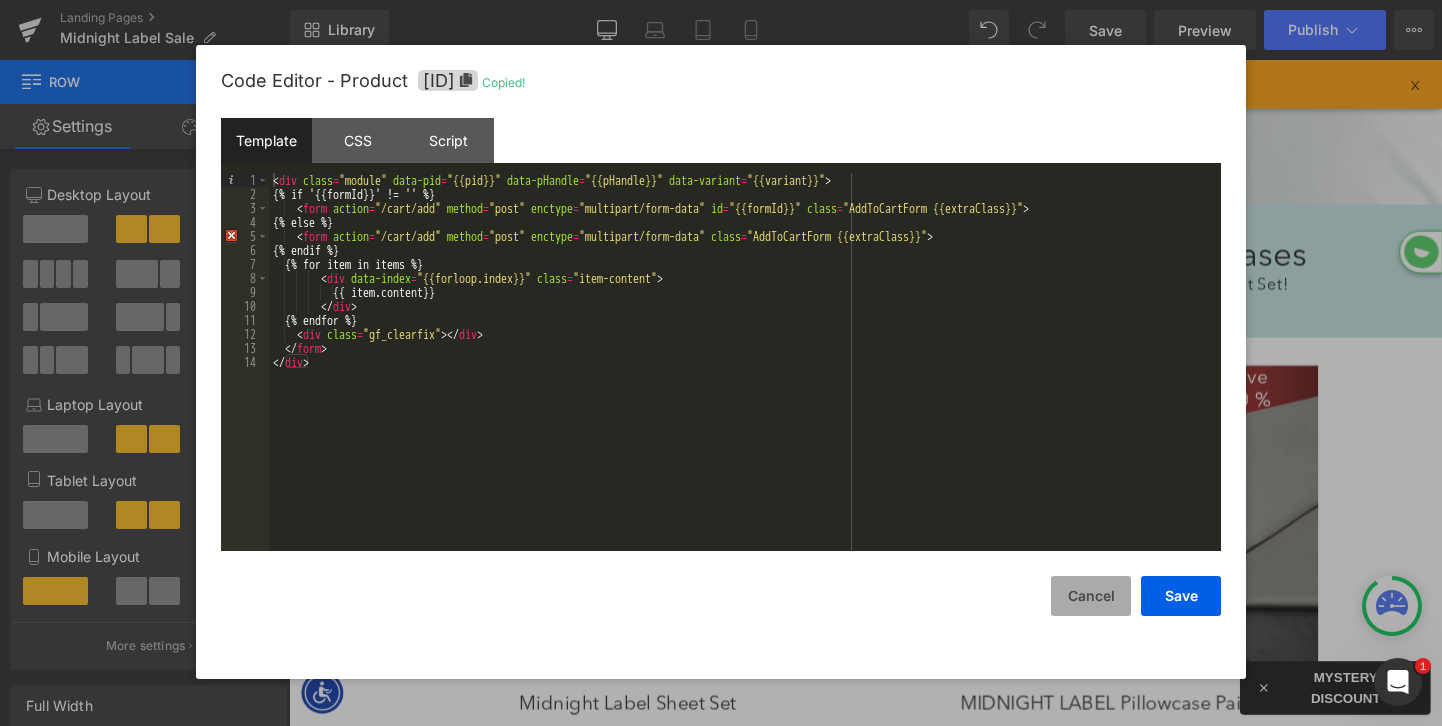 click on "Cancel" at bounding box center [1091, 596] 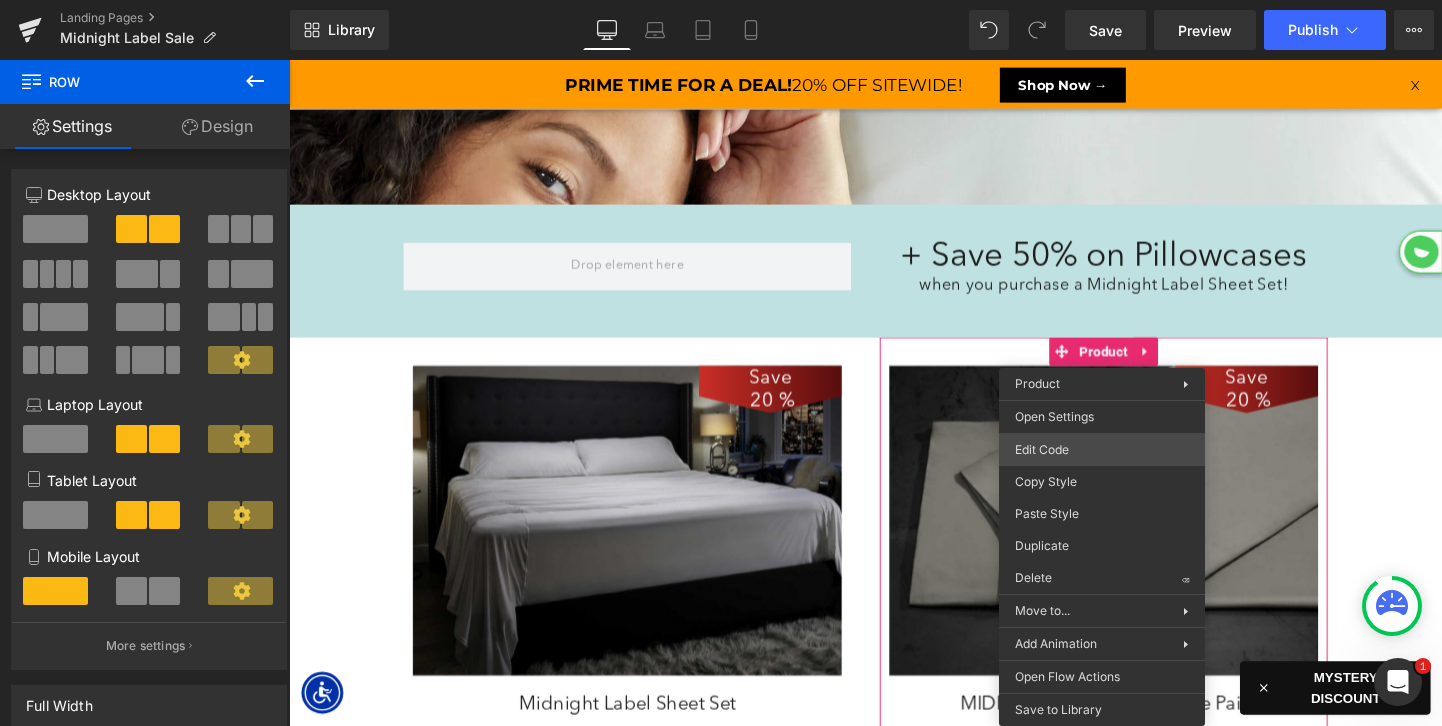 click on "Text Block  You are previewing how the   will restyle your page. You can not edit Elements in Preset Preview Mode.  Landing Pages Midnight Label Sale Library Desktop Desktop Laptop Tablet Mobile Save Preview Publish Scheduled View Live Page View with current Template Save Template to Library Schedule Publish Publish Settings Shortcuts  Your page can’t be published   You've reached the maximum number of published pages on your plan  (0/0).  You need to upgrade your plan or unpublish all your pages to get 1 publish slot.   Unpublish pages   Upgrade plan  Elements Global Style Base Row  rows, columns, layouts, div Heading  headings, titles, h1,h2,h3,h4,h5,h6 Text Block  texts, paragraphs, contents, blocks Image  images, photos, alts, uploads Icon  icons, symbols Button  button, call to action, cta Separator  separators, dividers, horizontal lines Liquid  liquid, custom code, html, javascript, css, reviews, apps, applications, embeded, iframe Banner Parallax  Hero Banner  Stack Tabs  Carousel  Pricing  List" at bounding box center (721, 0) 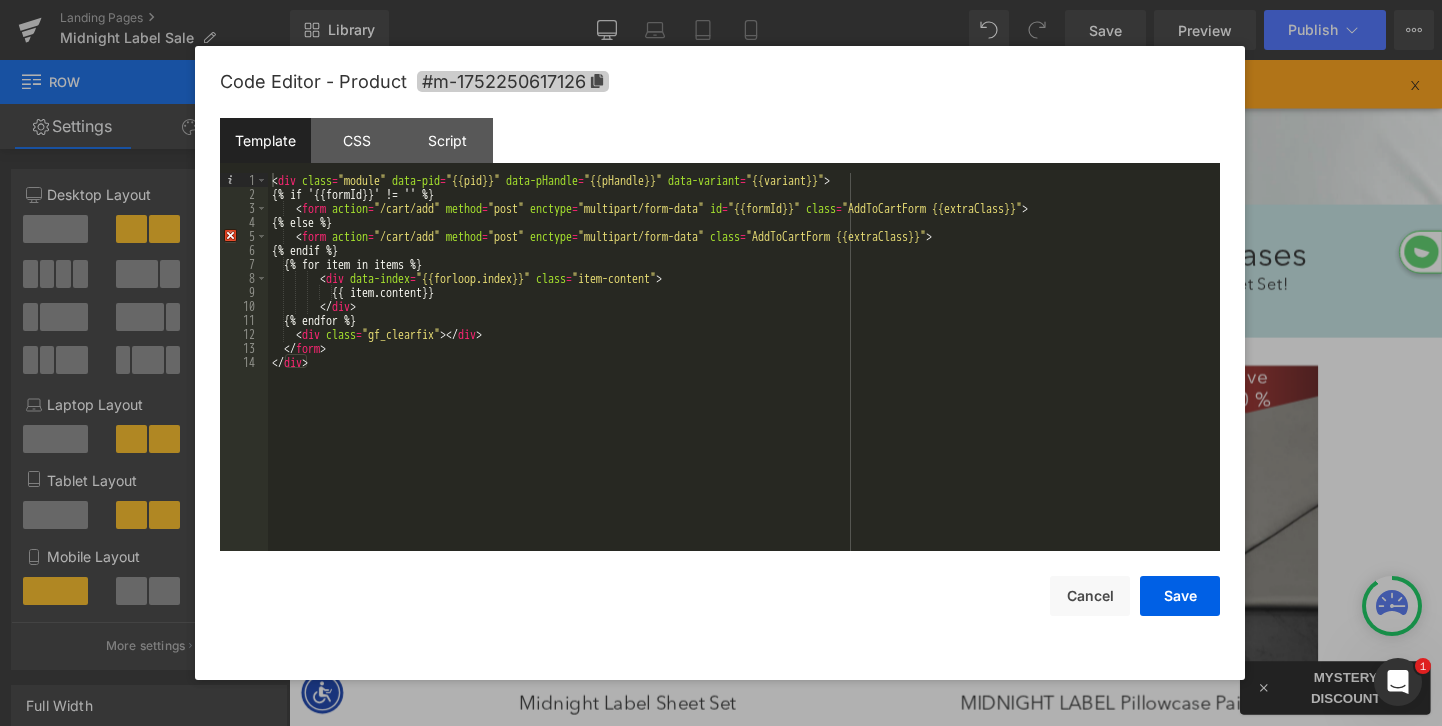 click on "#m-1752250617126" at bounding box center (513, 81) 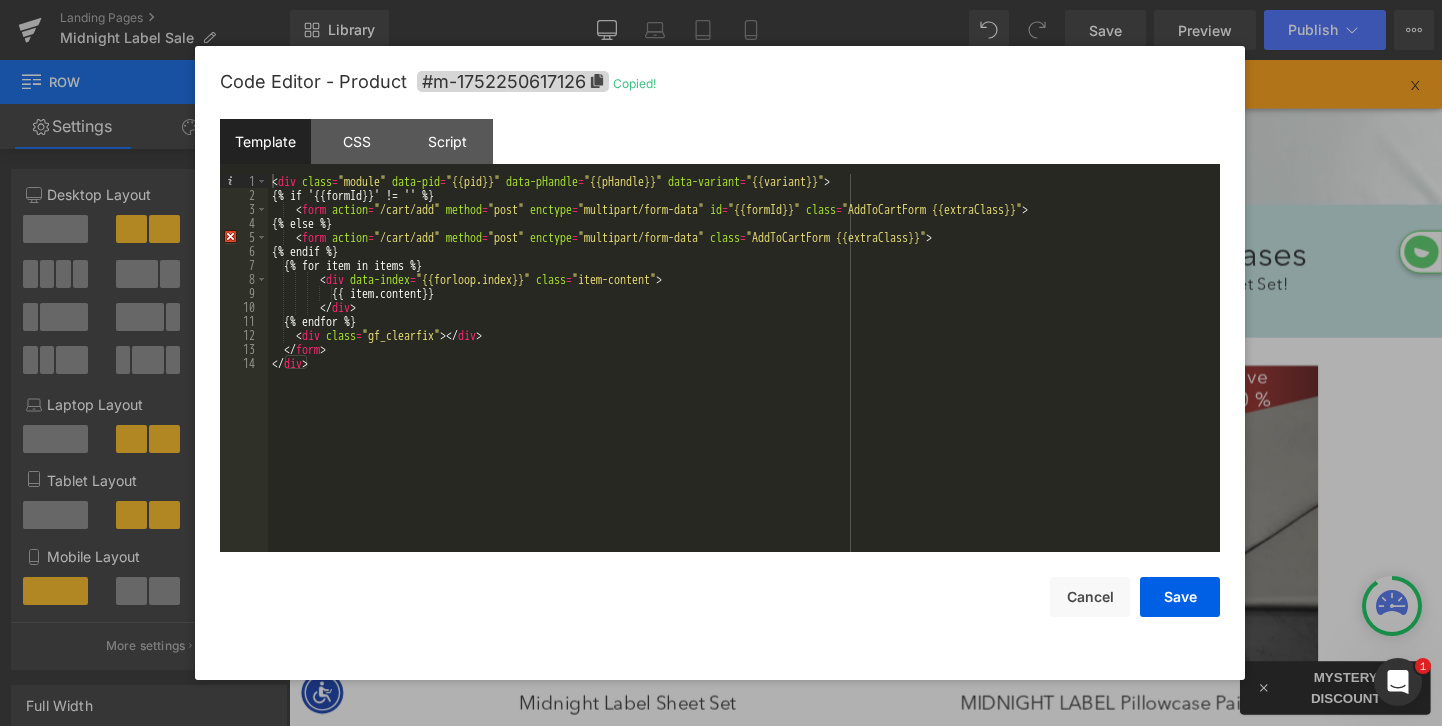 click on "Code Editor - Product #[ID] Copied! Template CSS Script Data 1 2 3 4 5 6 7 8 9 10 11 12 13 14 < div   class = "module"   data-pid = "{{pid}}"   data-pHandle = "{{pHandle}}"   data-variant = "{{variant}}" >   {% if '{{formId}}' != '' %}       < form   action = "/cart/add"   method = "post"   enctype = "multipart/form-data"   id = "{{formId}}"   class = "AddToCartForm {{extraClass}}" >   {% else %}       < form   action = "/cart/add"   method = "post"   enctype = "multipart/form-data"   class = "AddToCartForm {{extraClass}}" >   {% endif %}      {% for item in items %}             < div   data-index = "{{forloop.index}}"   class = "item-content" >                  {{ item.content}}             </ div >      {% endfor %}       < div   class = "gf_clearfix" > </ div >    </ form > </ div > XXXXXXXXXXXXXXXXXXXXXXXXXXXXXXXXXXXXXXXXXXXXXXXXXX (function( jQuery ){
var $module = jQuery('#m-1752250617126').children('.module');
$module.gfV3Product();
})( window.GemQuery || jQuery ); Save Cancel" at bounding box center [720, 363] 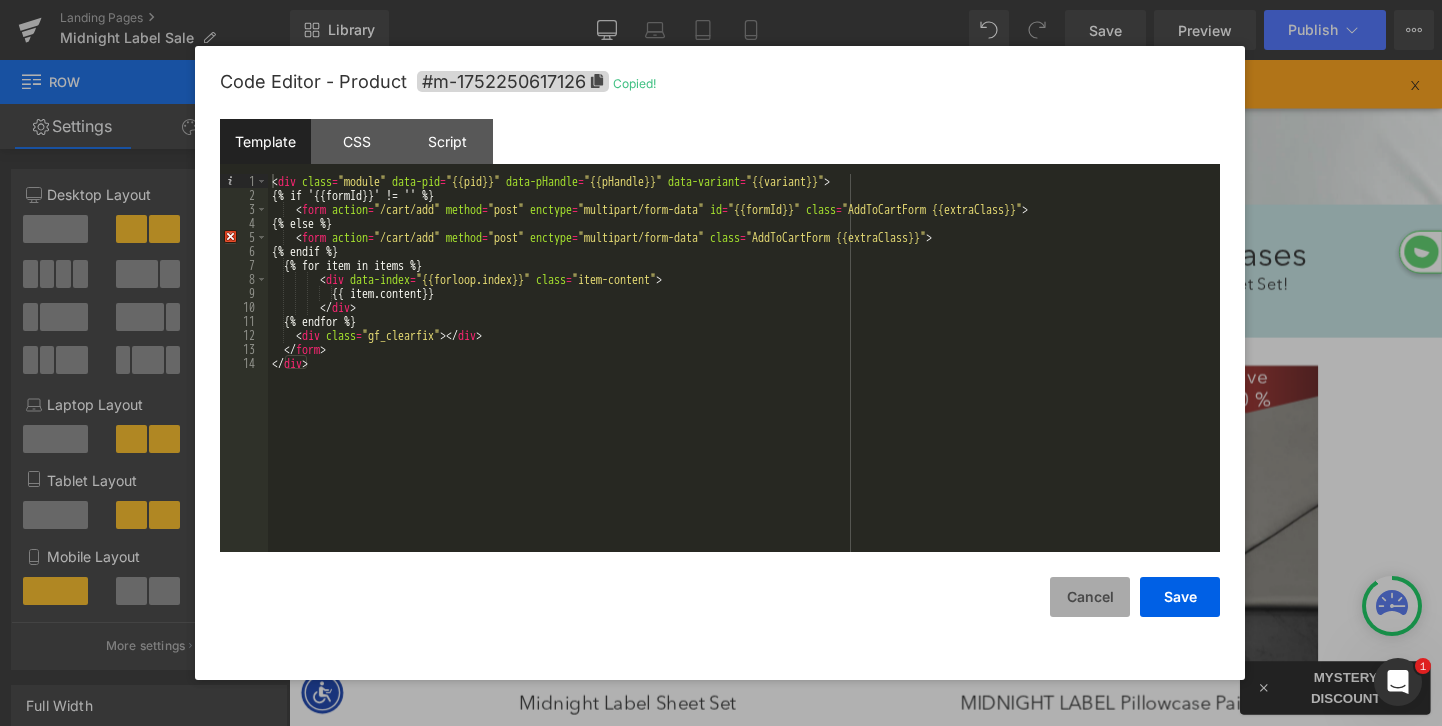 click on "Cancel" at bounding box center [1090, 597] 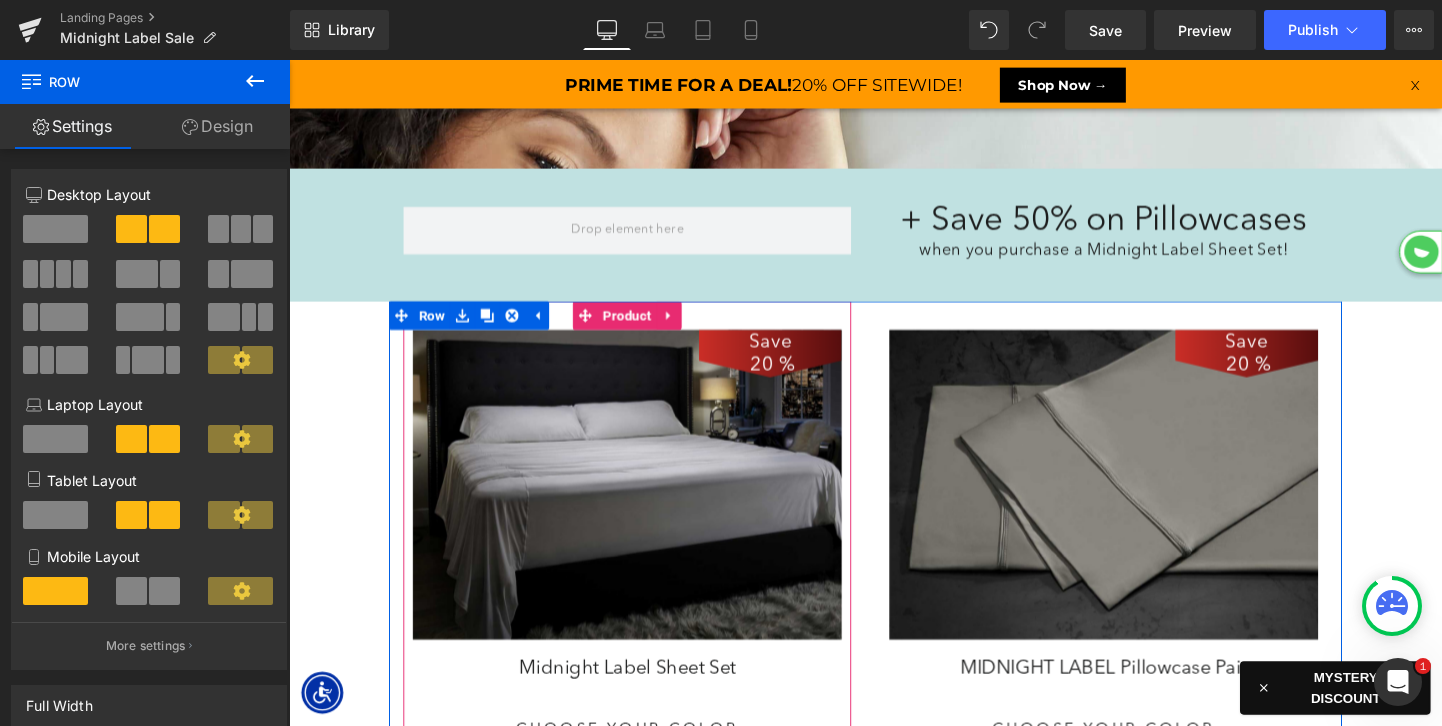 scroll, scrollTop: 618, scrollLeft: 0, axis: vertical 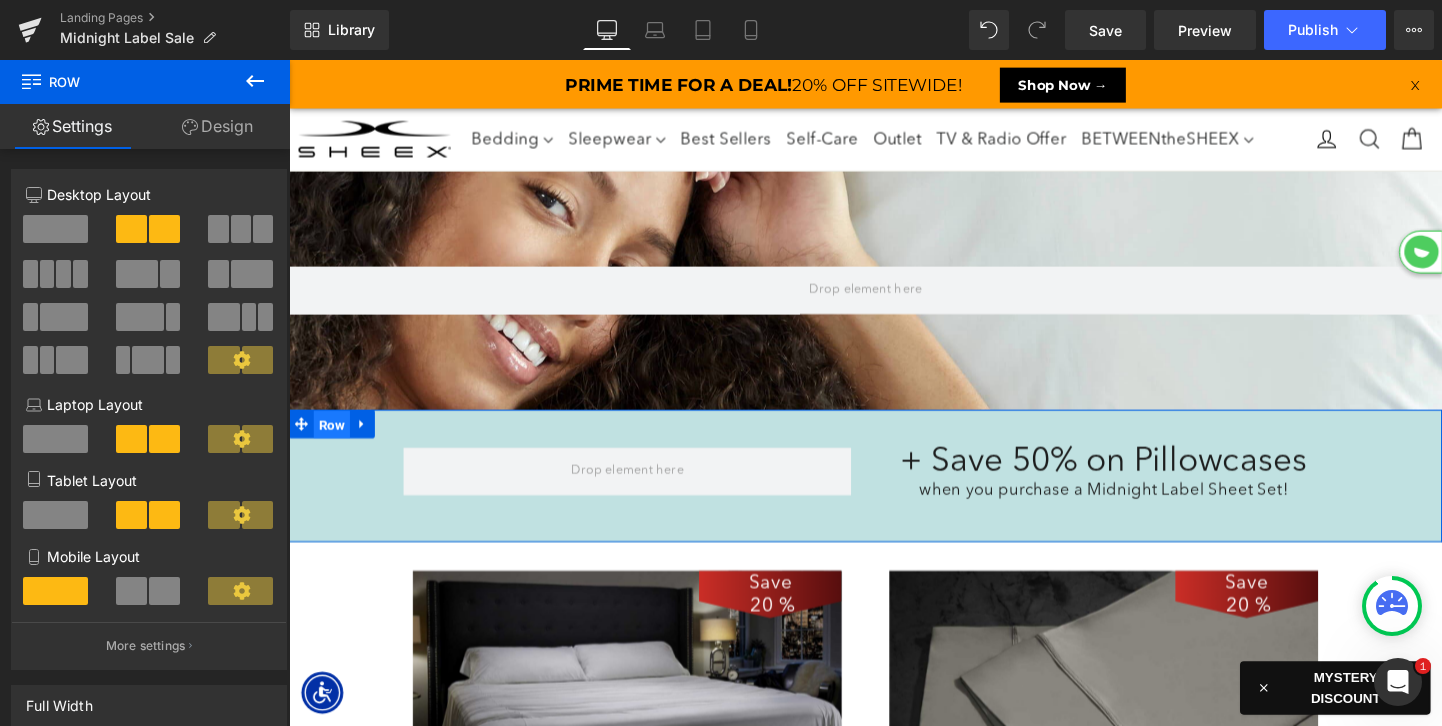 click on "Row" at bounding box center [334, 443] 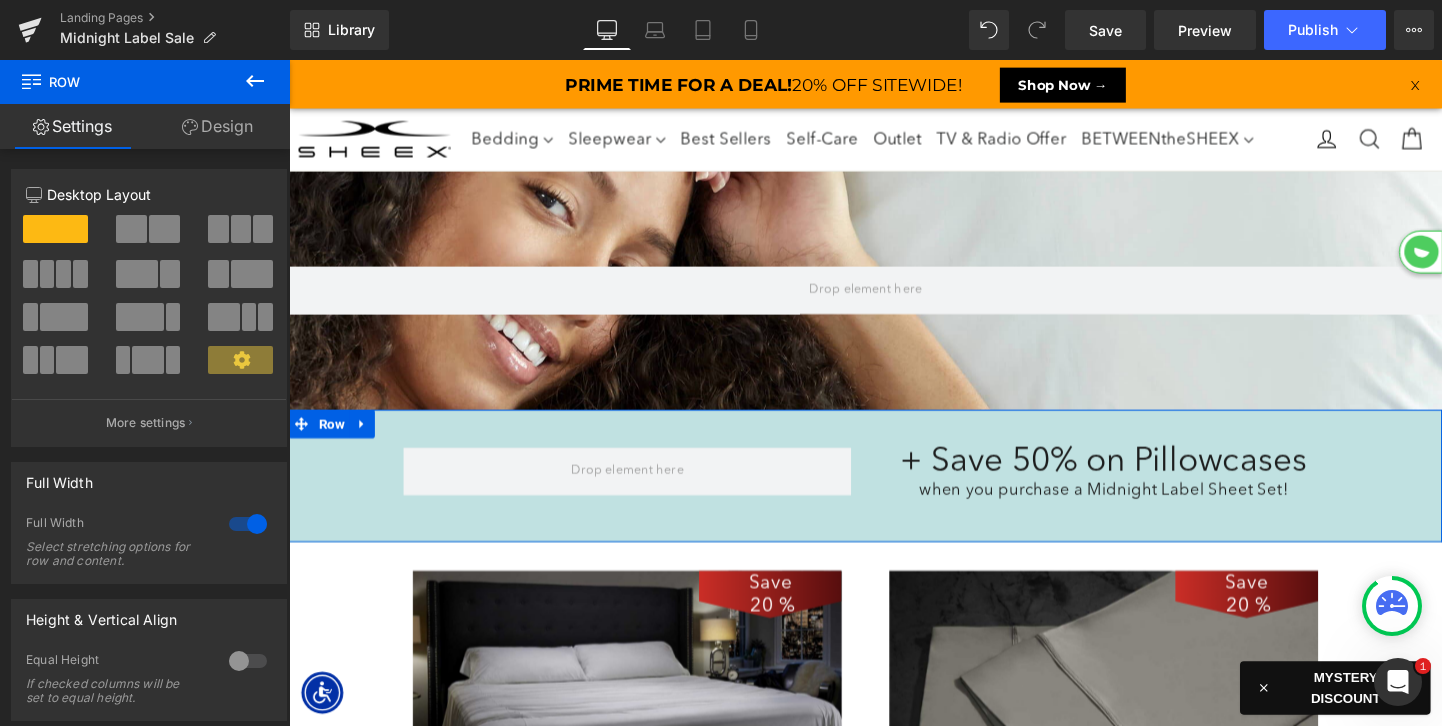 click on "Design" at bounding box center (217, 126) 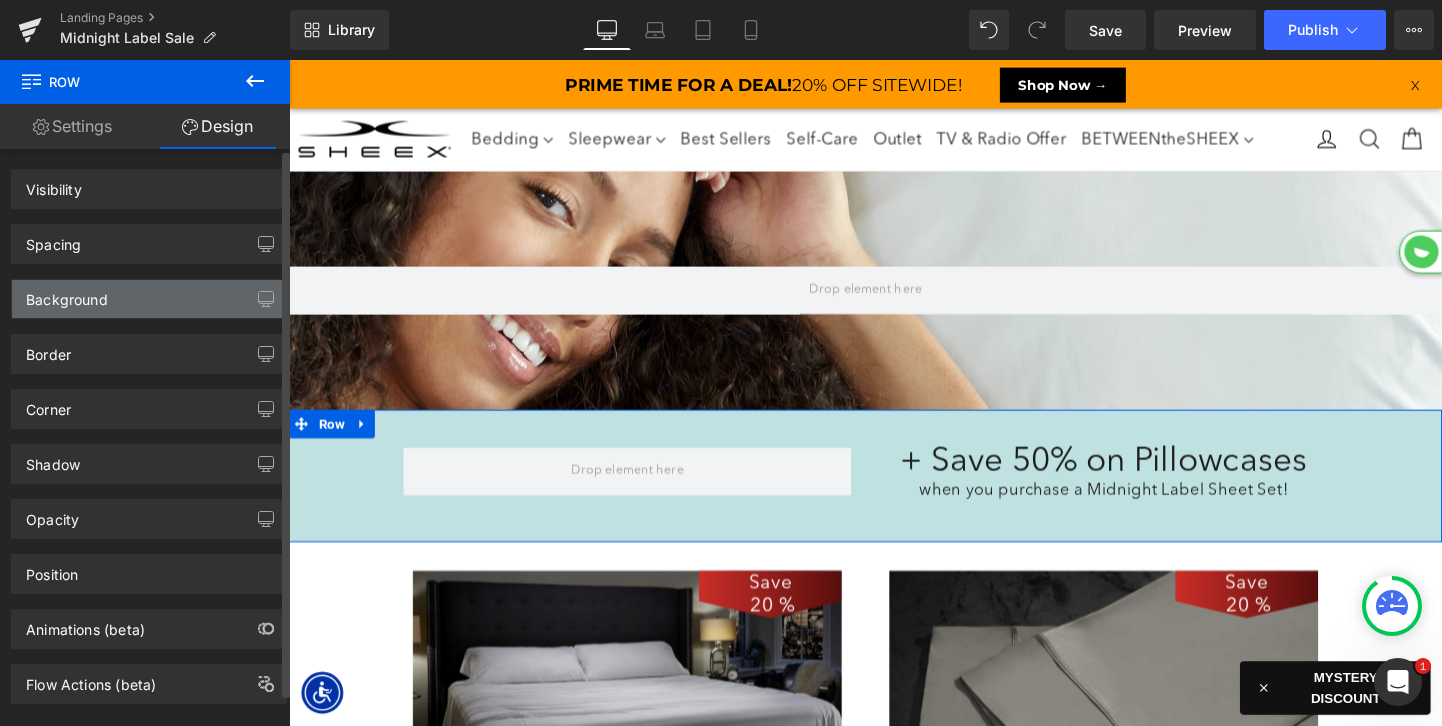 click on "Background" at bounding box center [149, 299] 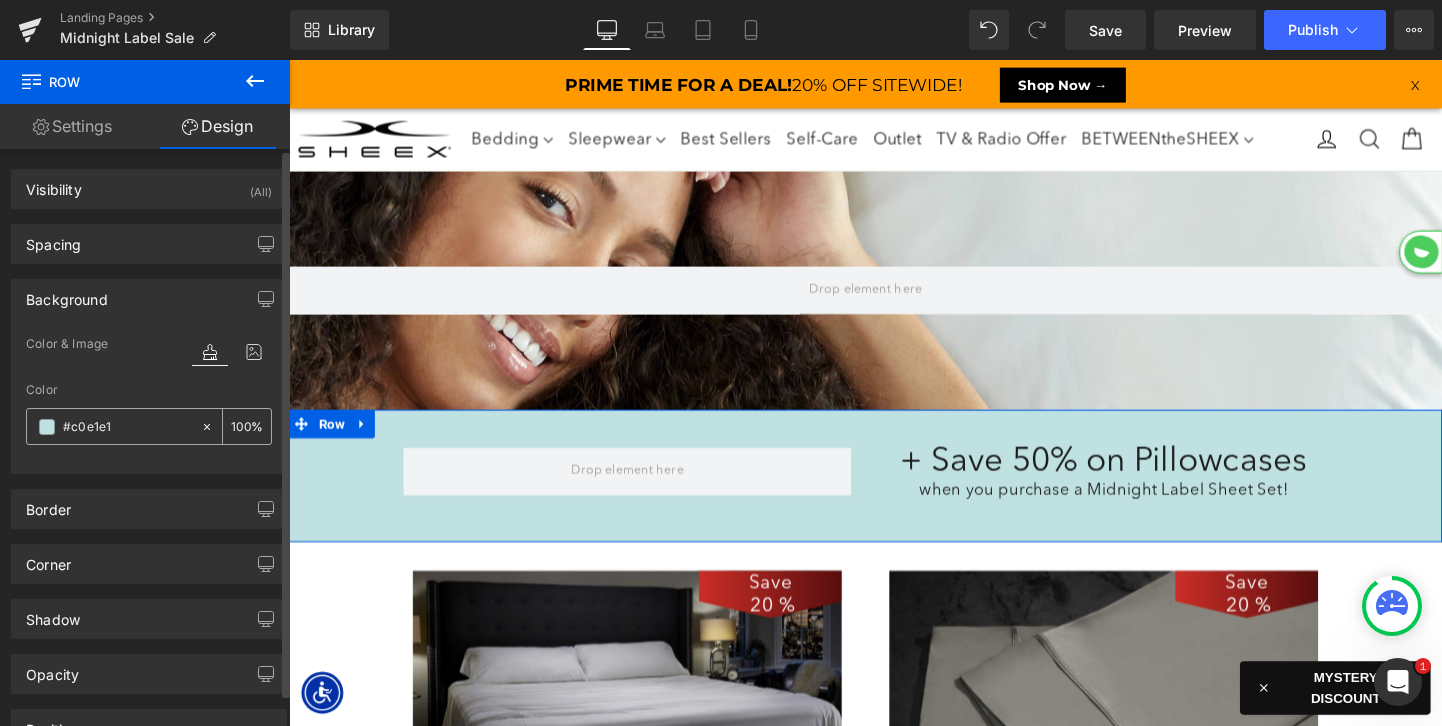 click at bounding box center [127, 427] 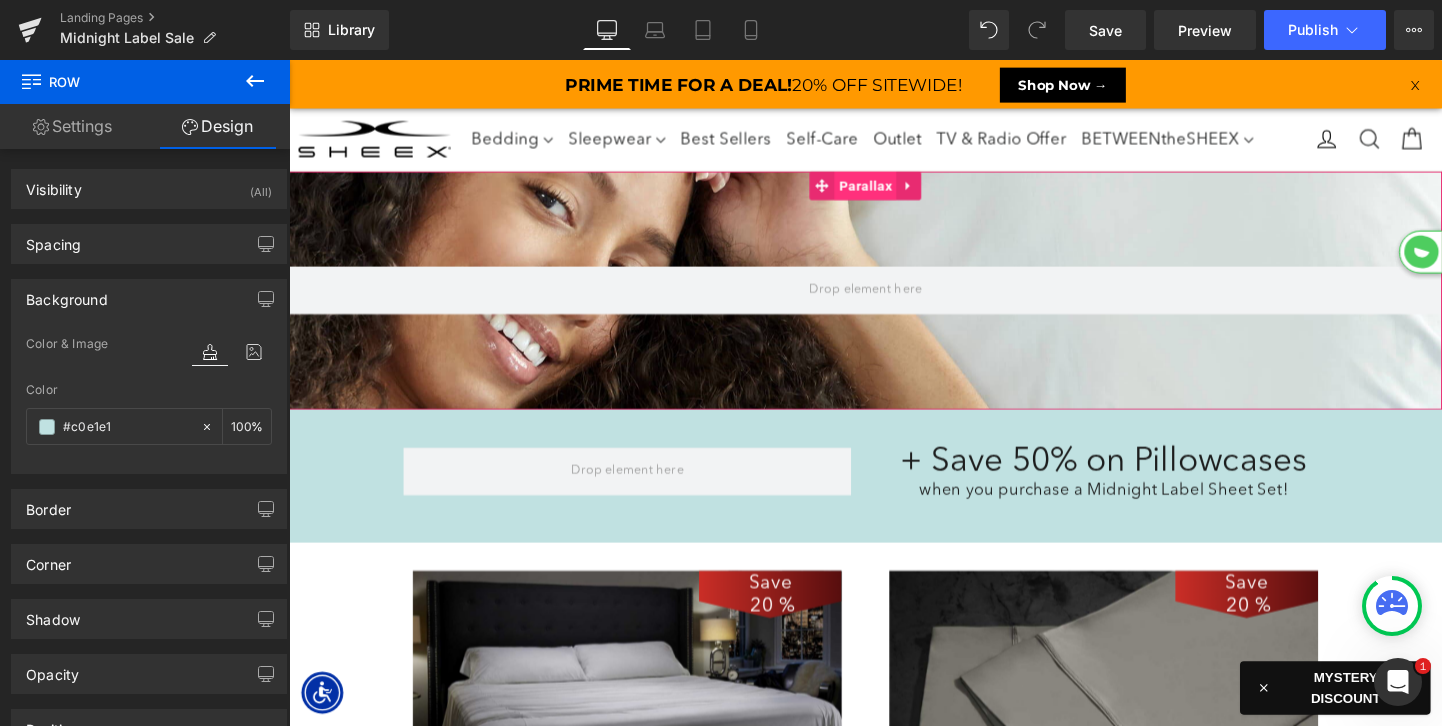 click on "Parallax" at bounding box center [893, 192] 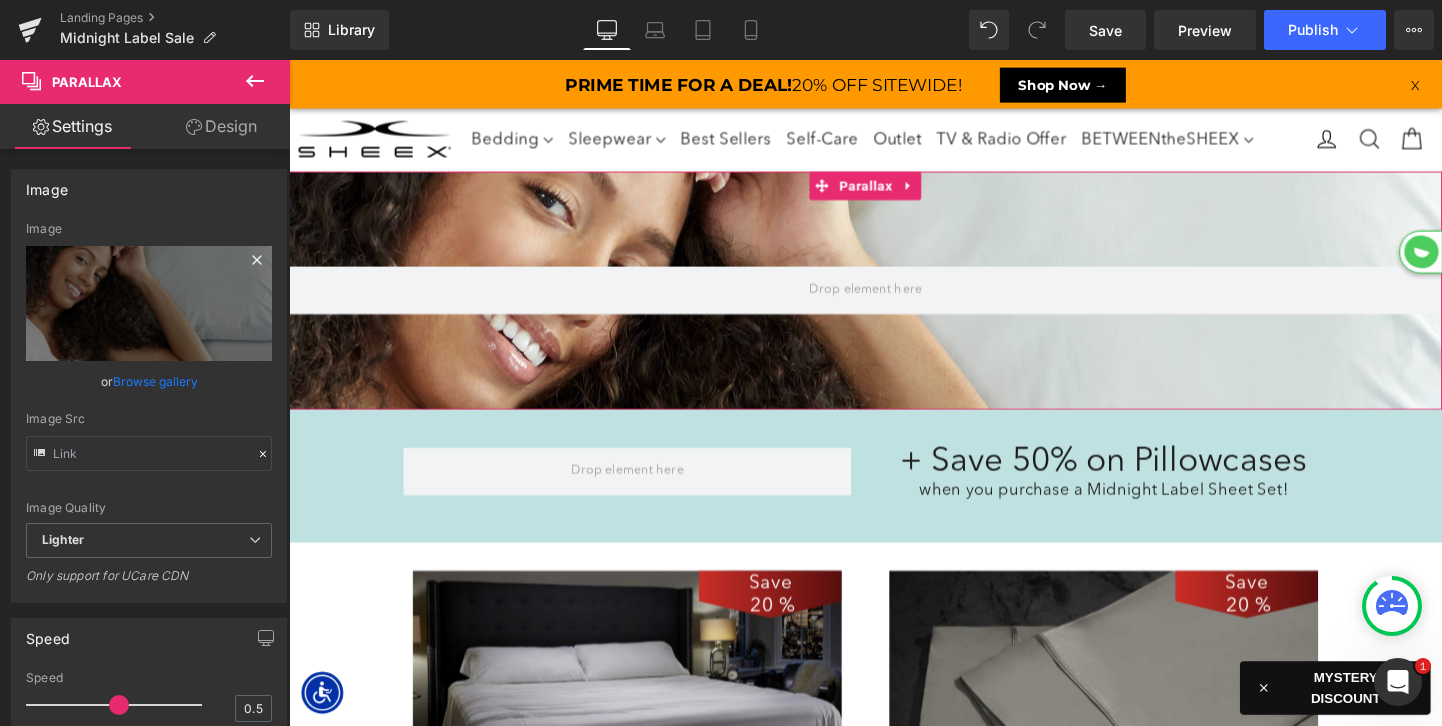 click 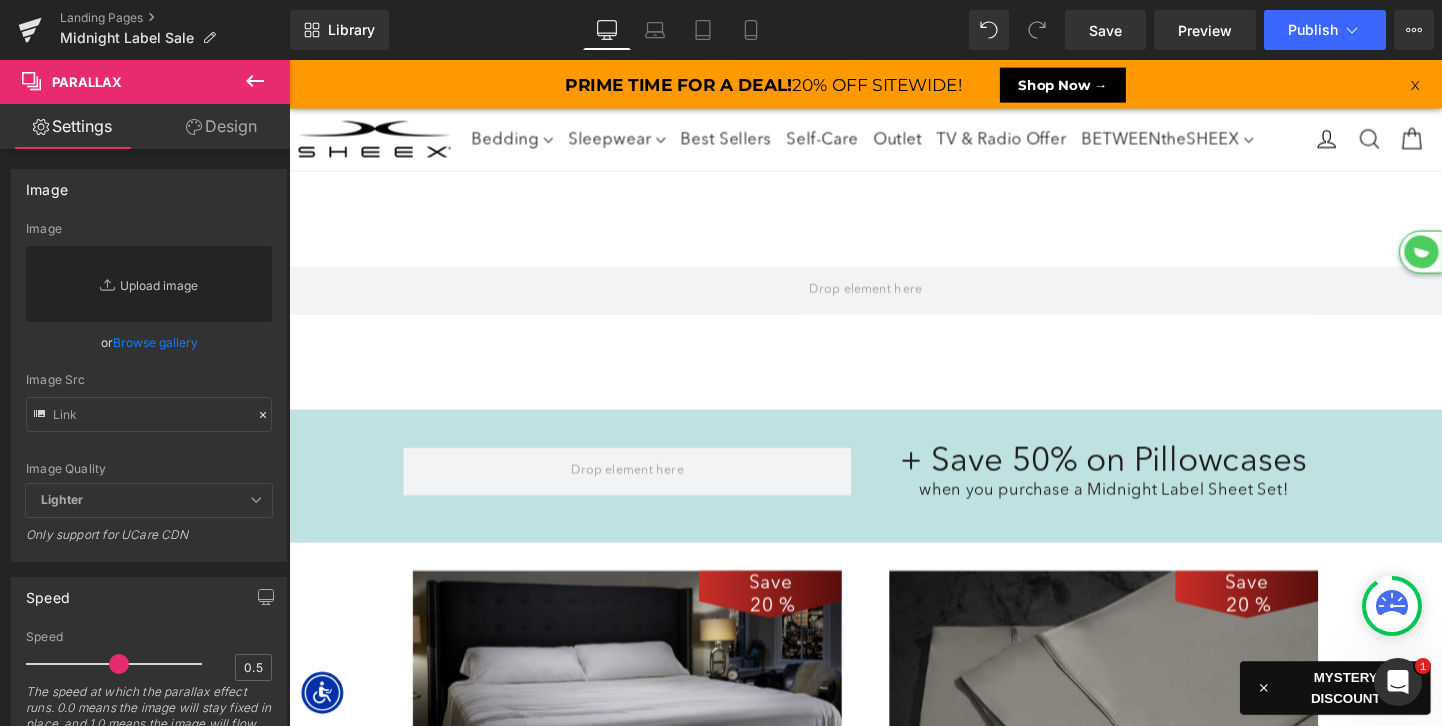 click on "Replace Image" at bounding box center [149, 284] 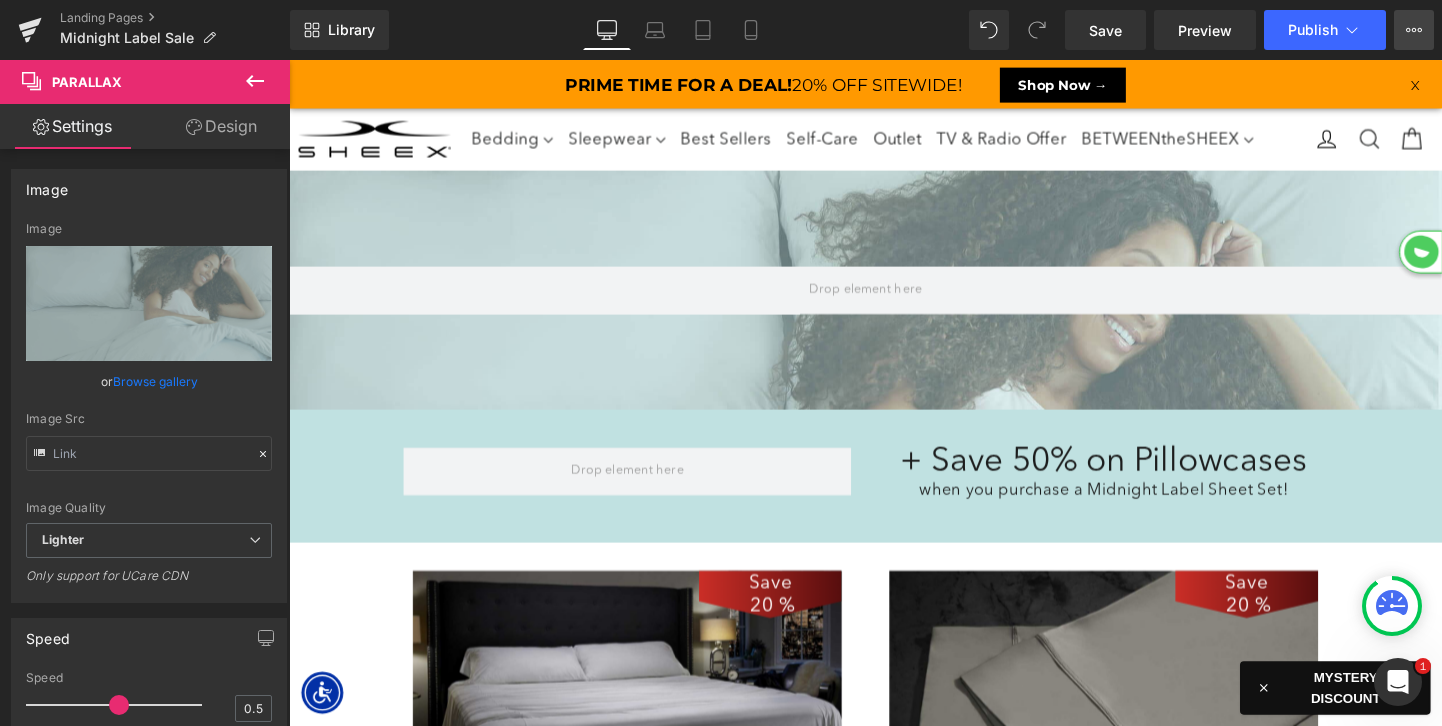 click 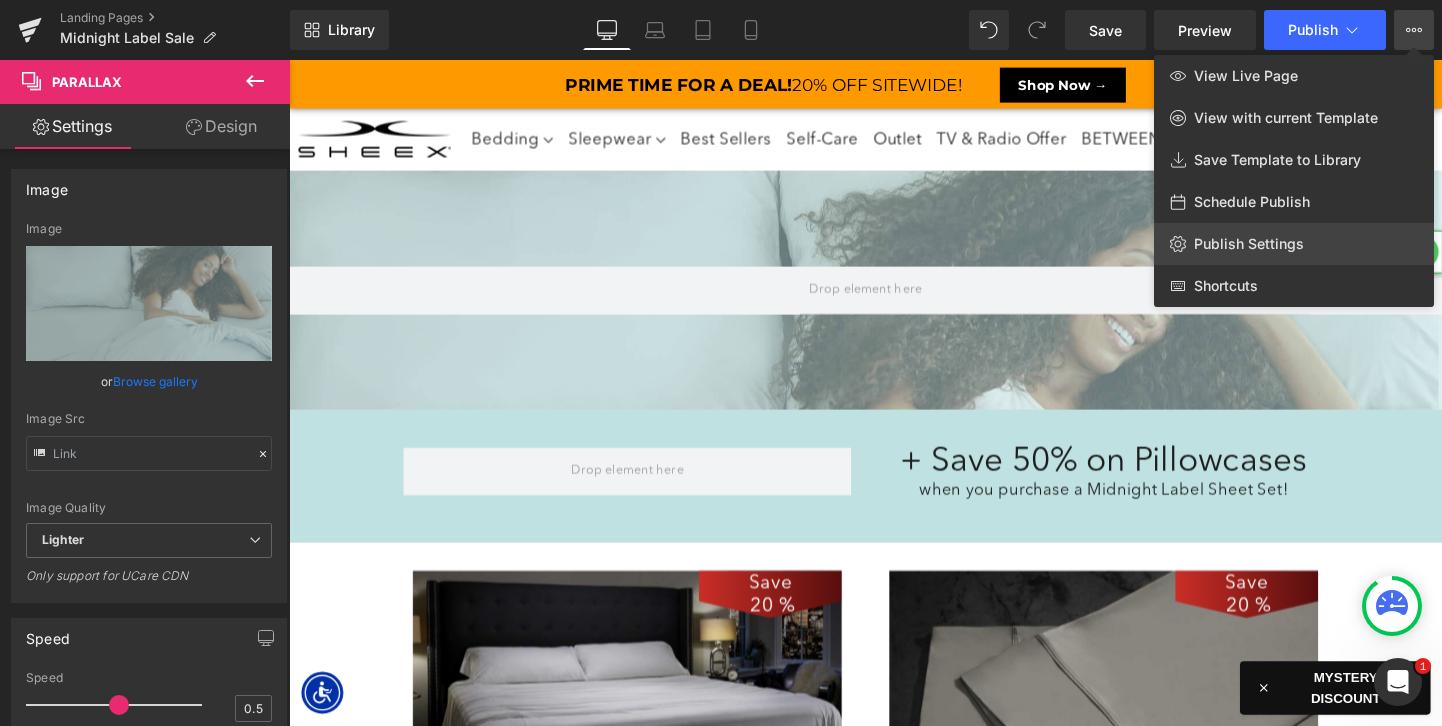 click on "Publish Settings" at bounding box center (1249, 244) 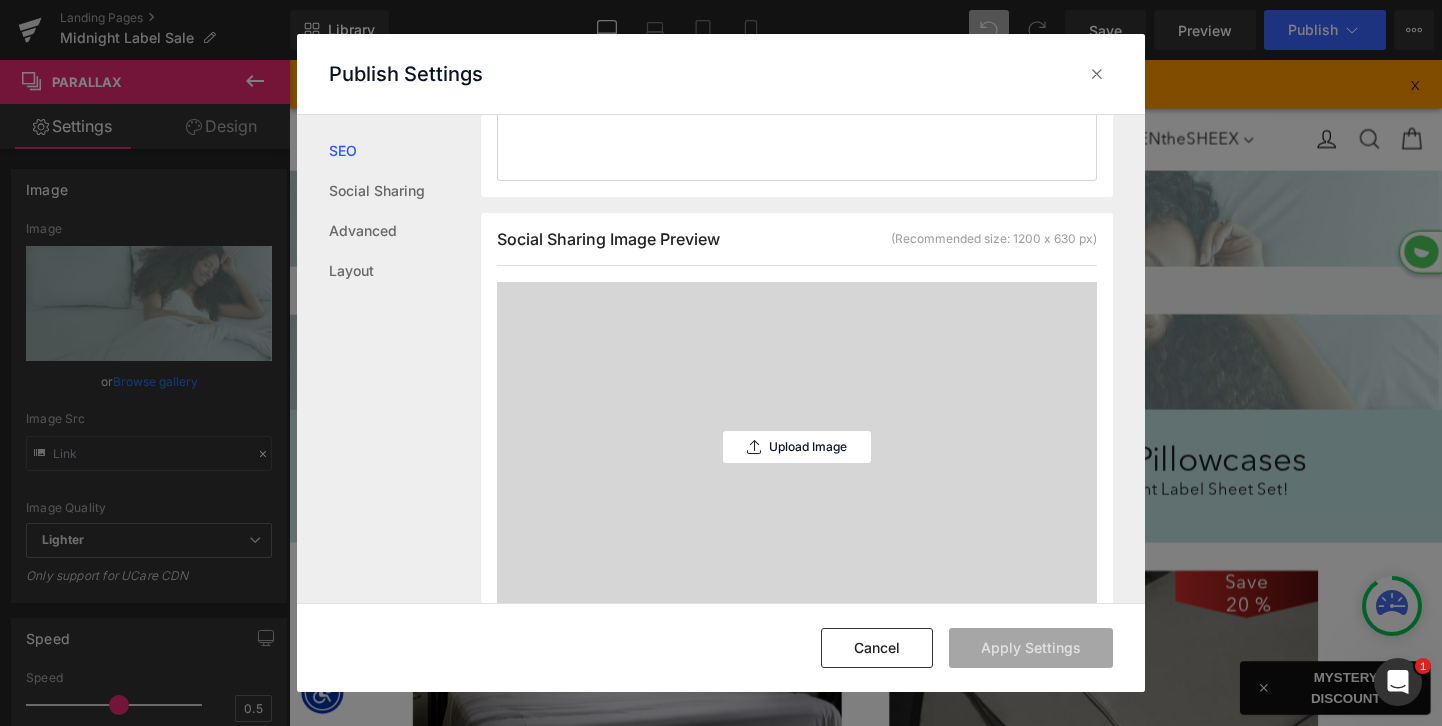 scroll, scrollTop: 490, scrollLeft: 0, axis: vertical 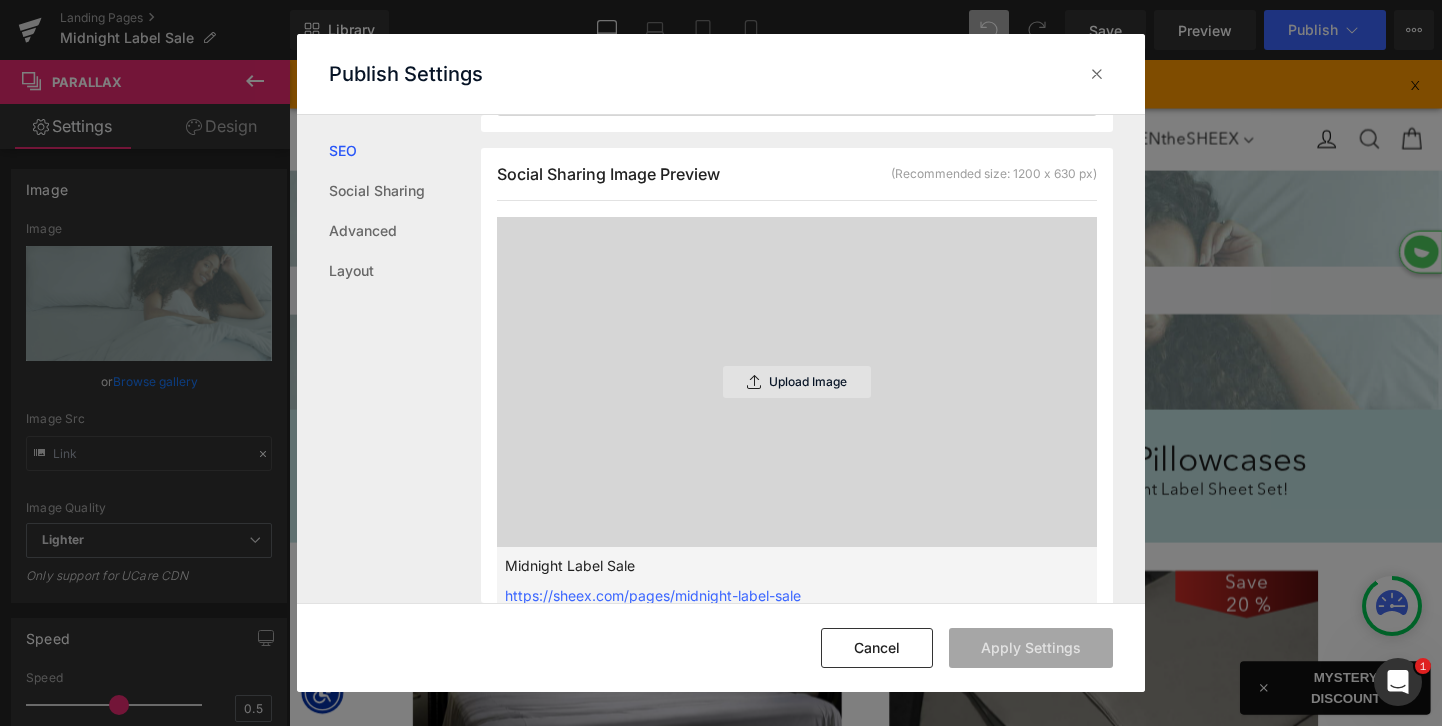 click on "Upload Image" at bounding box center [797, 382] 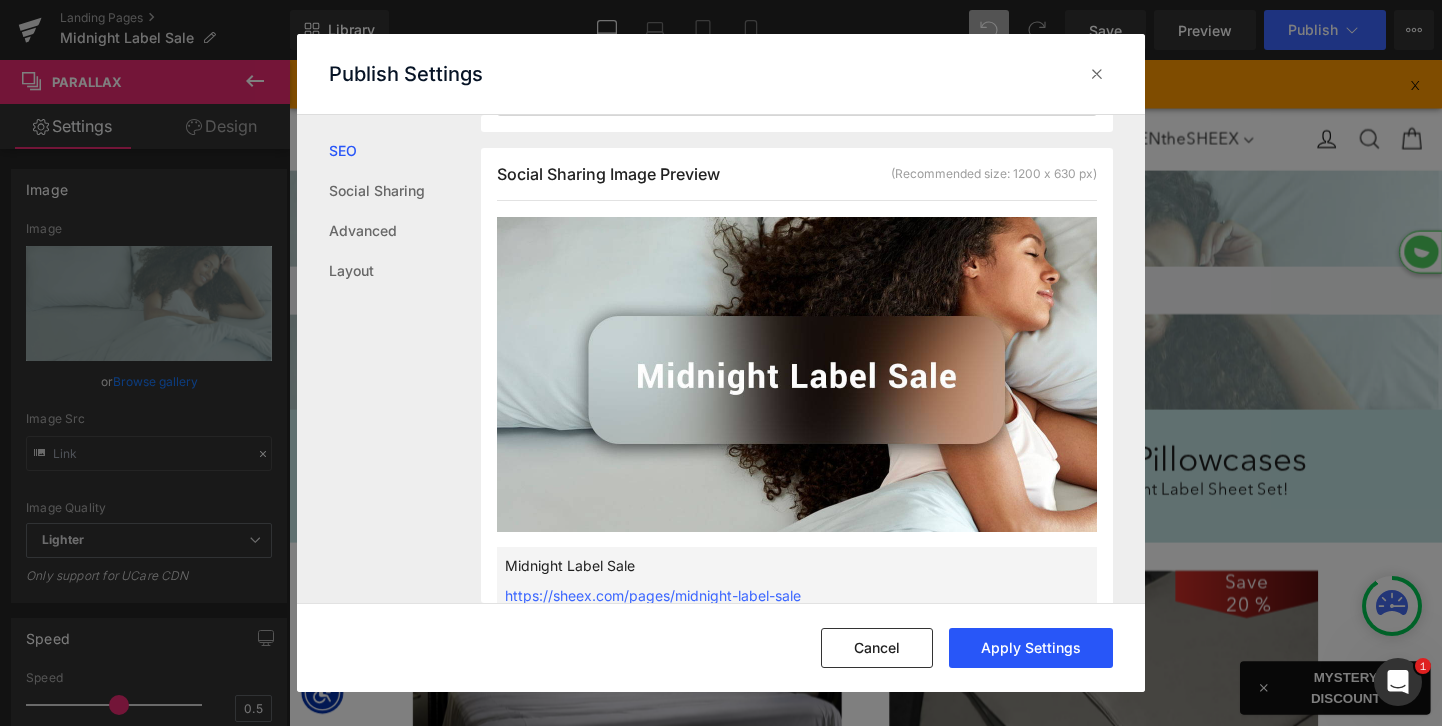 click on "Apply Settings" at bounding box center (1031, 648) 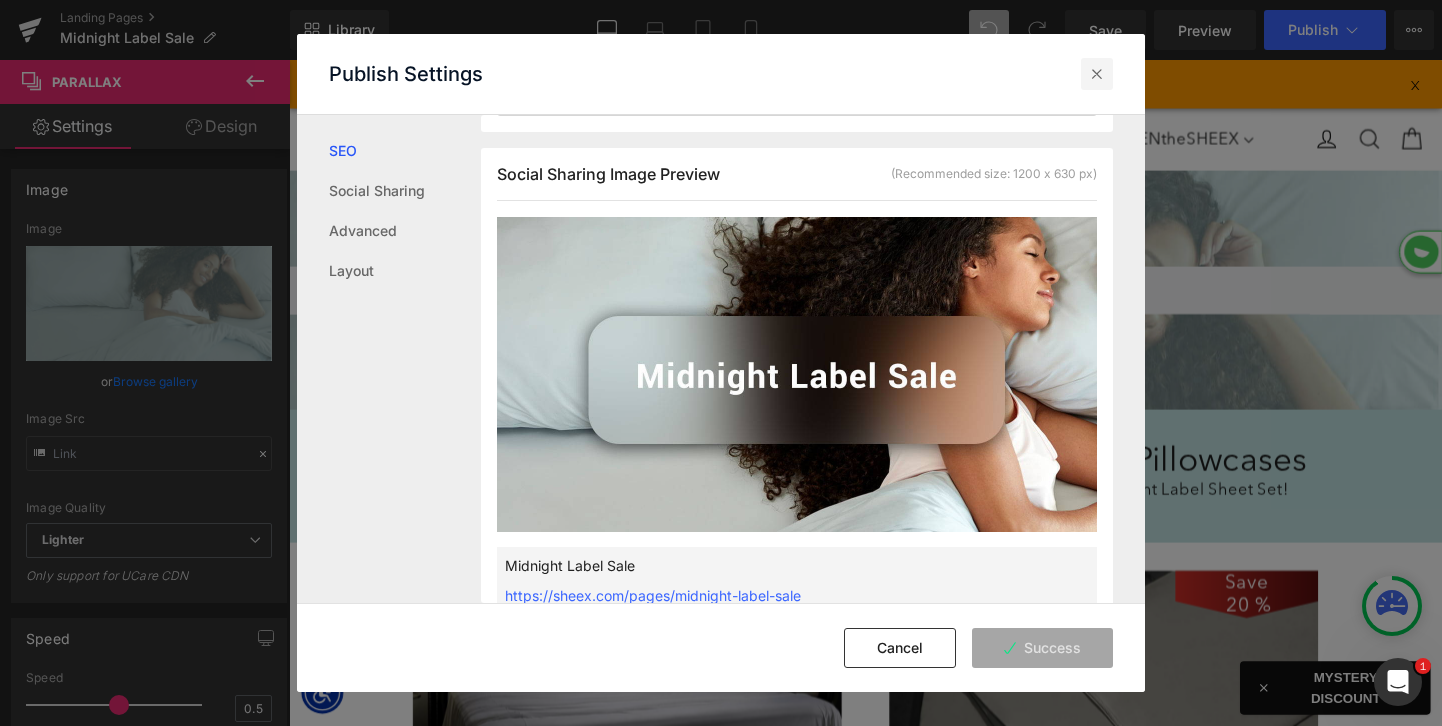click at bounding box center (1097, 74) 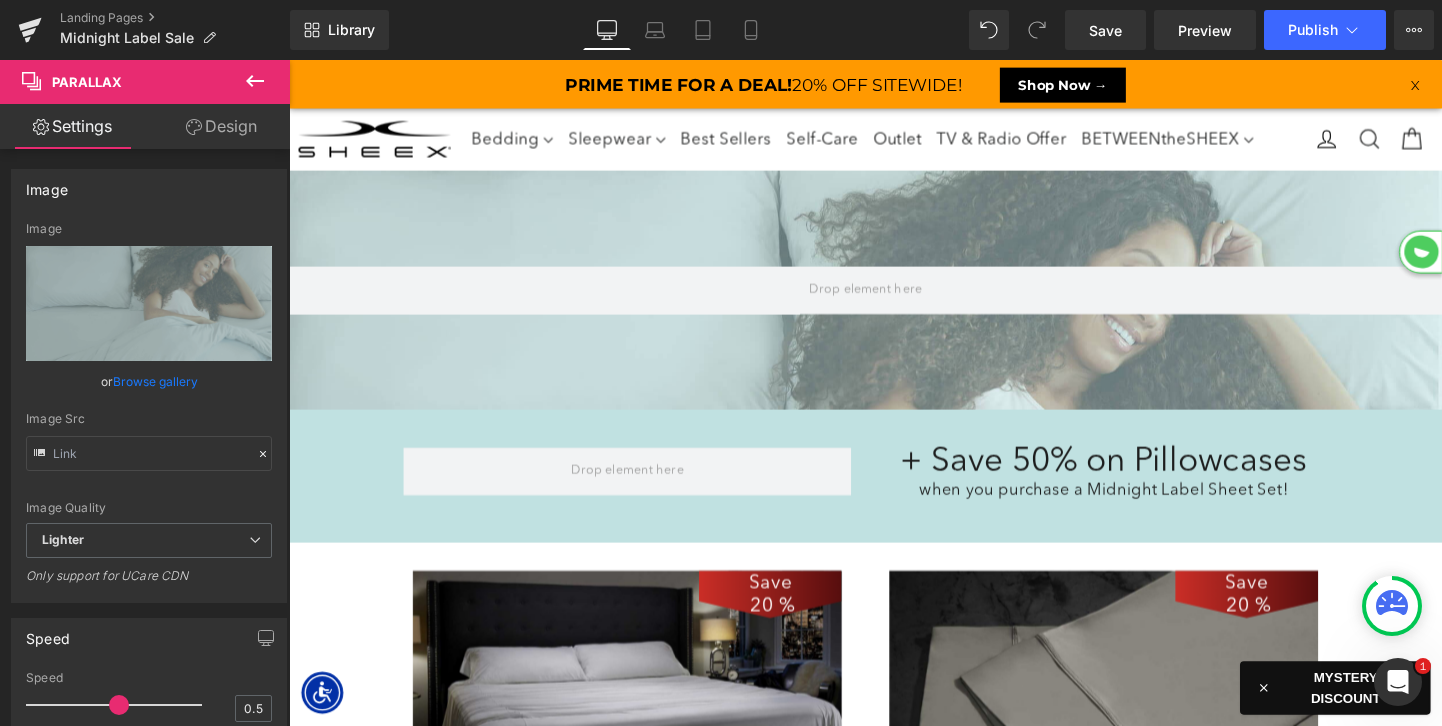 click 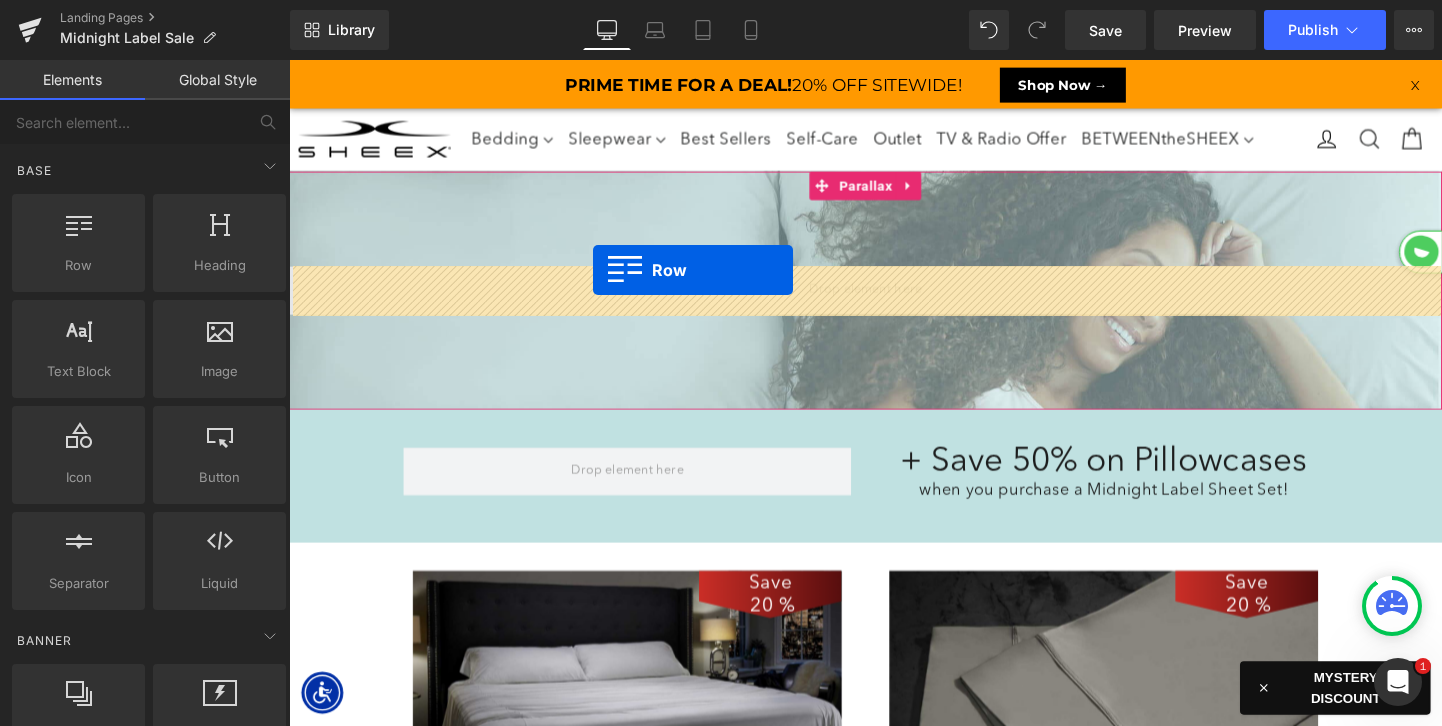 drag, startPoint x: 359, startPoint y: 325, endPoint x: 608, endPoint y: 280, distance: 253.0336 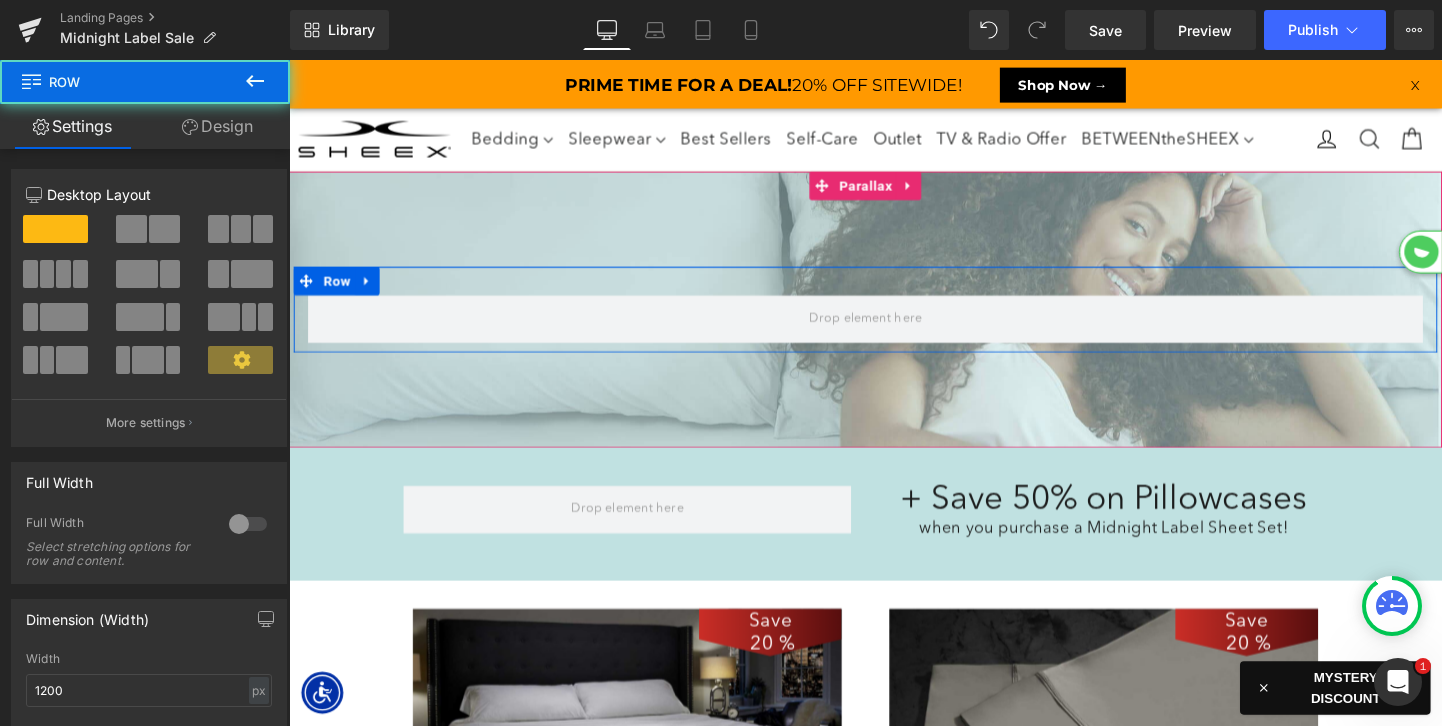 scroll, scrollTop: 10, scrollLeft: 10, axis: both 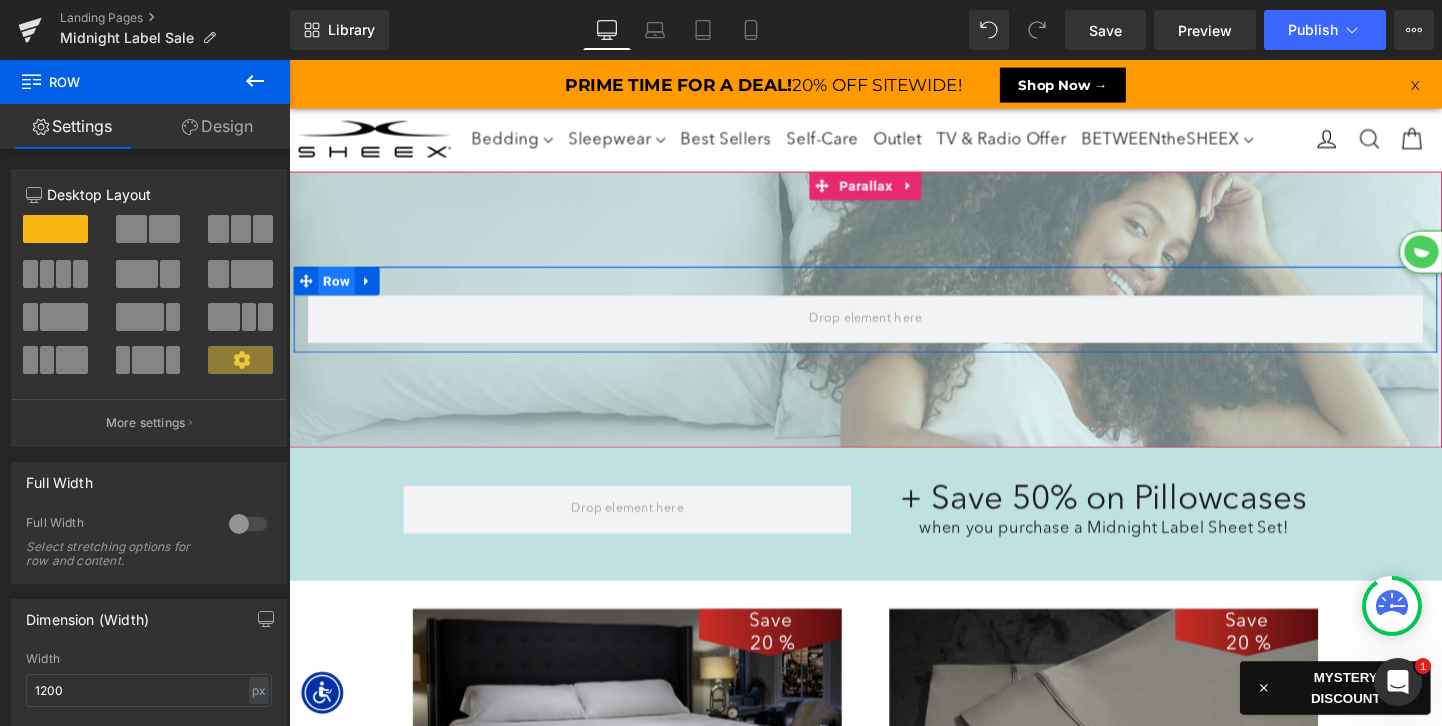 click on "Row" at bounding box center [894, 322] 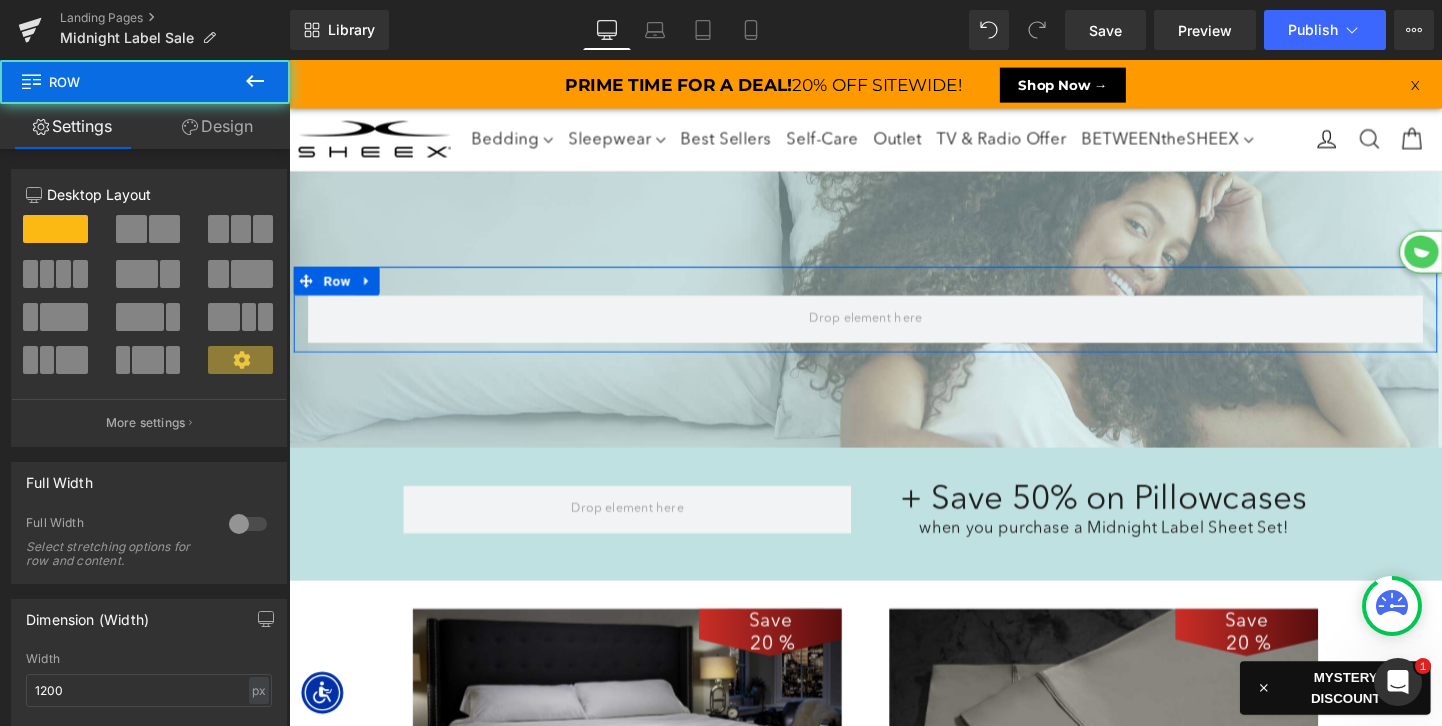click on "Design" at bounding box center [217, 126] 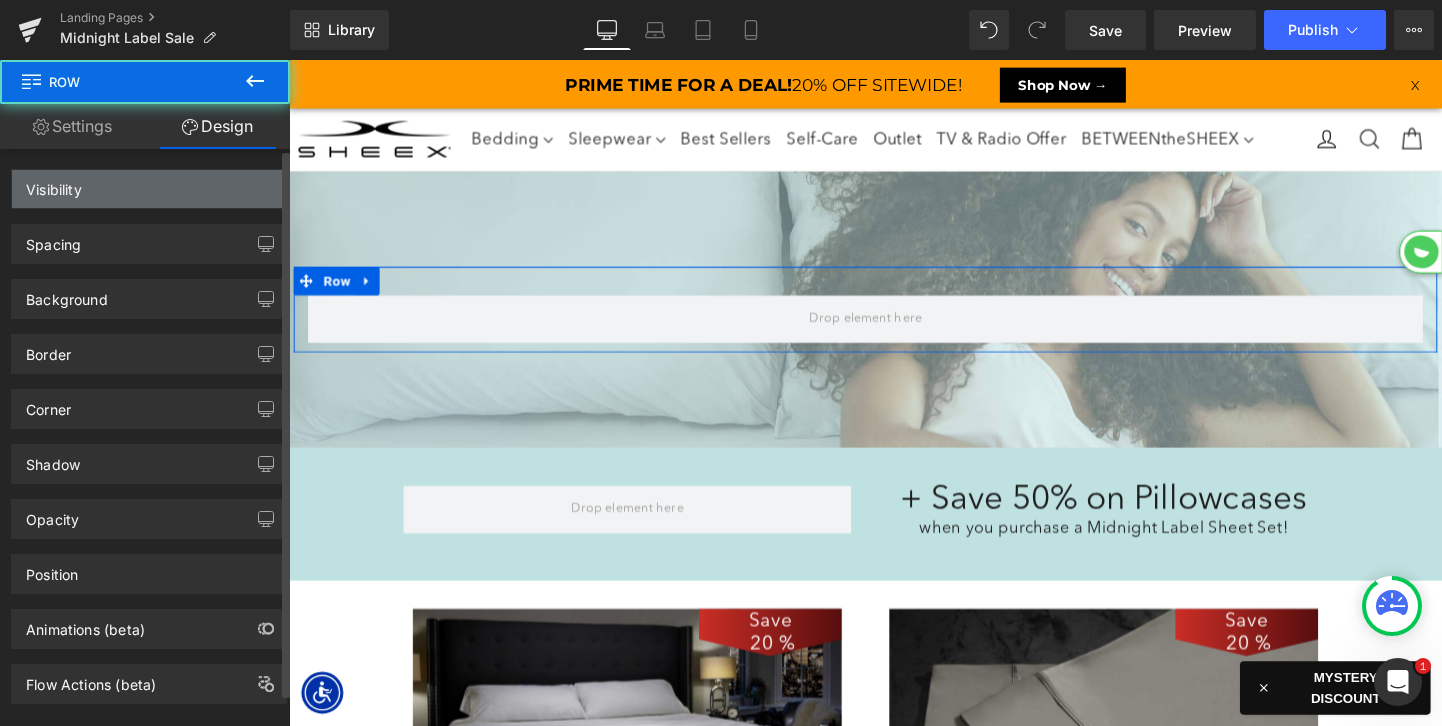 click on "Visibility" at bounding box center [149, 189] 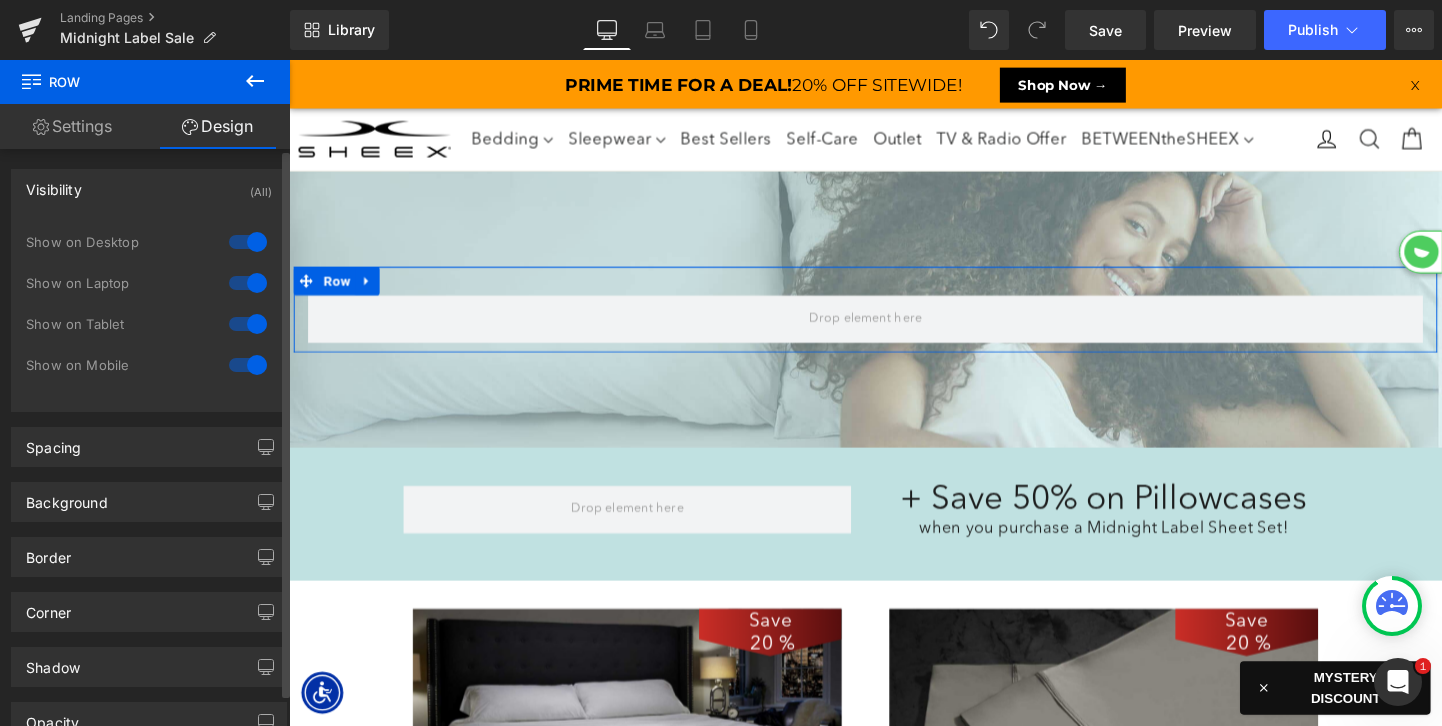click on "Visibility
(All)" at bounding box center [149, 189] 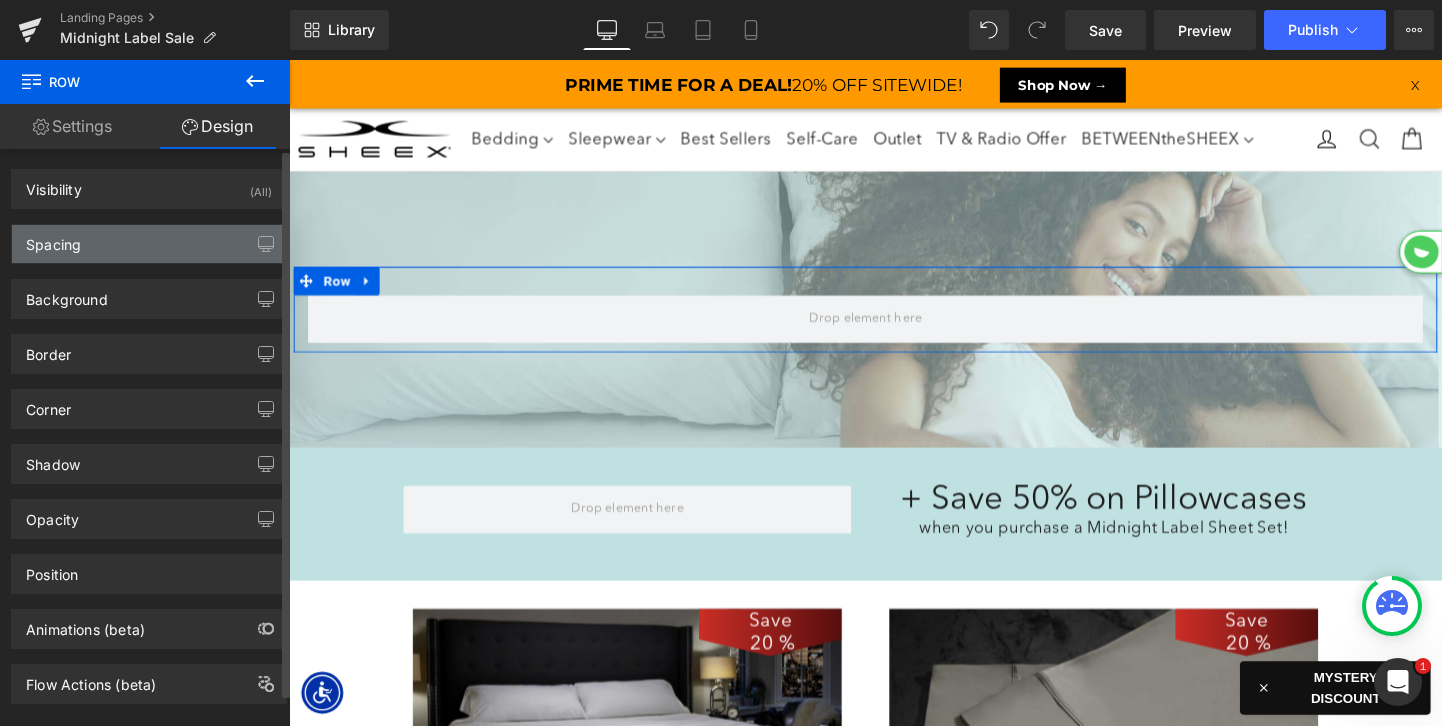 click on "Spacing" at bounding box center [149, 244] 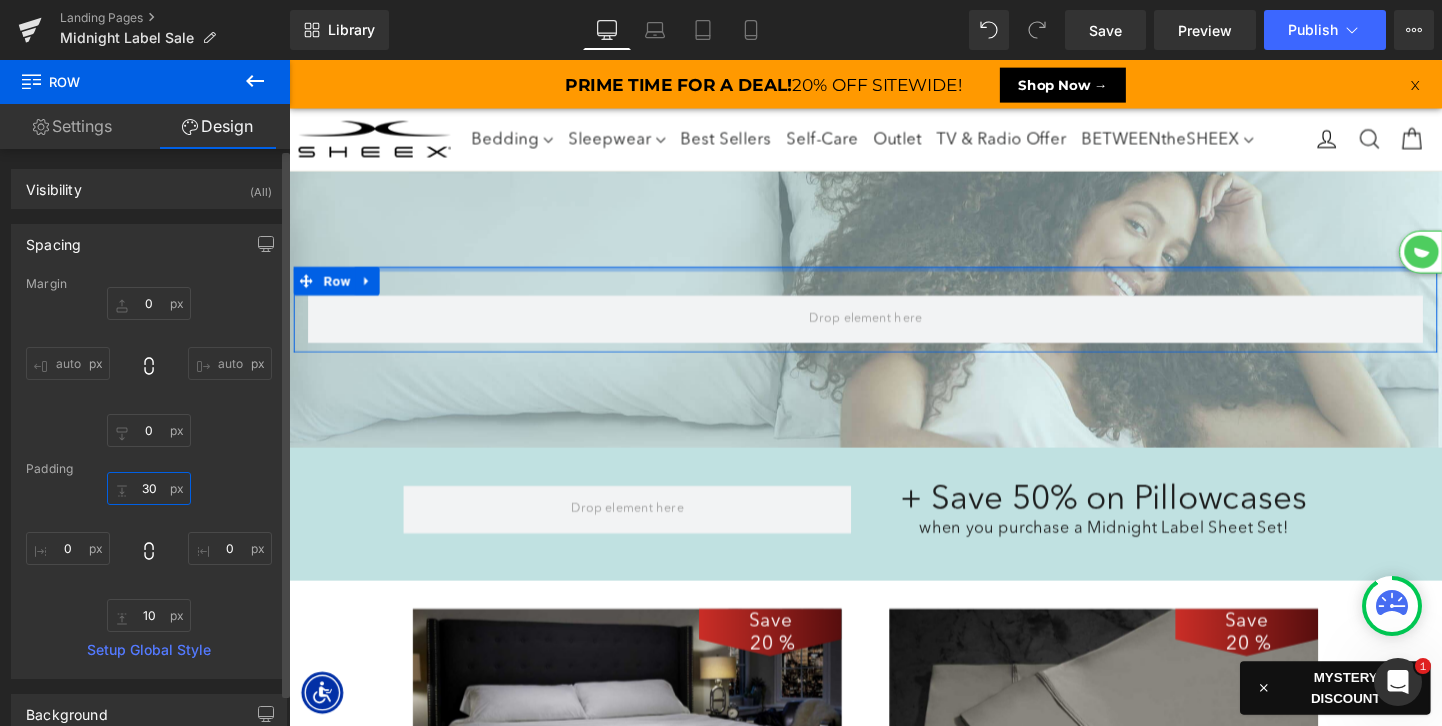 click on "30" at bounding box center (149, 488) 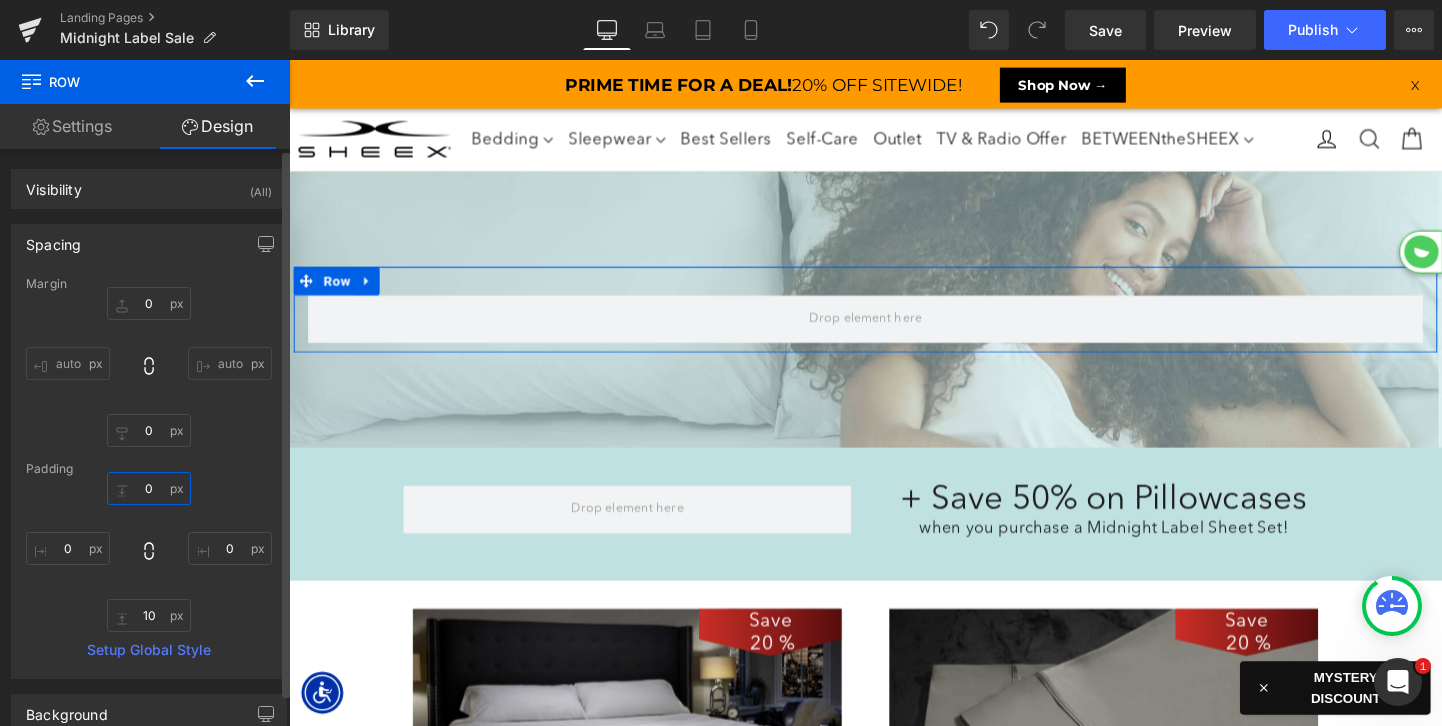 type on "10" 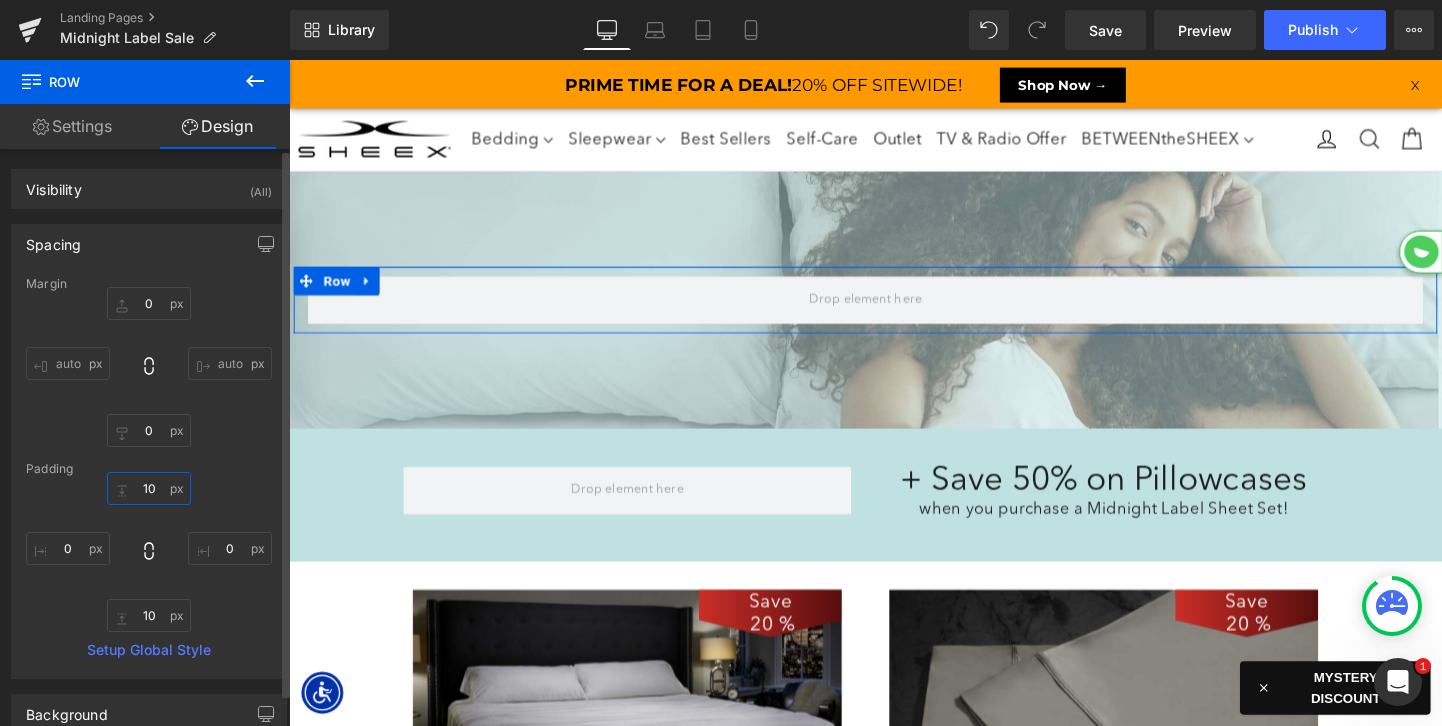 scroll, scrollTop: 3197, scrollLeft: 1210, axis: both 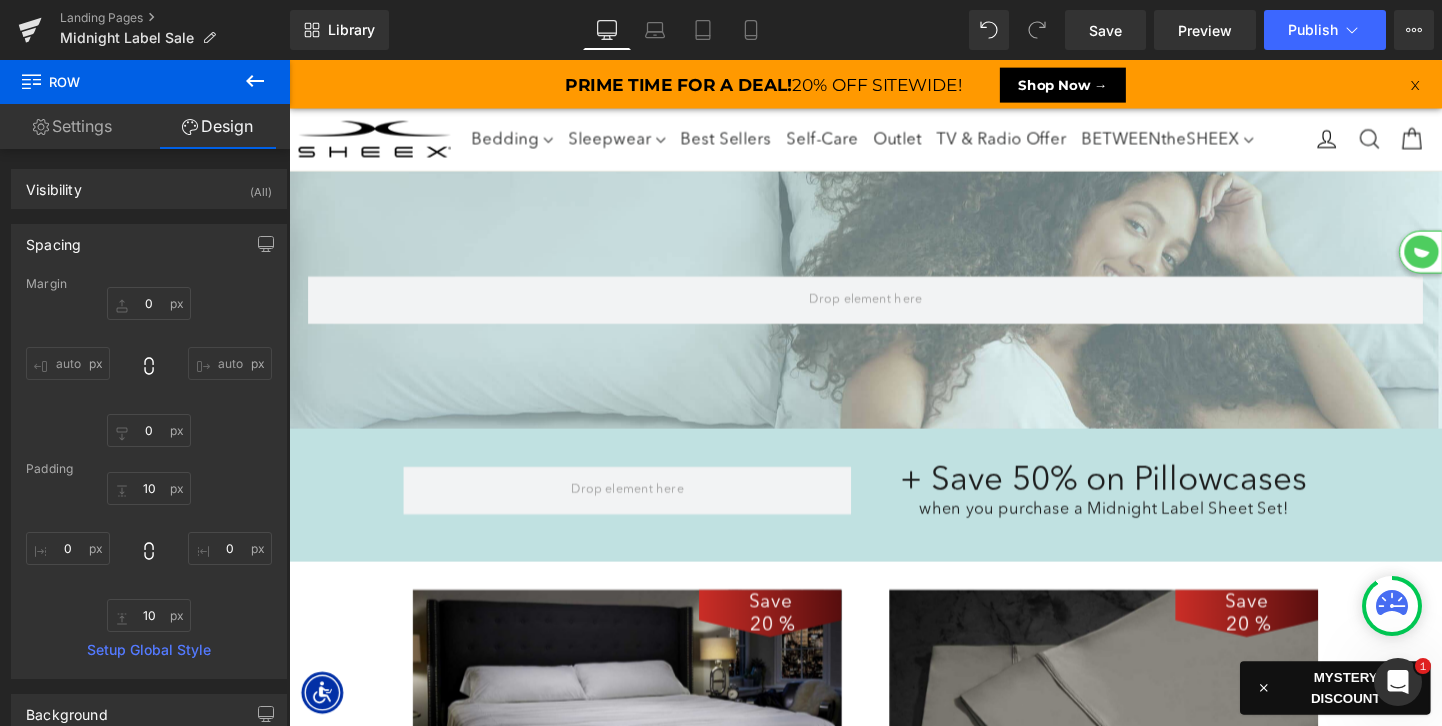 click 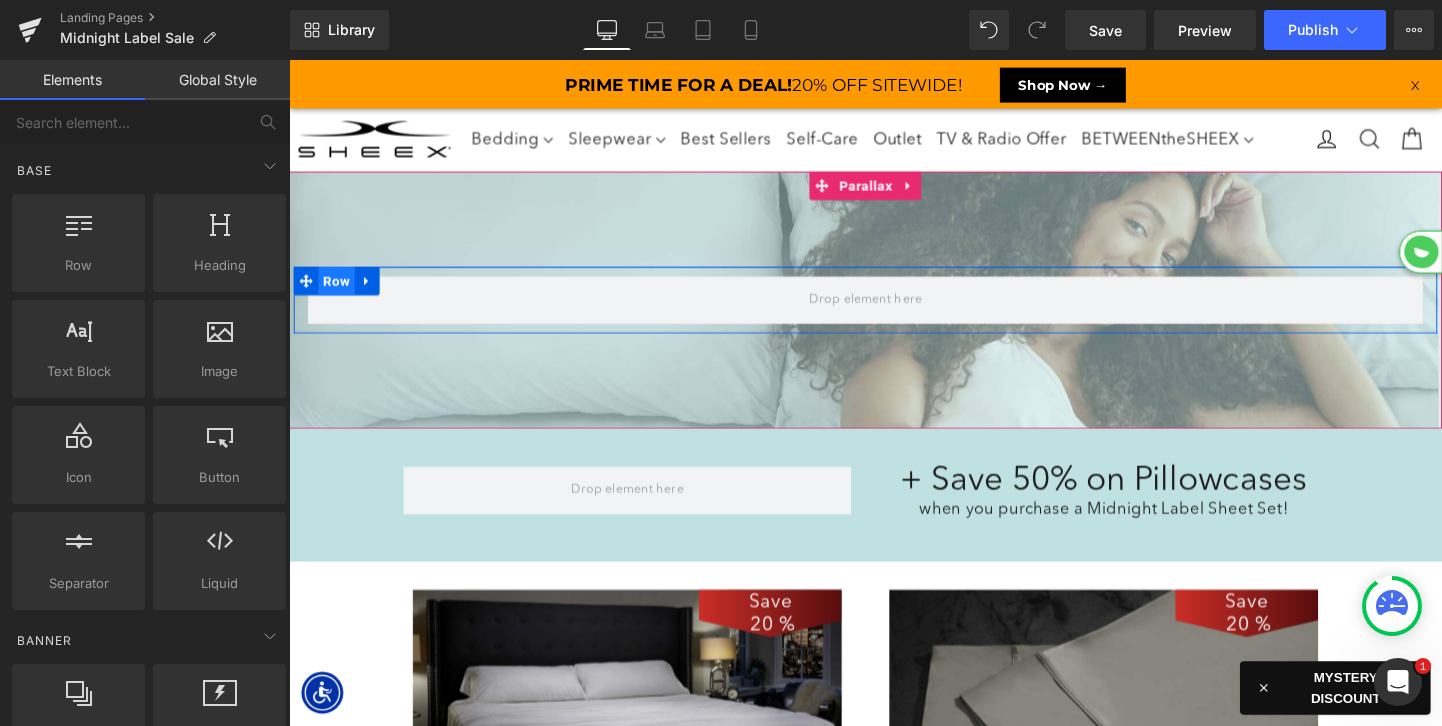 click on "Row" at bounding box center [339, 292] 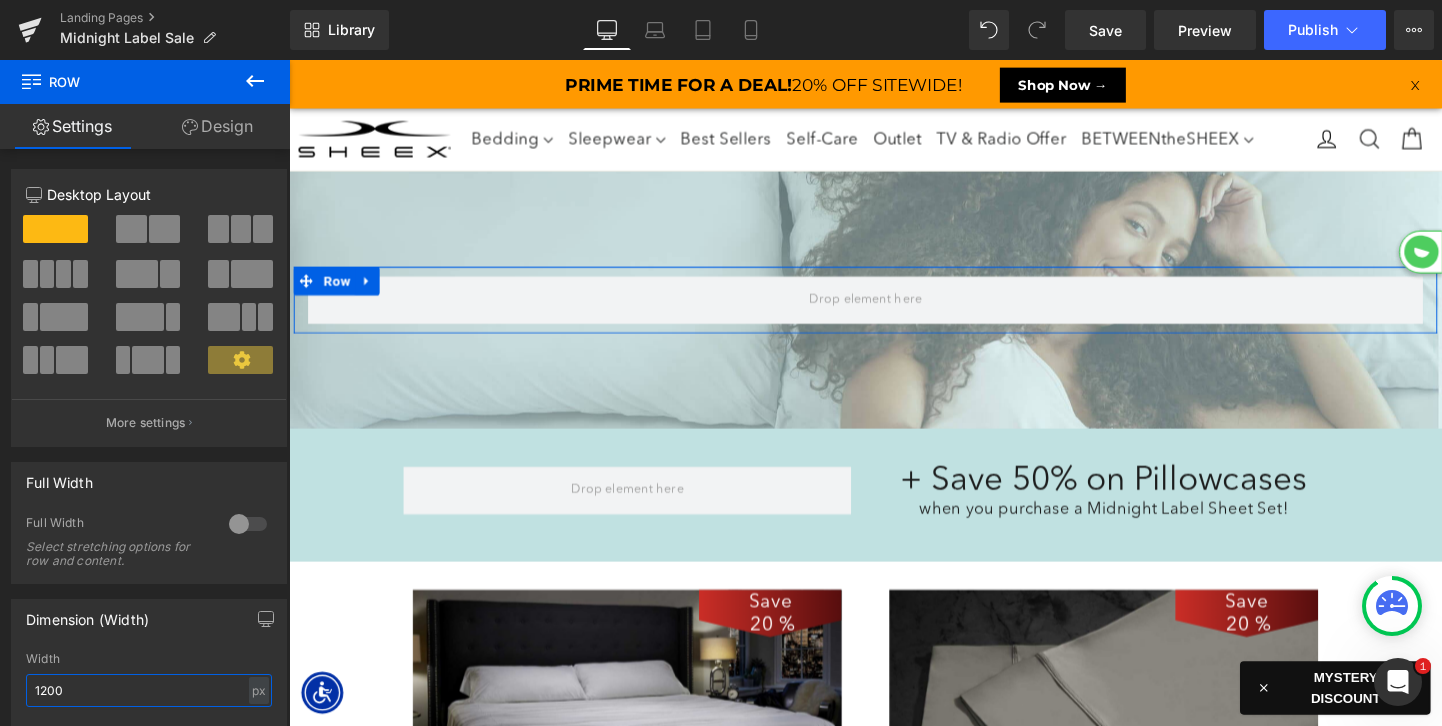 click on "1200" at bounding box center (149, 690) 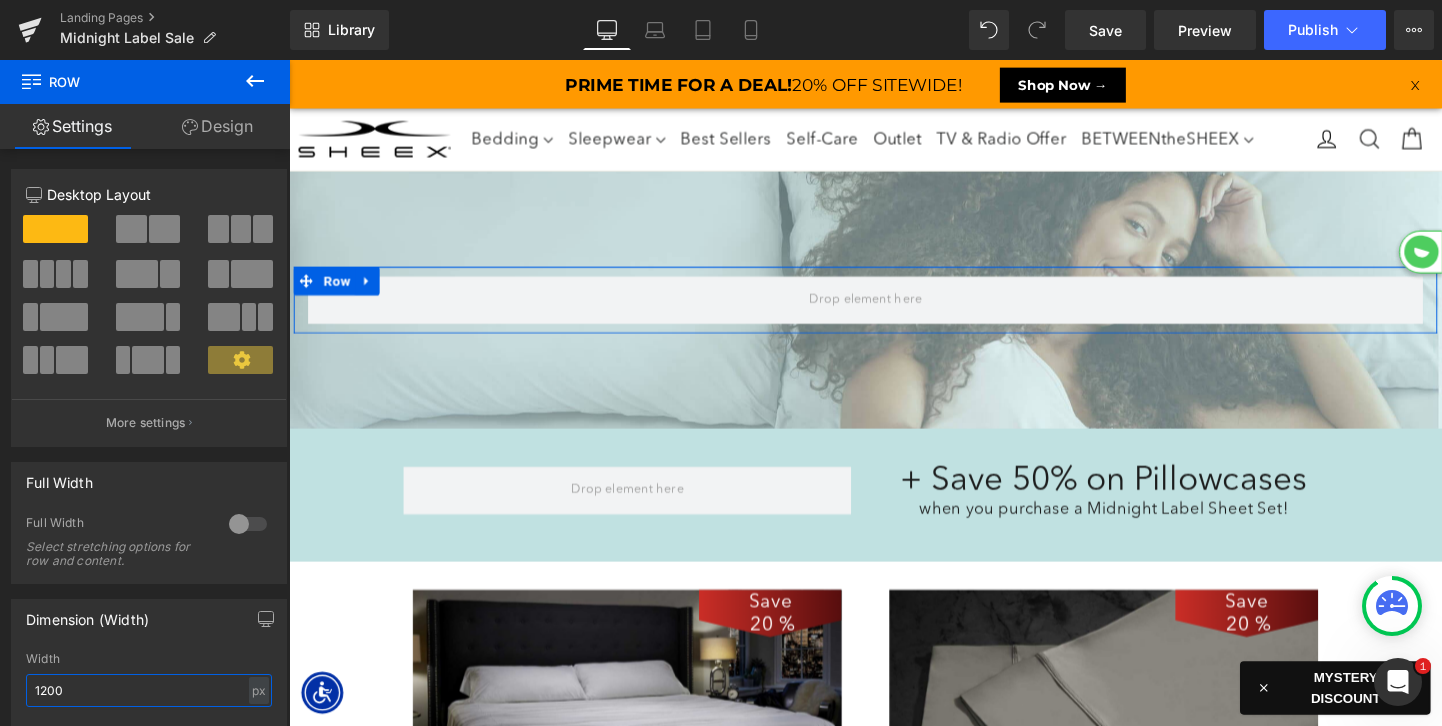 click on "1200" at bounding box center [149, 690] 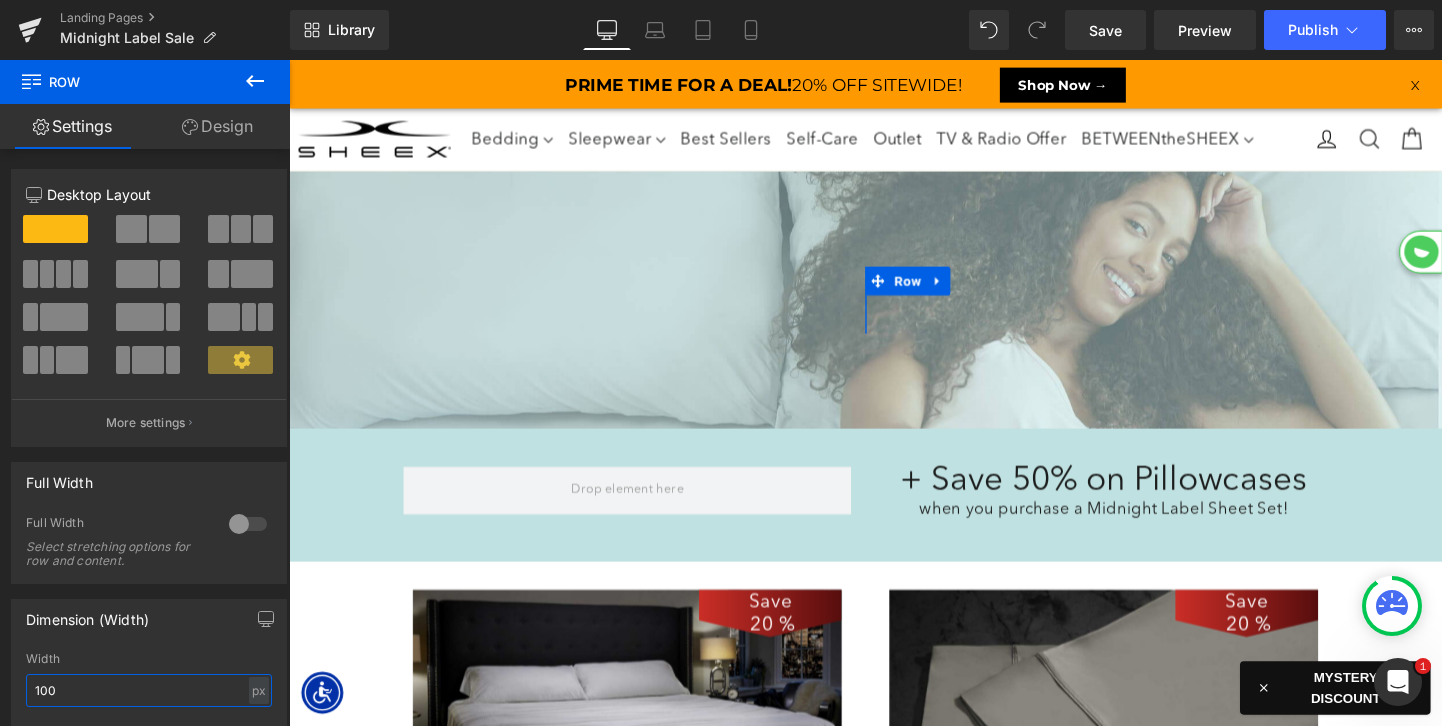 type on "1000" 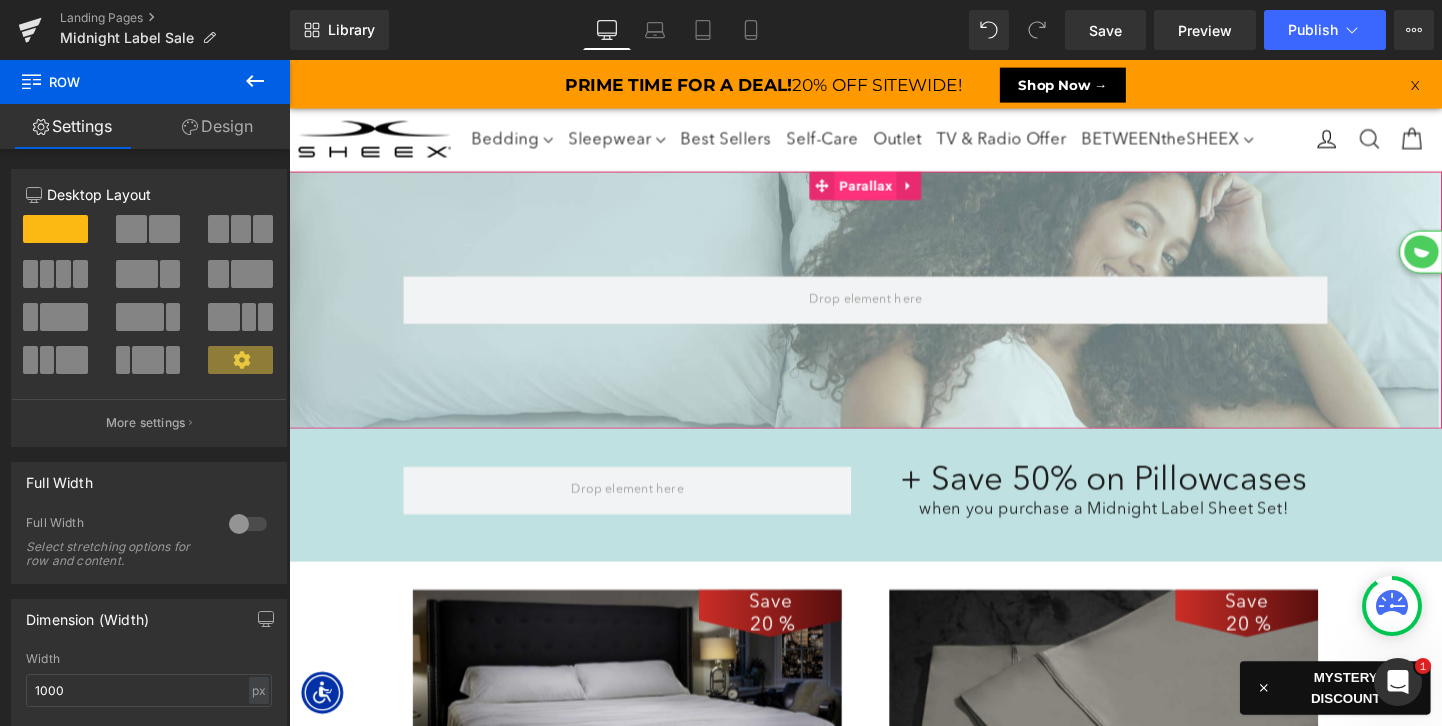 click on "Parallax" at bounding box center [893, 192] 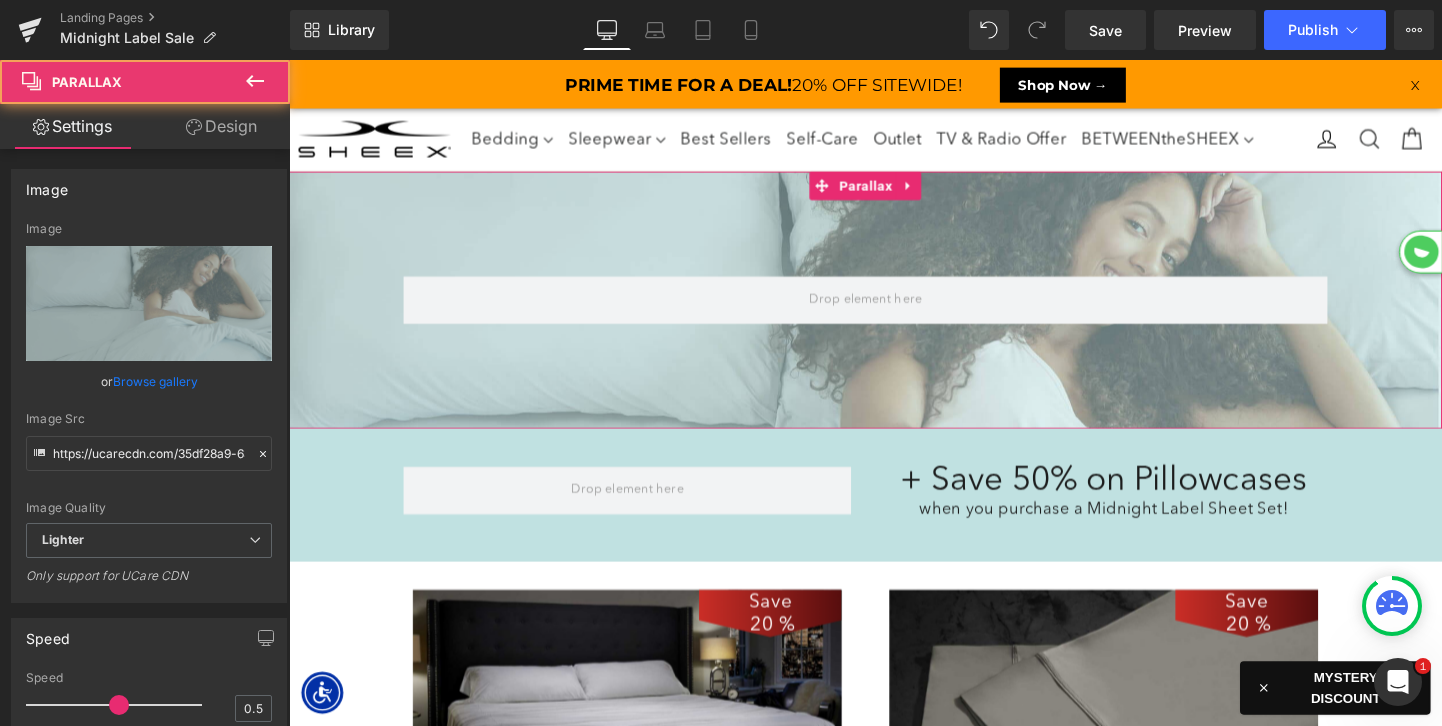 click on "Design" at bounding box center (221, 126) 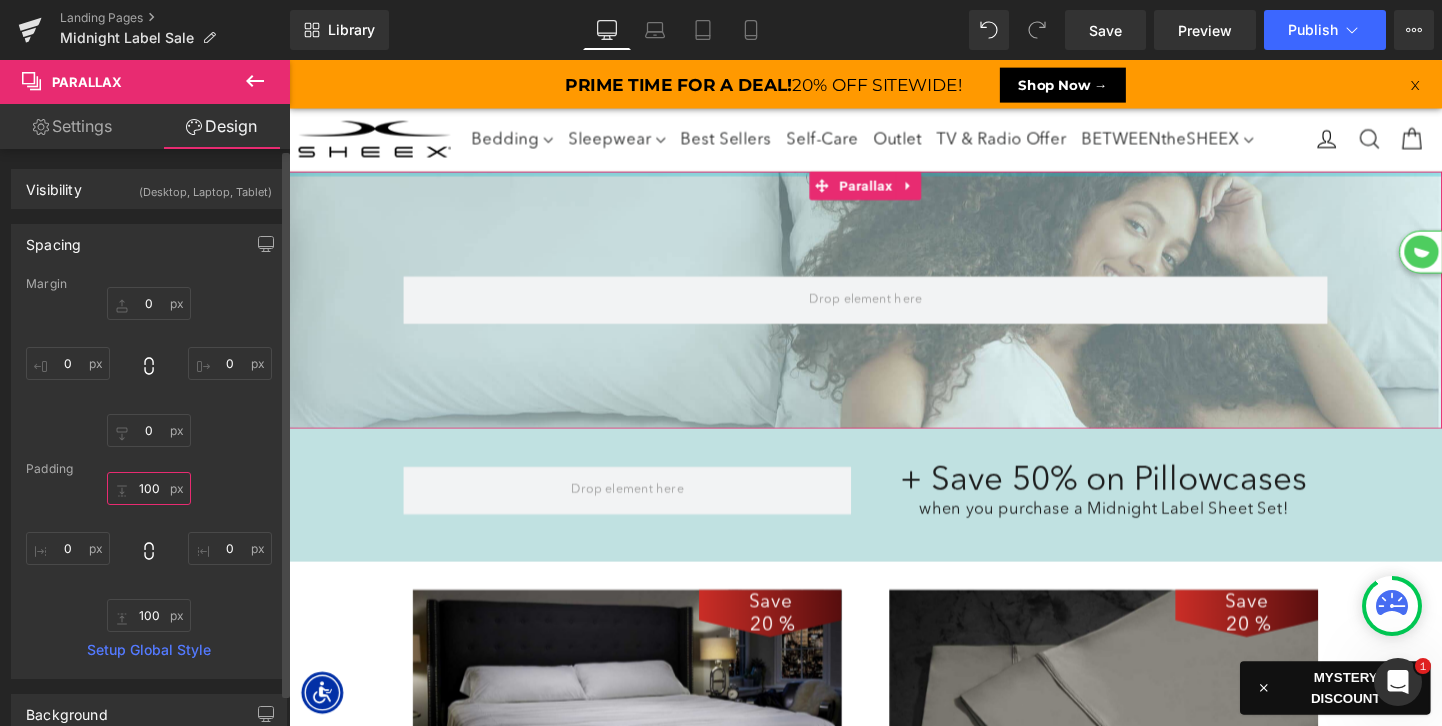 click at bounding box center [149, 488] 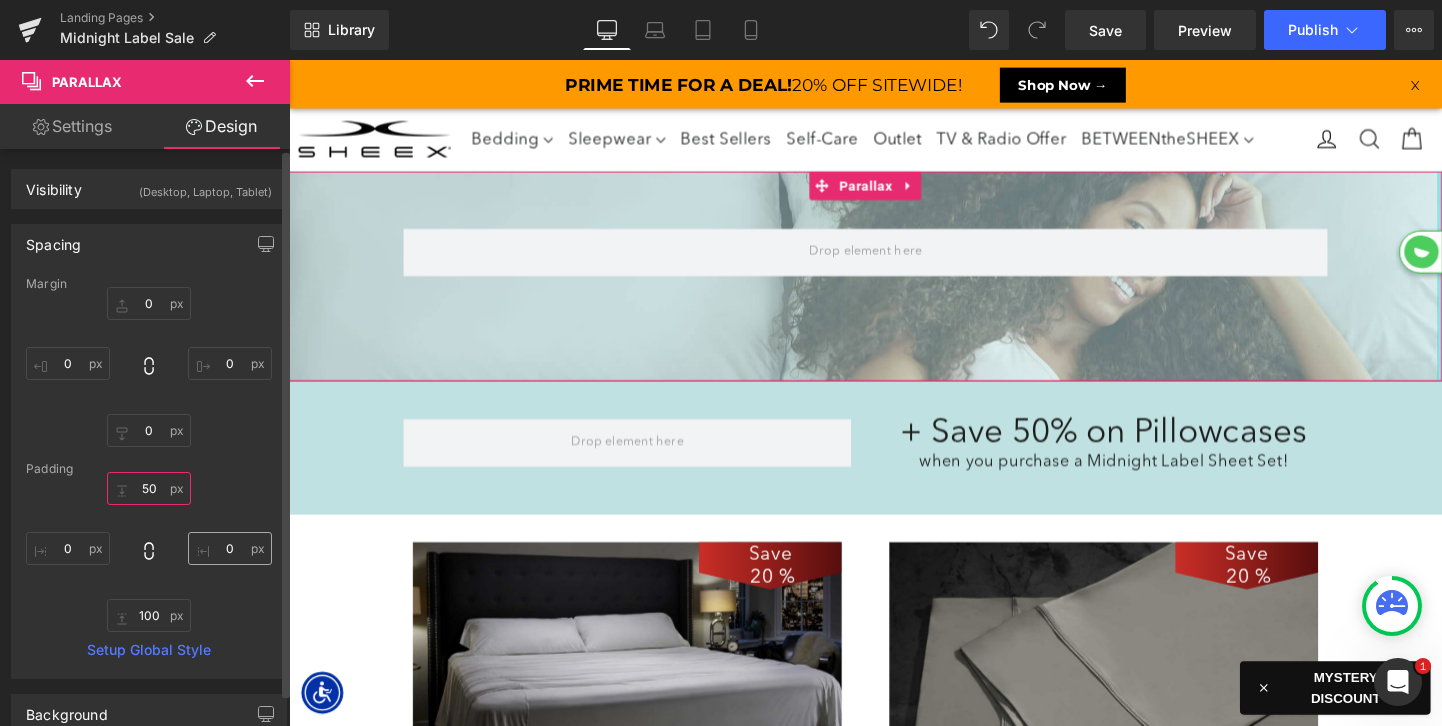 scroll, scrollTop: 3147, scrollLeft: 1210, axis: both 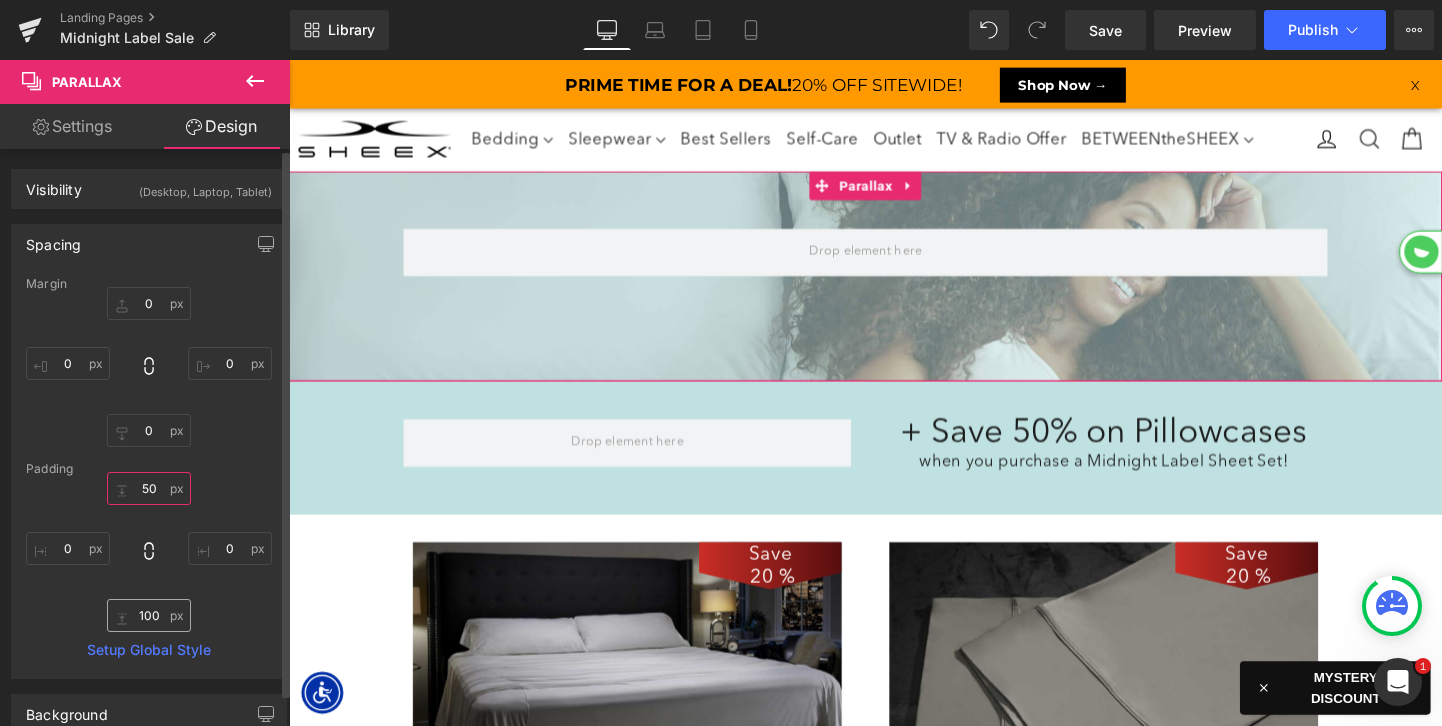 type on "50" 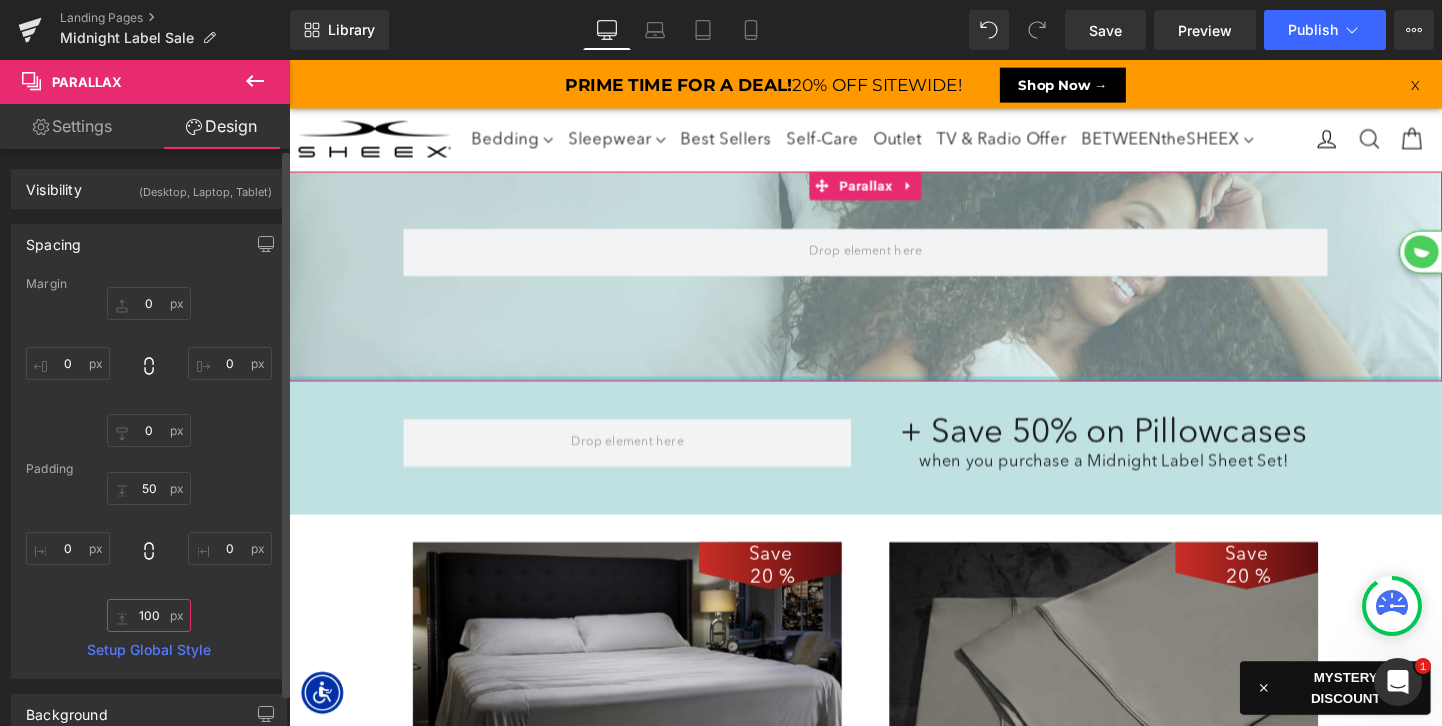 click at bounding box center [149, 615] 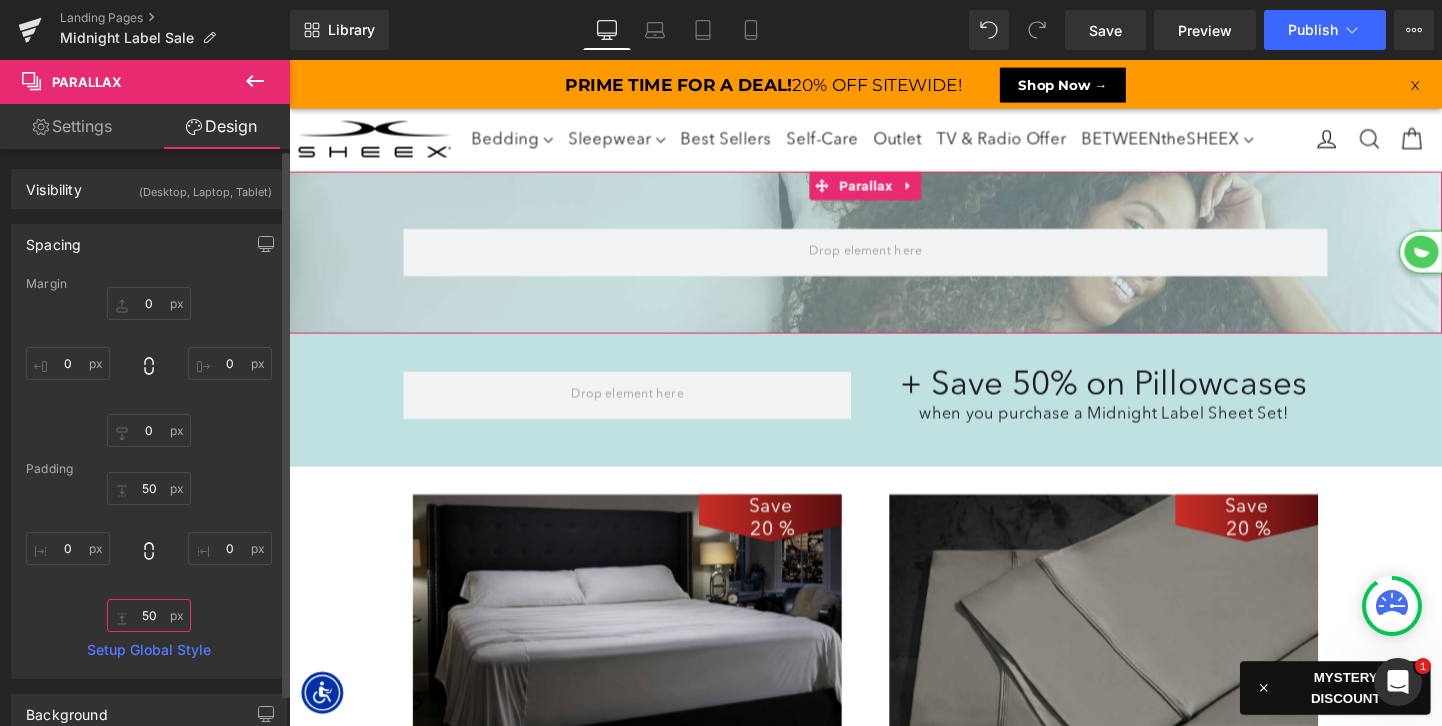 scroll, scrollTop: 3097, scrollLeft: 1210, axis: both 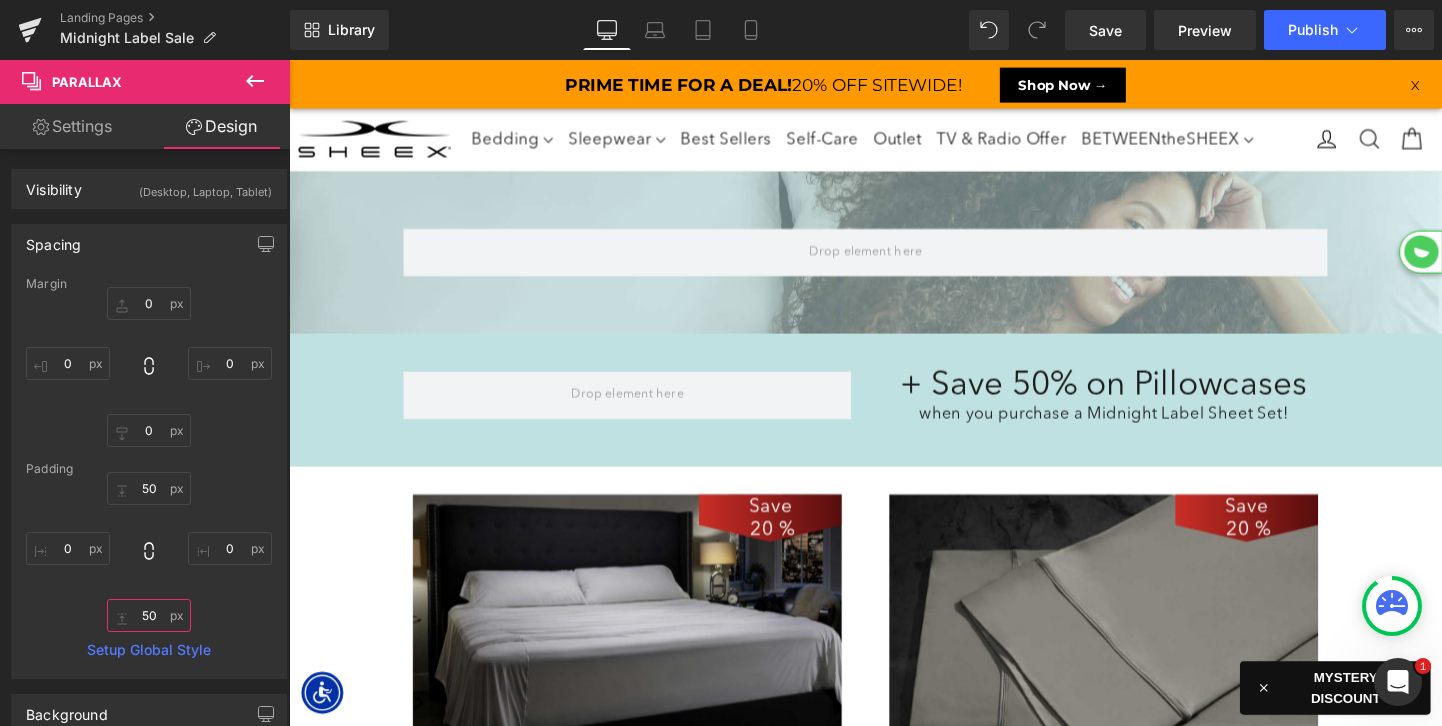 type on "50" 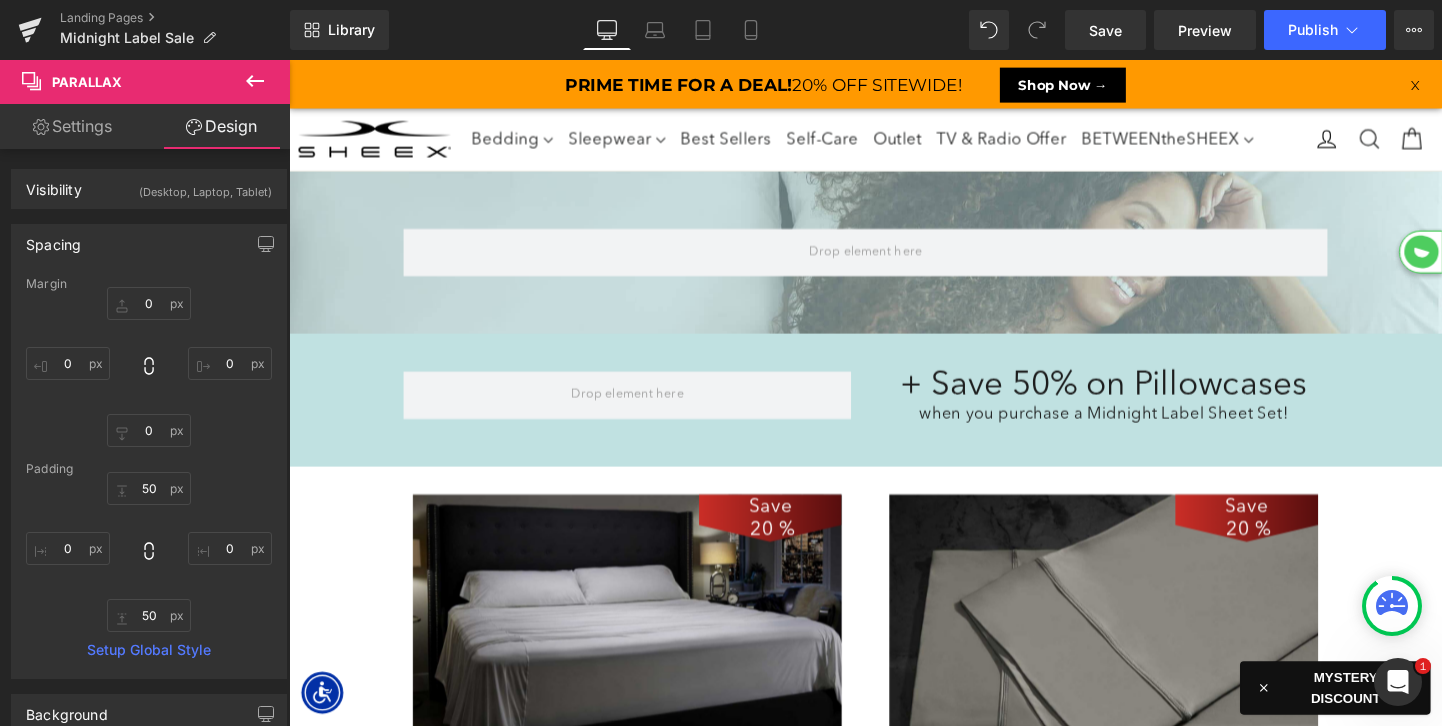 click 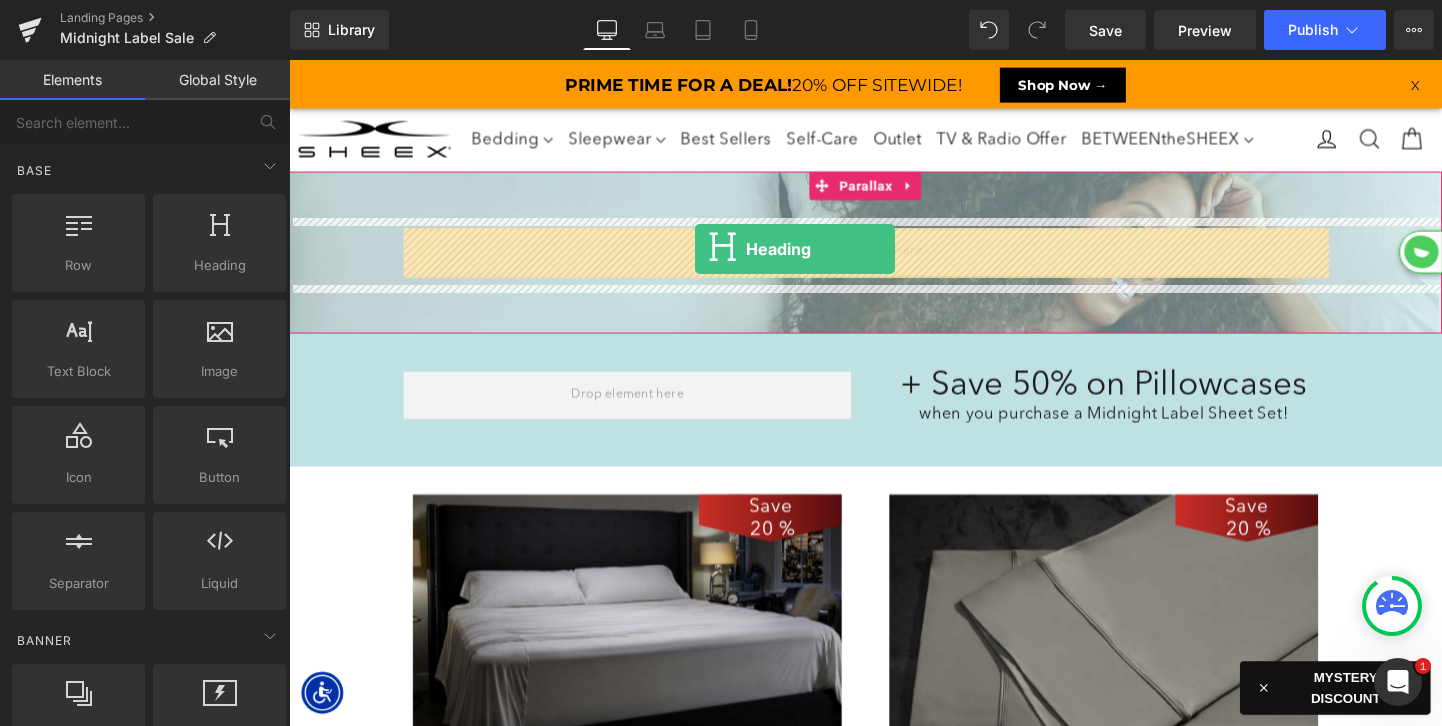 drag, startPoint x: 502, startPoint y: 315, endPoint x: 716, endPoint y: 255, distance: 222.2521 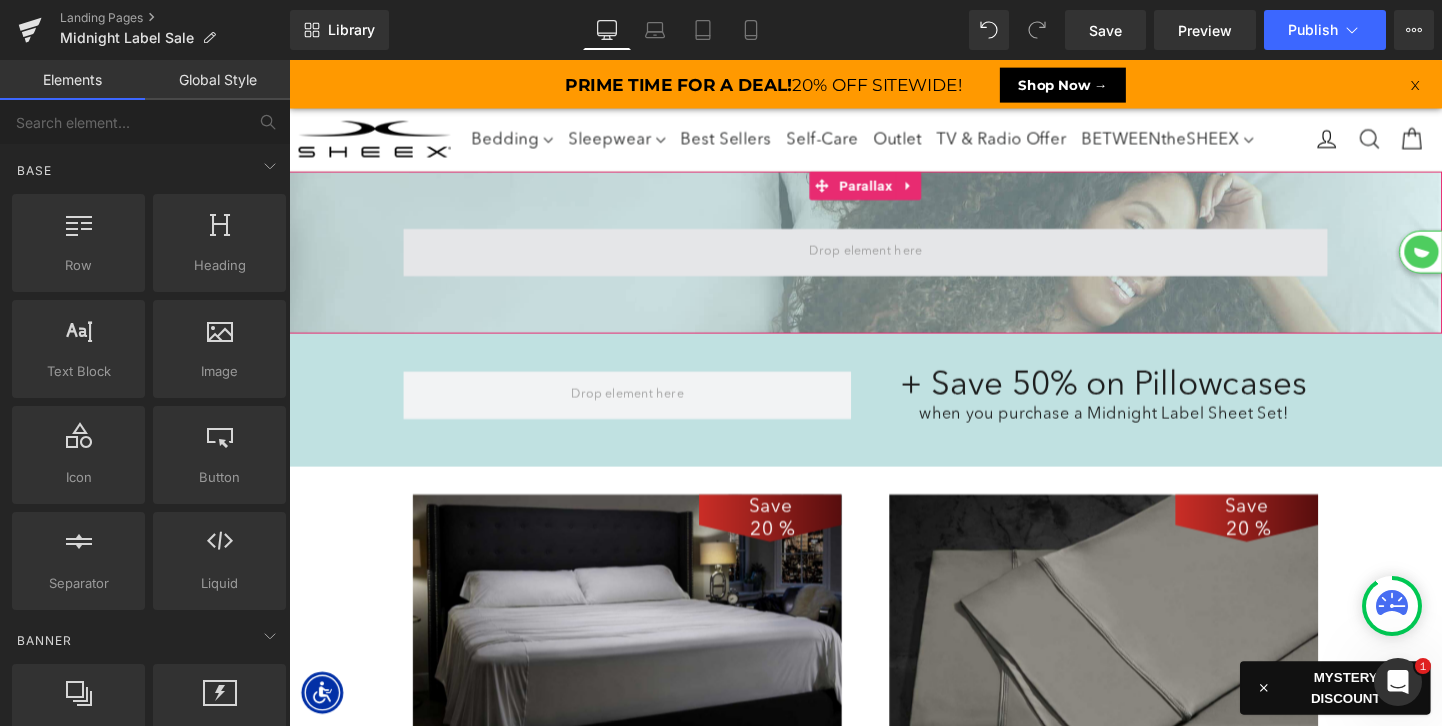 scroll, scrollTop: 10, scrollLeft: 10, axis: both 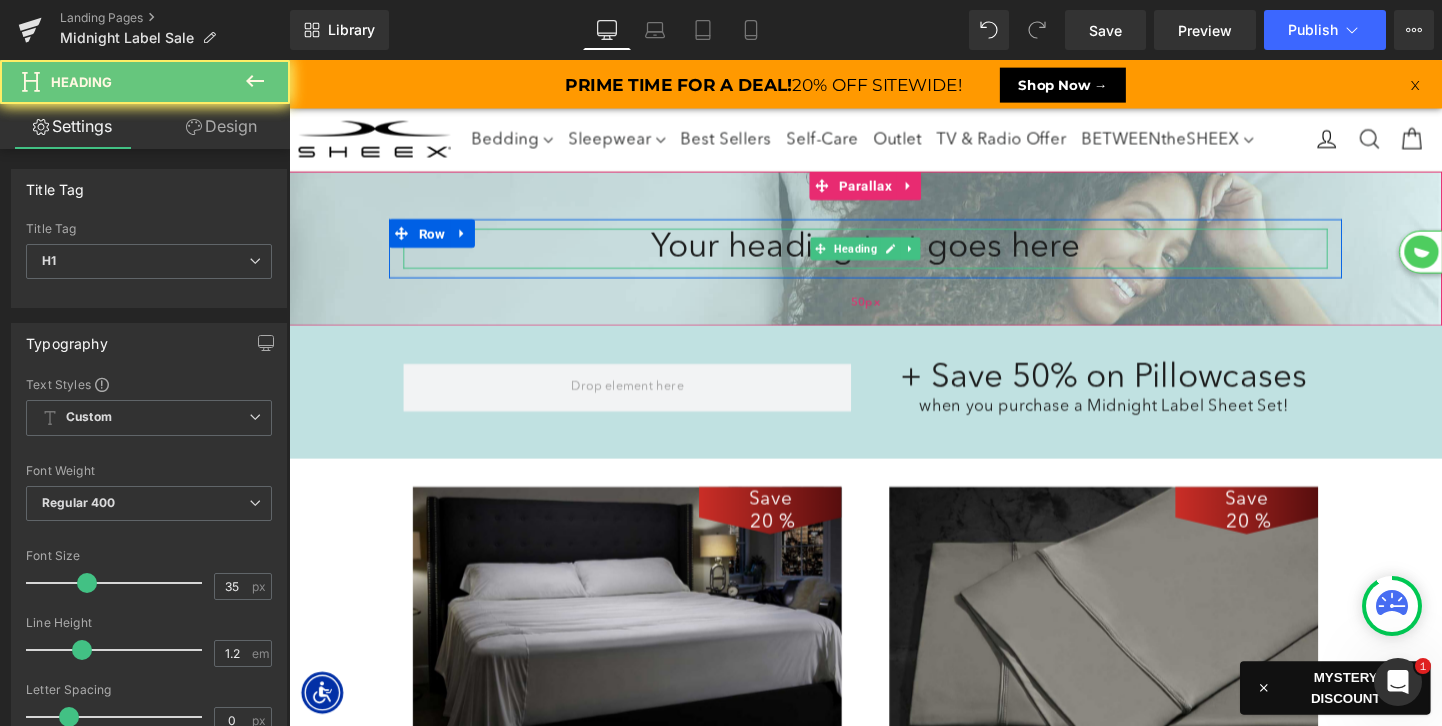 click on "Your heading text goes here" at bounding box center [894, 258] 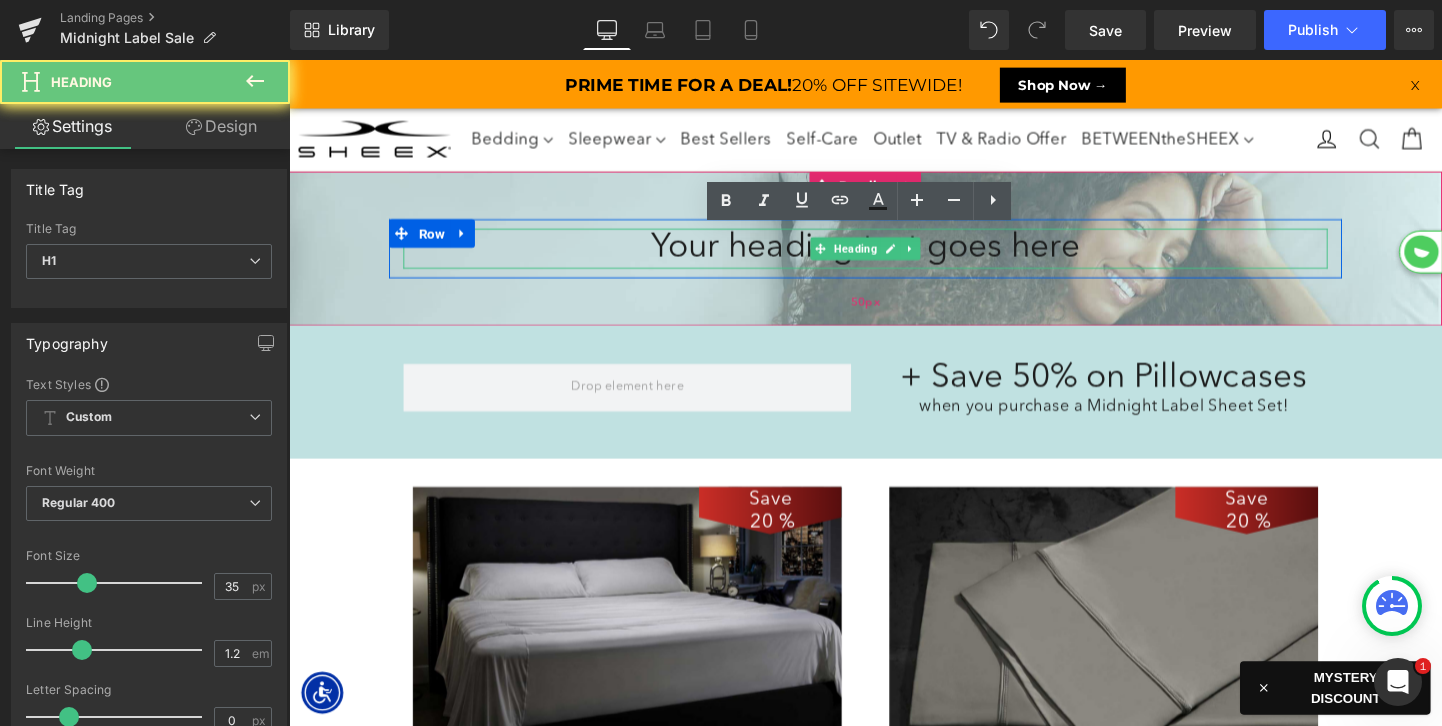 scroll, scrollTop: 3089, scrollLeft: 1210, axis: both 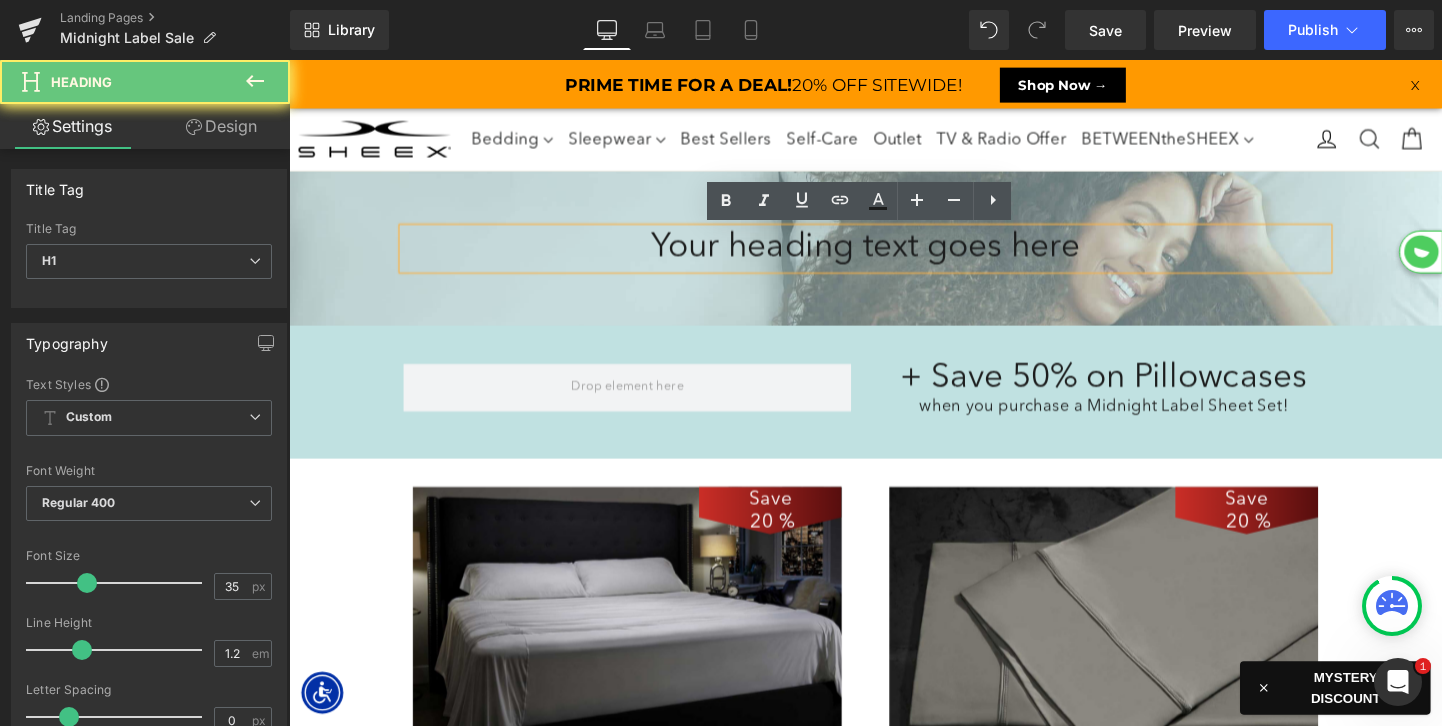 click on "Your heading text goes here" at bounding box center [894, 258] 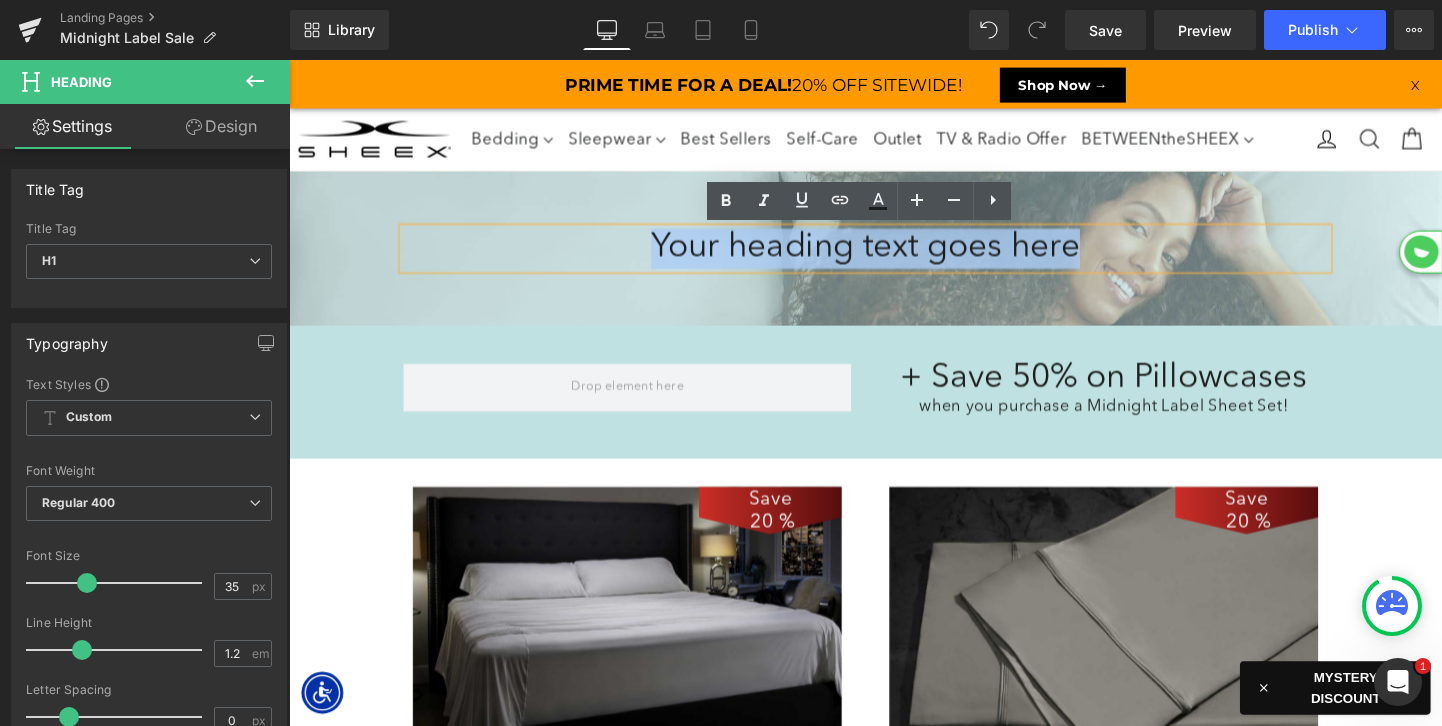 type 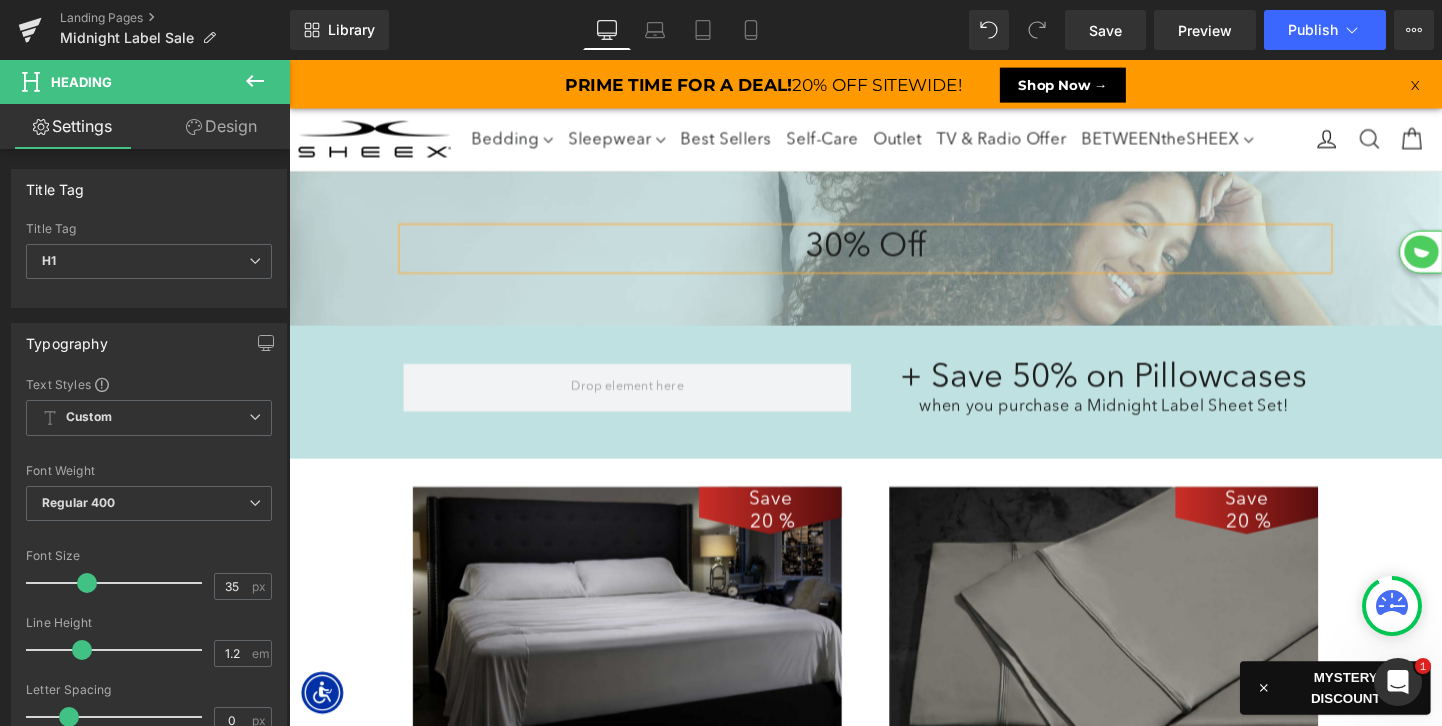 click at bounding box center (894, 421) 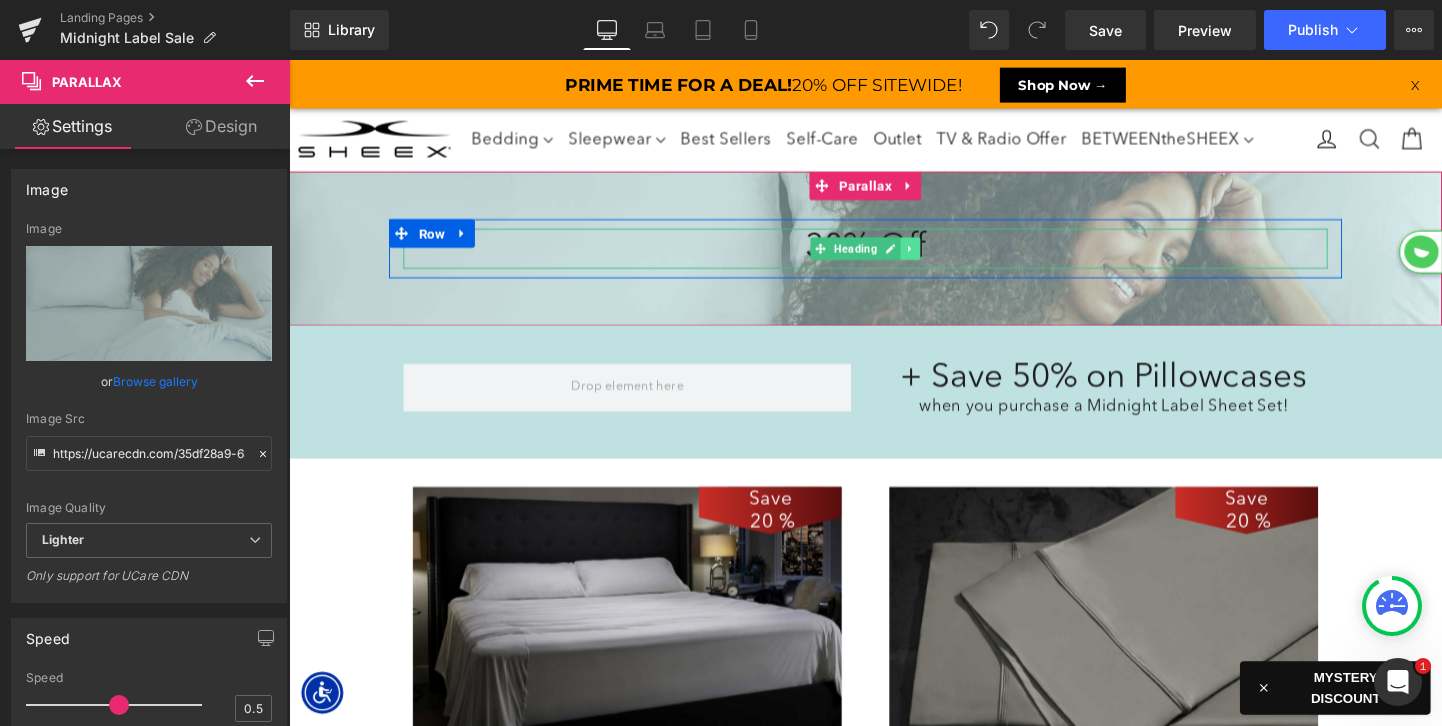click 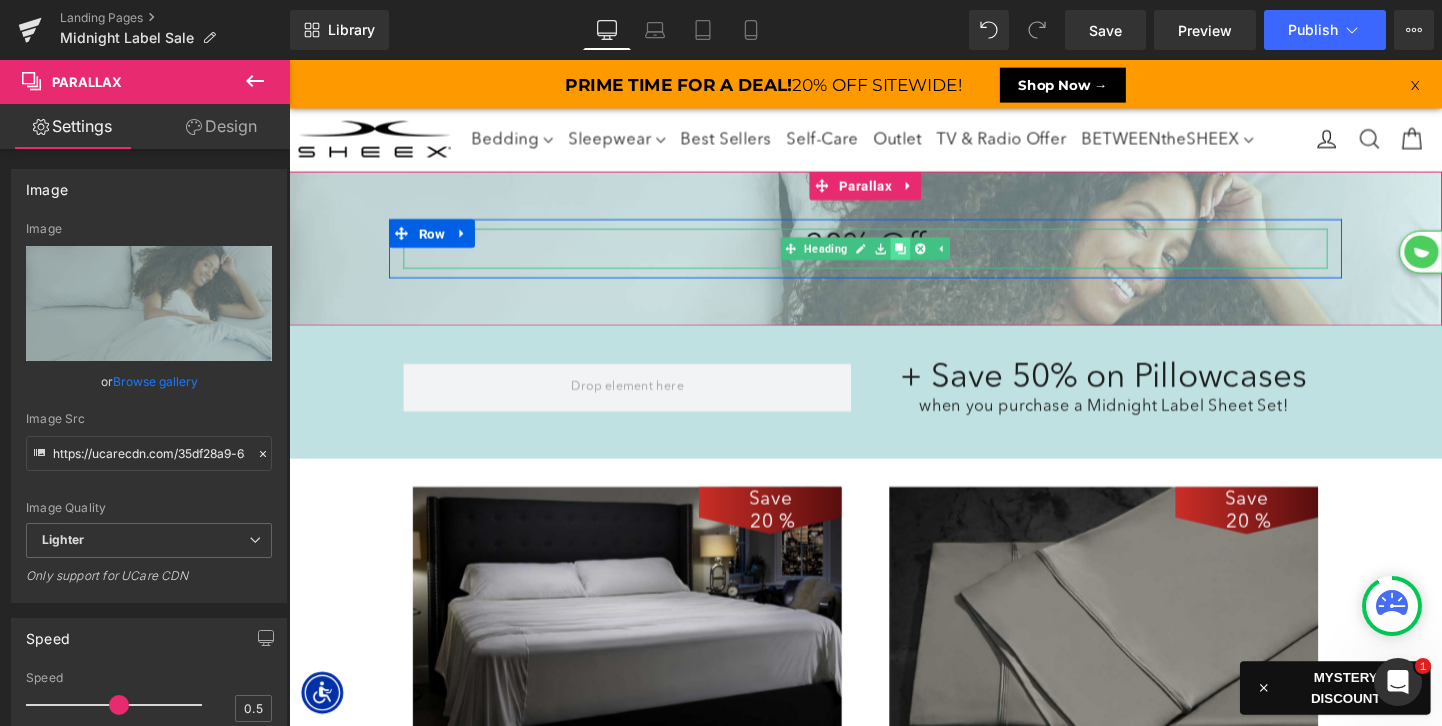 click 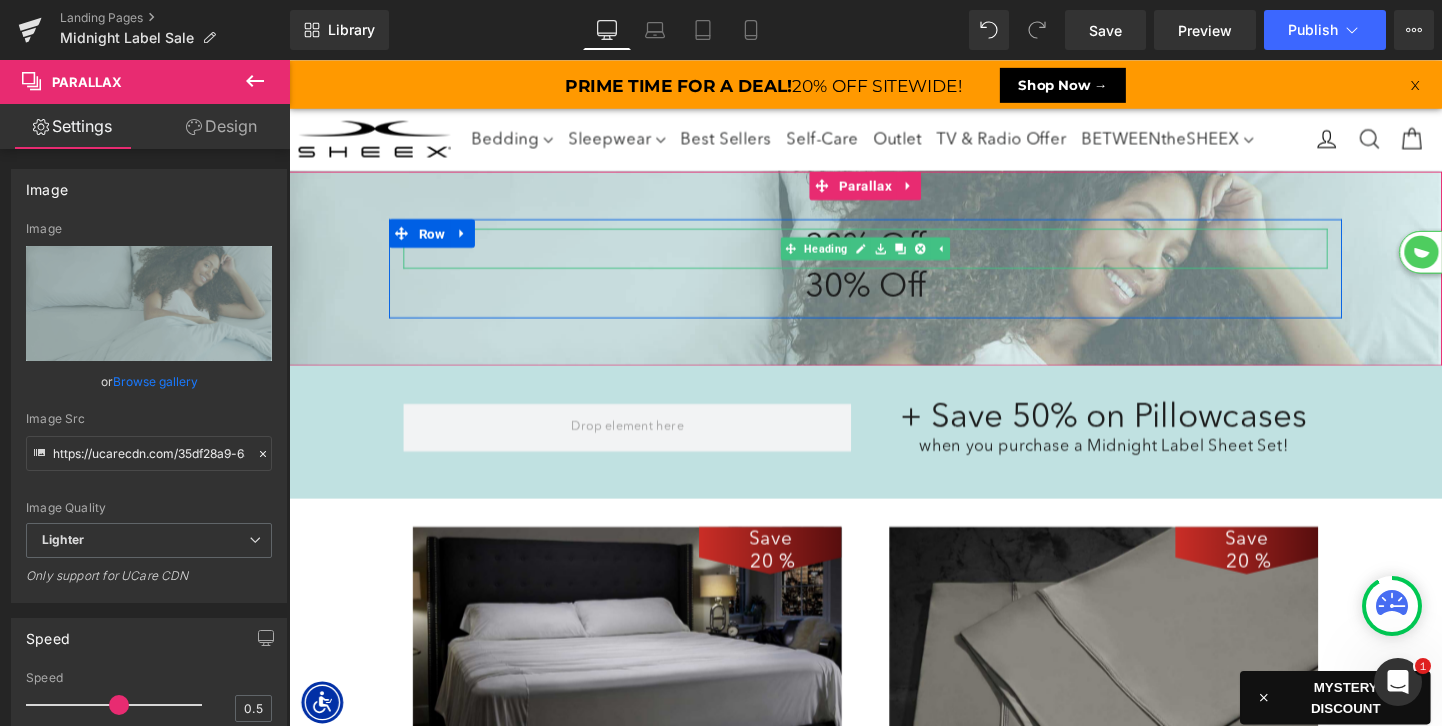 scroll, scrollTop: 10, scrollLeft: 10, axis: both 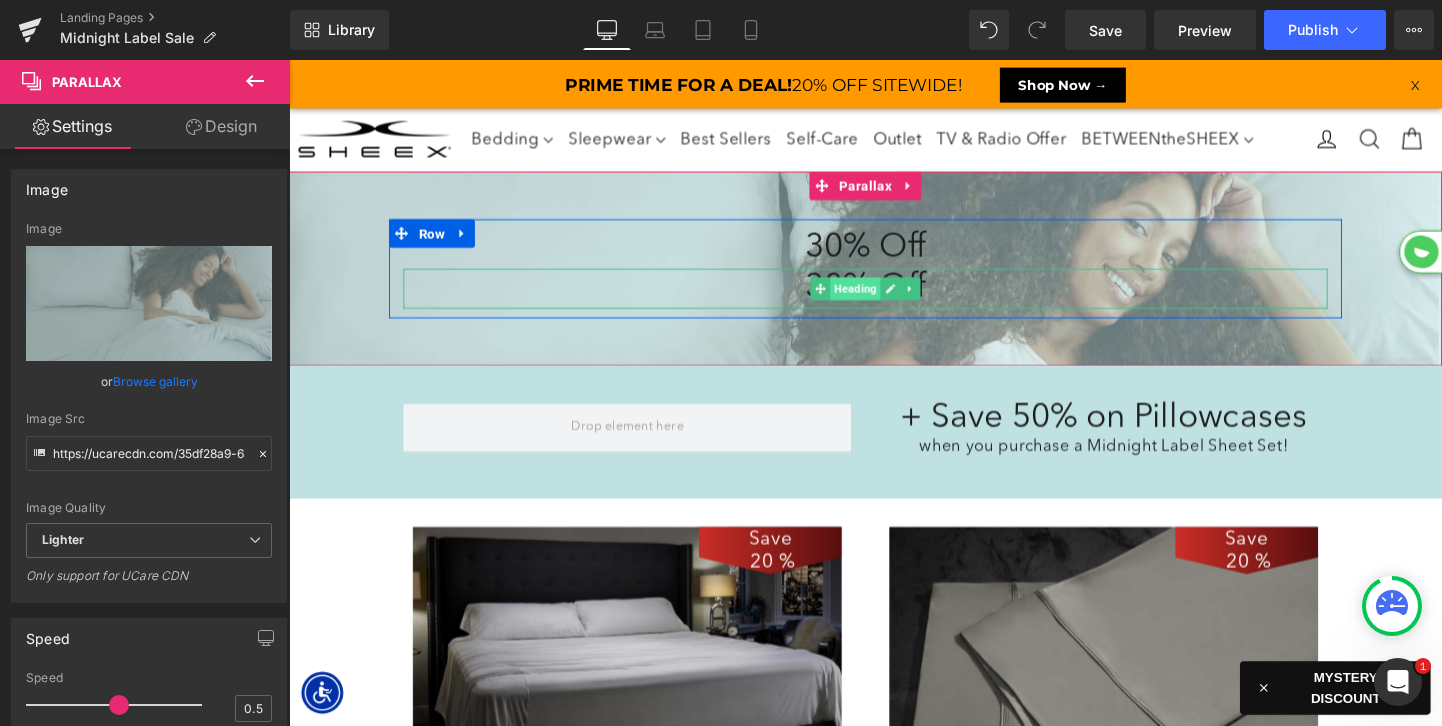 click on "Heading" at bounding box center (883, 300) 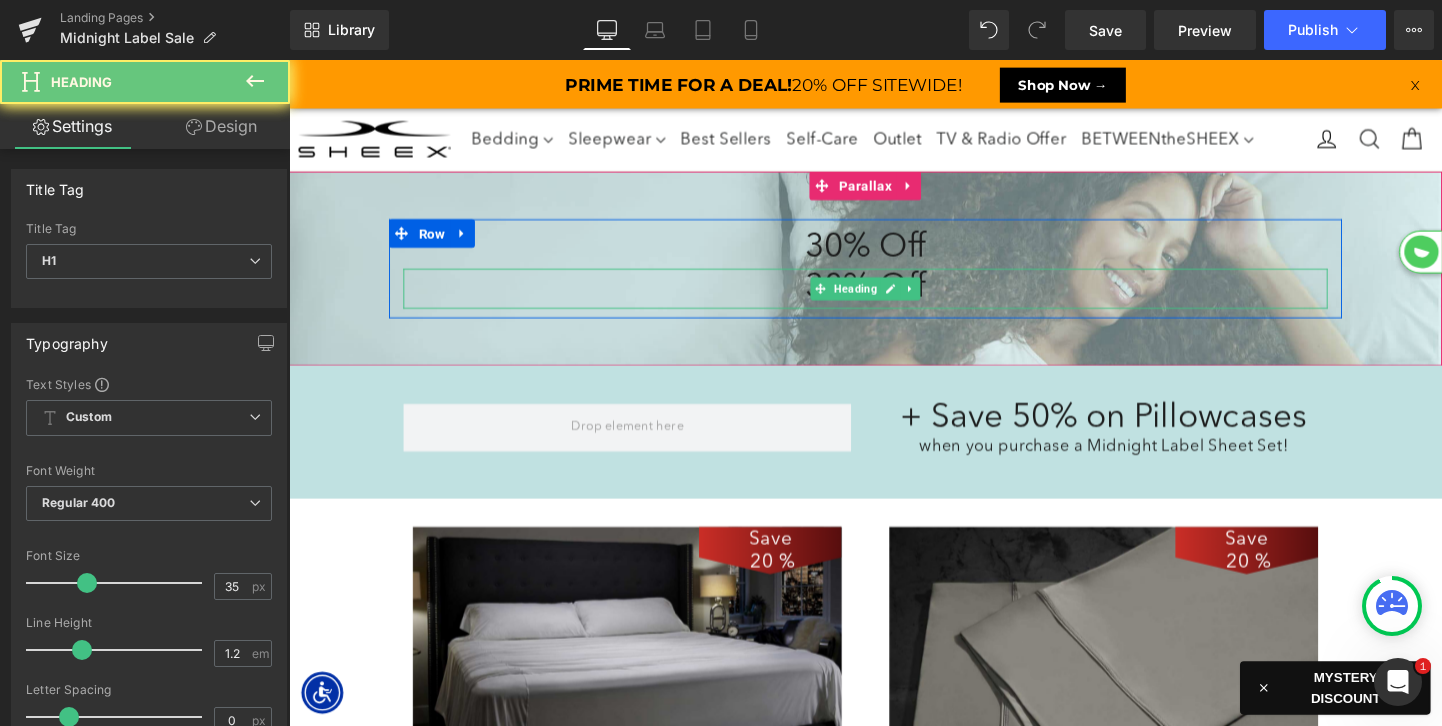 click on "30% Off" at bounding box center (894, 300) 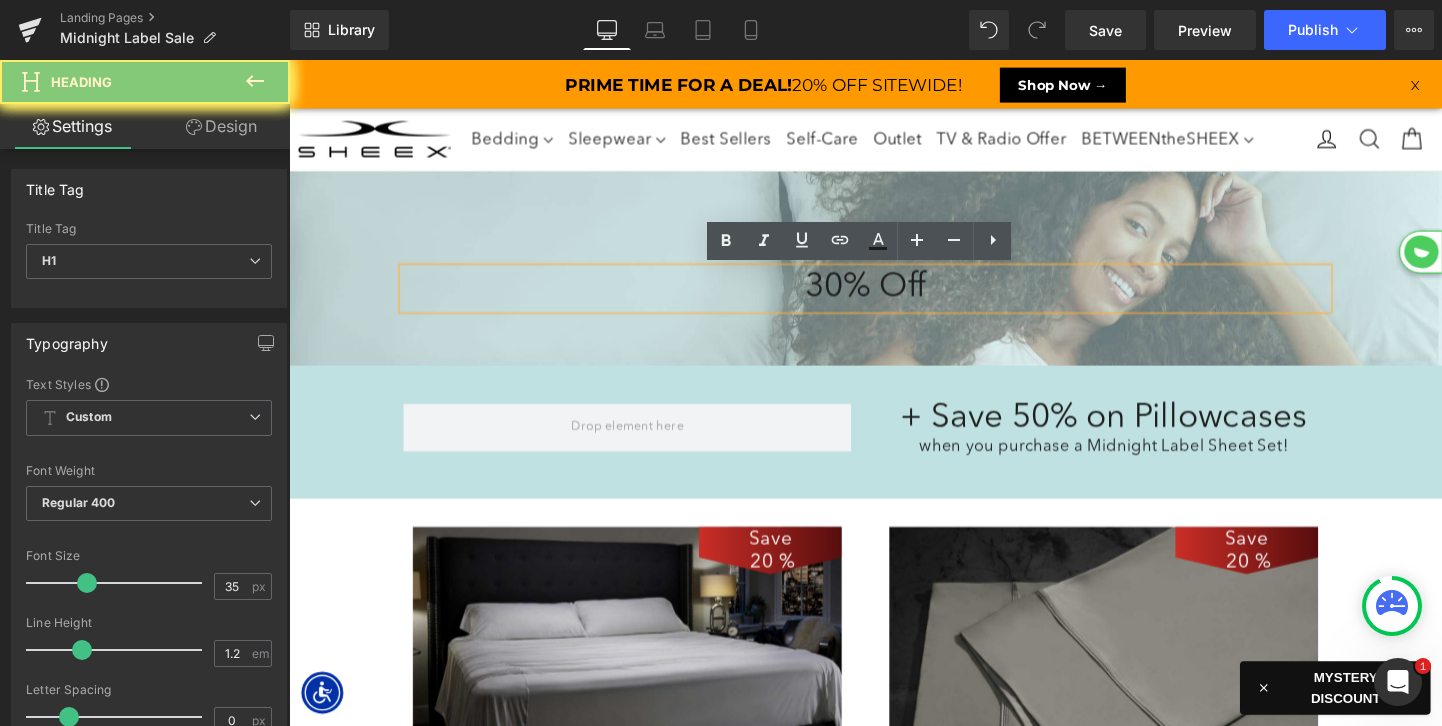 click on "30% Off" at bounding box center (894, 300) 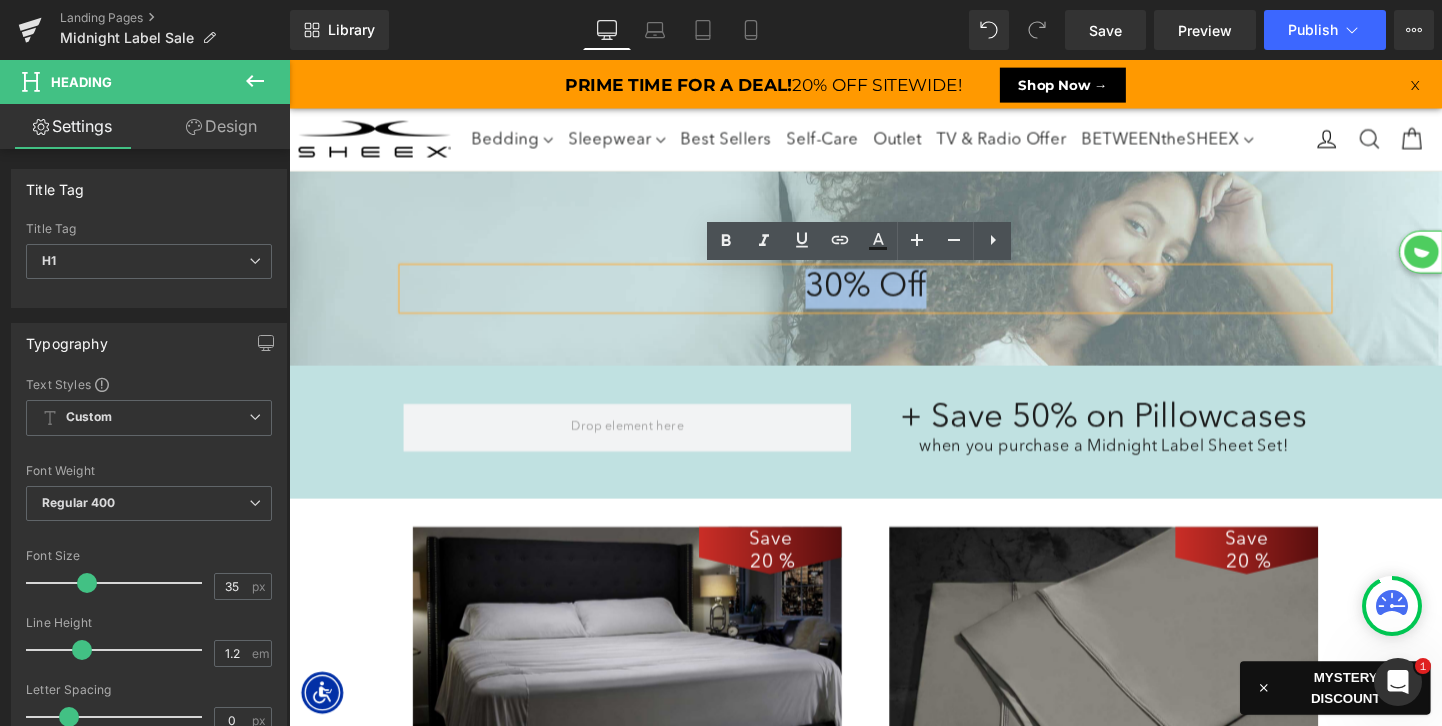 type 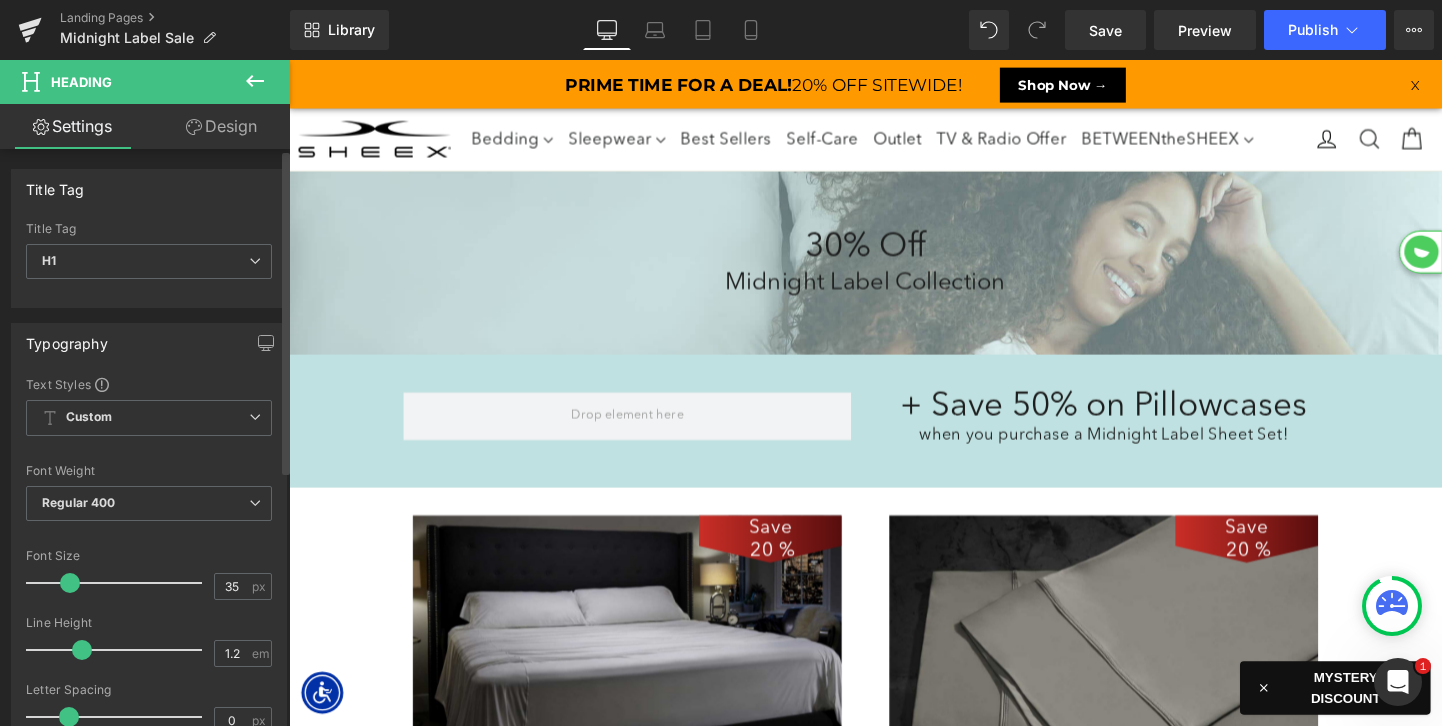 scroll, scrollTop: 3119, scrollLeft: 1210, axis: both 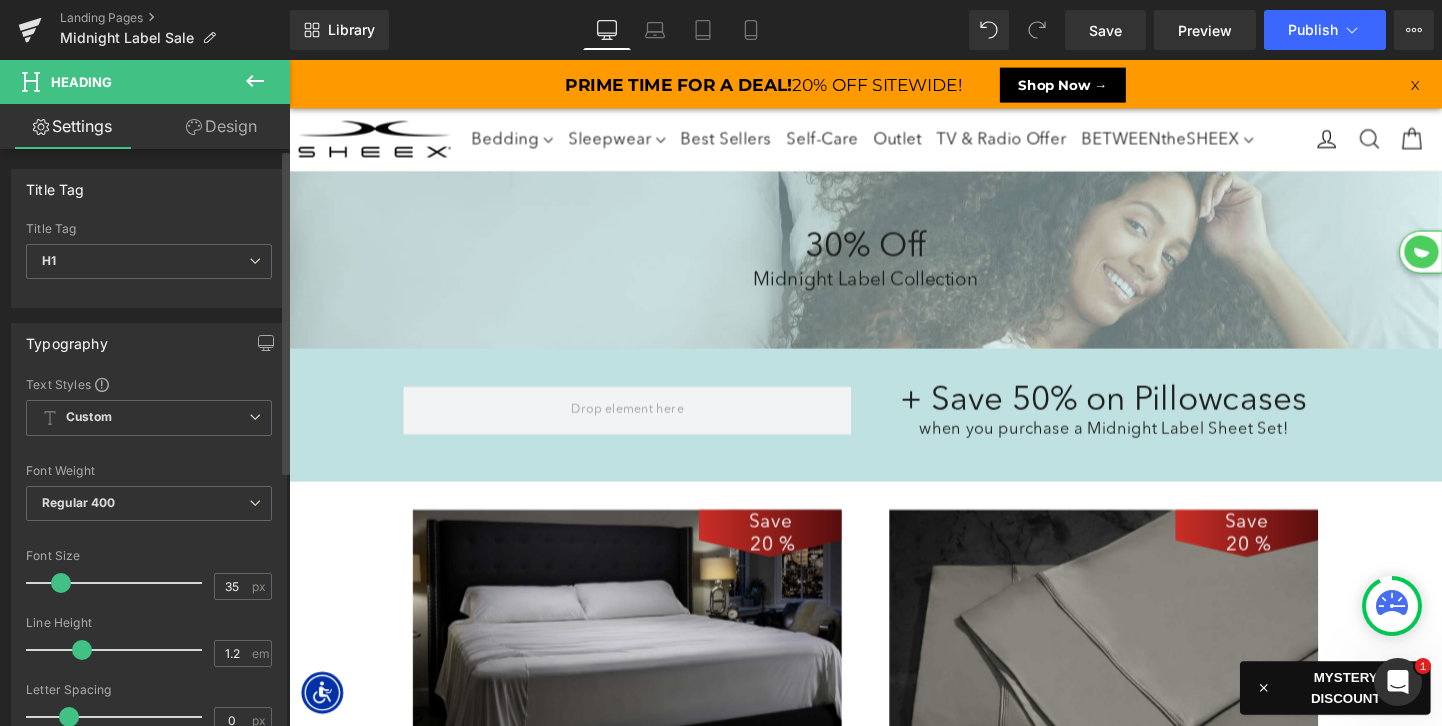 drag, startPoint x: 84, startPoint y: 585, endPoint x: 58, endPoint y: 587, distance: 26.076809 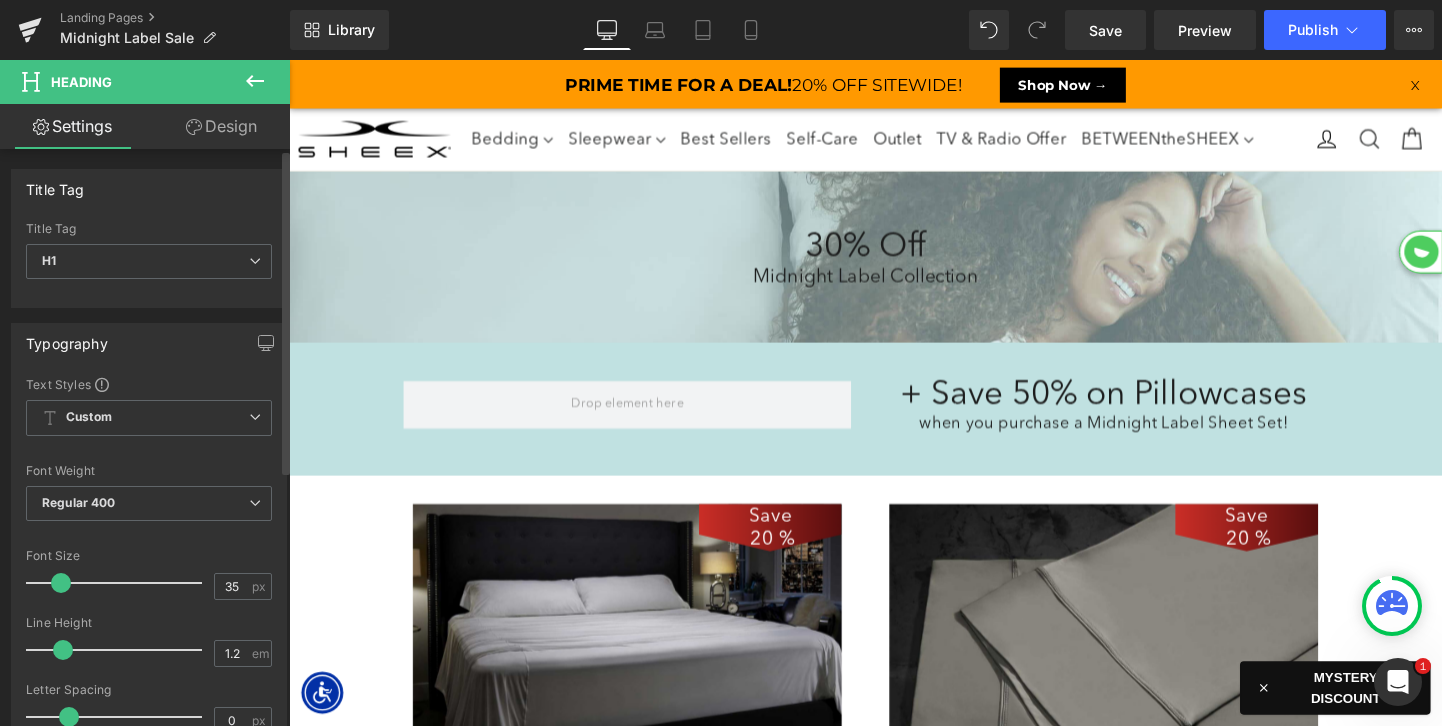 scroll, scrollTop: 3107, scrollLeft: 1210, axis: both 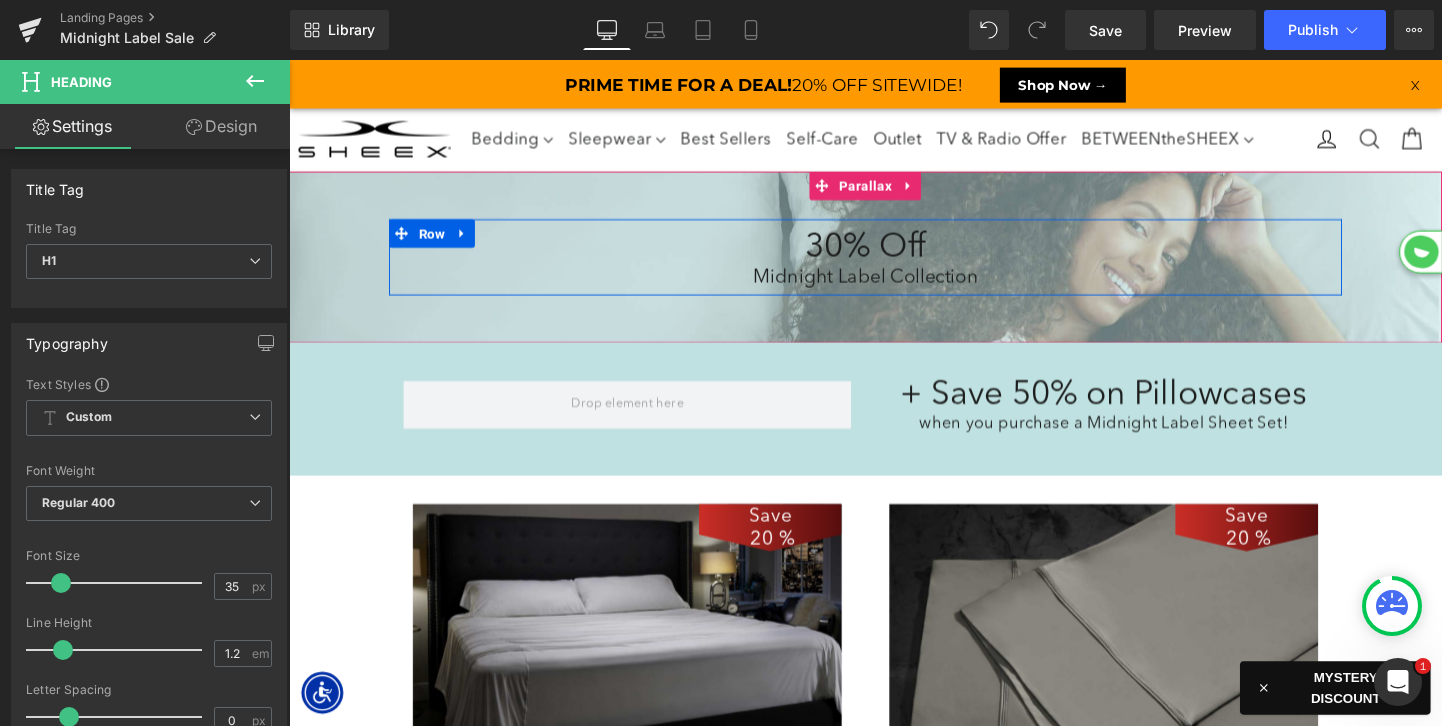 click 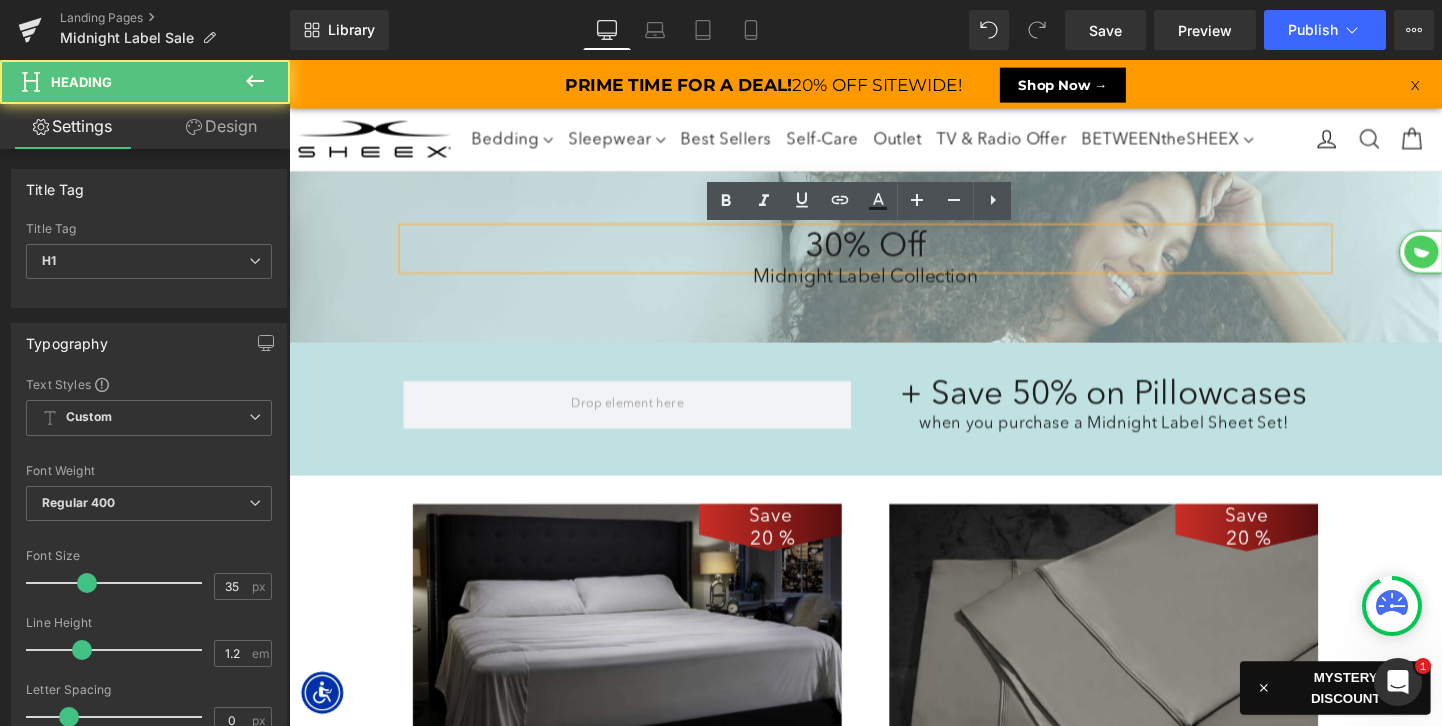 click on "30% Off" at bounding box center (894, 258) 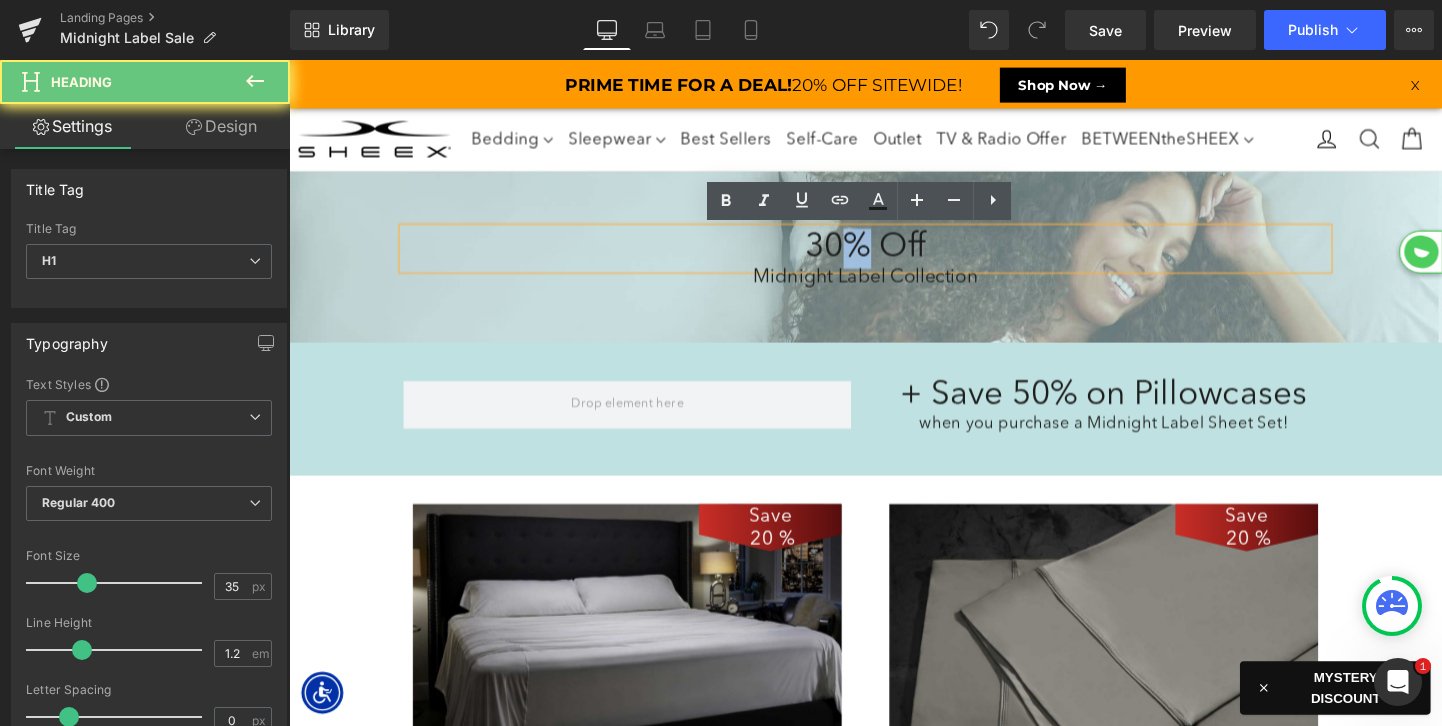 click on "30% Off" at bounding box center (894, 258) 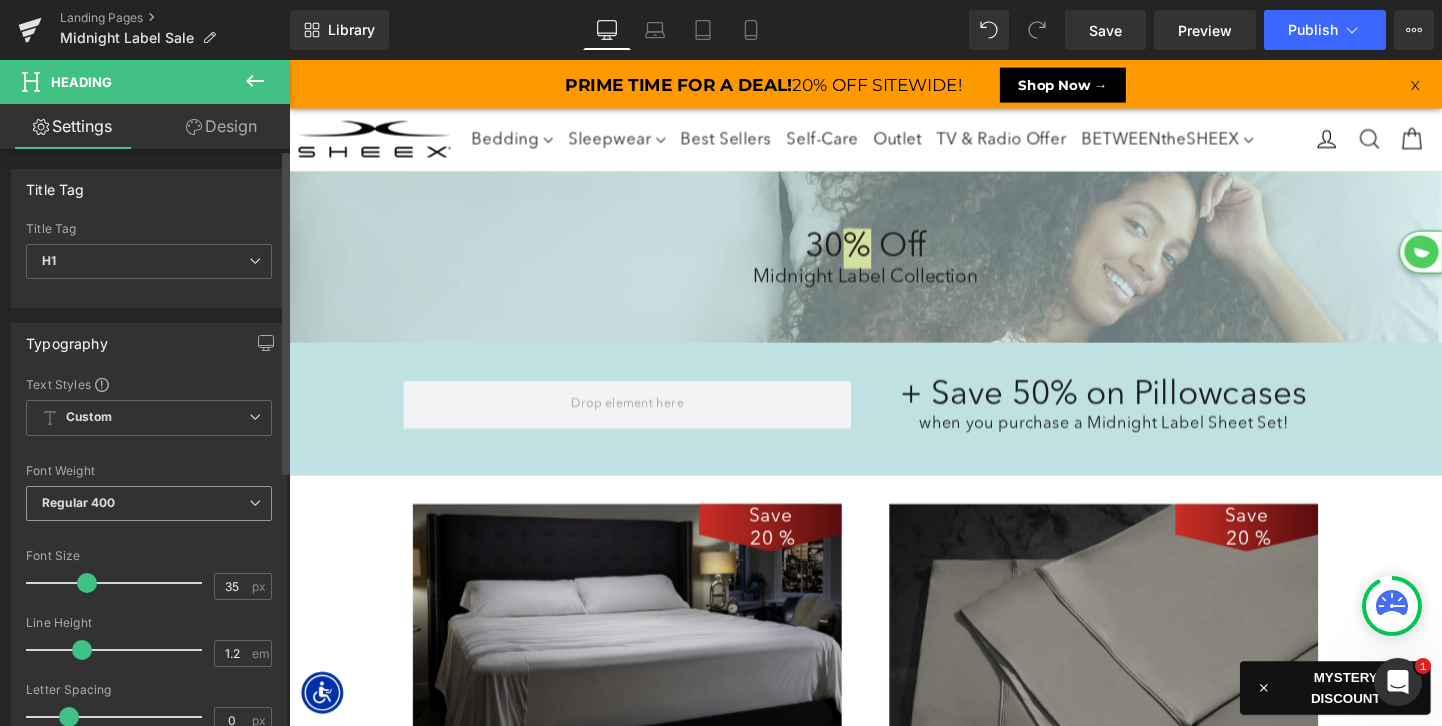 click on "Regular 400" at bounding box center (149, 503) 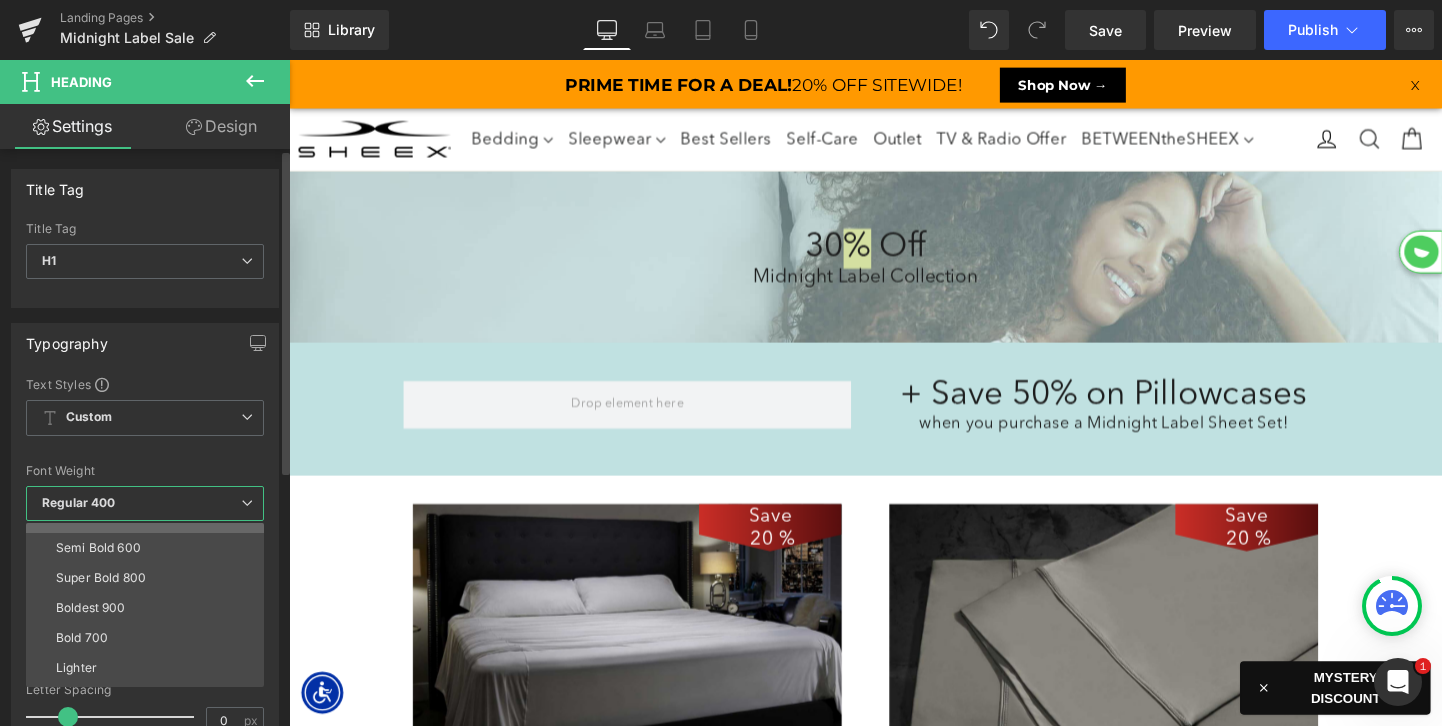 scroll, scrollTop: 166, scrollLeft: 0, axis: vertical 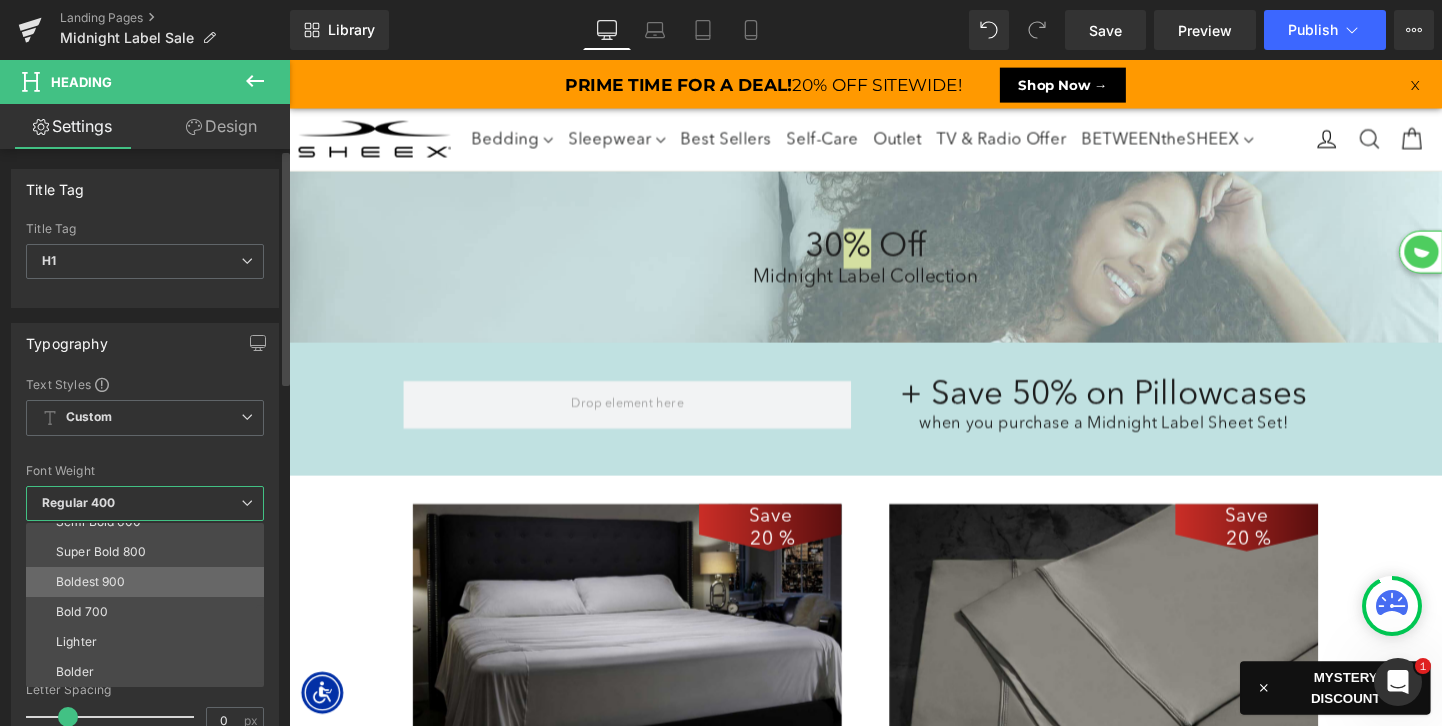 click on "Boldest 900" at bounding box center [149, 582] 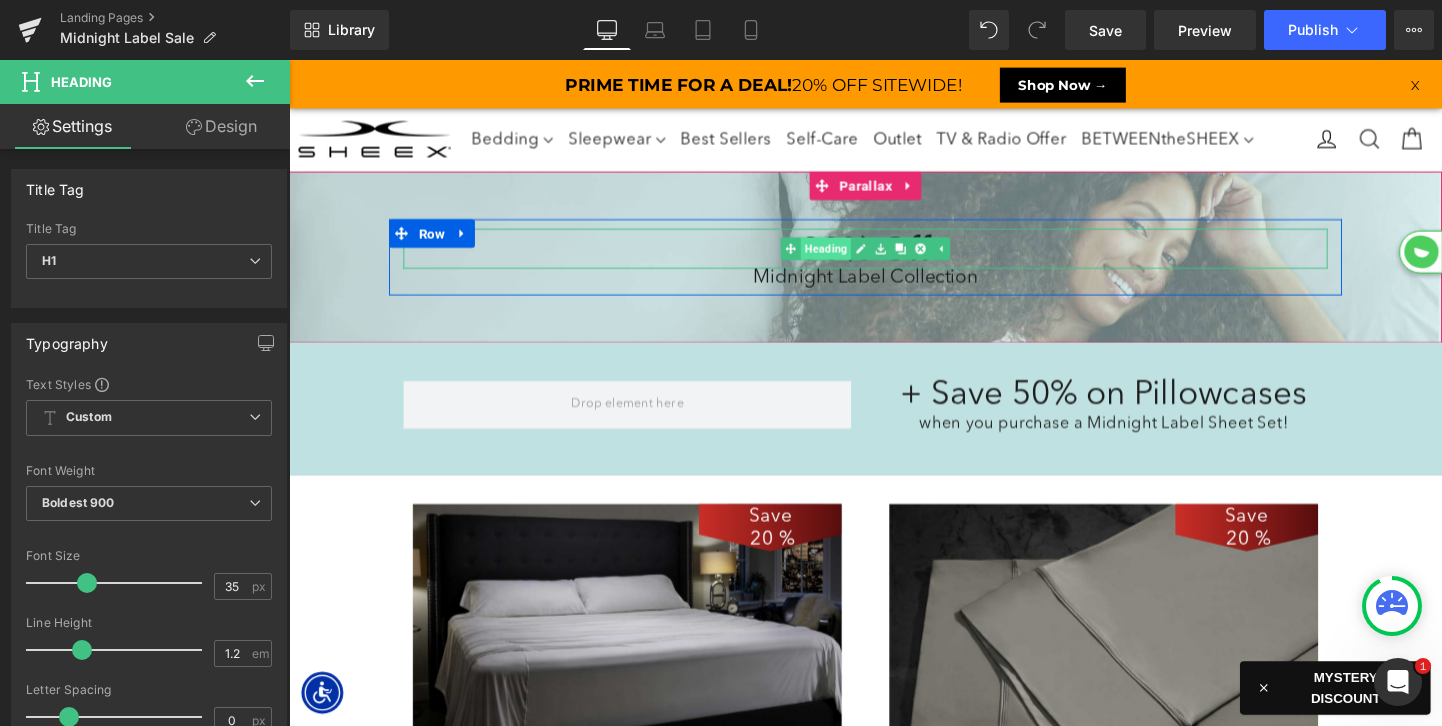 click on "Heading" at bounding box center [842, 258] 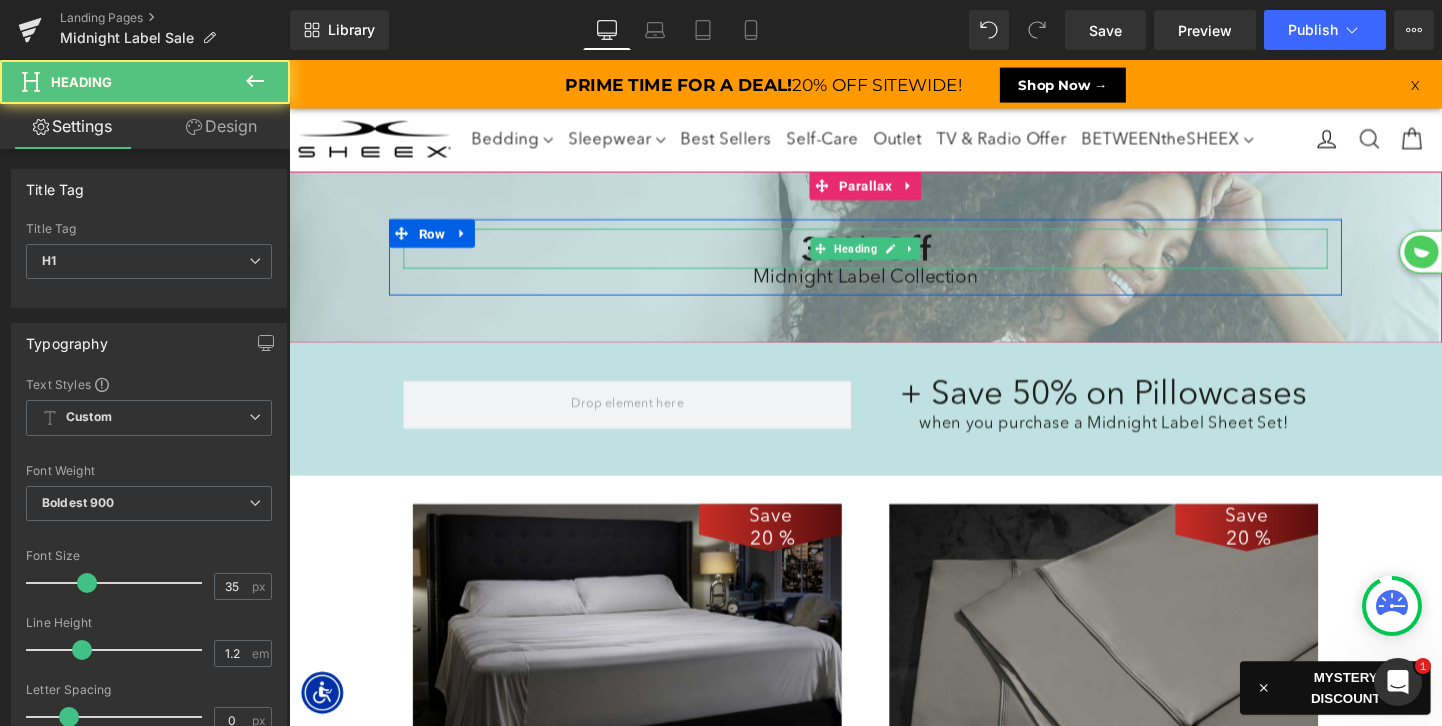 click on "30% Off" at bounding box center [894, 258] 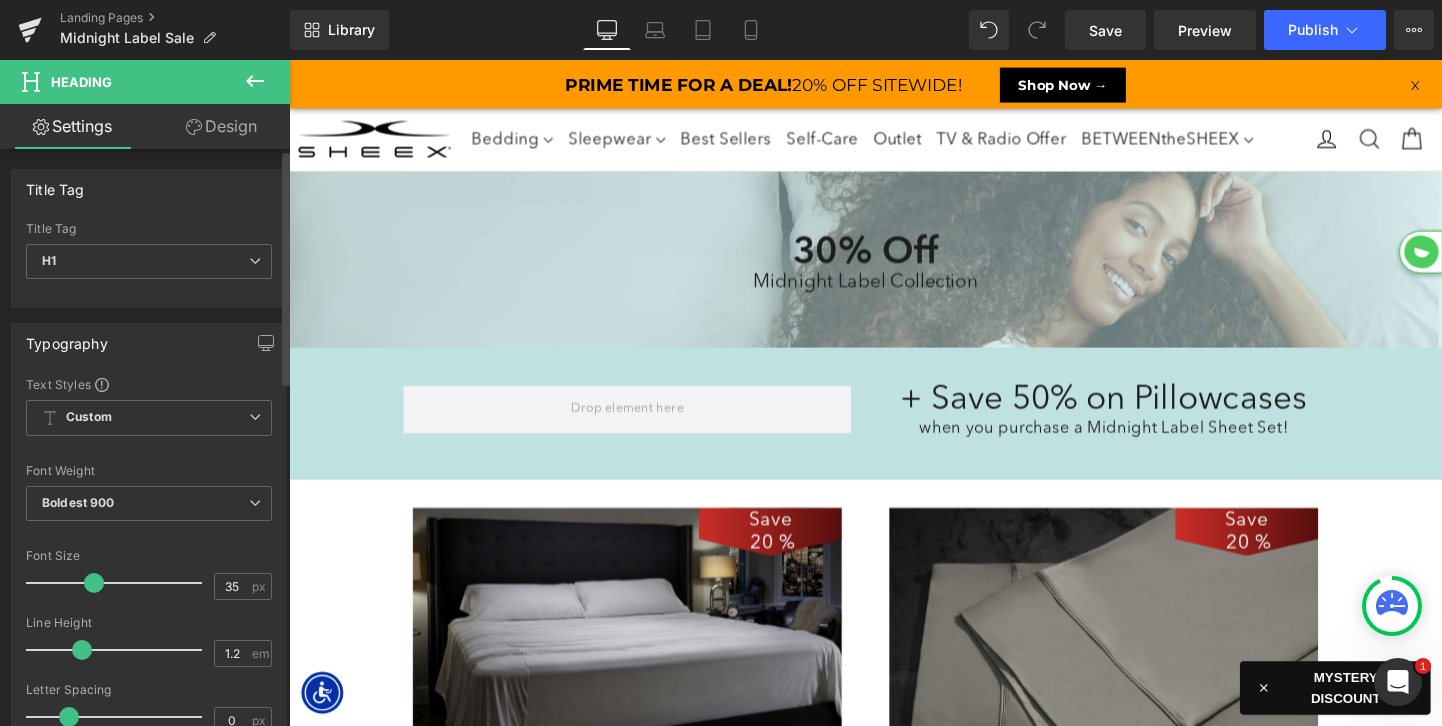 scroll, scrollTop: 10, scrollLeft: 10, axis: both 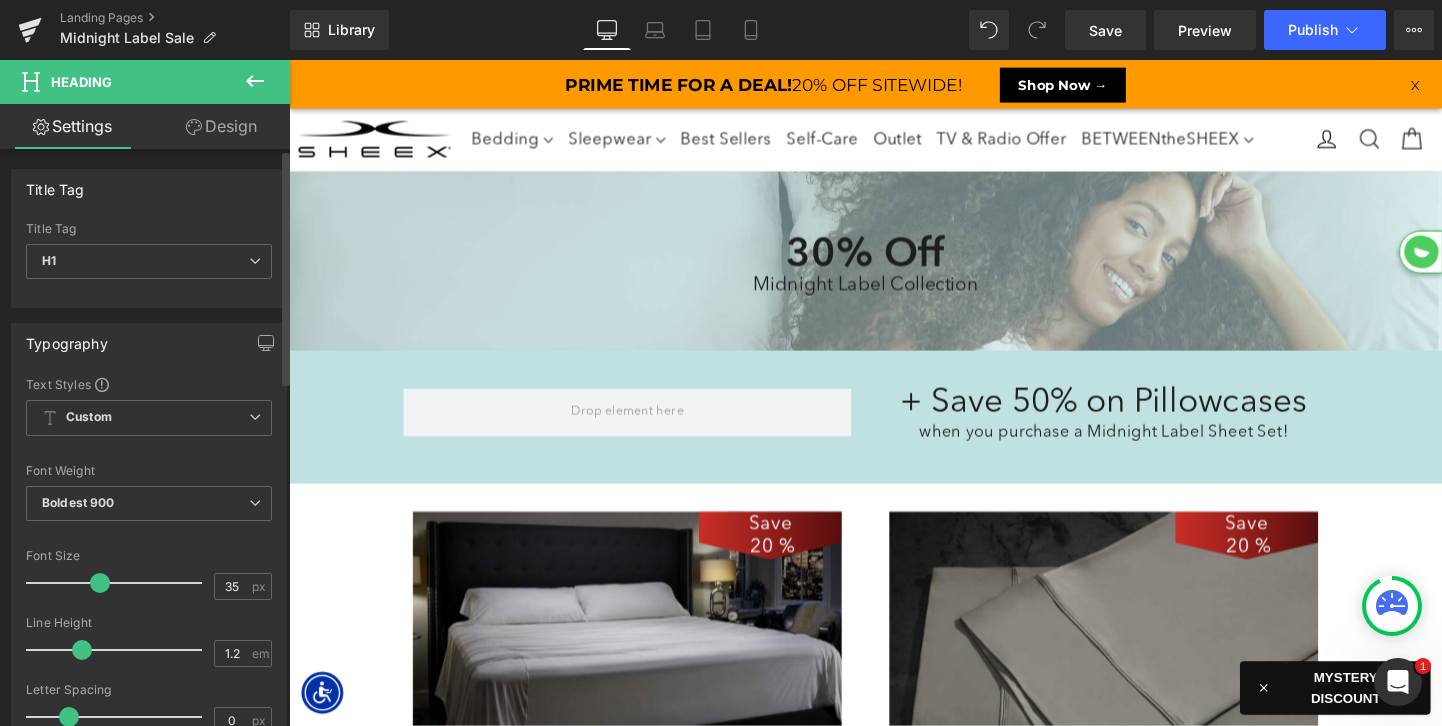 drag, startPoint x: 82, startPoint y: 581, endPoint x: 94, endPoint y: 581, distance: 12 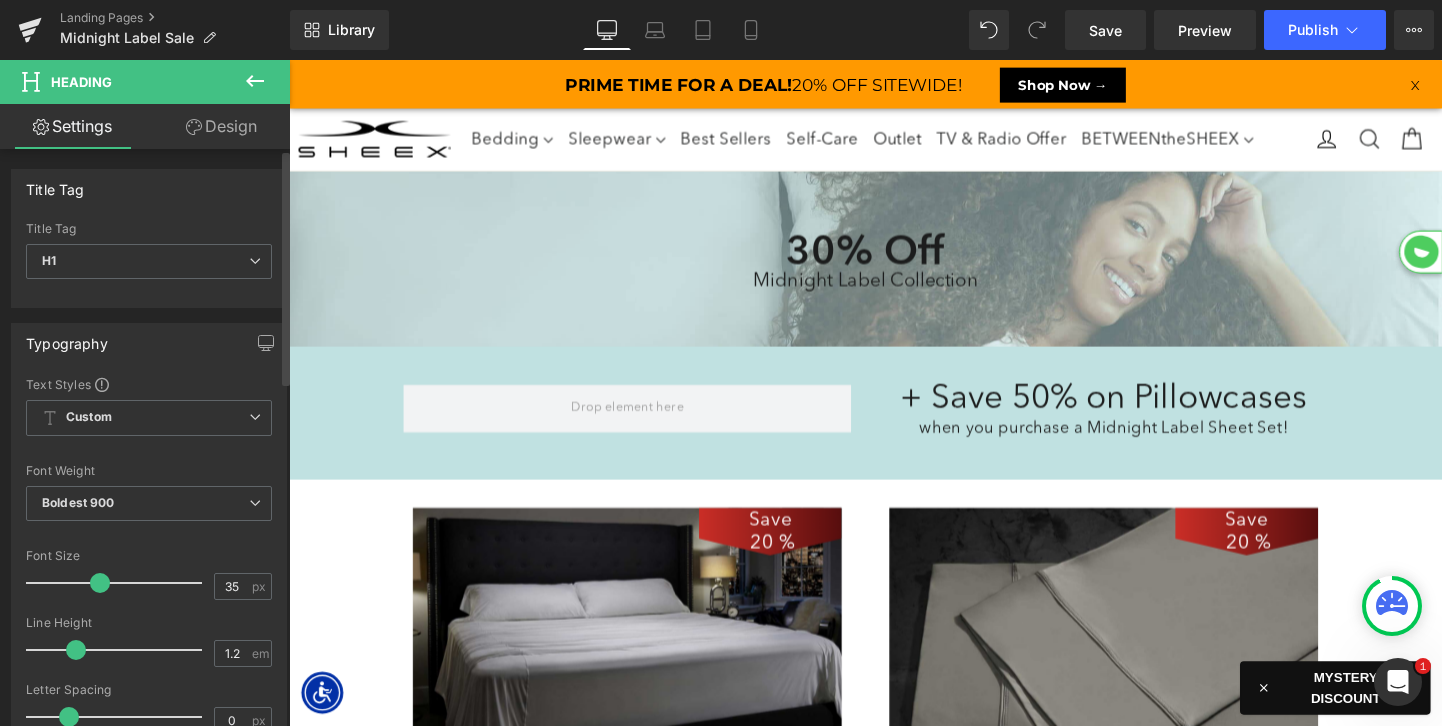 scroll, scrollTop: 3111, scrollLeft: 1210, axis: both 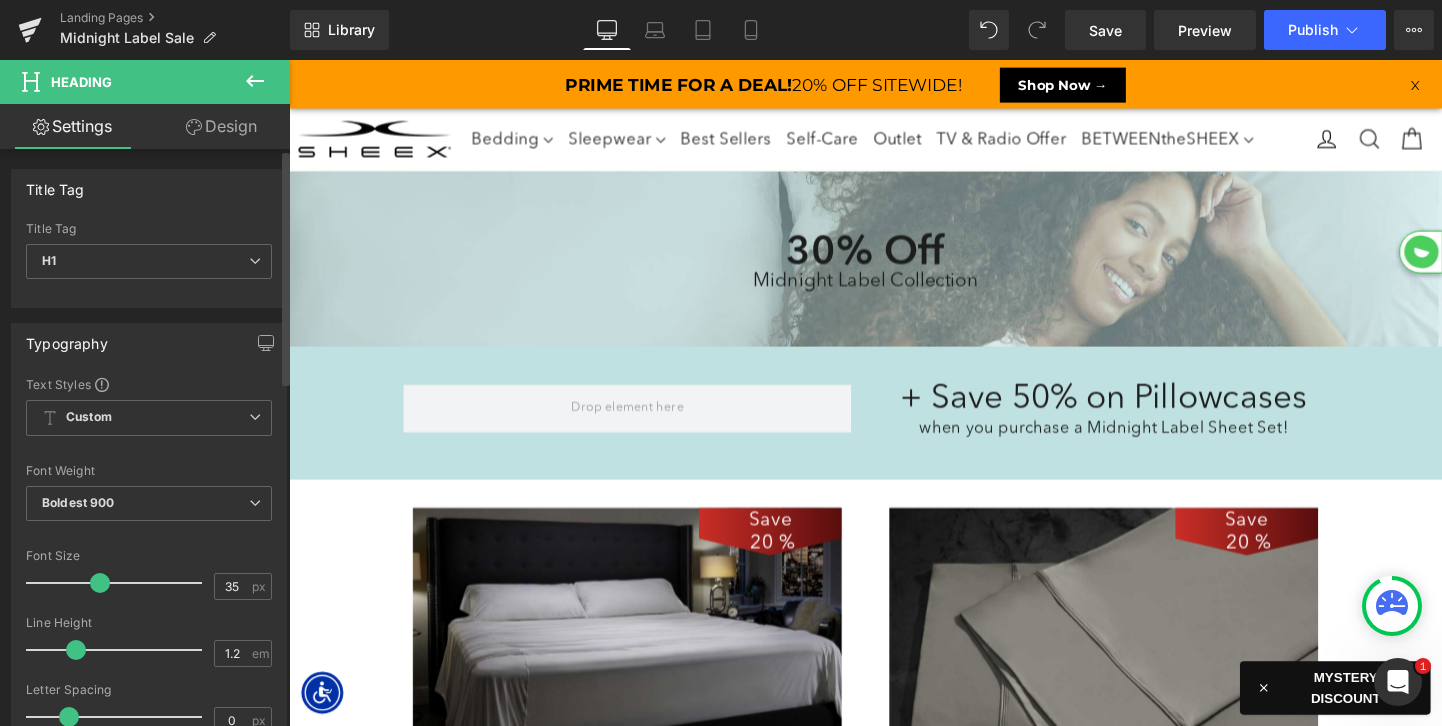 click at bounding box center (76, 650) 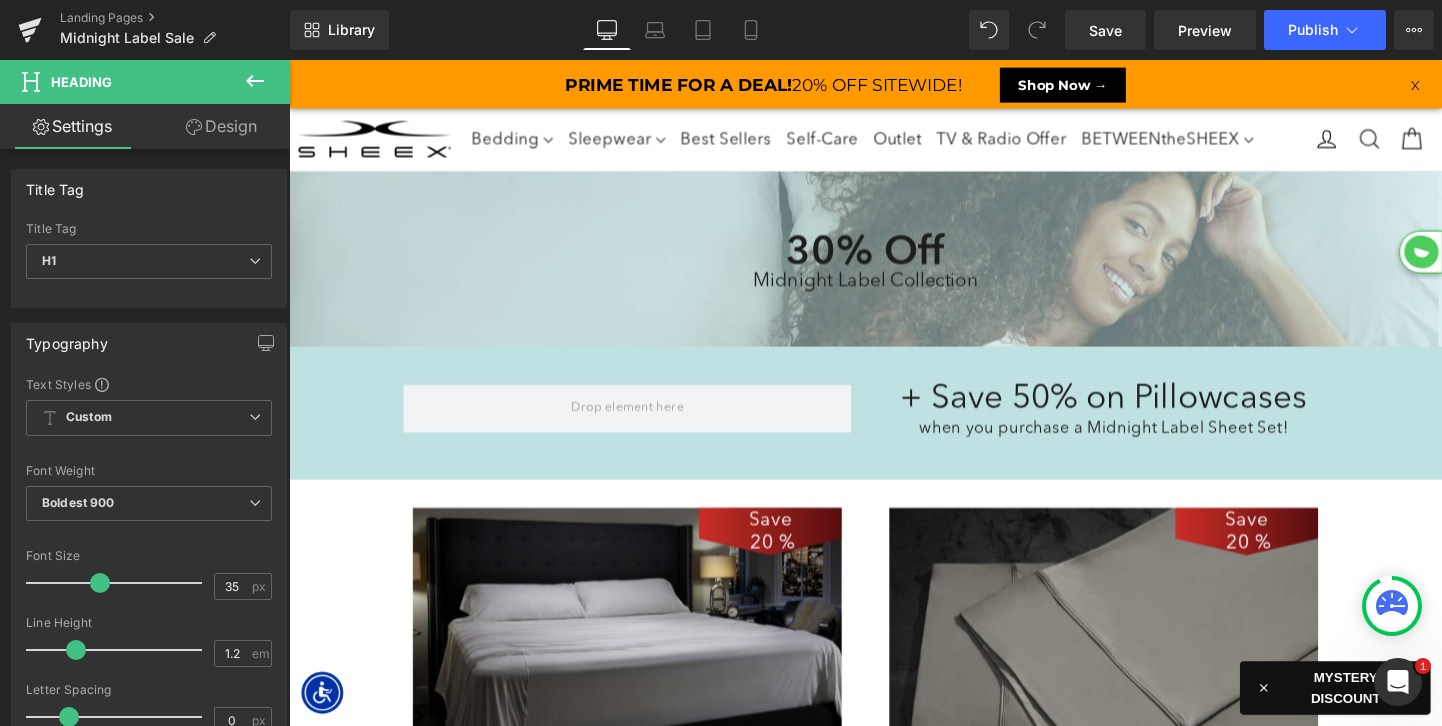 click on "50px" at bounding box center [289, 60] 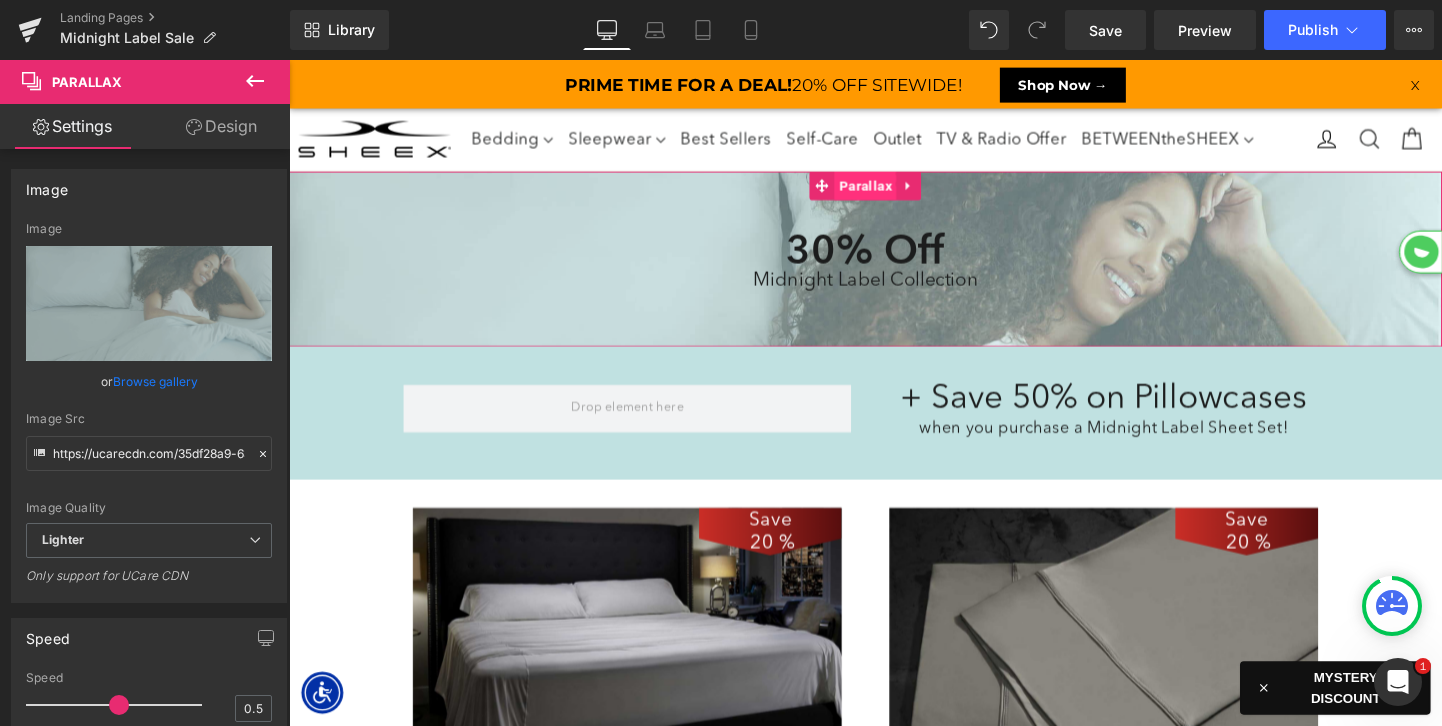 click on "Parallax" at bounding box center [893, 192] 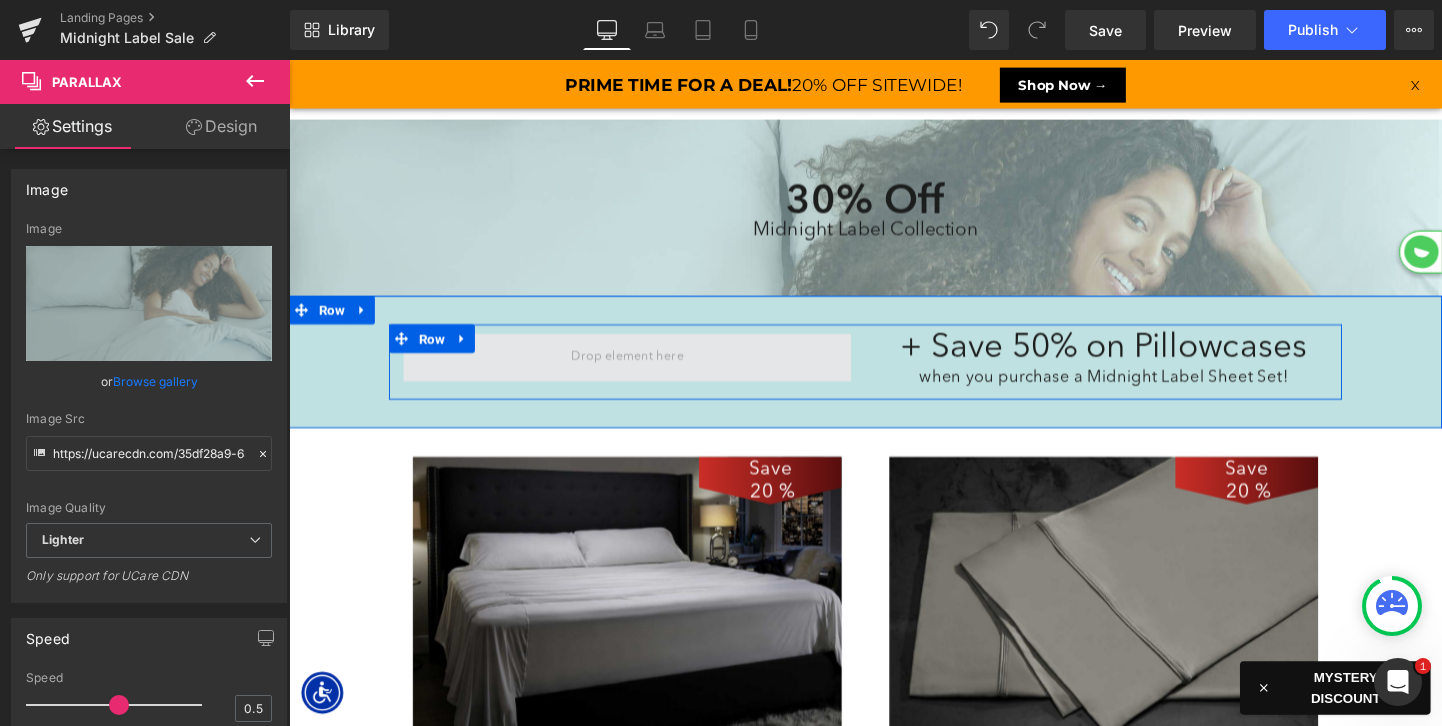 scroll, scrollTop: 0, scrollLeft: 0, axis: both 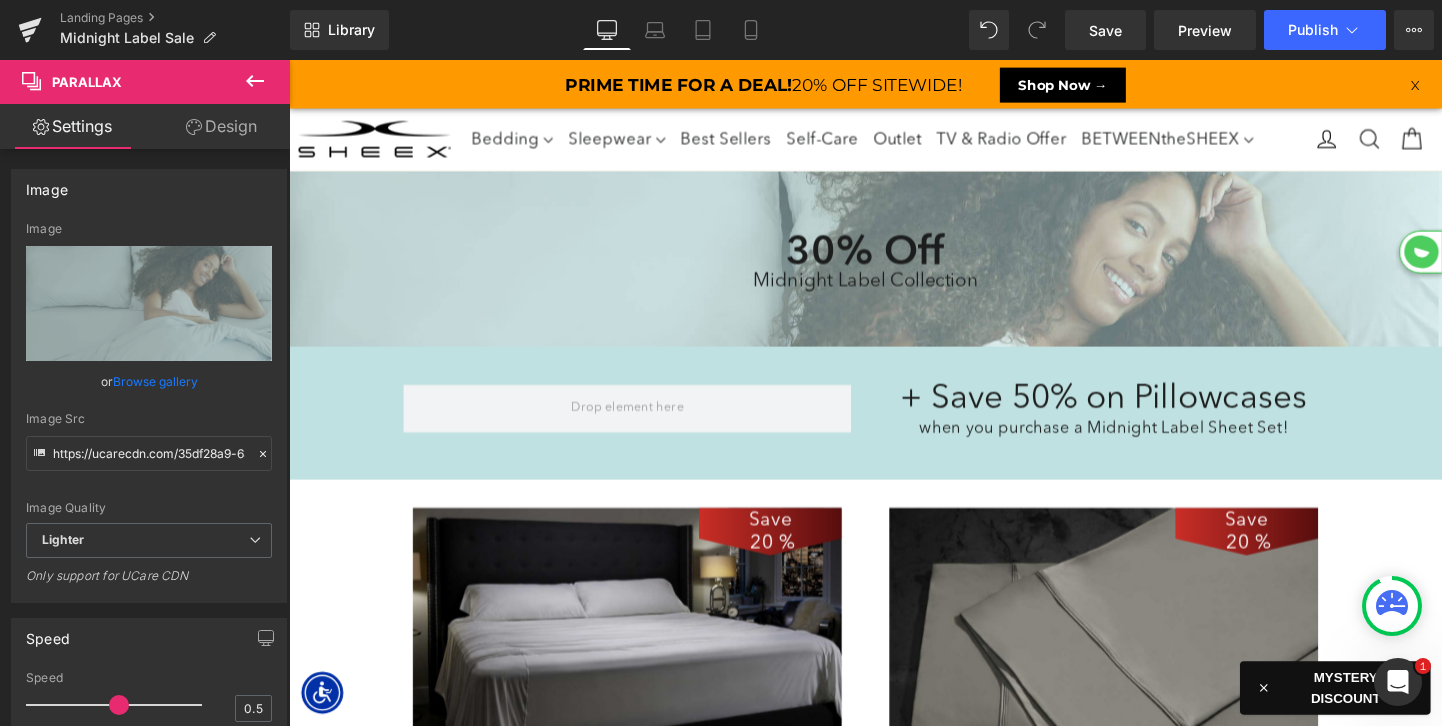 click 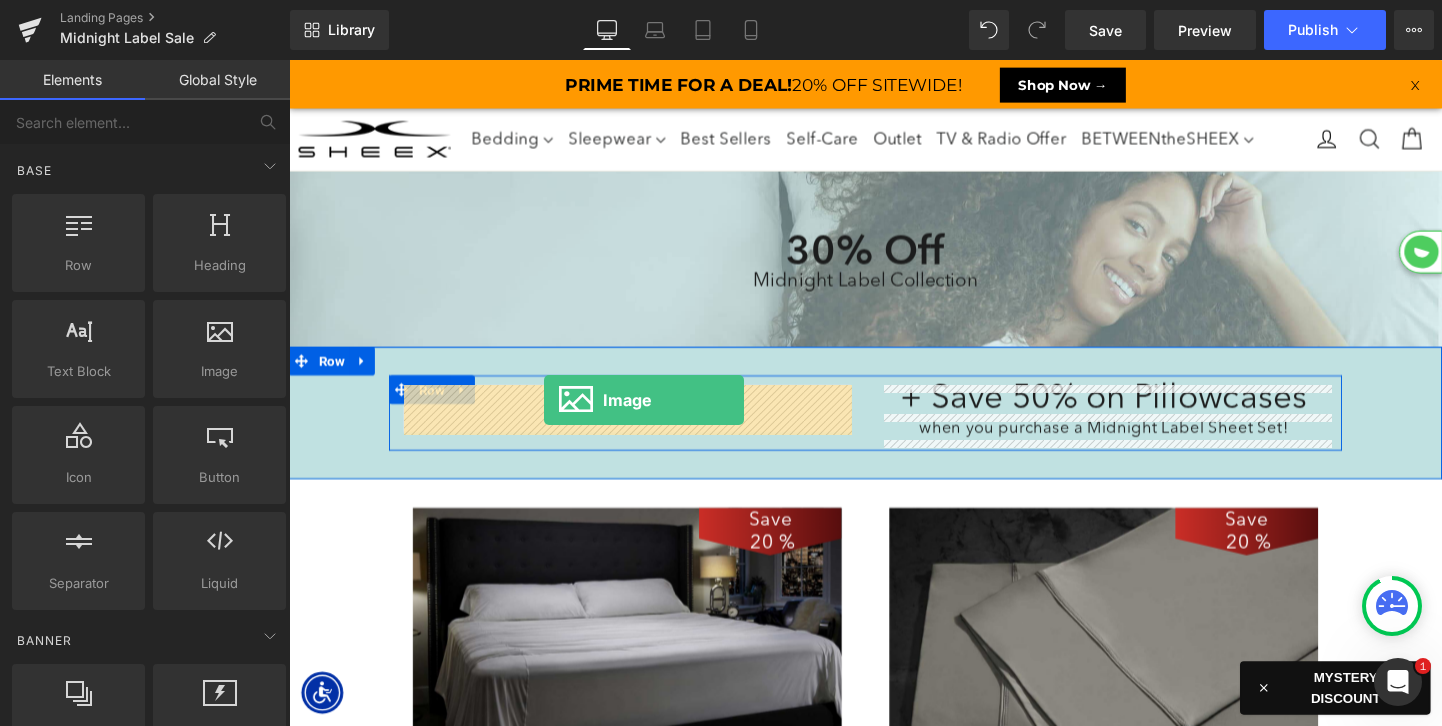 drag, startPoint x: 507, startPoint y: 428, endPoint x: 557, endPoint y: 417, distance: 51.1957 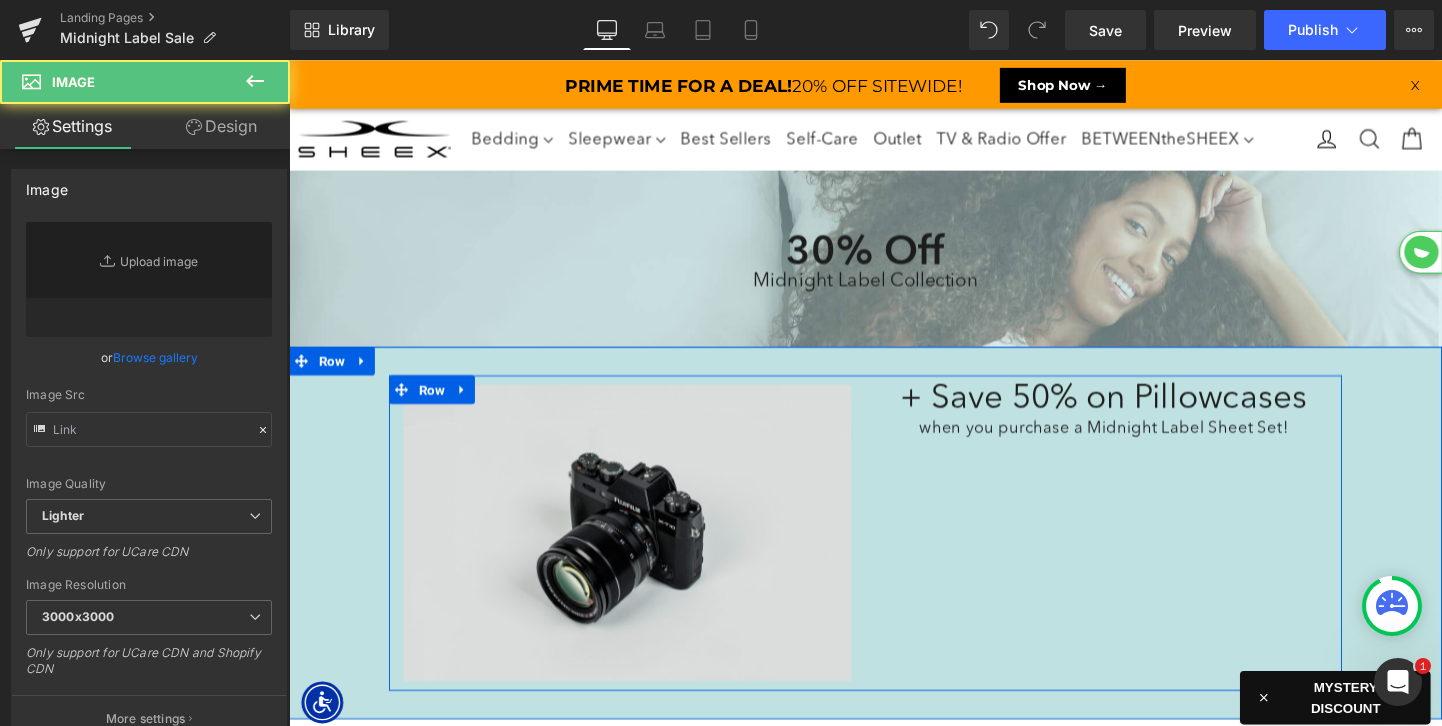 scroll, scrollTop: 10, scrollLeft: 10, axis: both 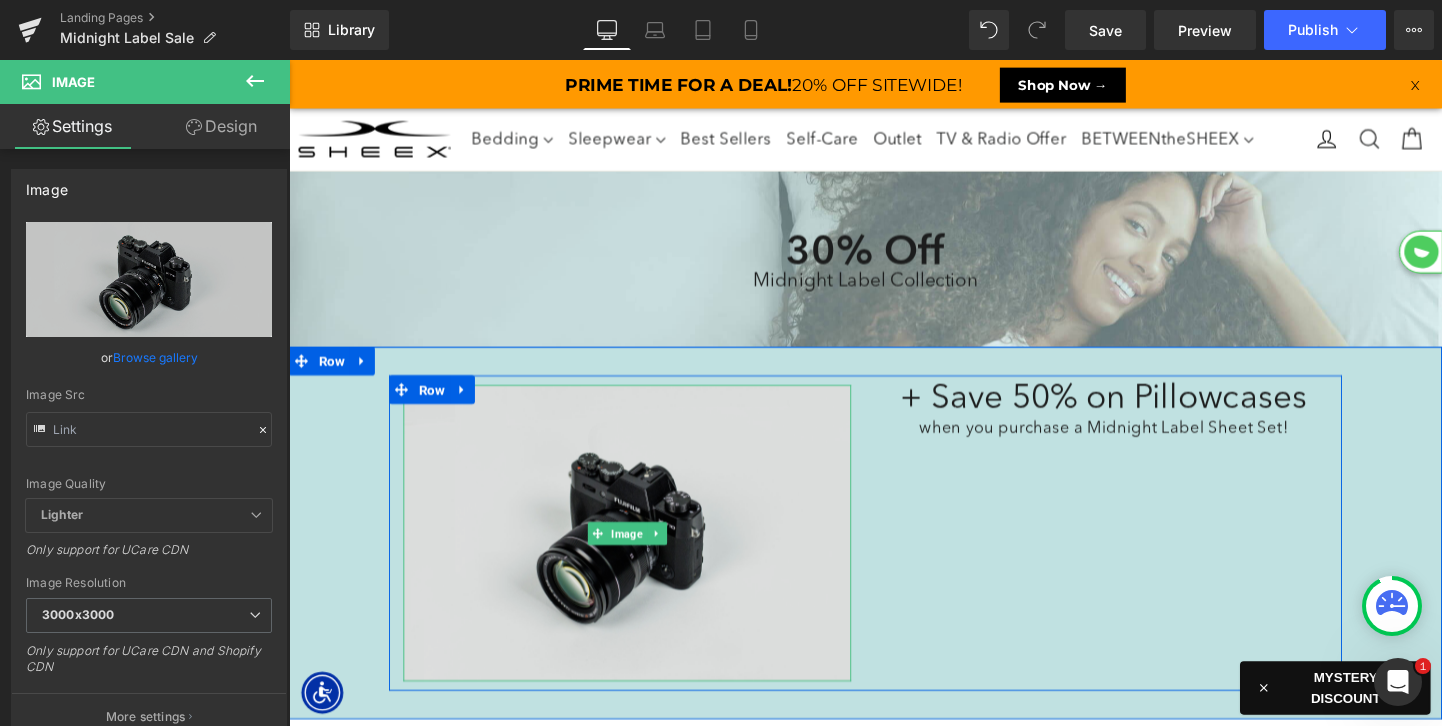 click at bounding box center [644, 556] 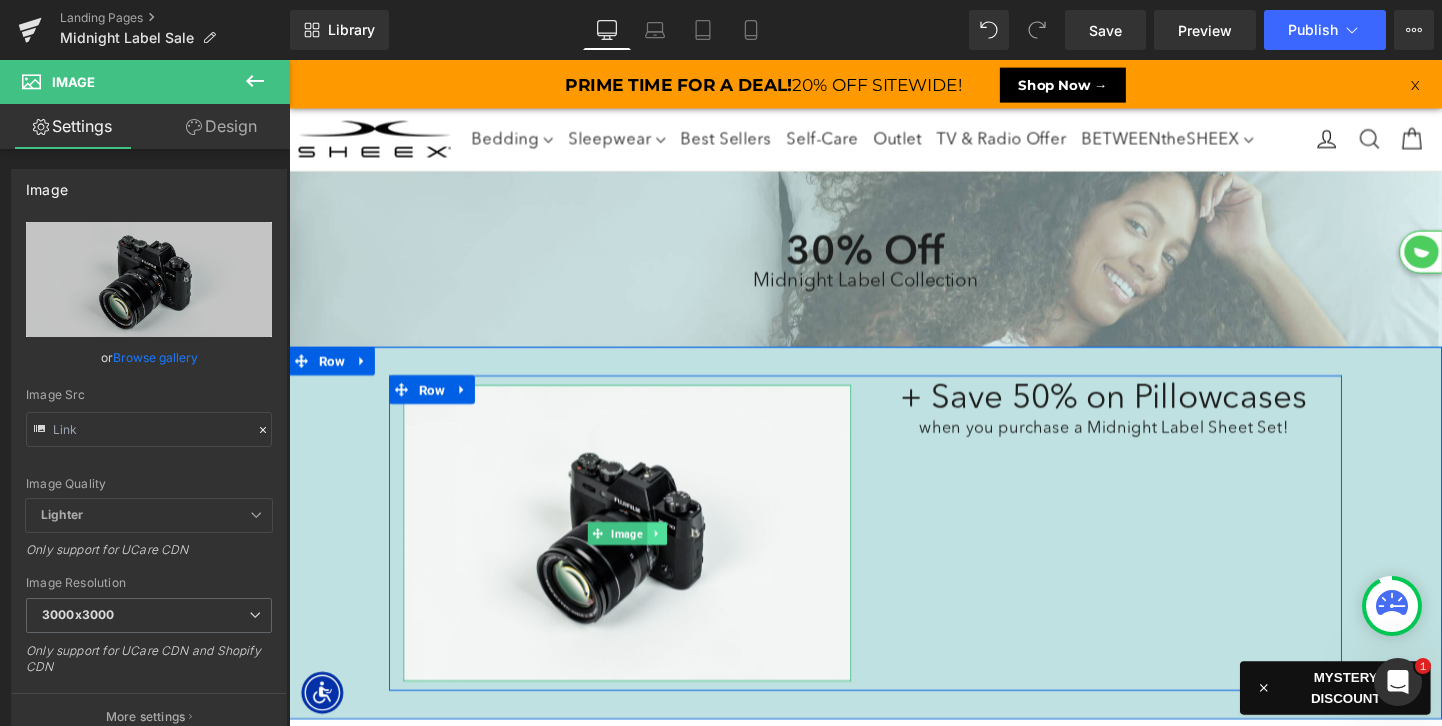 click 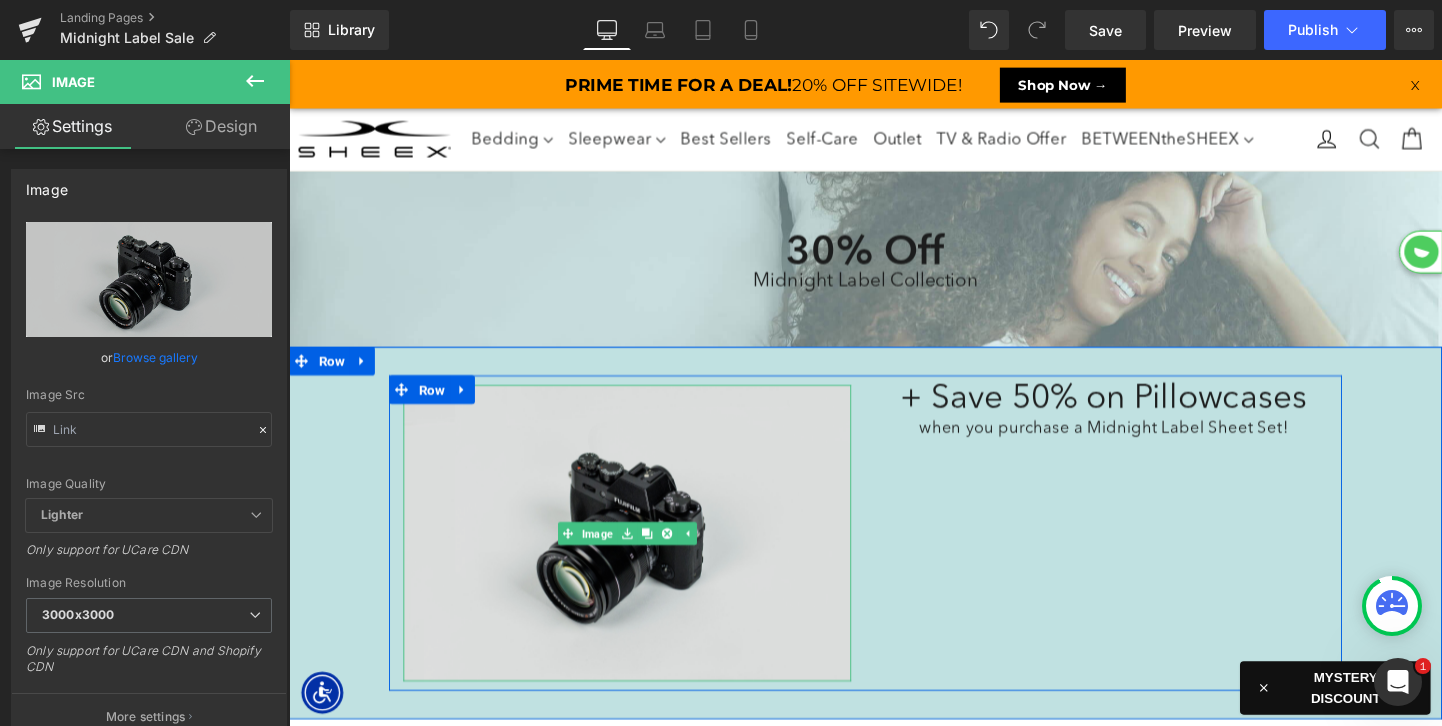 click at bounding box center (644, 556) 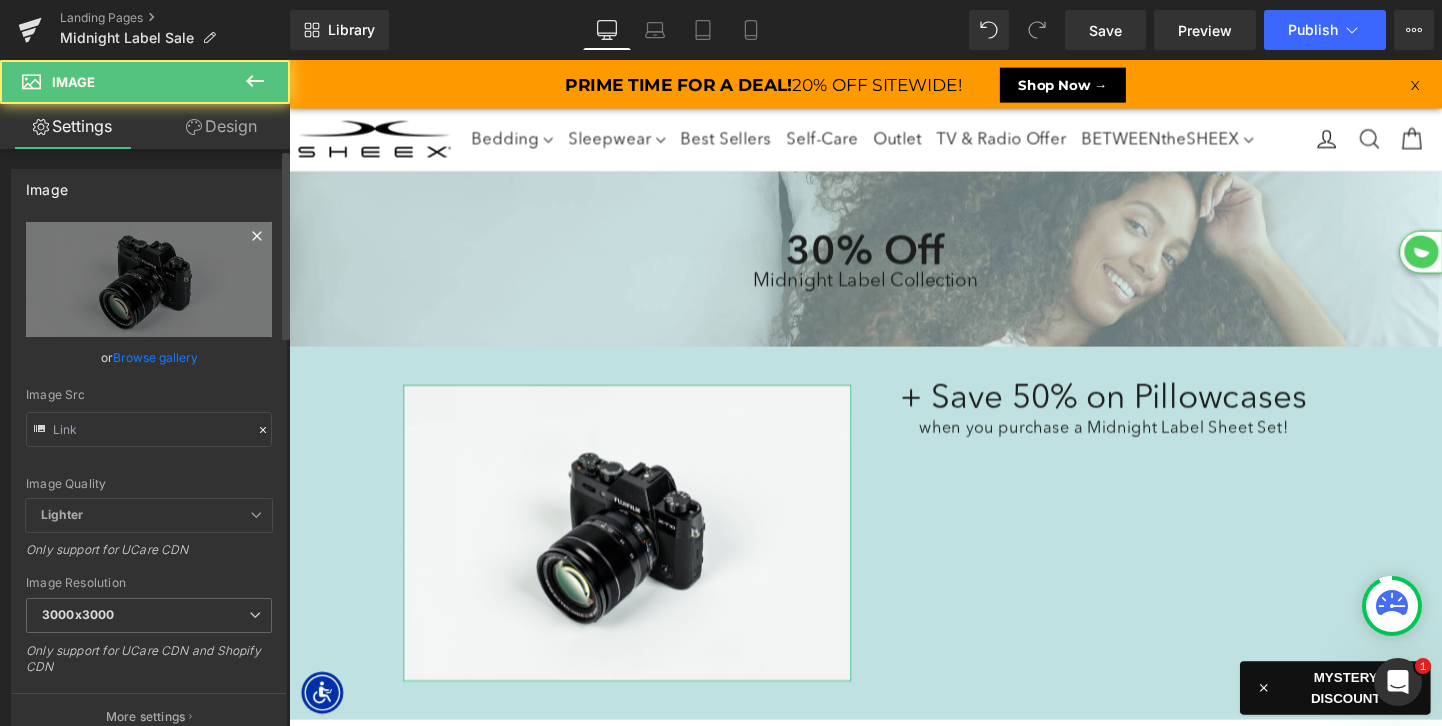 click 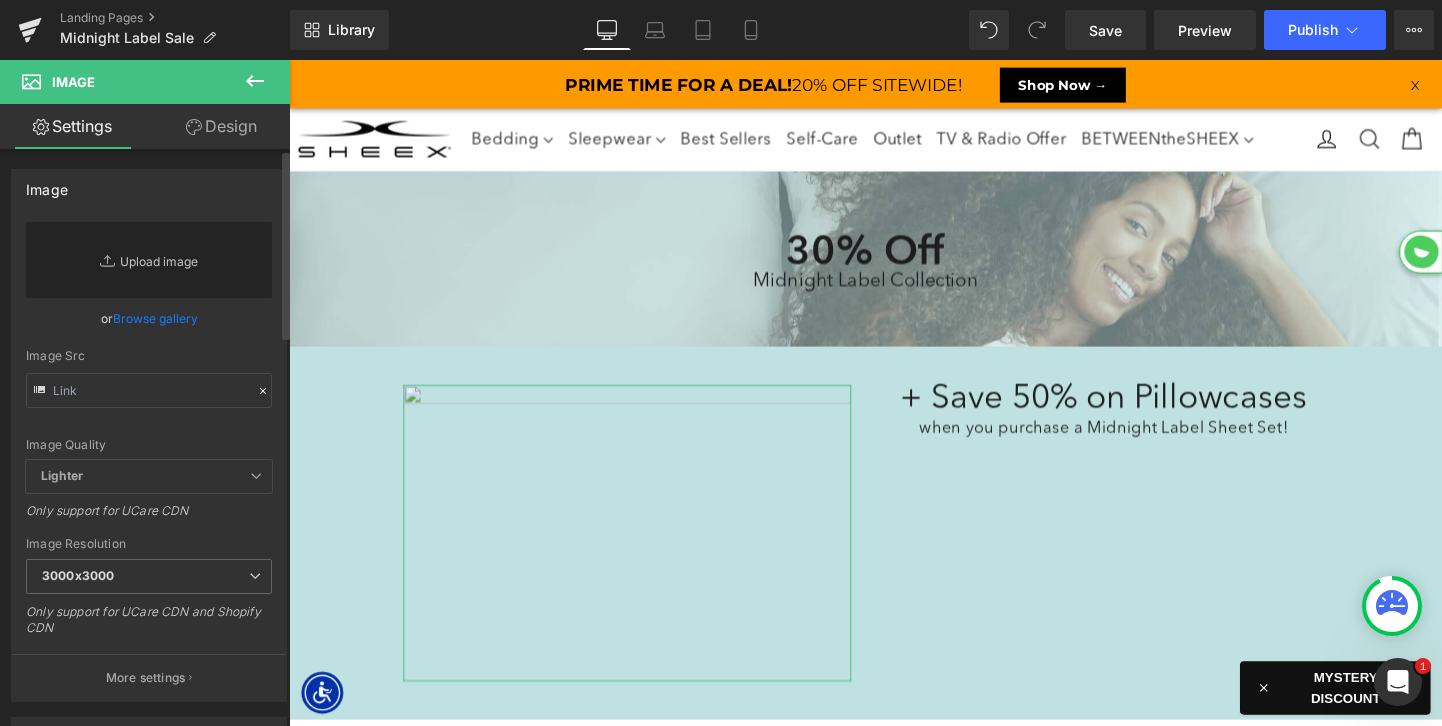 click on "Replace Image" at bounding box center (149, 260) 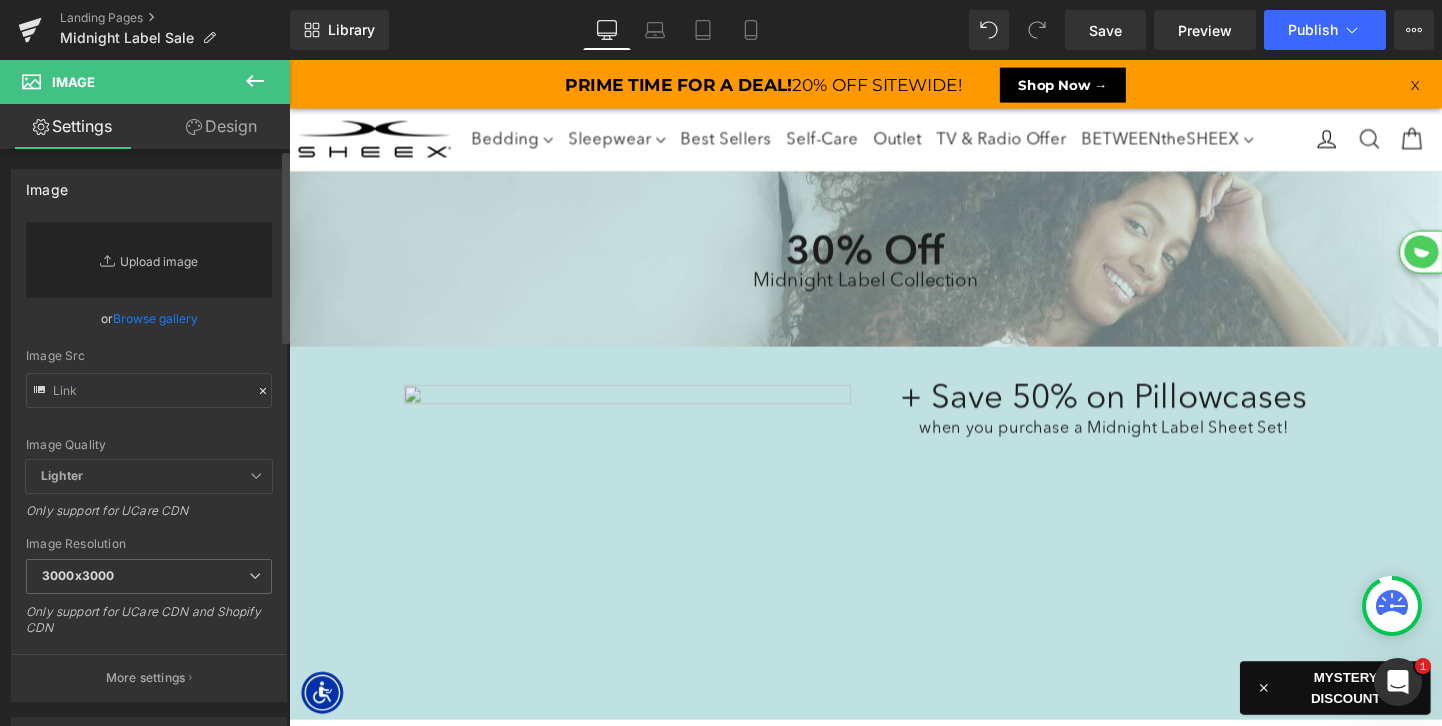 type on "C:\fakepath\[FILENAME]" 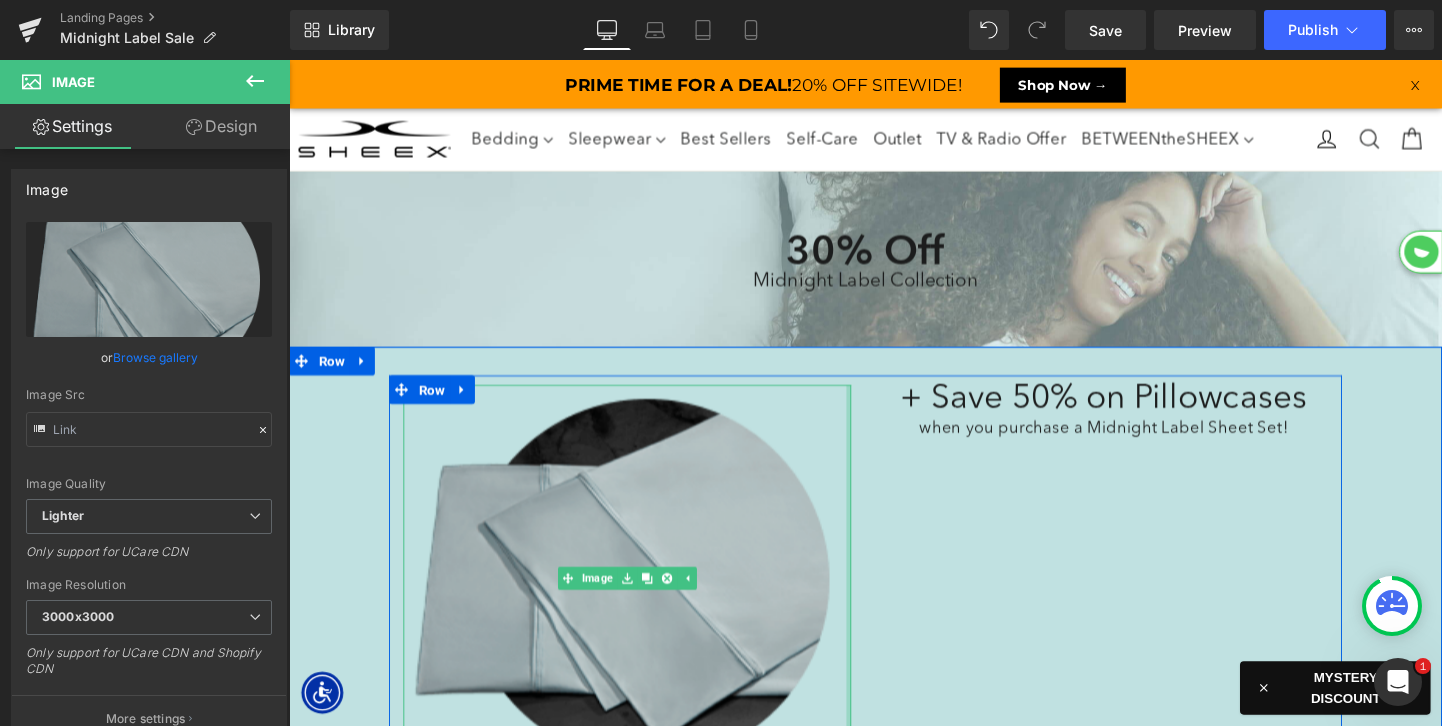 scroll, scrollTop: 10, scrollLeft: 10, axis: both 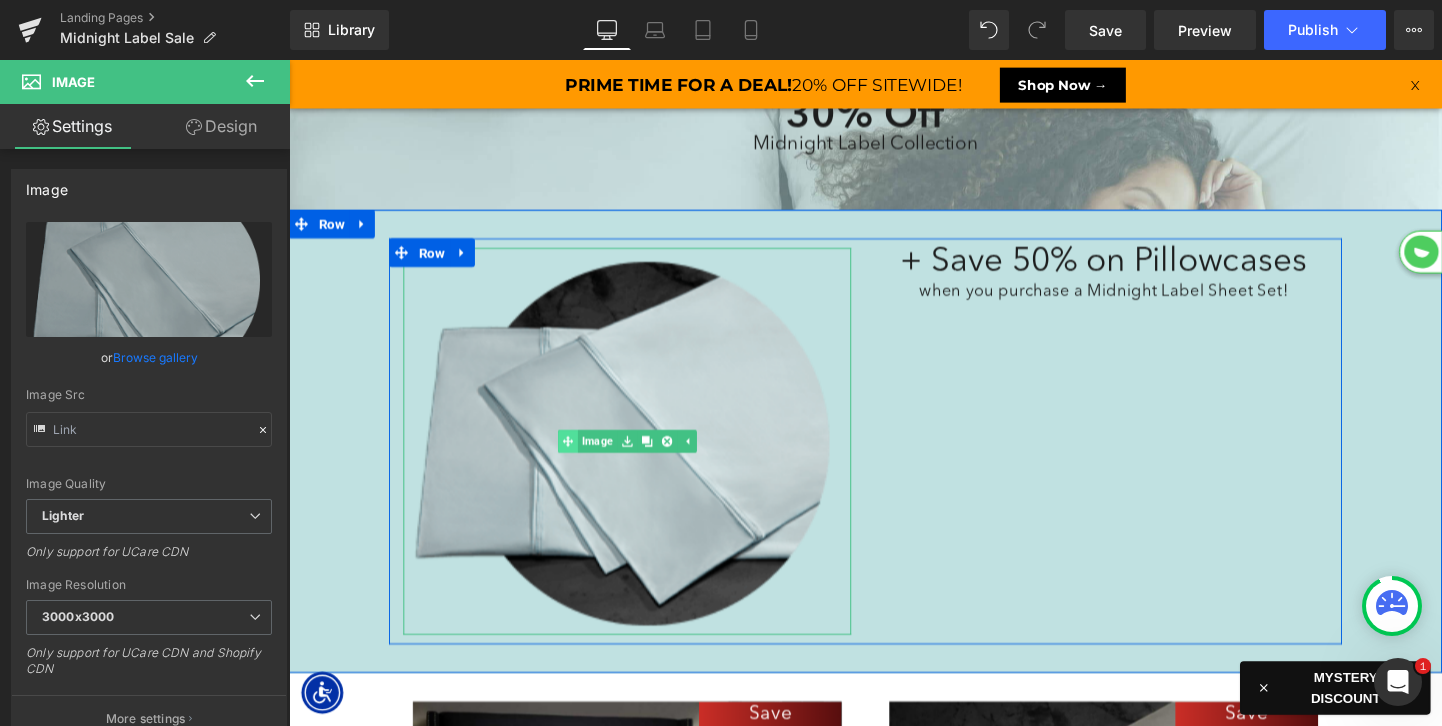 click on "Image" at bounding box center [602, 460] 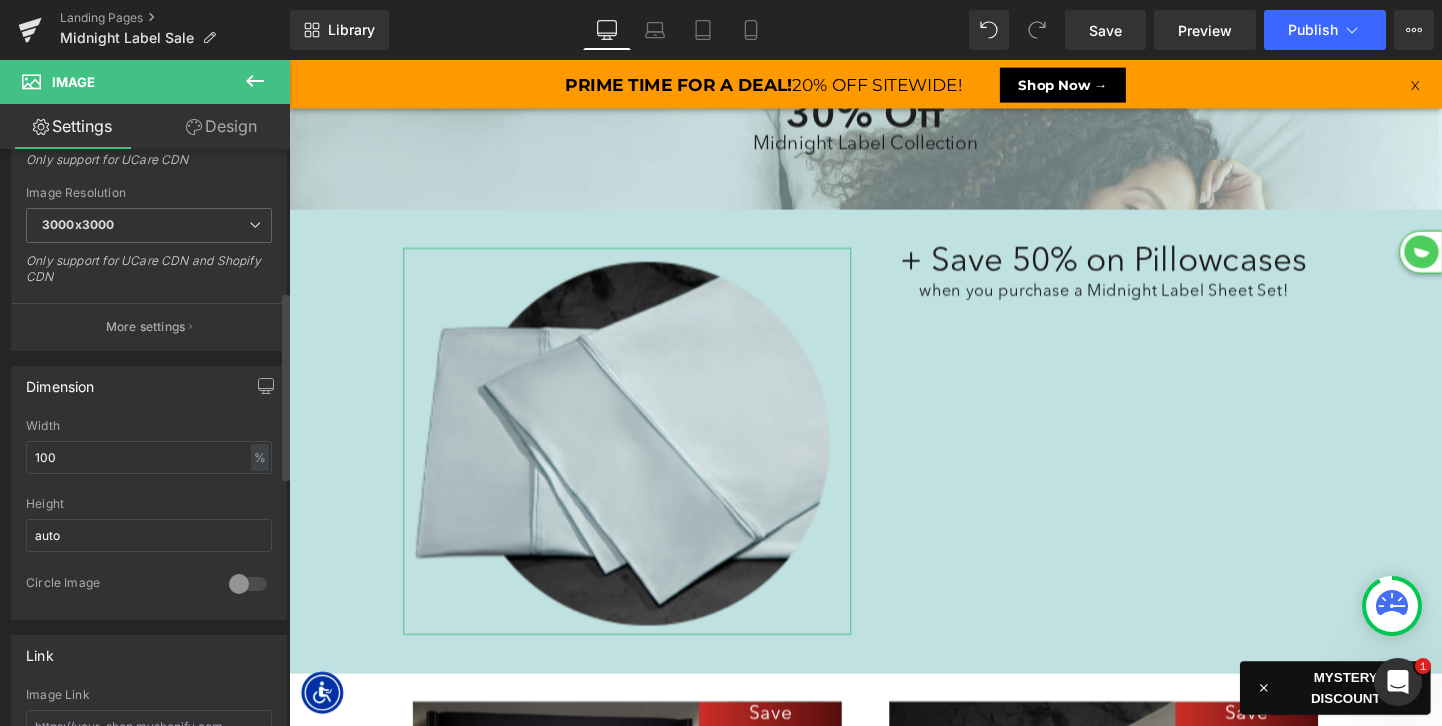 scroll, scrollTop: 434, scrollLeft: 0, axis: vertical 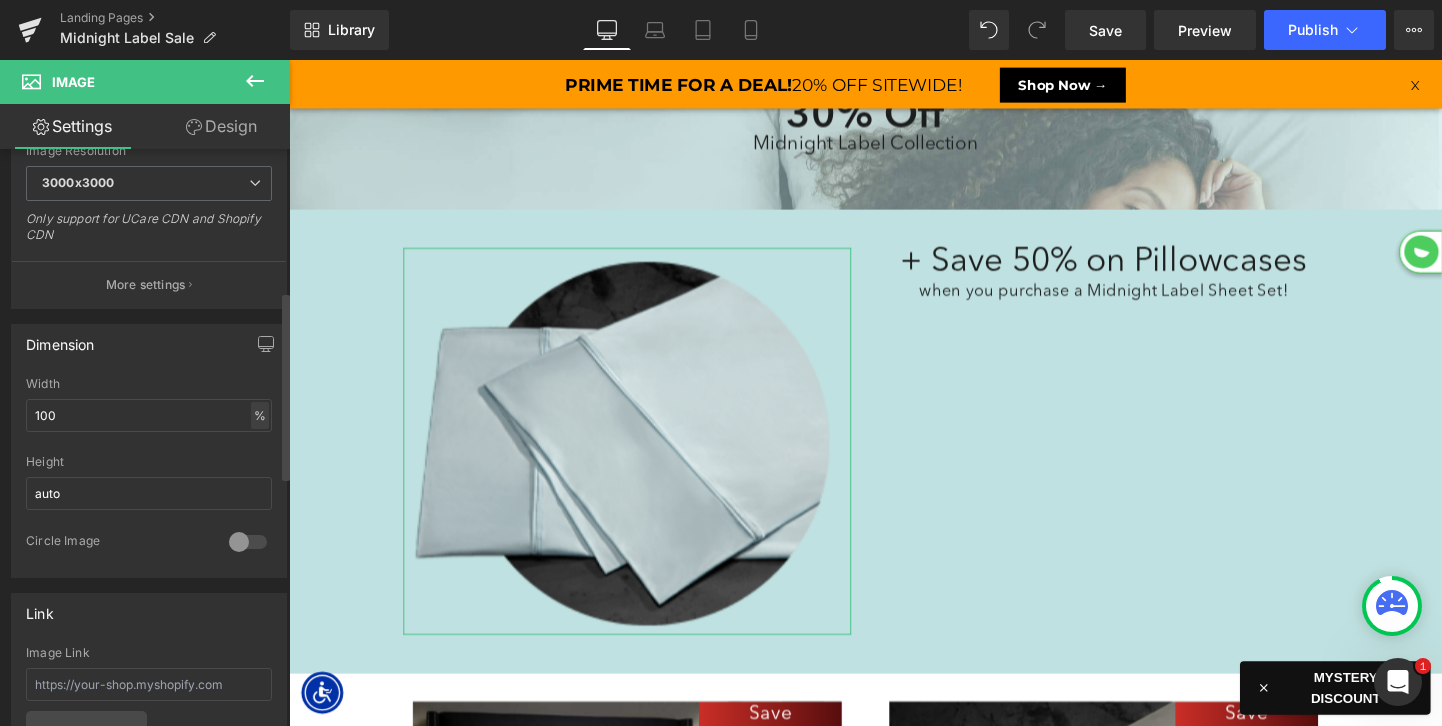 click on "%" at bounding box center (260, 415) 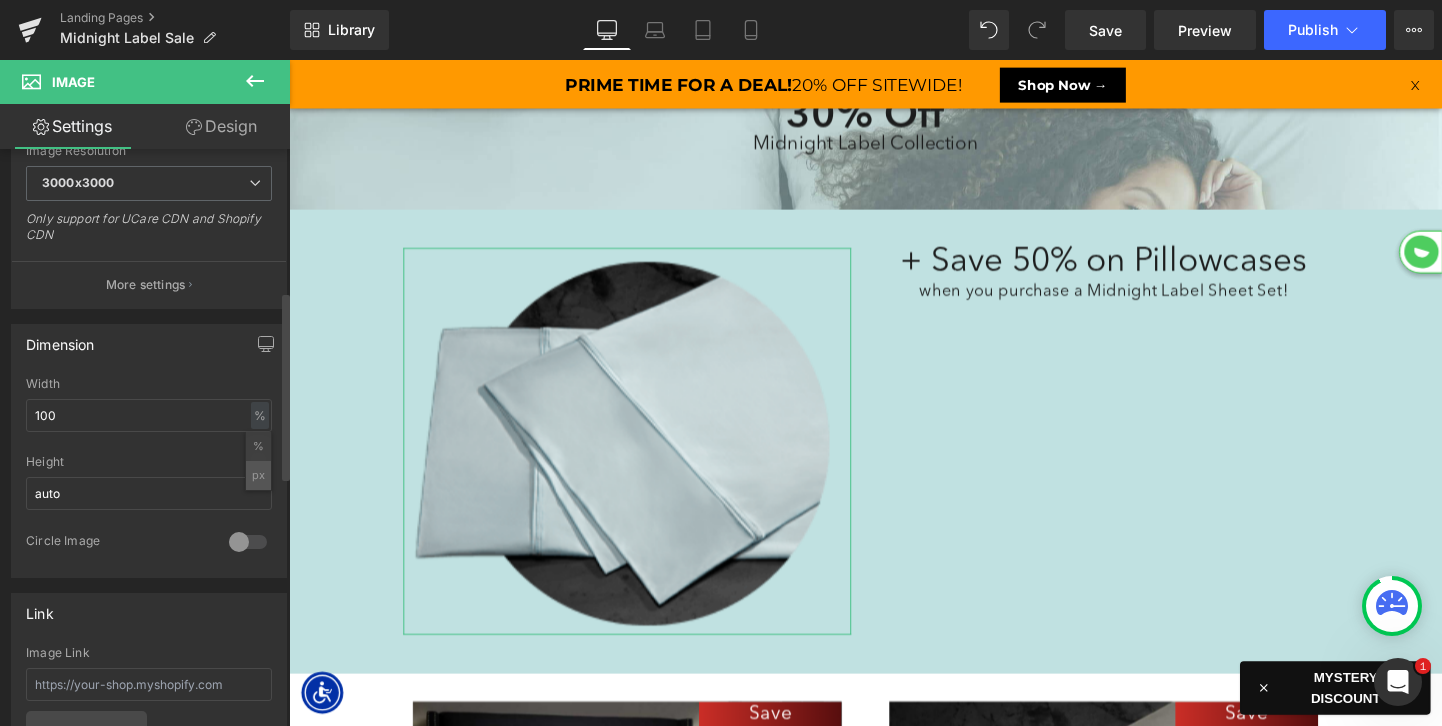 click on "px" at bounding box center (258, 475) 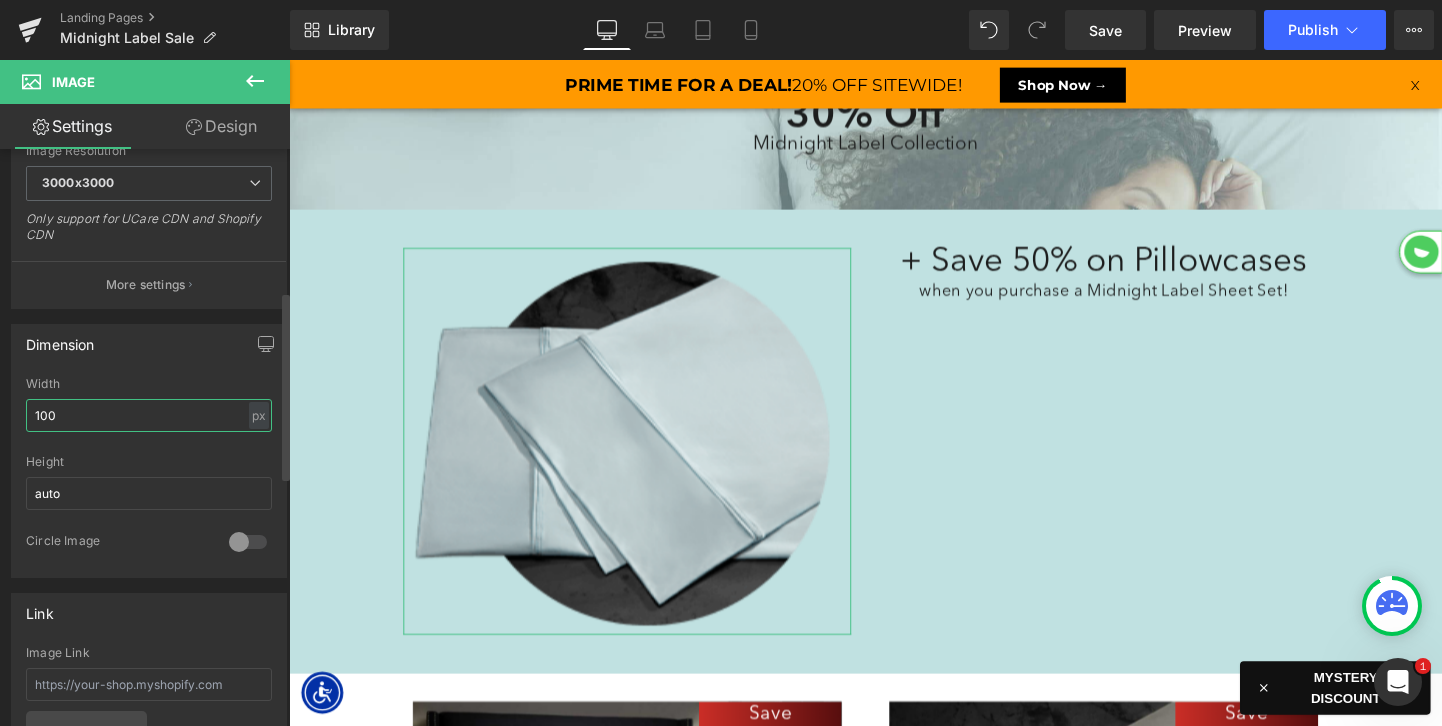 click on "100" at bounding box center [149, 415] 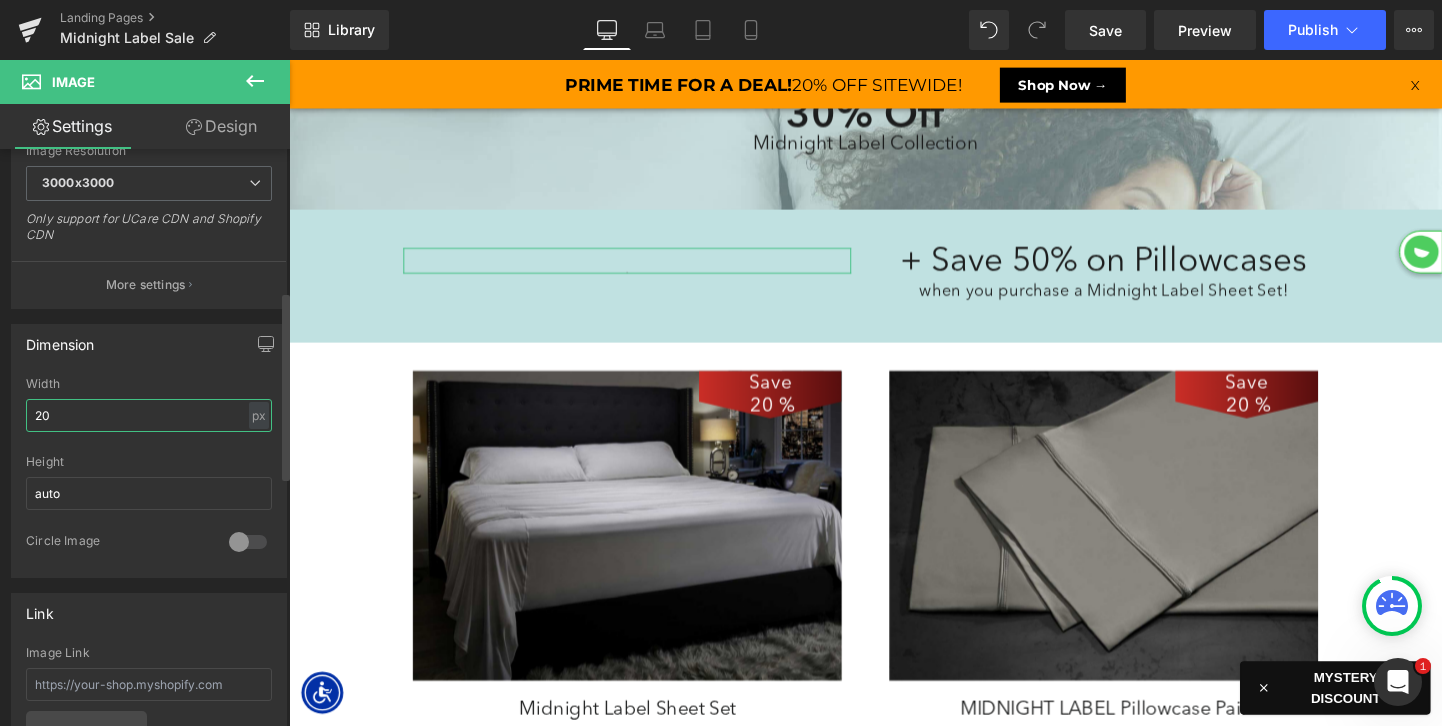 type on "200" 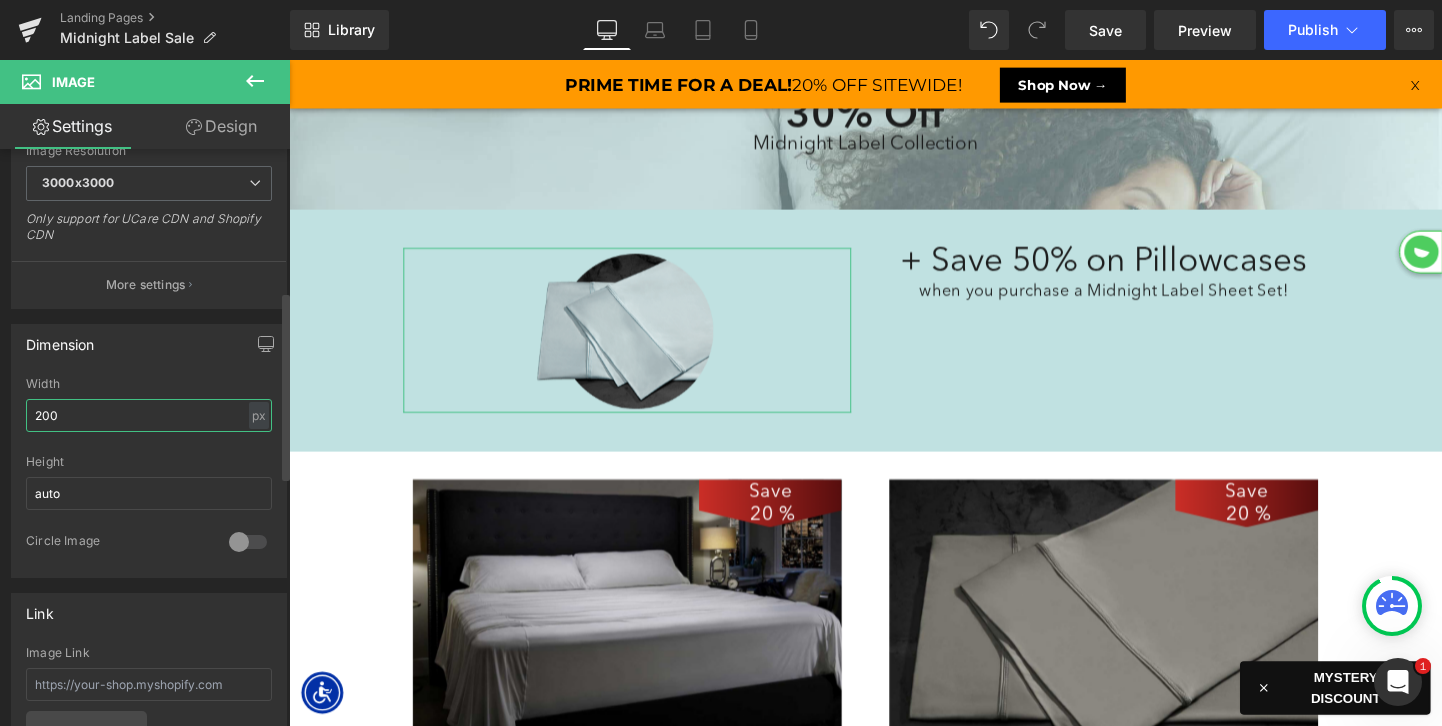 scroll, scrollTop: 3111, scrollLeft: 1210, axis: both 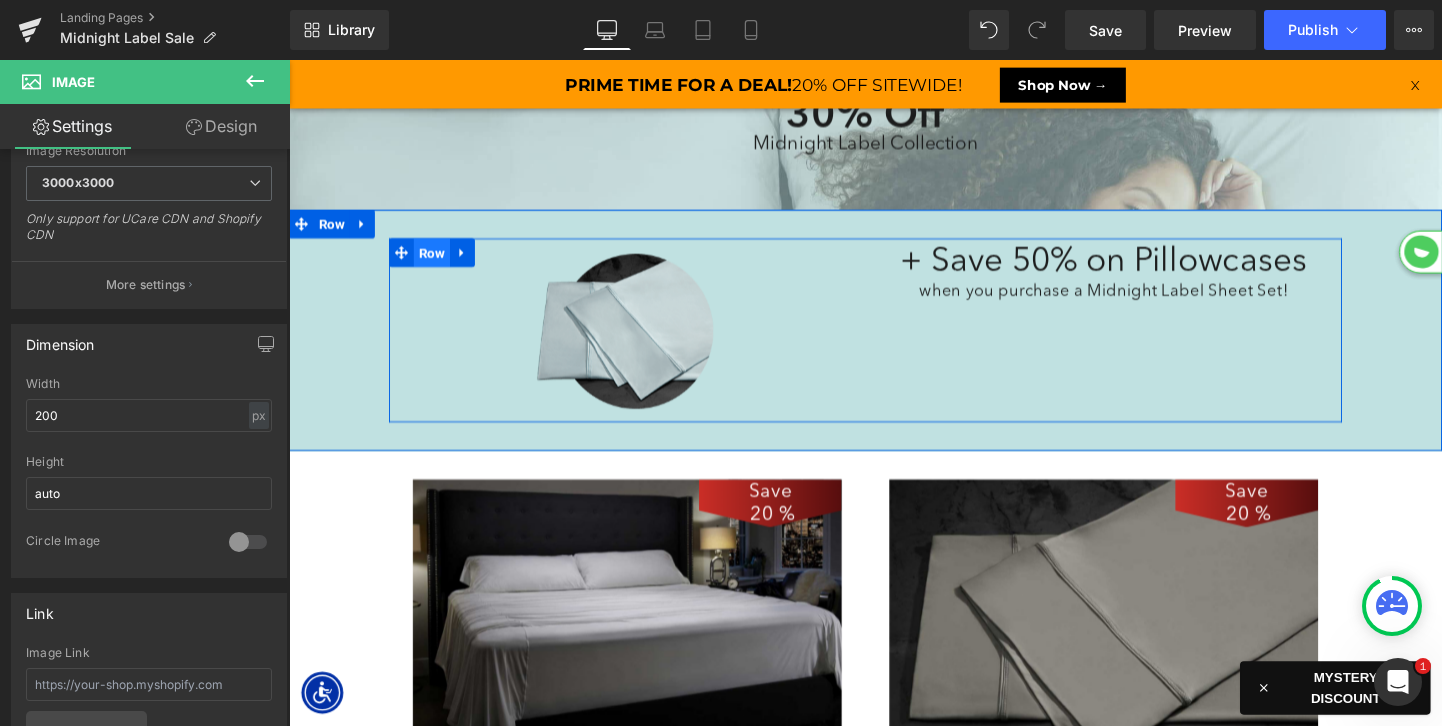 click on "Row" at bounding box center (439, 262) 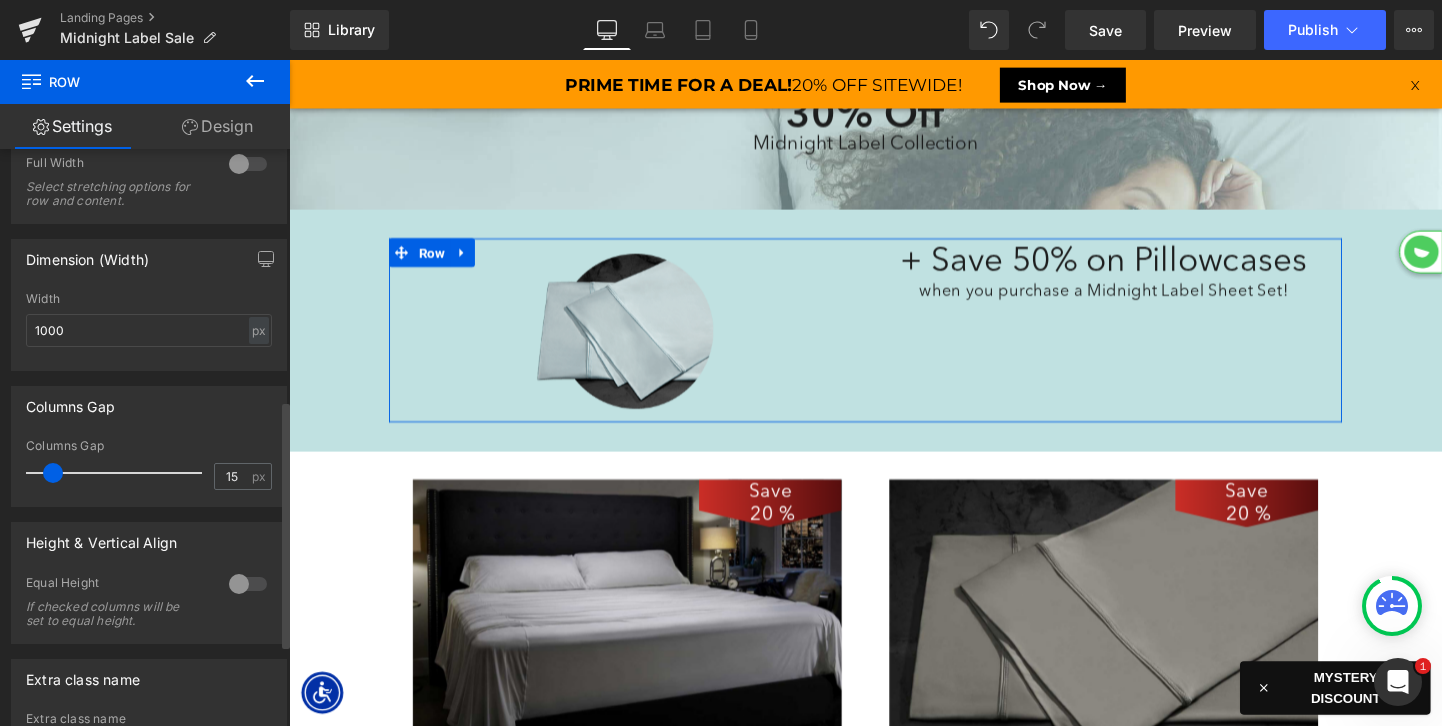 scroll, scrollTop: 772, scrollLeft: 0, axis: vertical 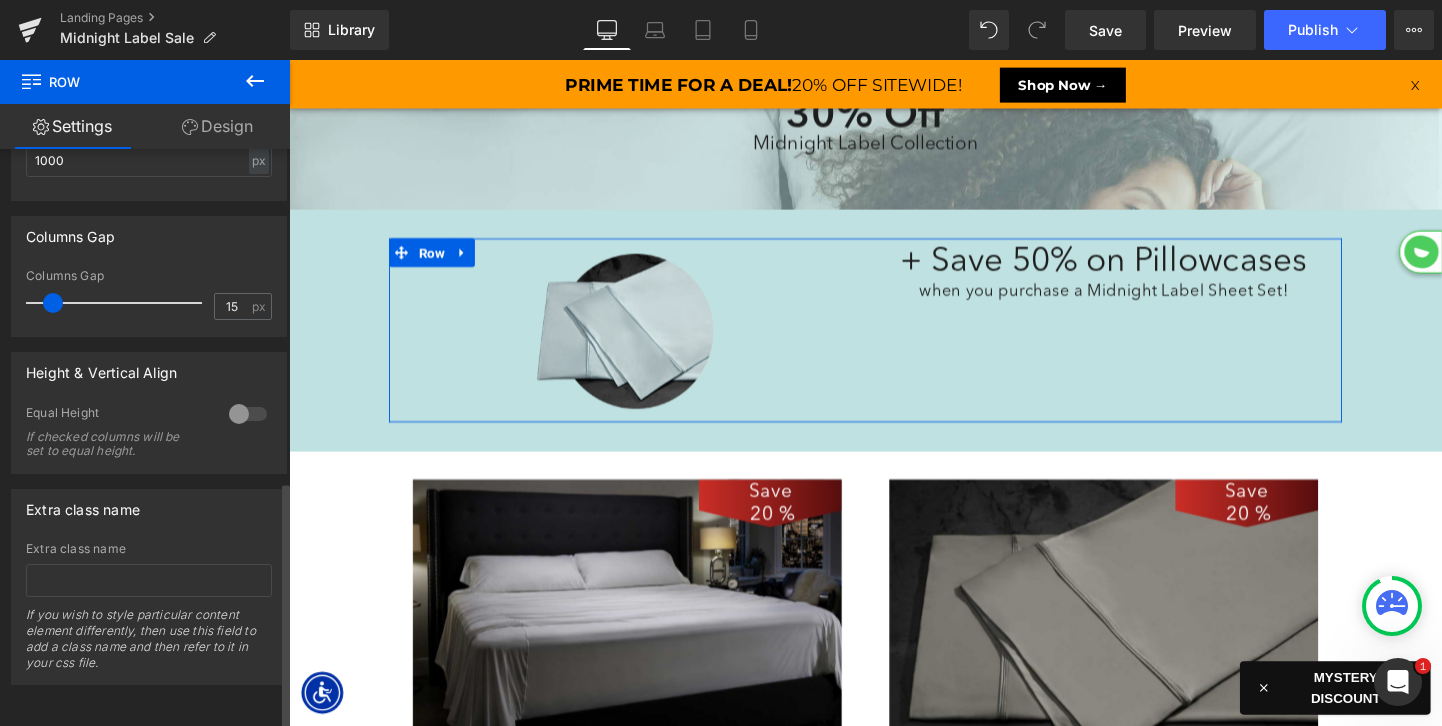 click at bounding box center (248, 414) 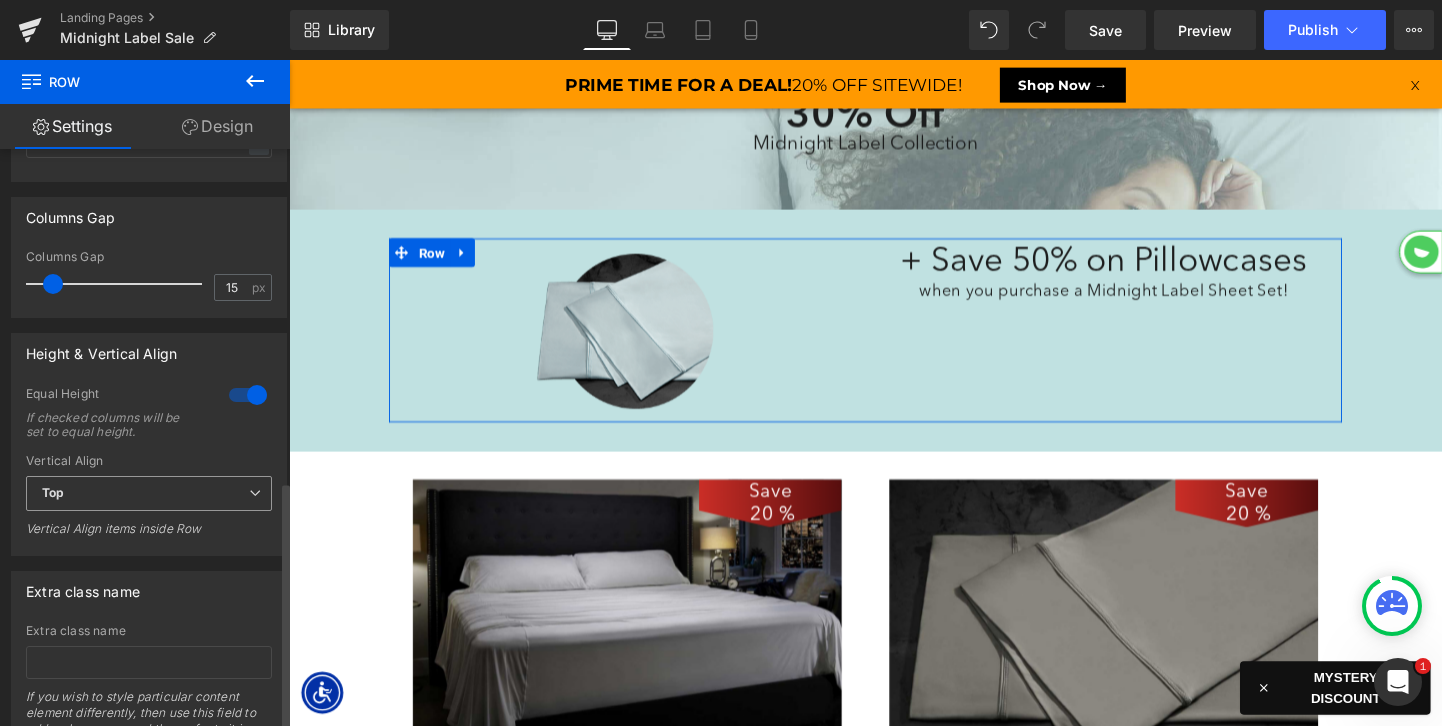 click on "Top" at bounding box center [149, 493] 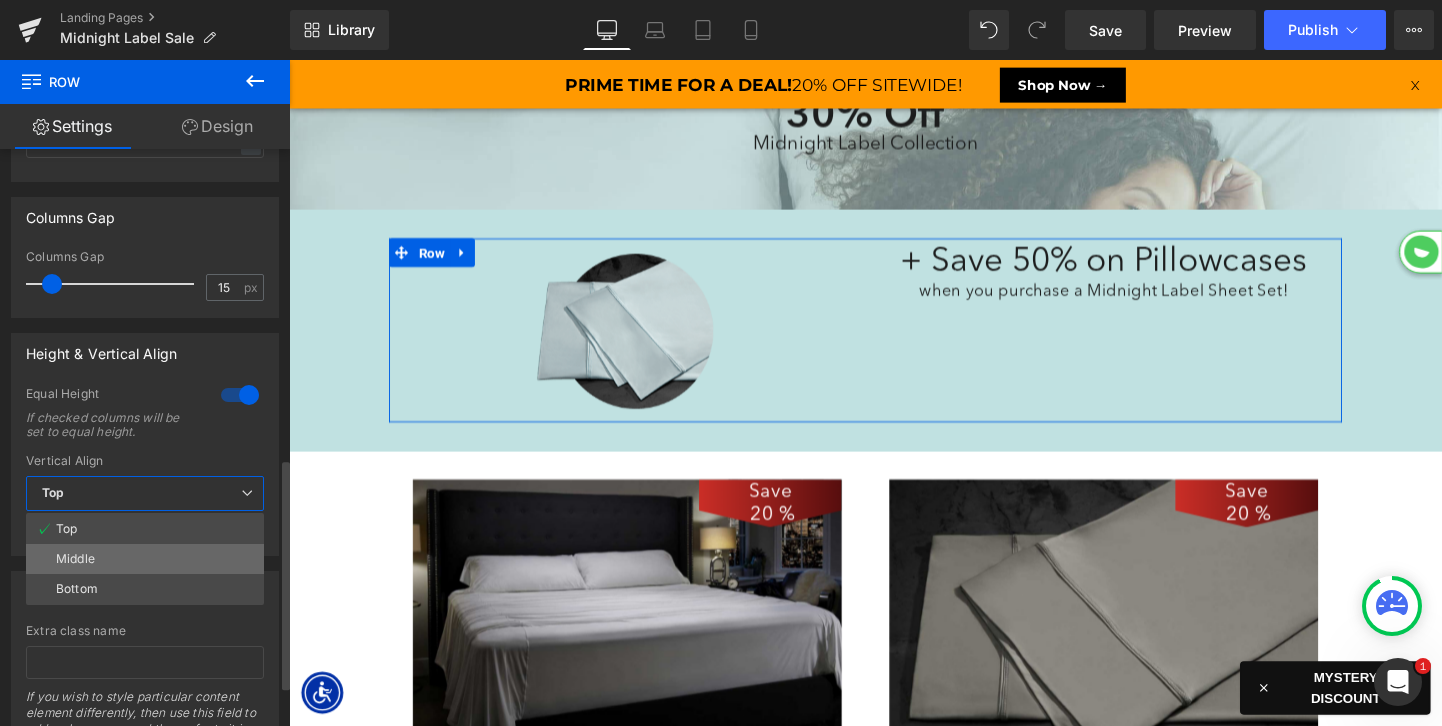 click on "Middle" at bounding box center [145, 559] 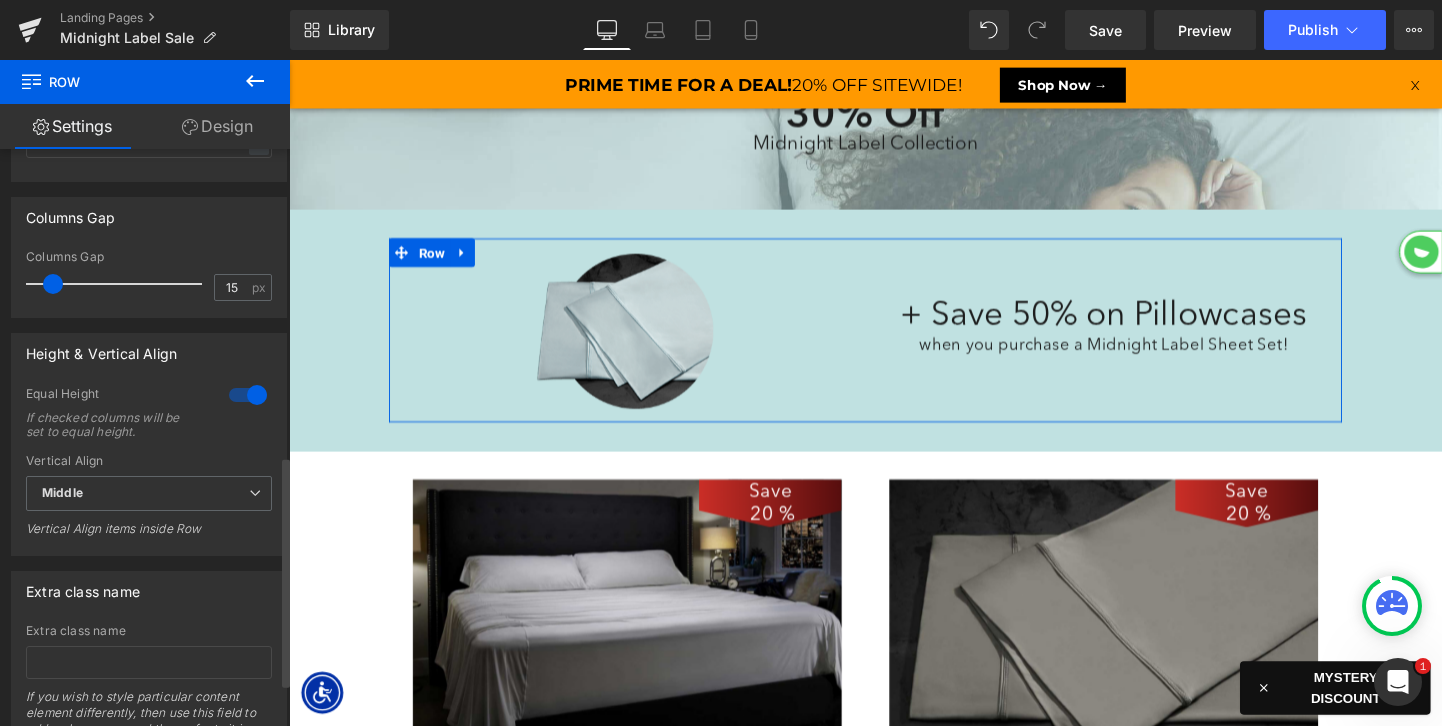 scroll, scrollTop: 0, scrollLeft: 0, axis: both 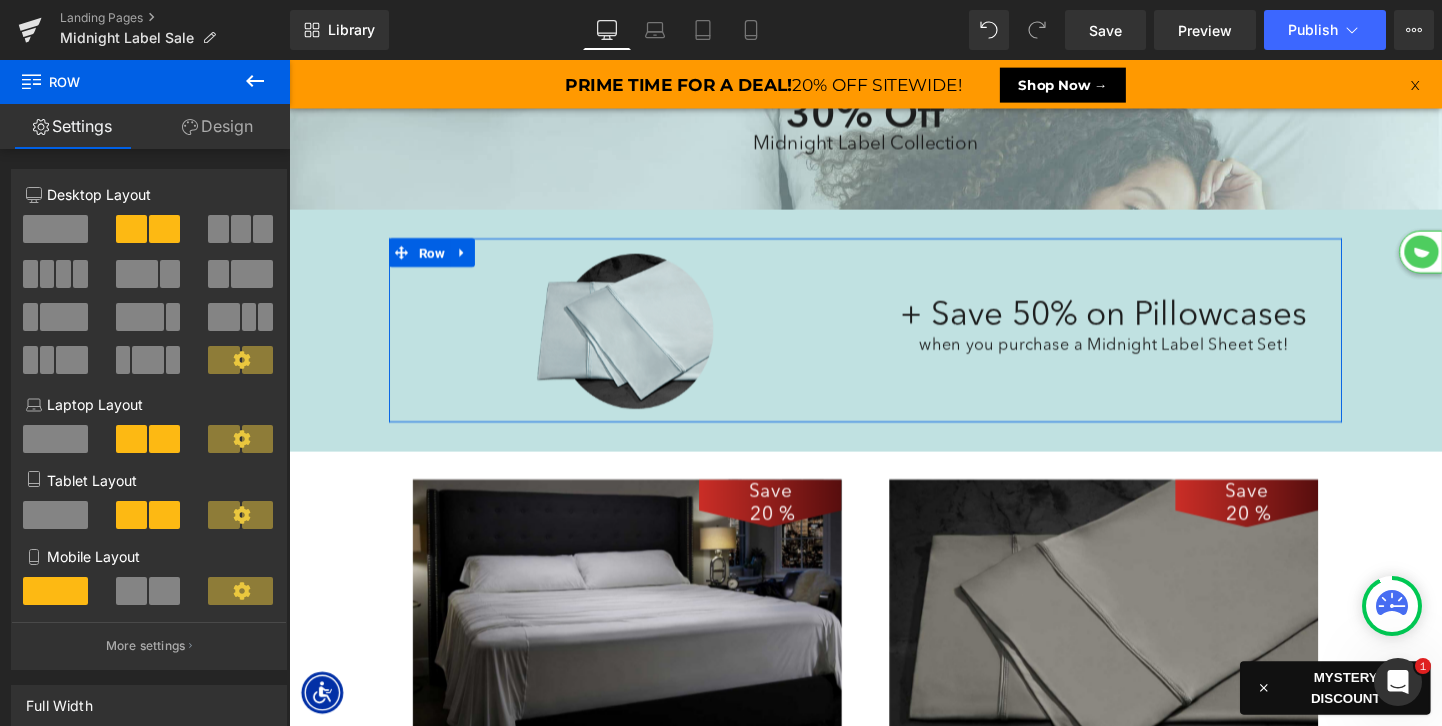 click on "Design" at bounding box center [217, 126] 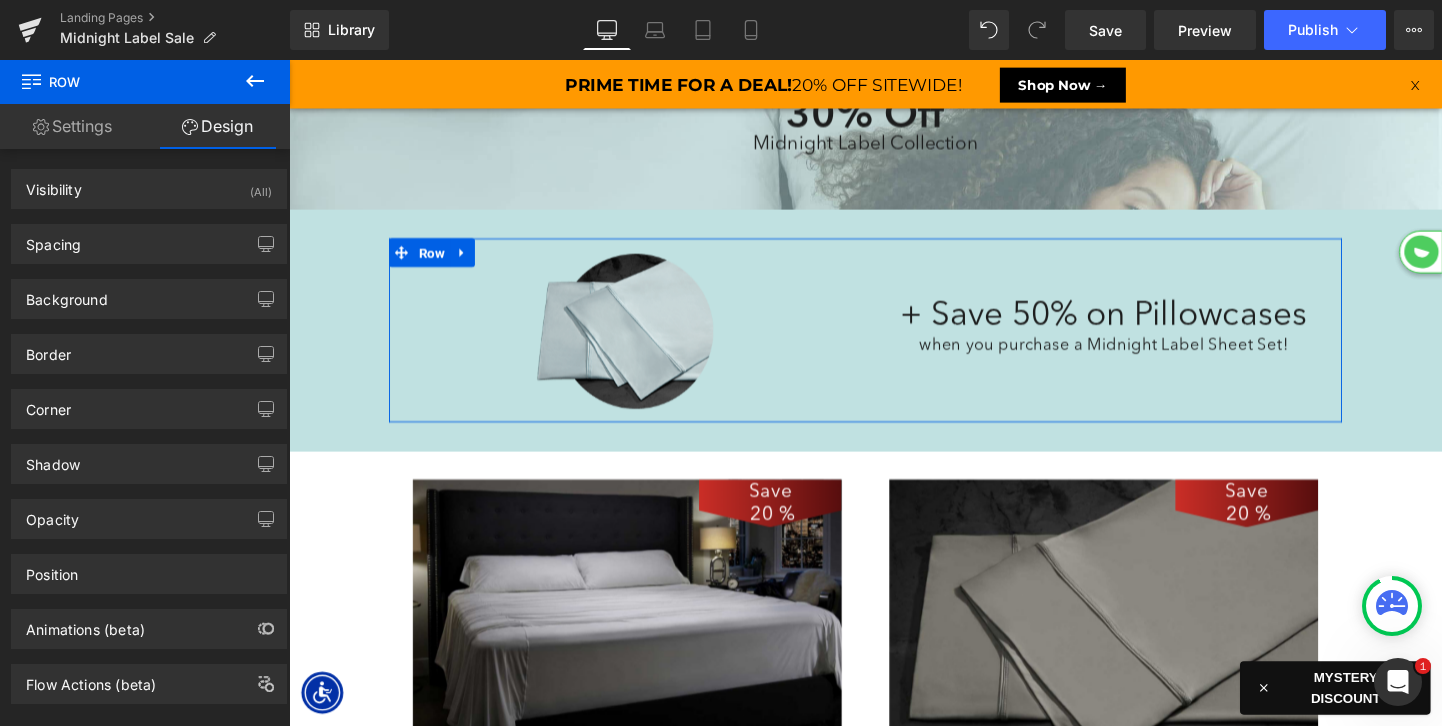 click on "Settings" at bounding box center [72, 126] 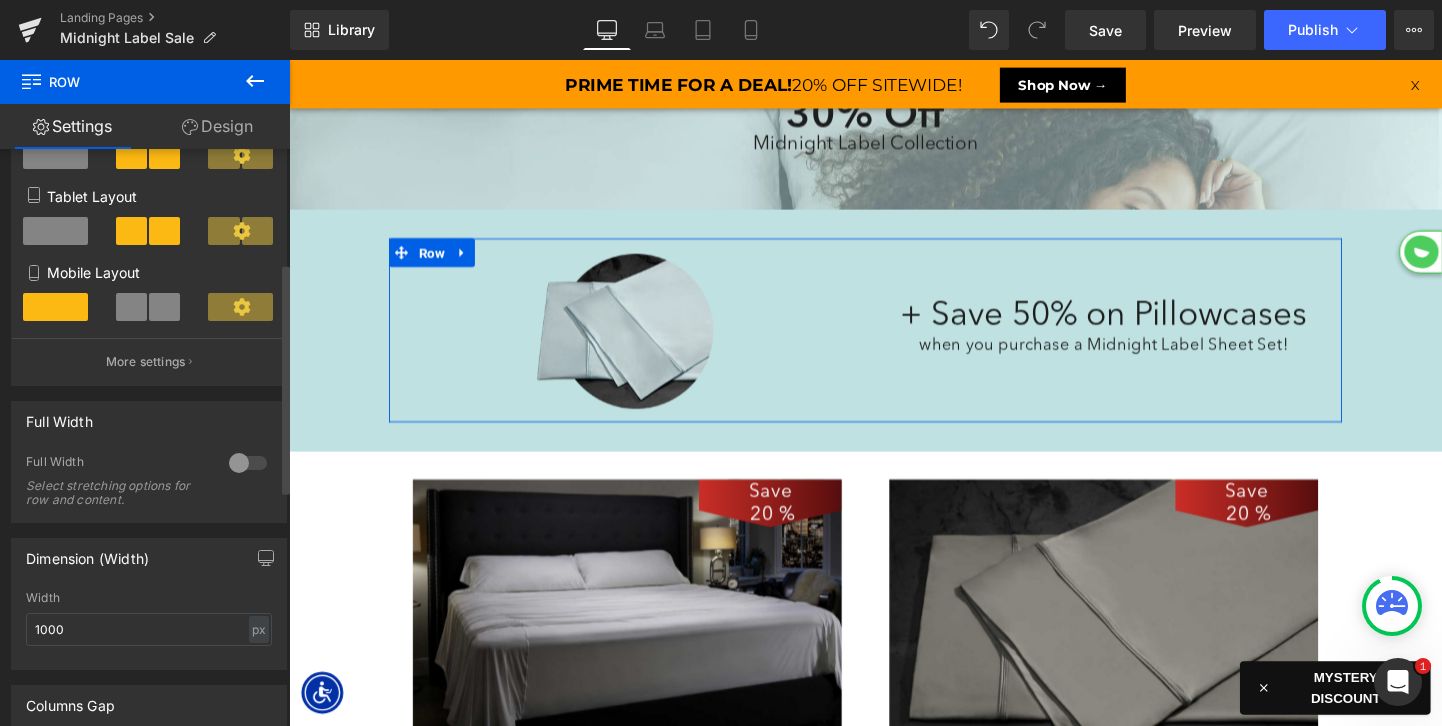 scroll, scrollTop: 361, scrollLeft: 0, axis: vertical 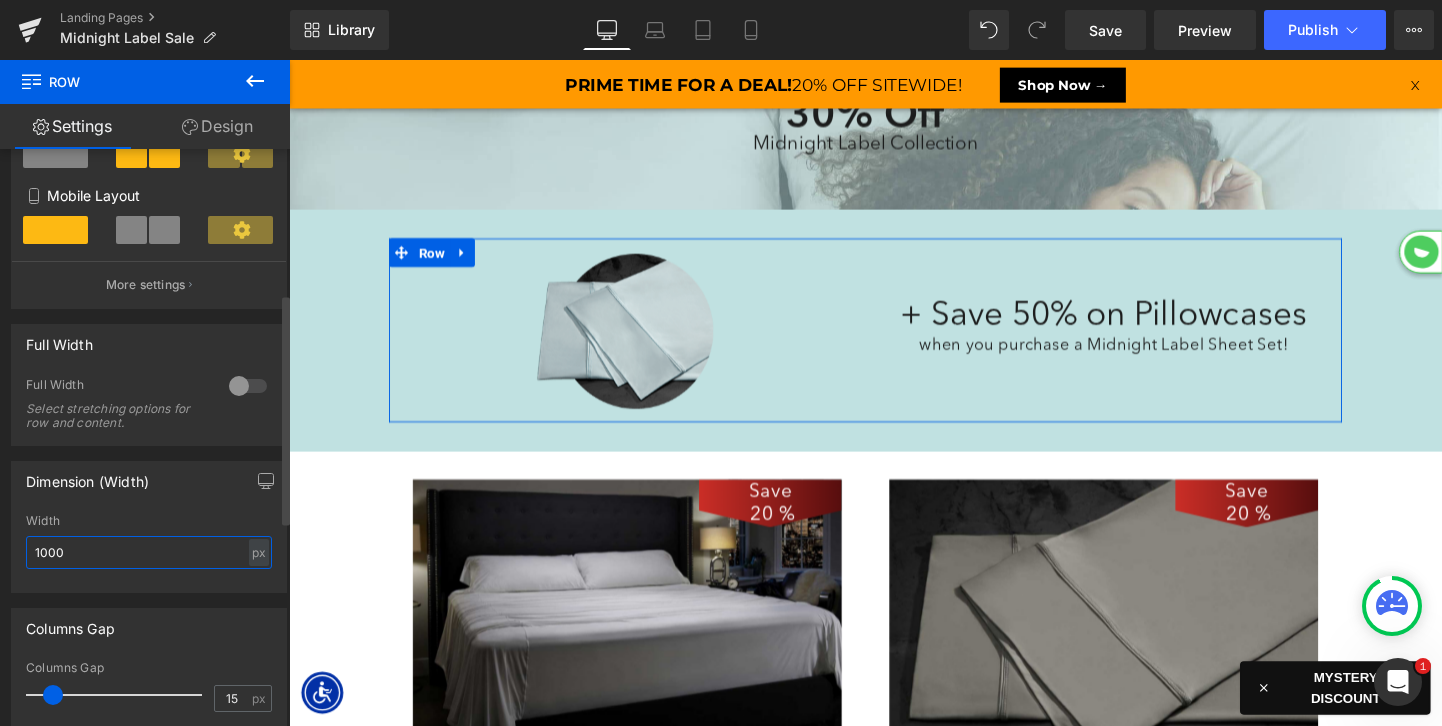 click on "1000" at bounding box center [149, 552] 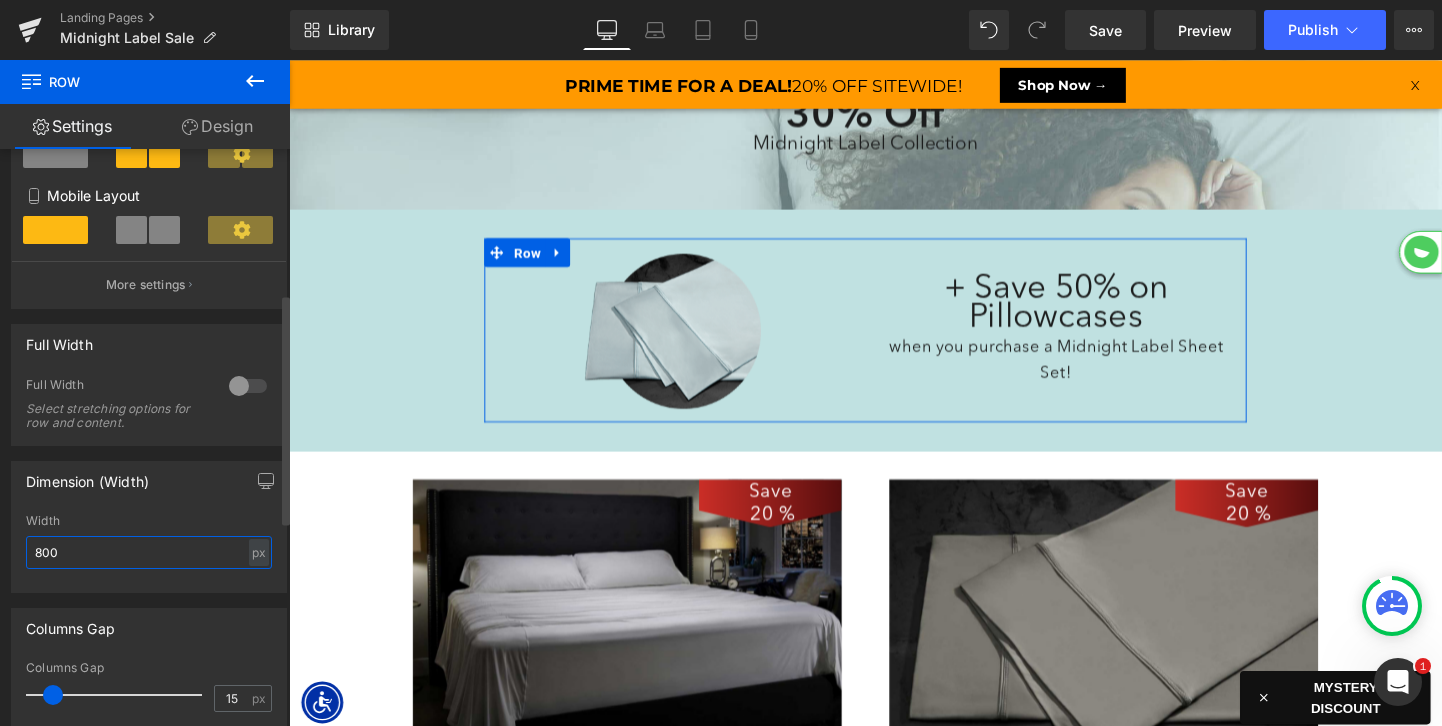 scroll, scrollTop: 9, scrollLeft: 10, axis: both 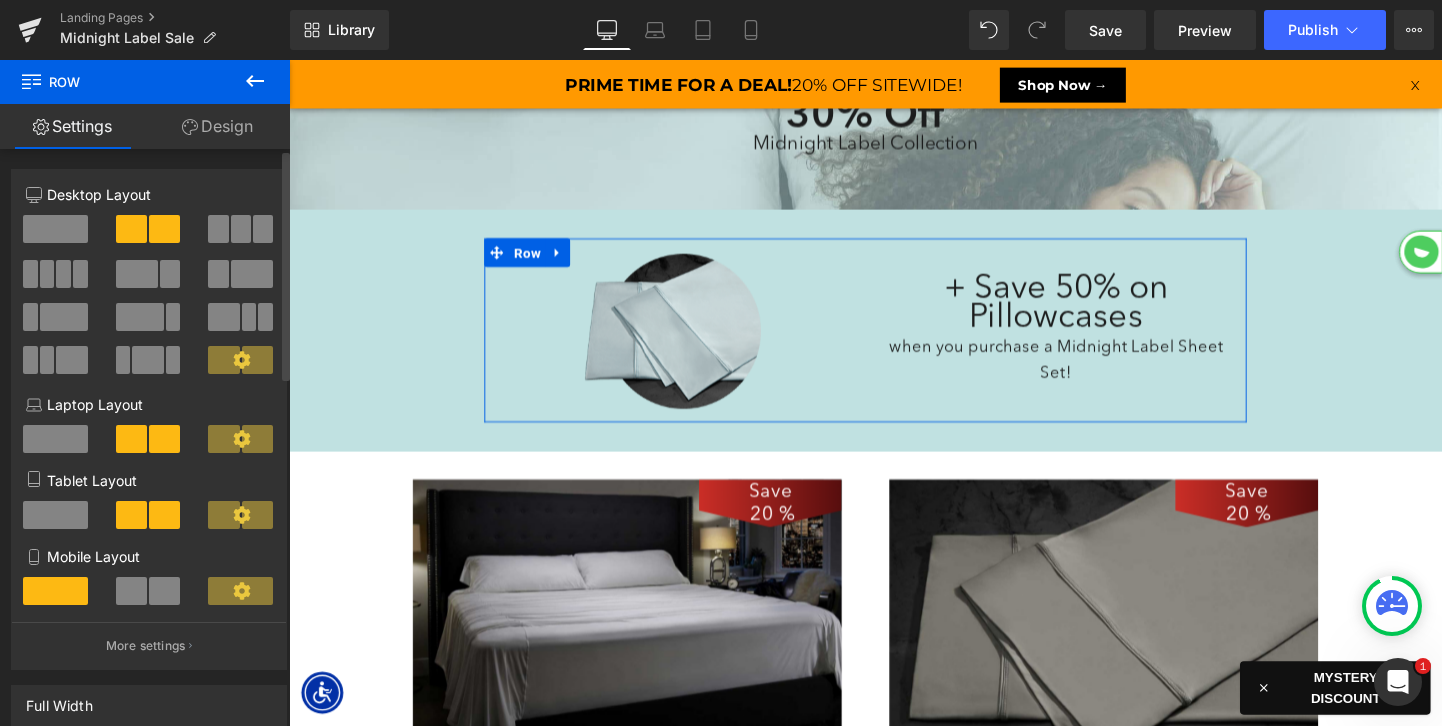 type on "800" 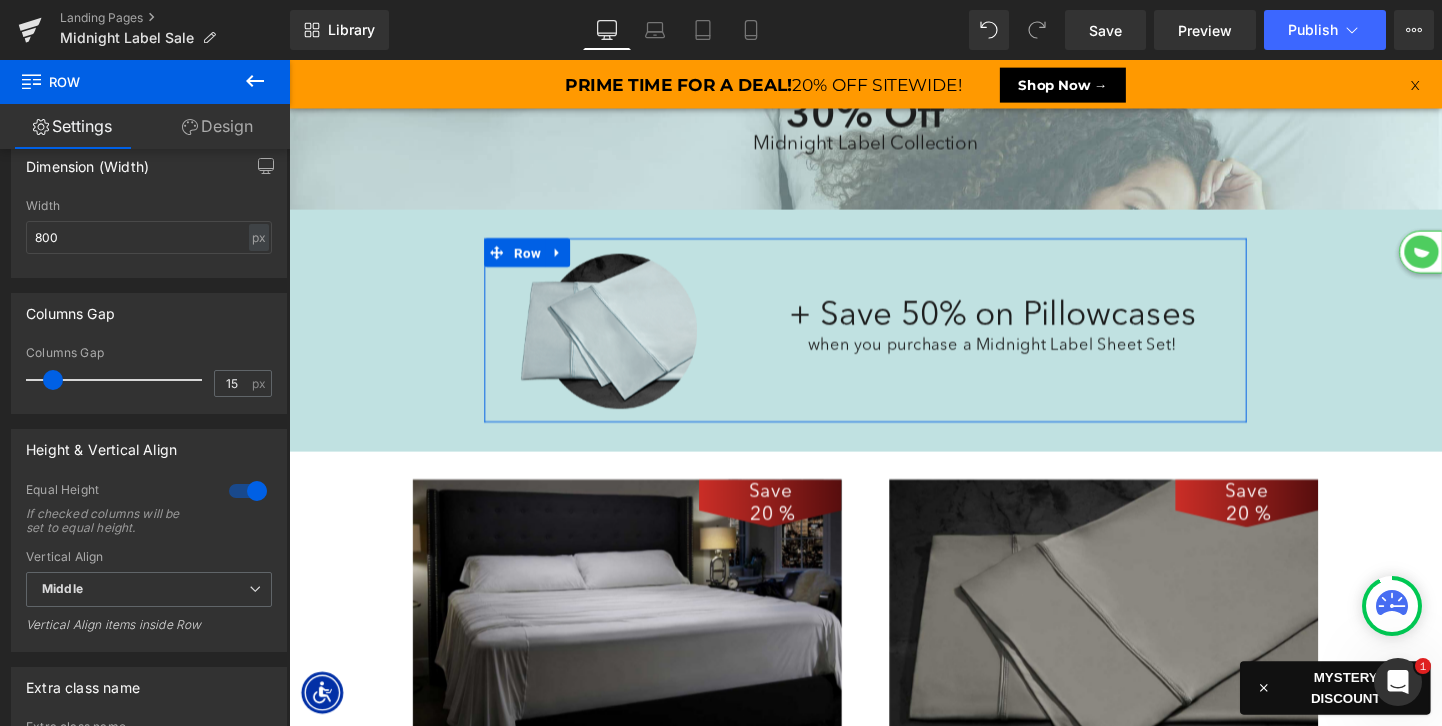 scroll, scrollTop: 698, scrollLeft: 0, axis: vertical 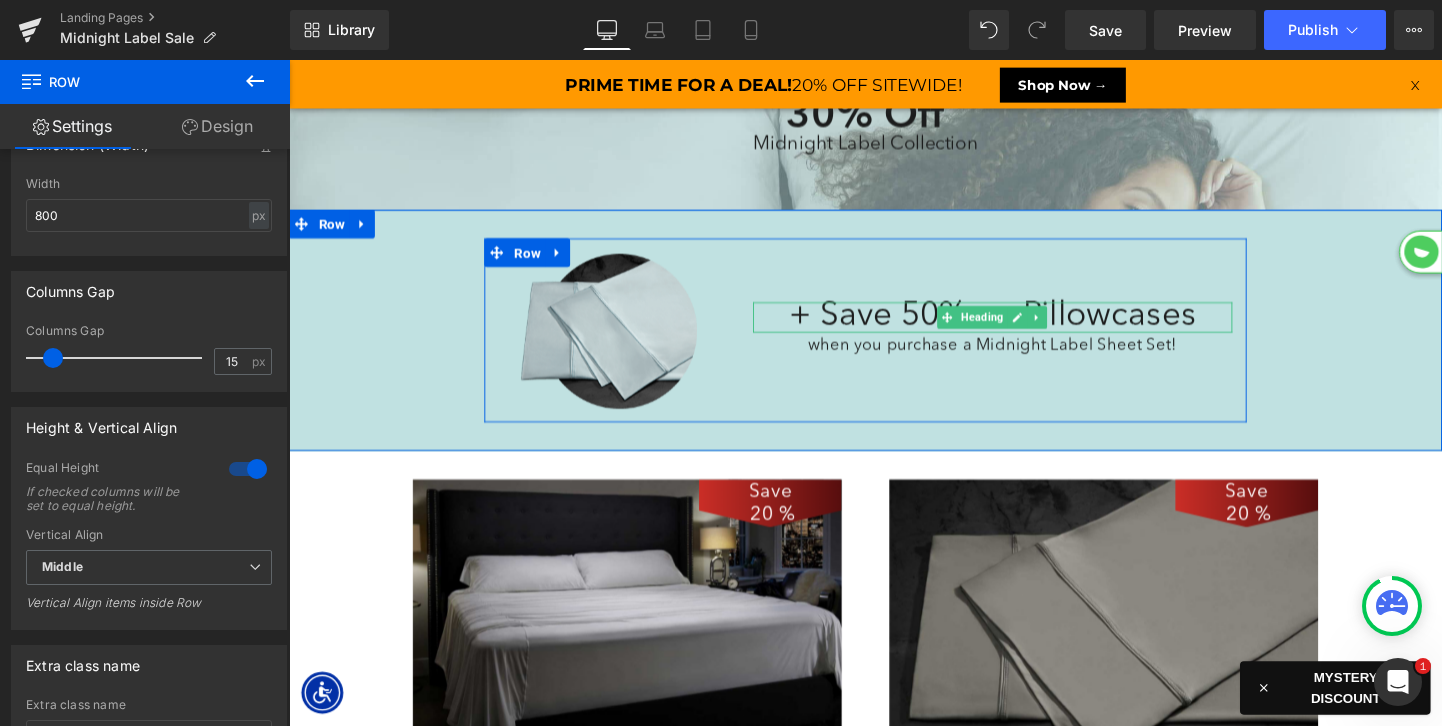 click on "+ Save 50% on Pillowcases" at bounding box center [1027, 330] 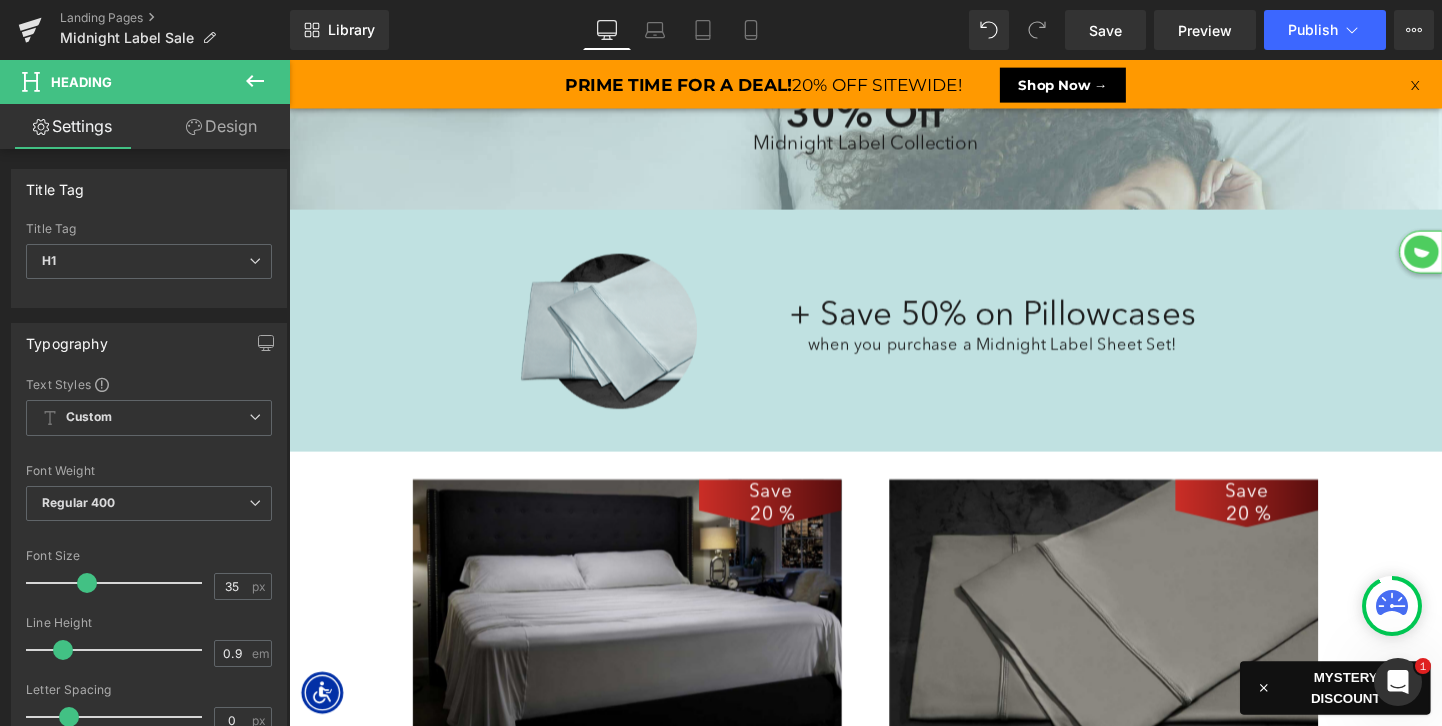 click 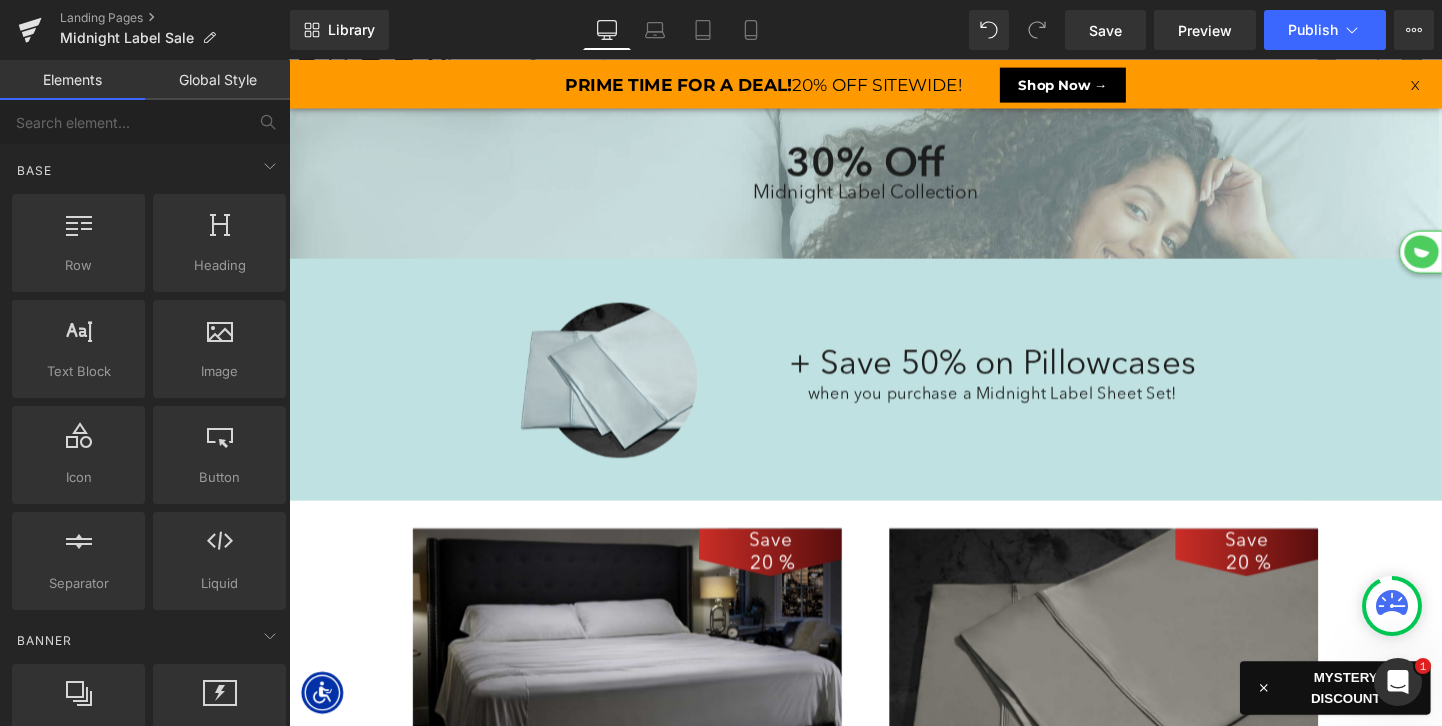scroll, scrollTop: 258, scrollLeft: 0, axis: vertical 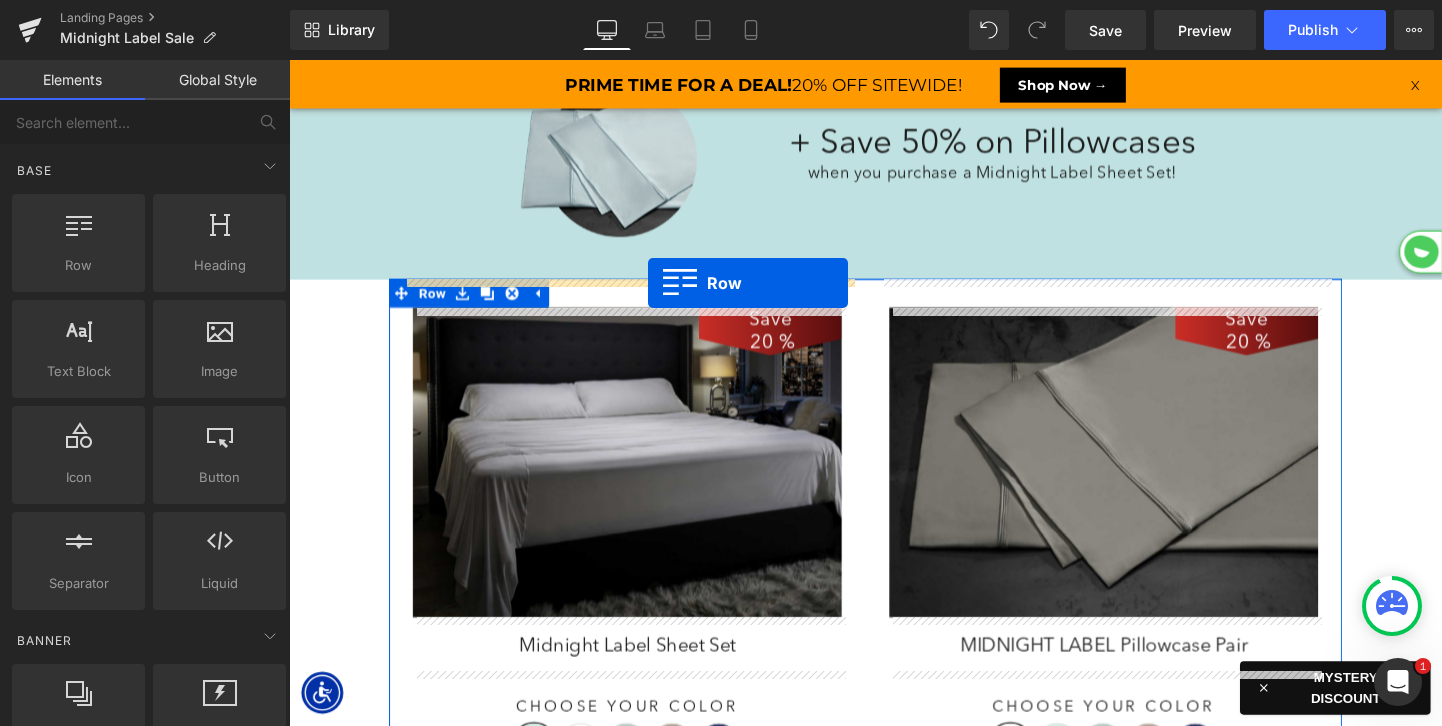 drag, startPoint x: 377, startPoint y: 320, endPoint x: 666, endPoint y: 294, distance: 290.1672 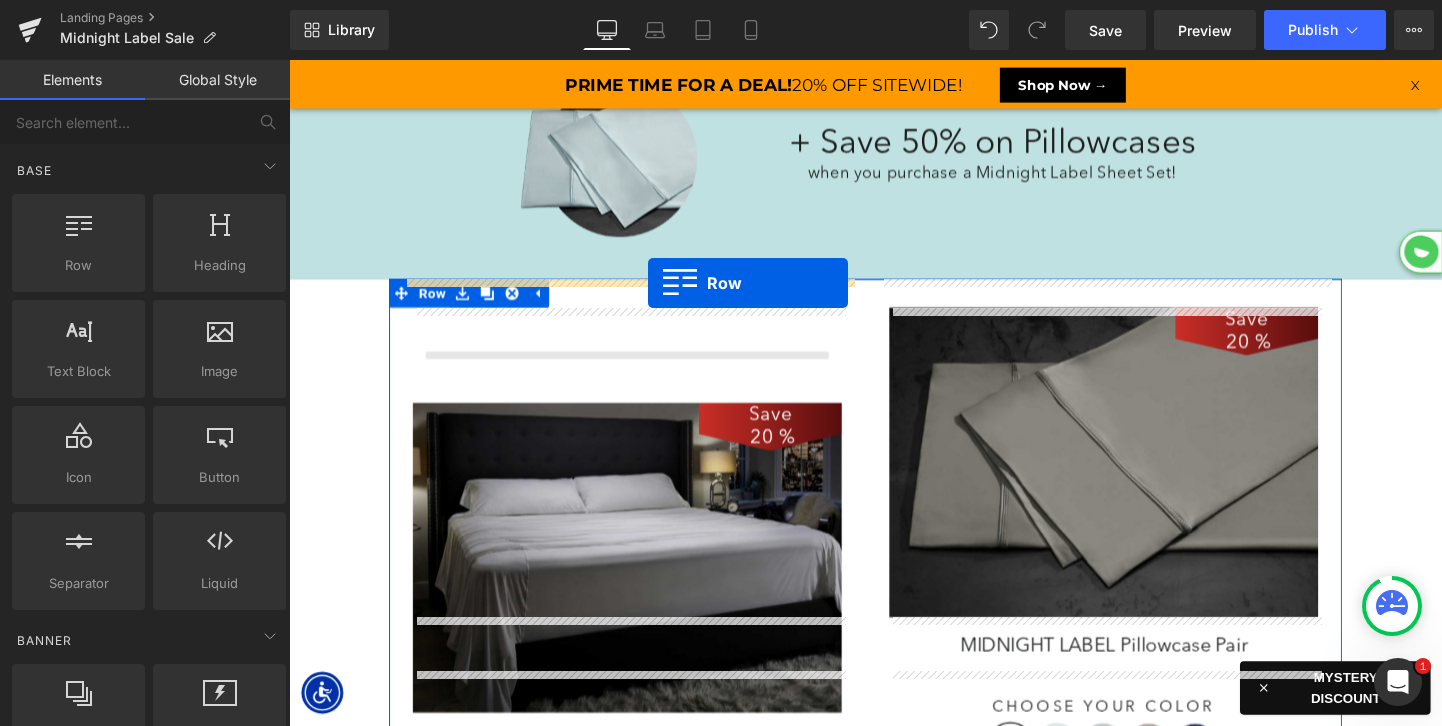 scroll, scrollTop: 10, scrollLeft: 10, axis: both 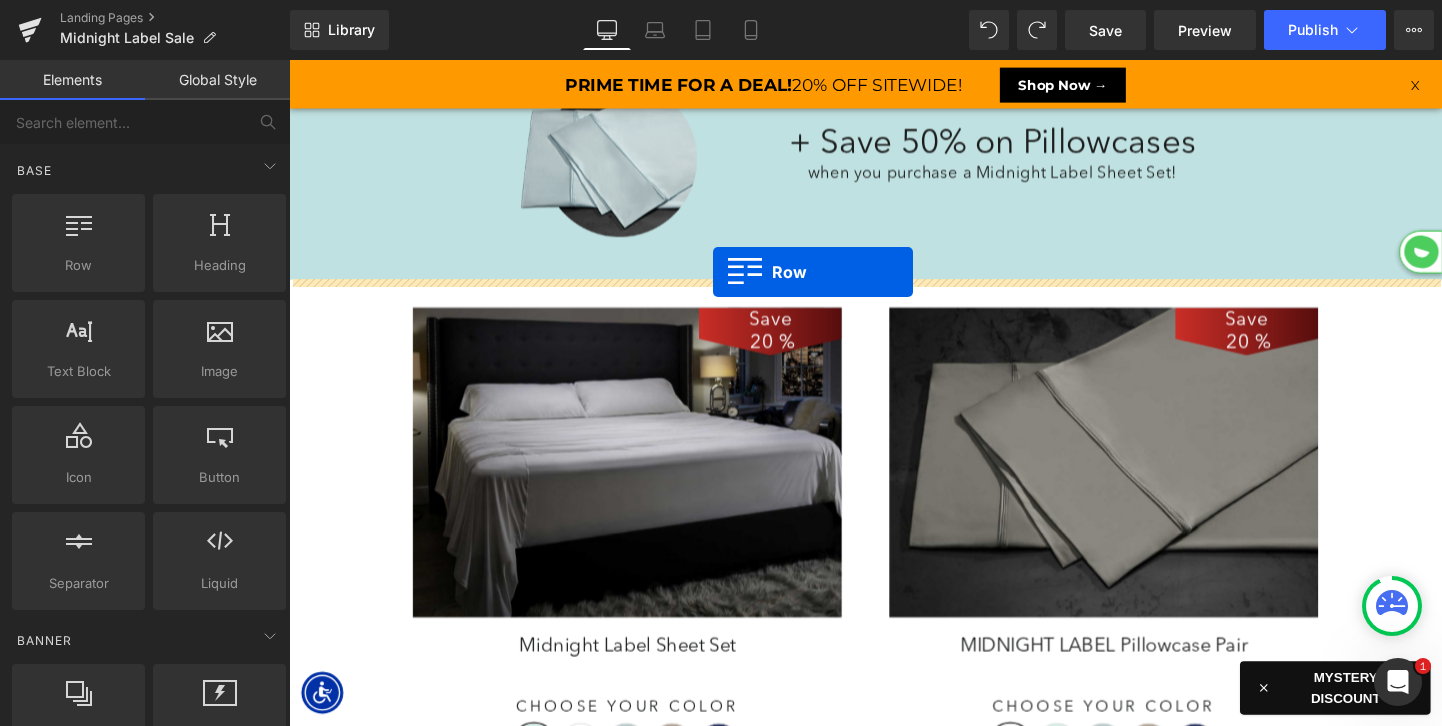 drag, startPoint x: 384, startPoint y: 303, endPoint x: 734, endPoint y: 283, distance: 350.57095 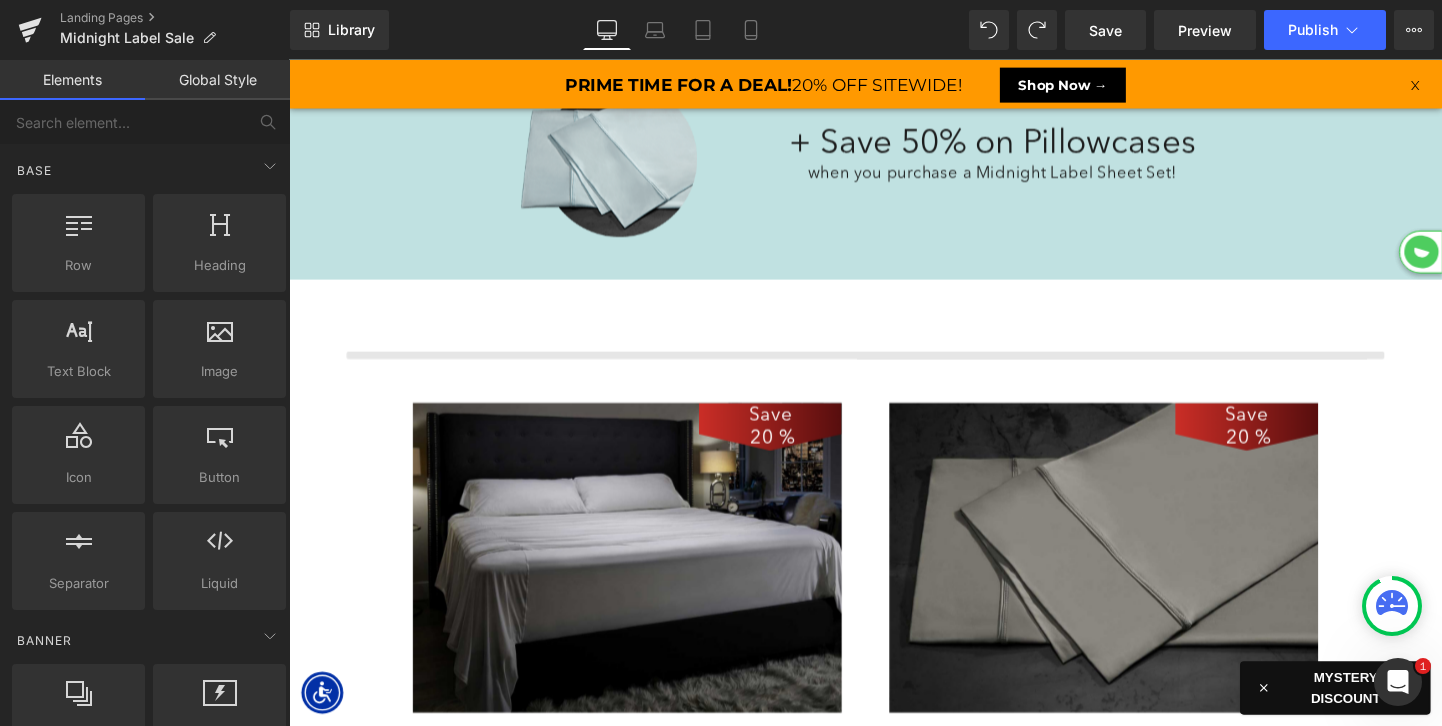 scroll, scrollTop: 10, scrollLeft: 10, axis: both 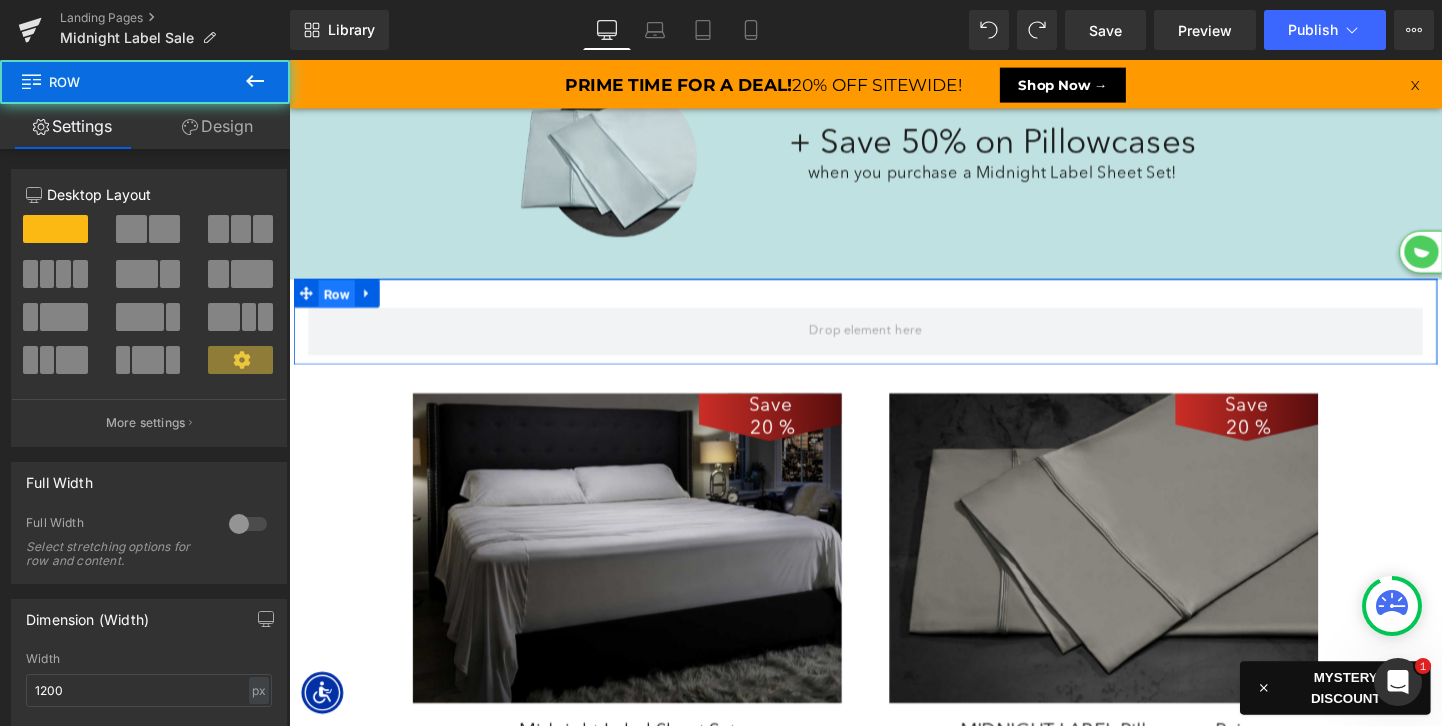 click on "Row" at bounding box center [339, 306] 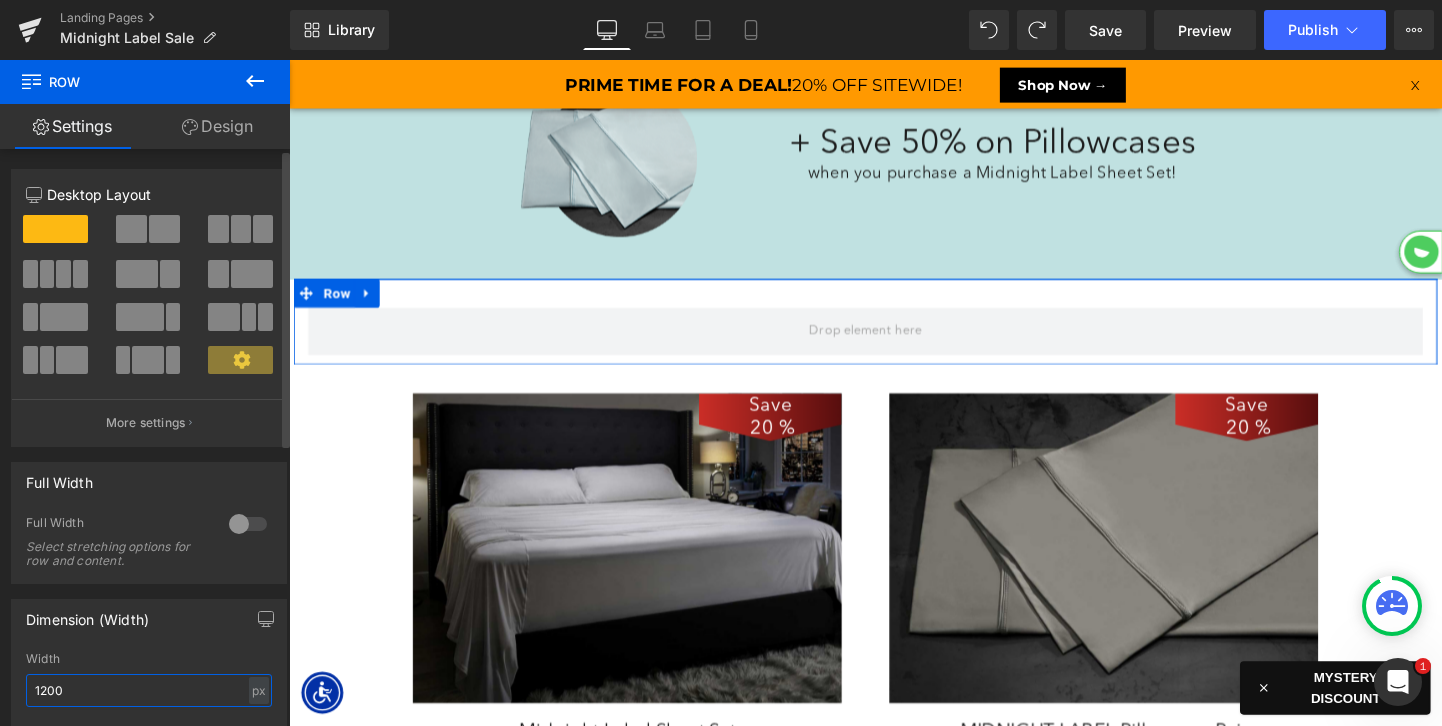 click on "1200" at bounding box center [149, 690] 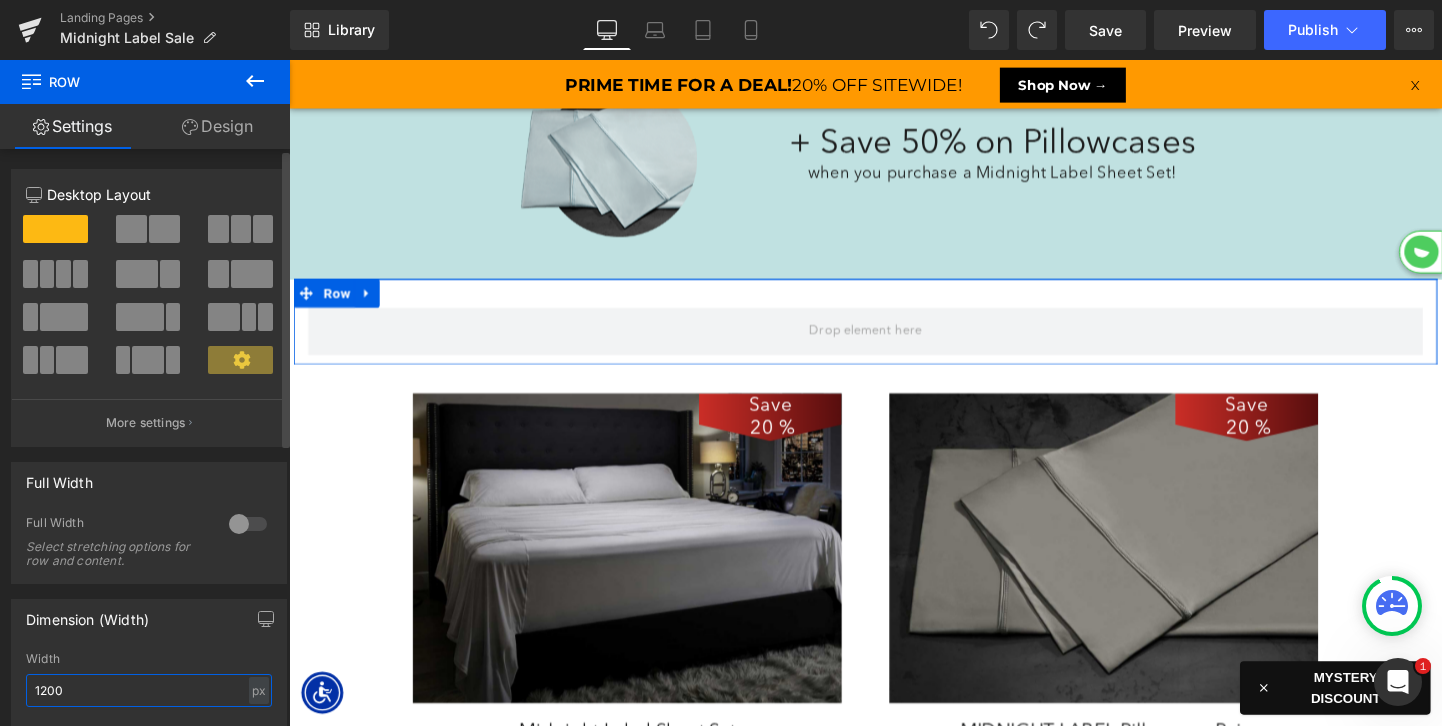click on "1200" at bounding box center [149, 690] 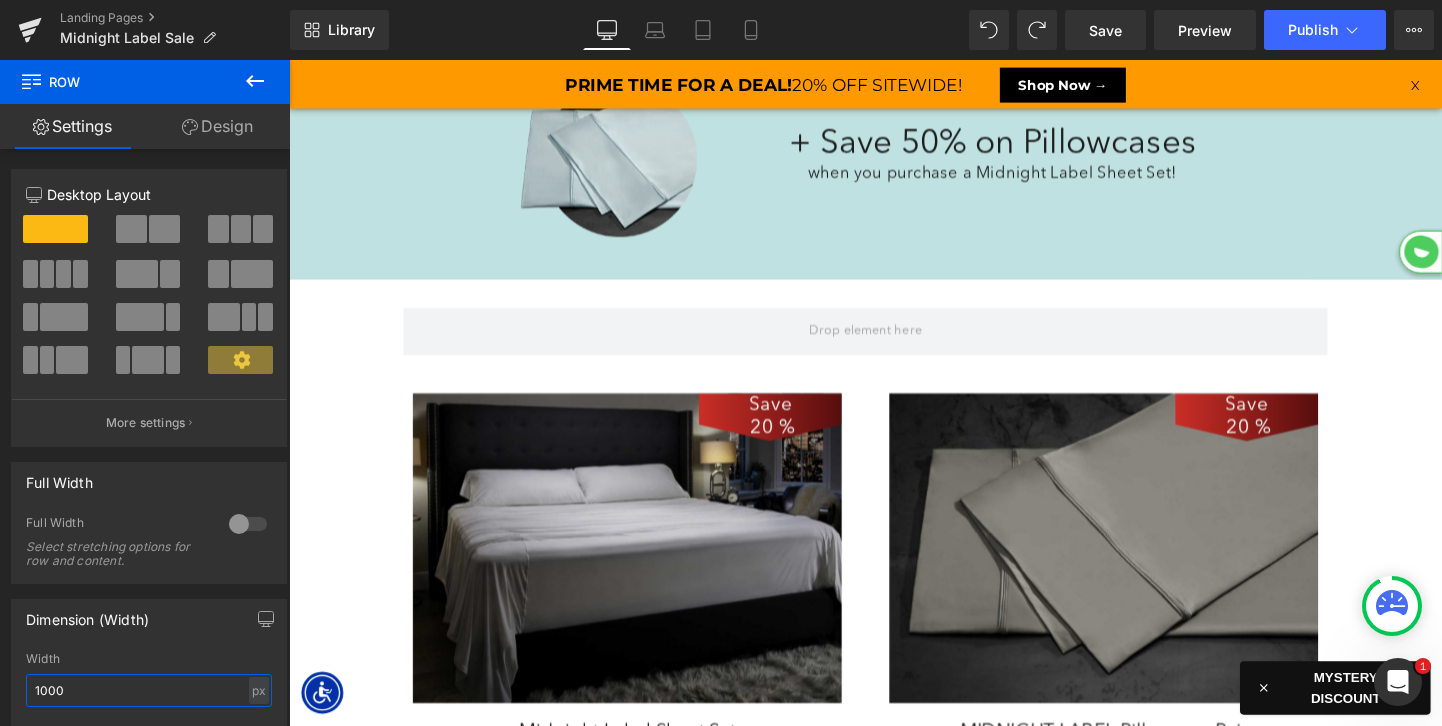 type on "1000" 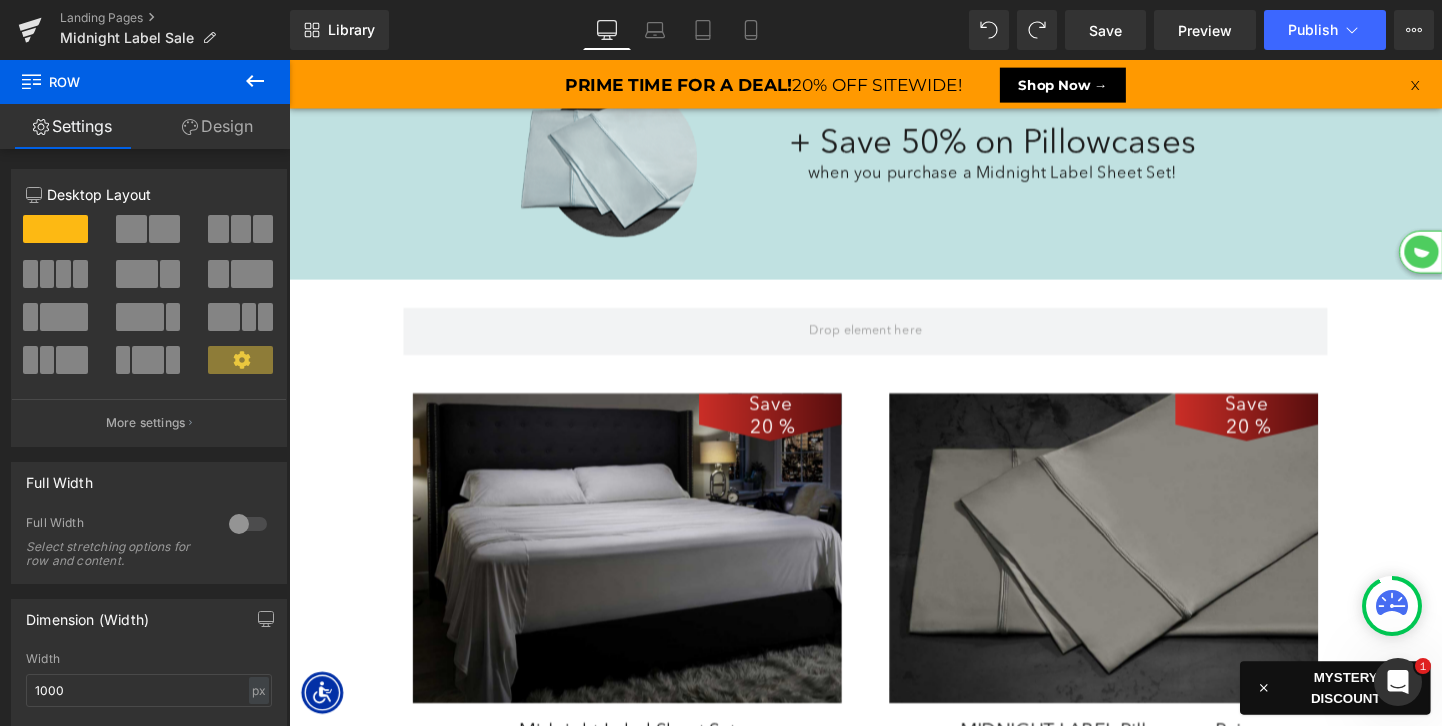 click 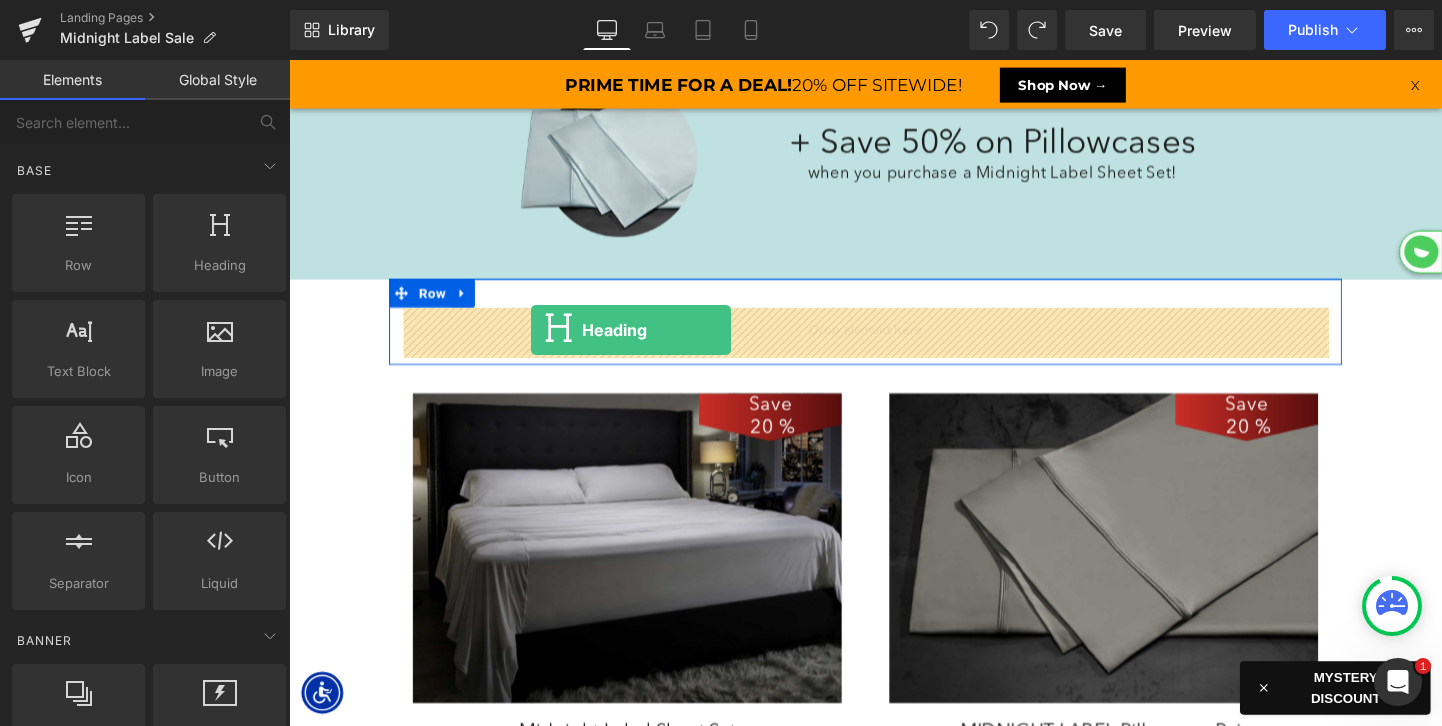 drag, startPoint x: 531, startPoint y: 304, endPoint x: 543, endPoint y: 343, distance: 40.804413 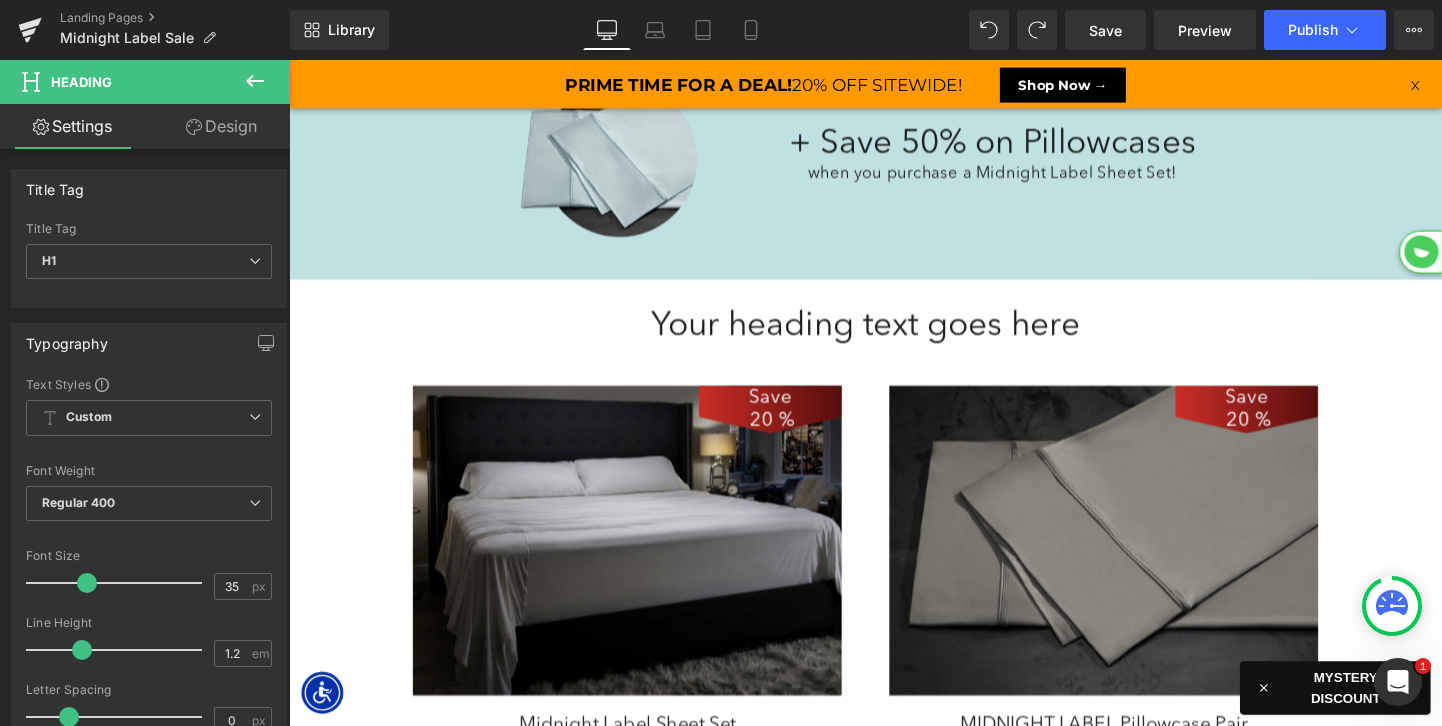 scroll, scrollTop: 3242, scrollLeft: 1210, axis: both 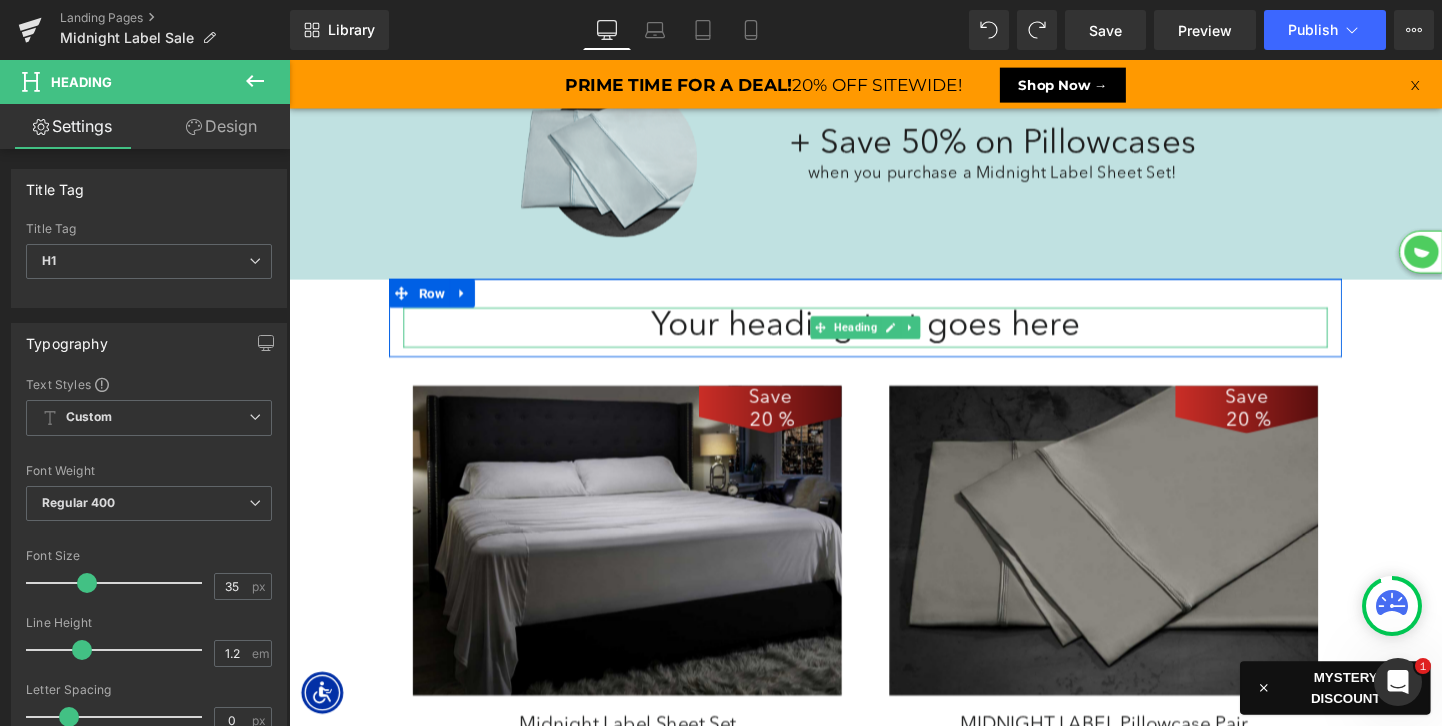 click on "Your heading text goes here" at bounding box center (894, 341) 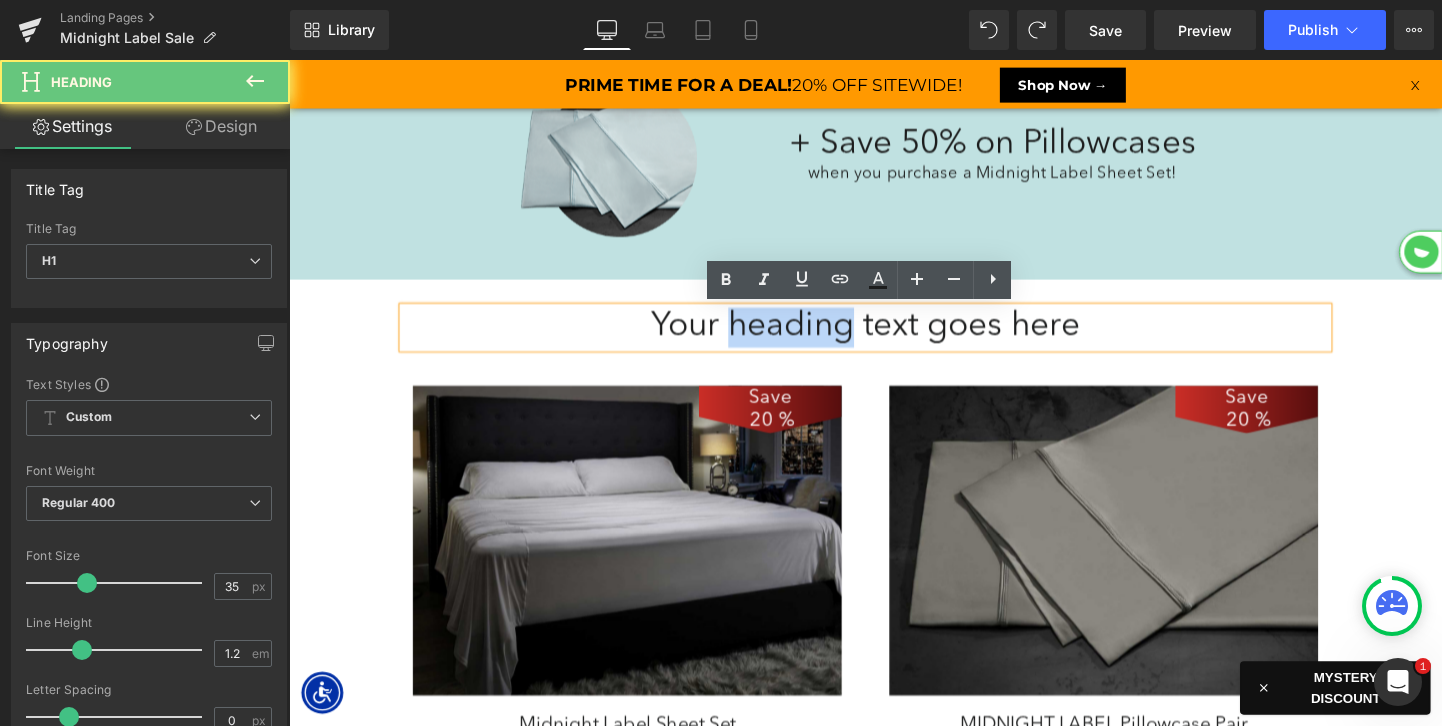 click on "Your heading text goes here" at bounding box center [894, 341] 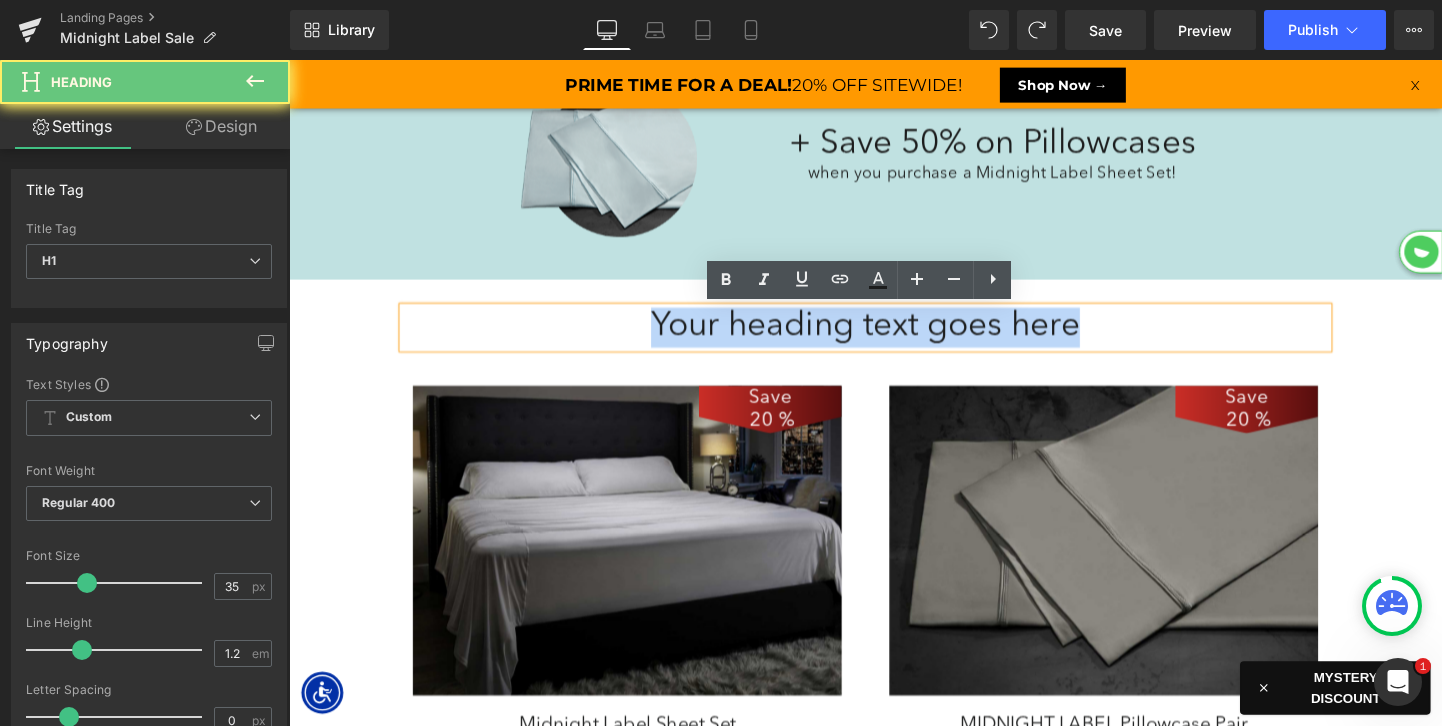 click on "Your heading text goes here" at bounding box center (894, 341) 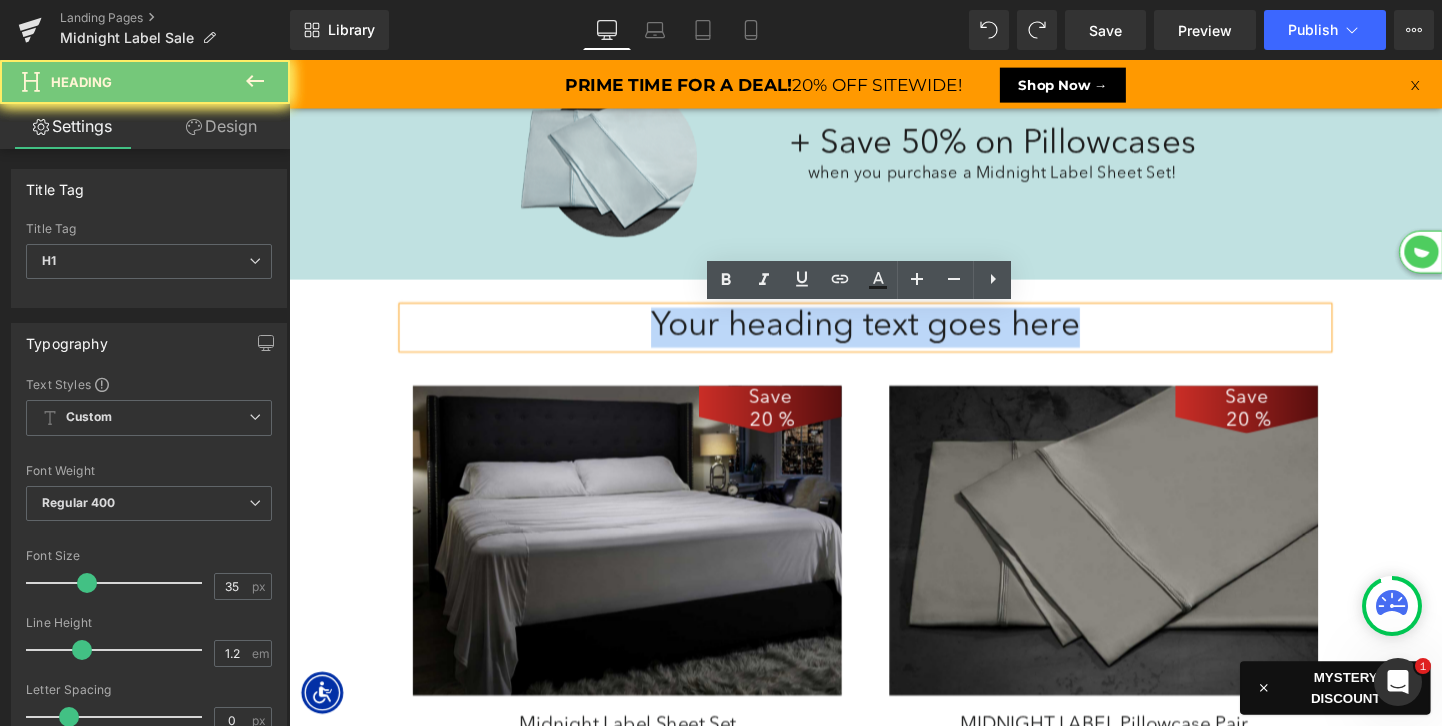 click on "Your heading text goes here" at bounding box center [894, 341] 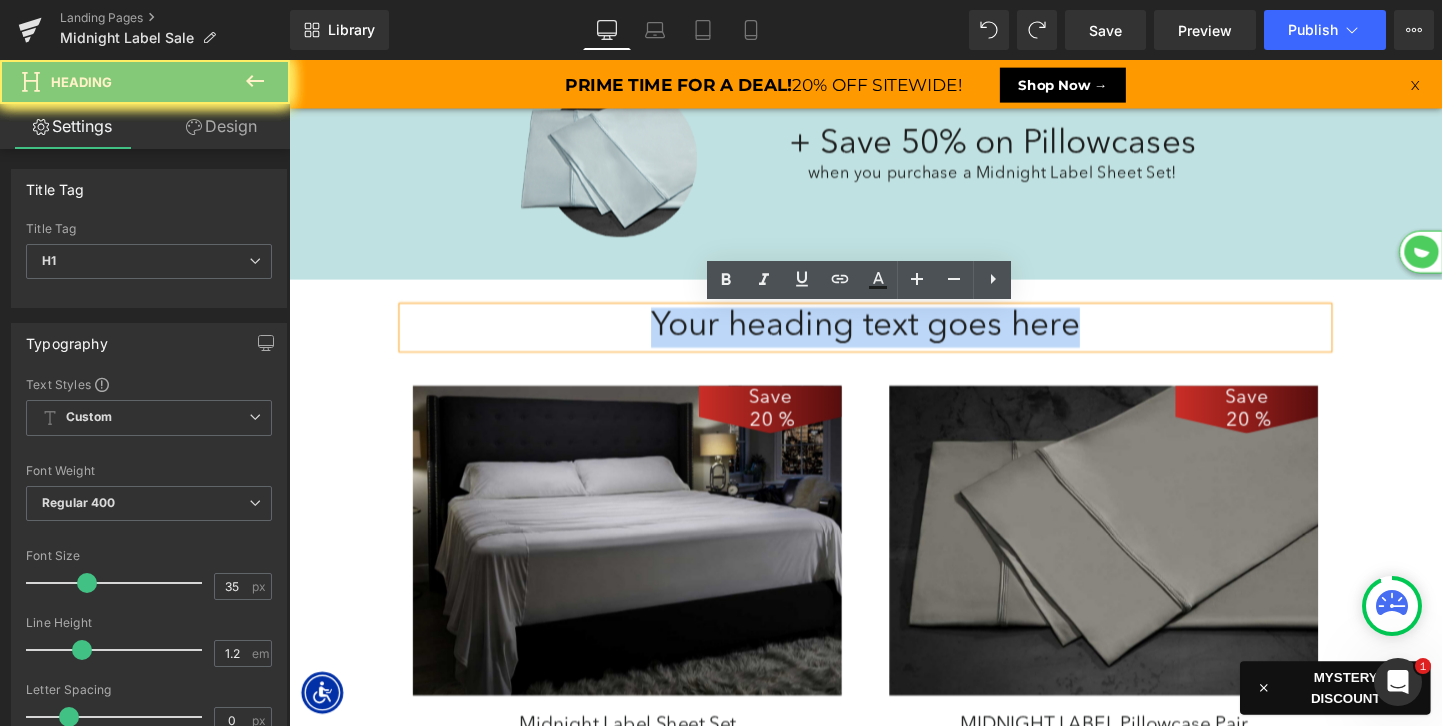 paste 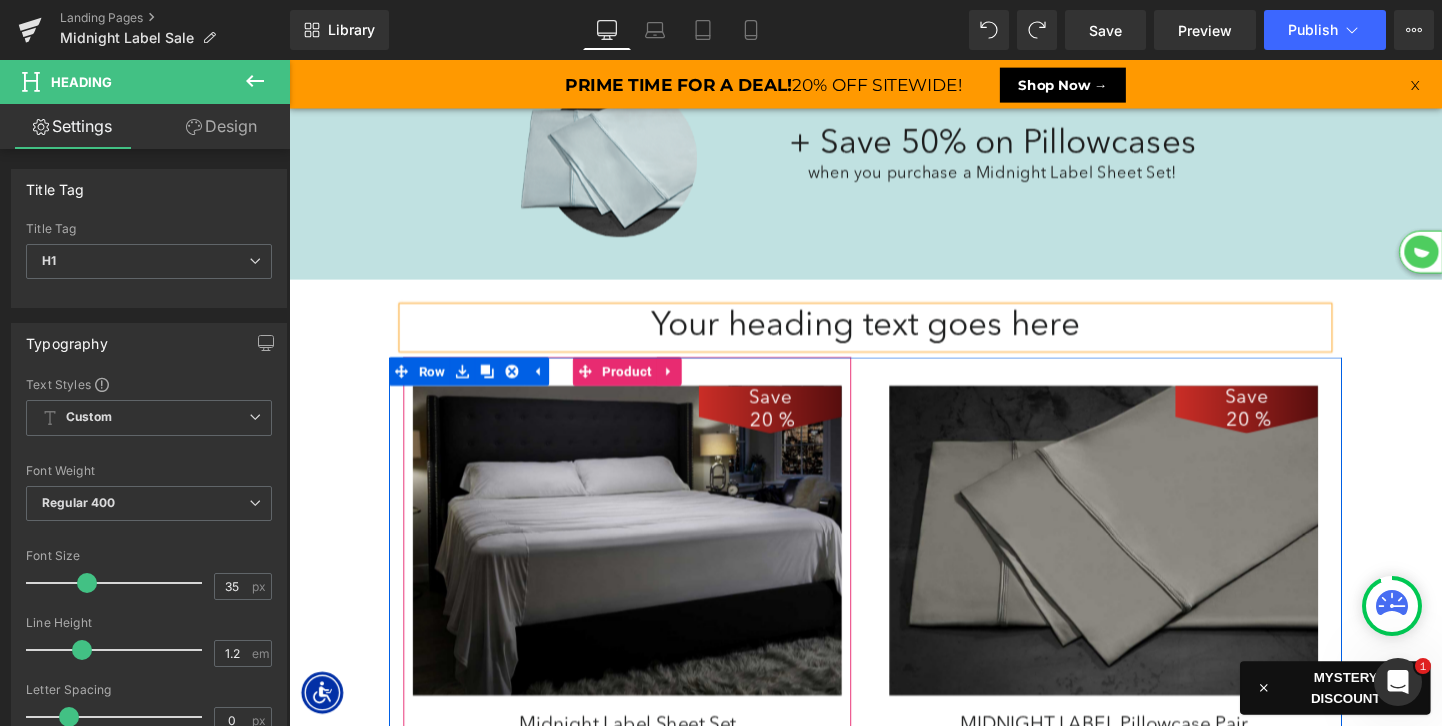 scroll, scrollTop: 3242, scrollLeft: 1210, axis: both 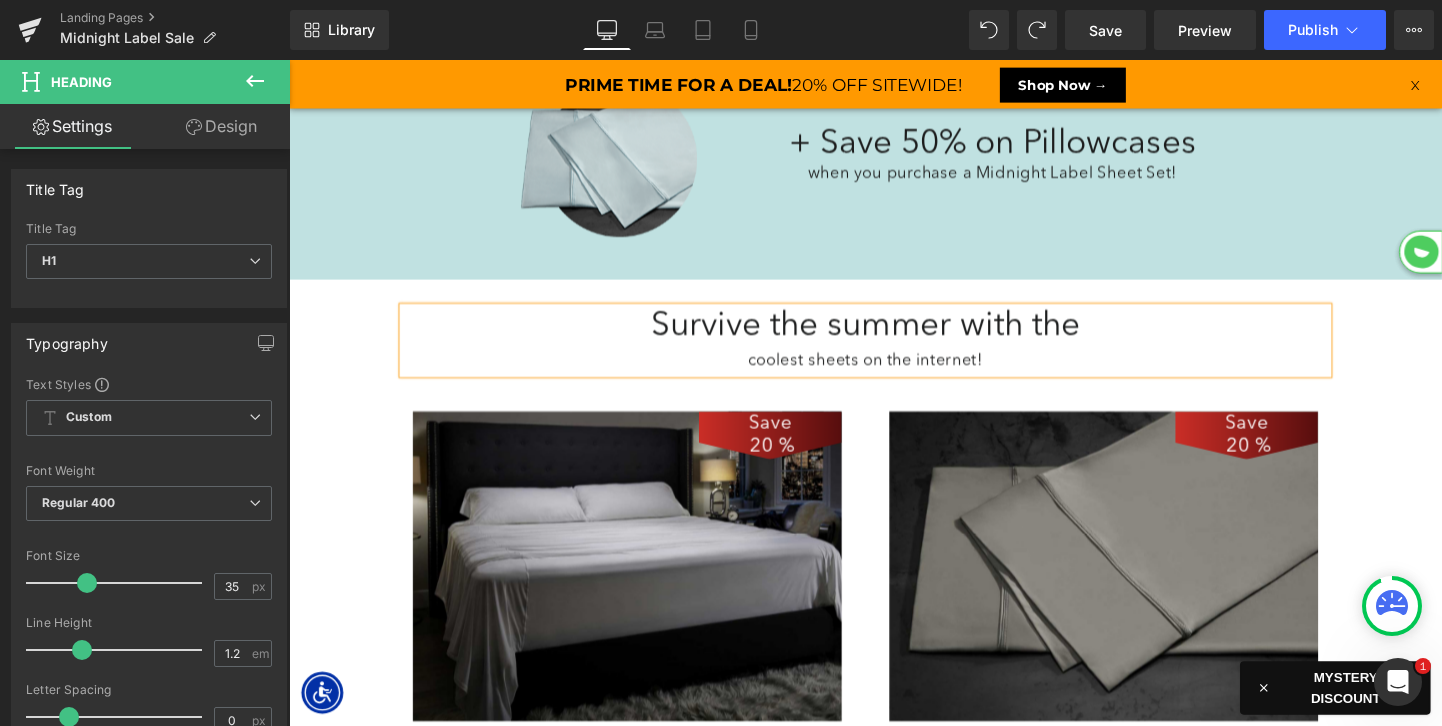 click on "Survive the summer with the" at bounding box center (894, 341) 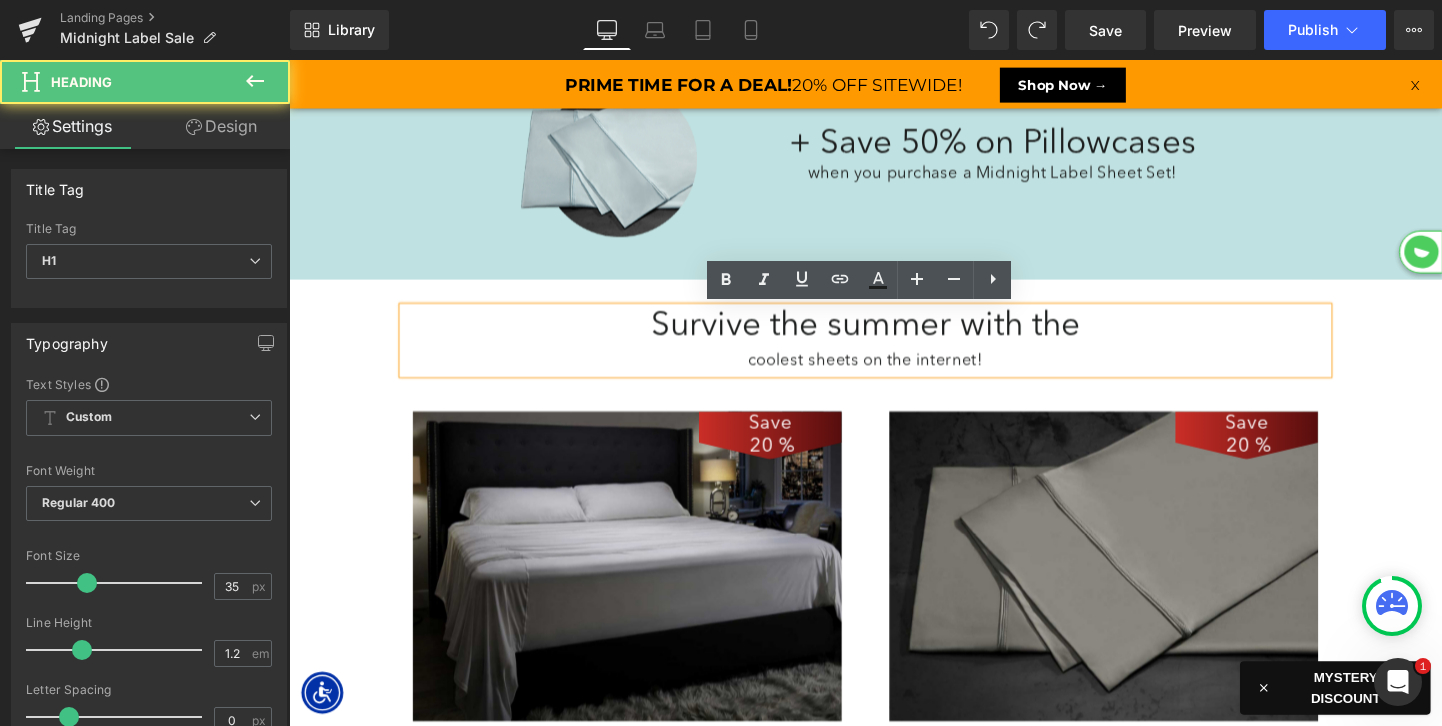 click on "coolest sheets on the internet!" at bounding box center (894, 375) 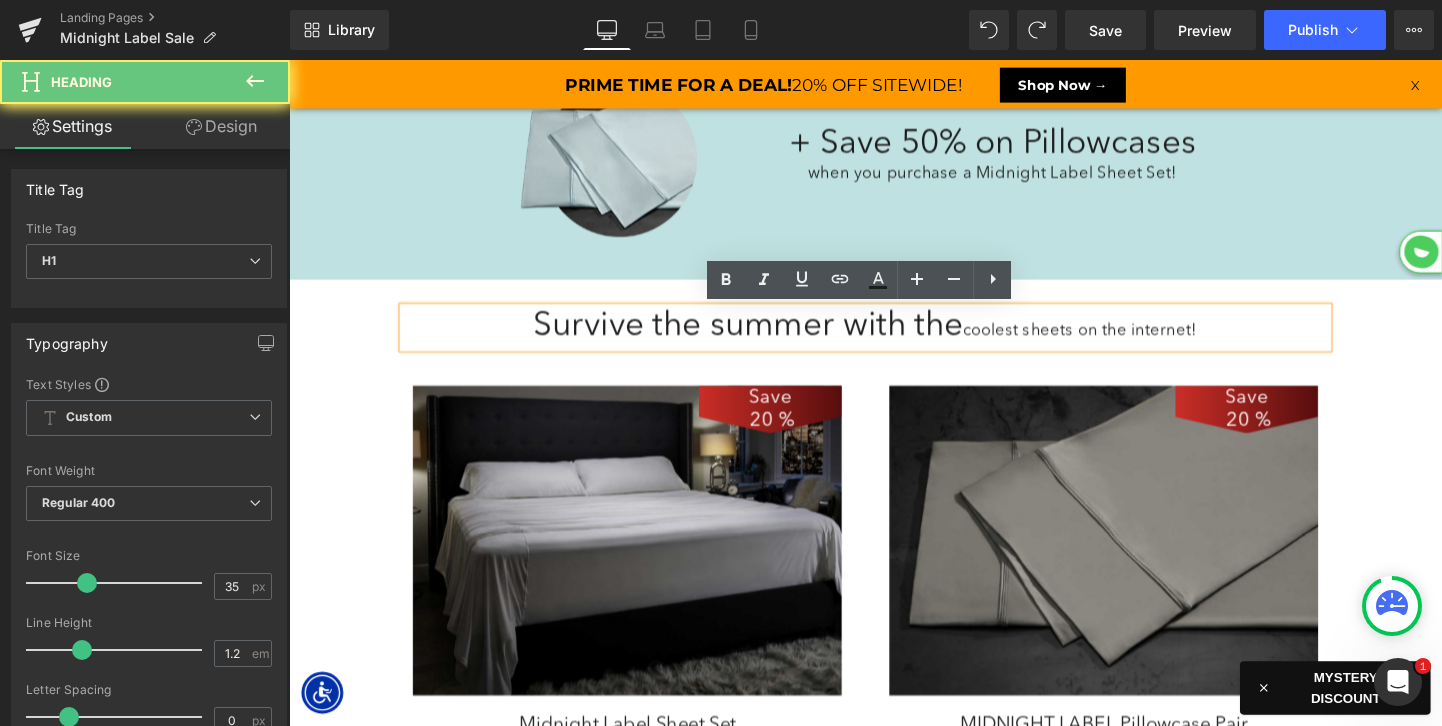scroll, scrollTop: 3242, scrollLeft: 1210, axis: both 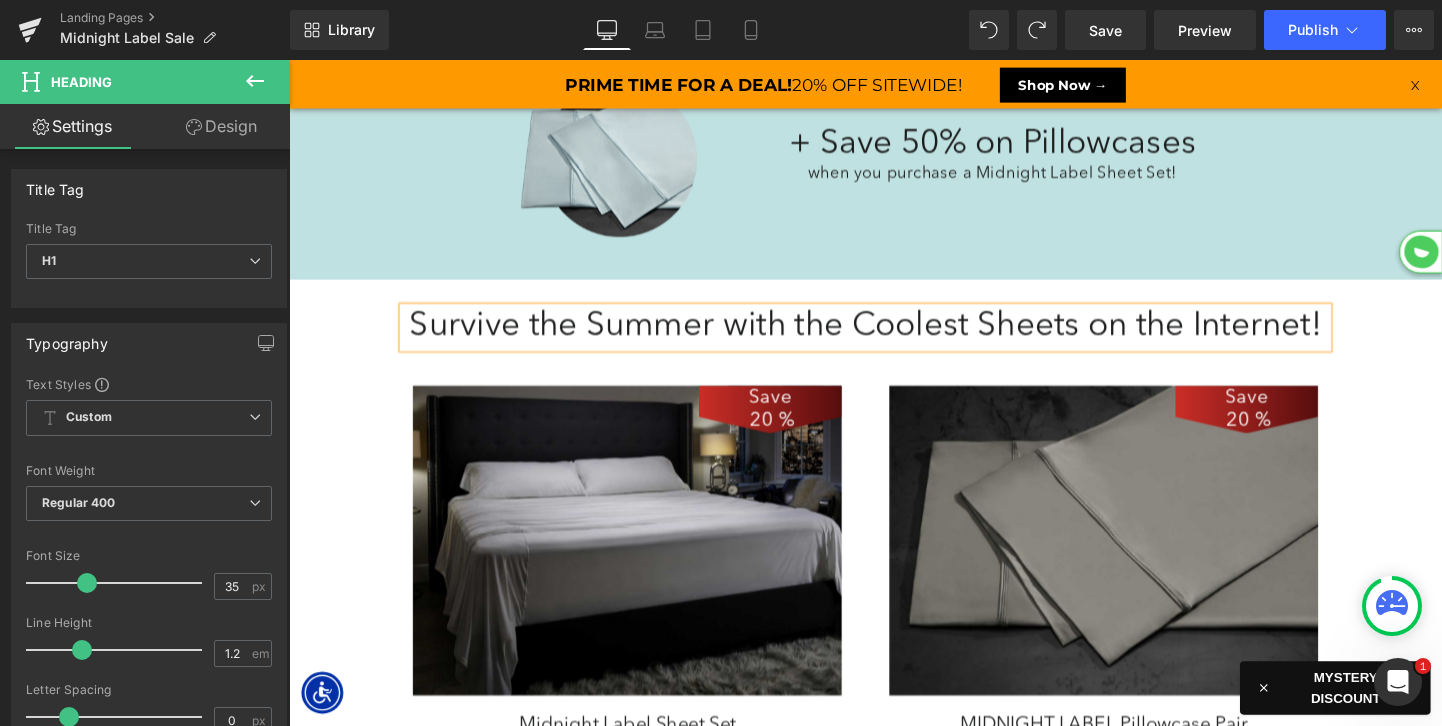 click on "Survive the Summer with the Coolest Sheets on the Internet!" at bounding box center (894, 341) 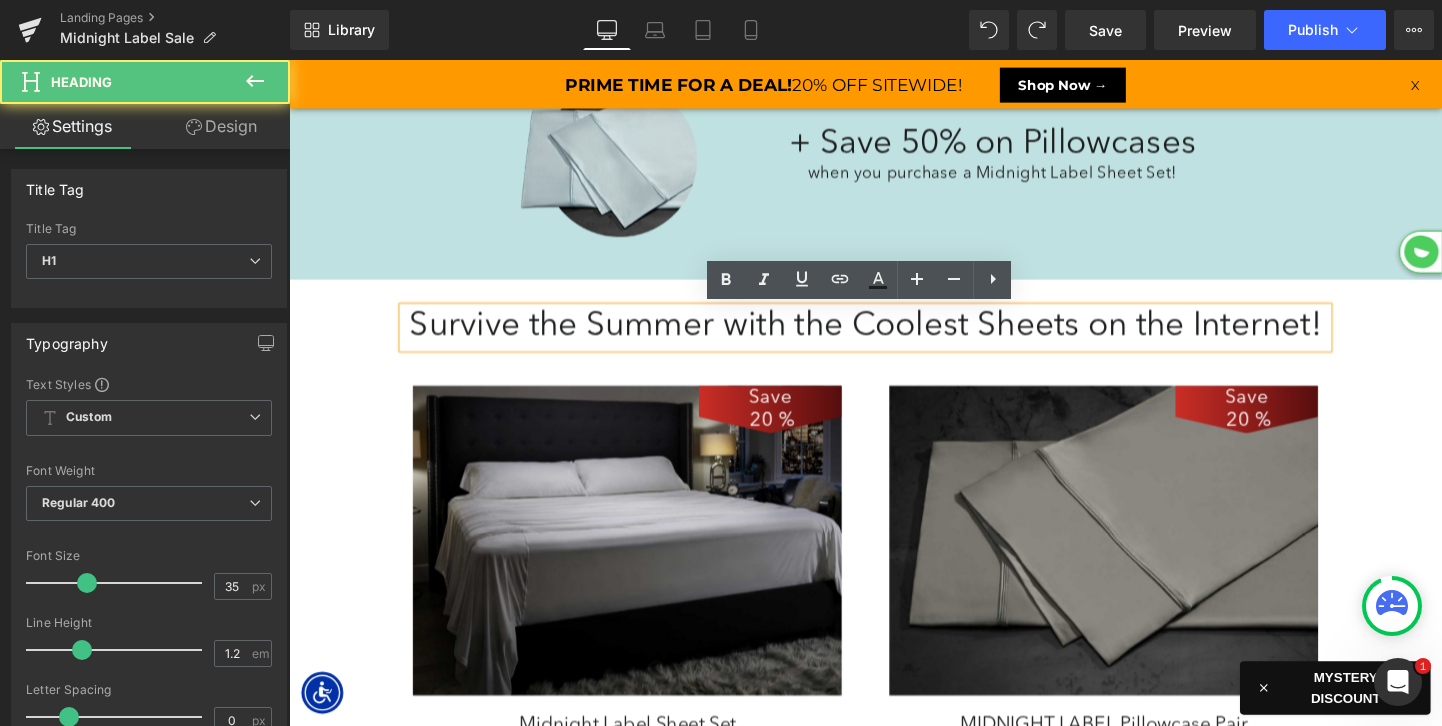 click on "Survive the Summer with the Coolest Sheets on the Internet!" at bounding box center (894, 341) 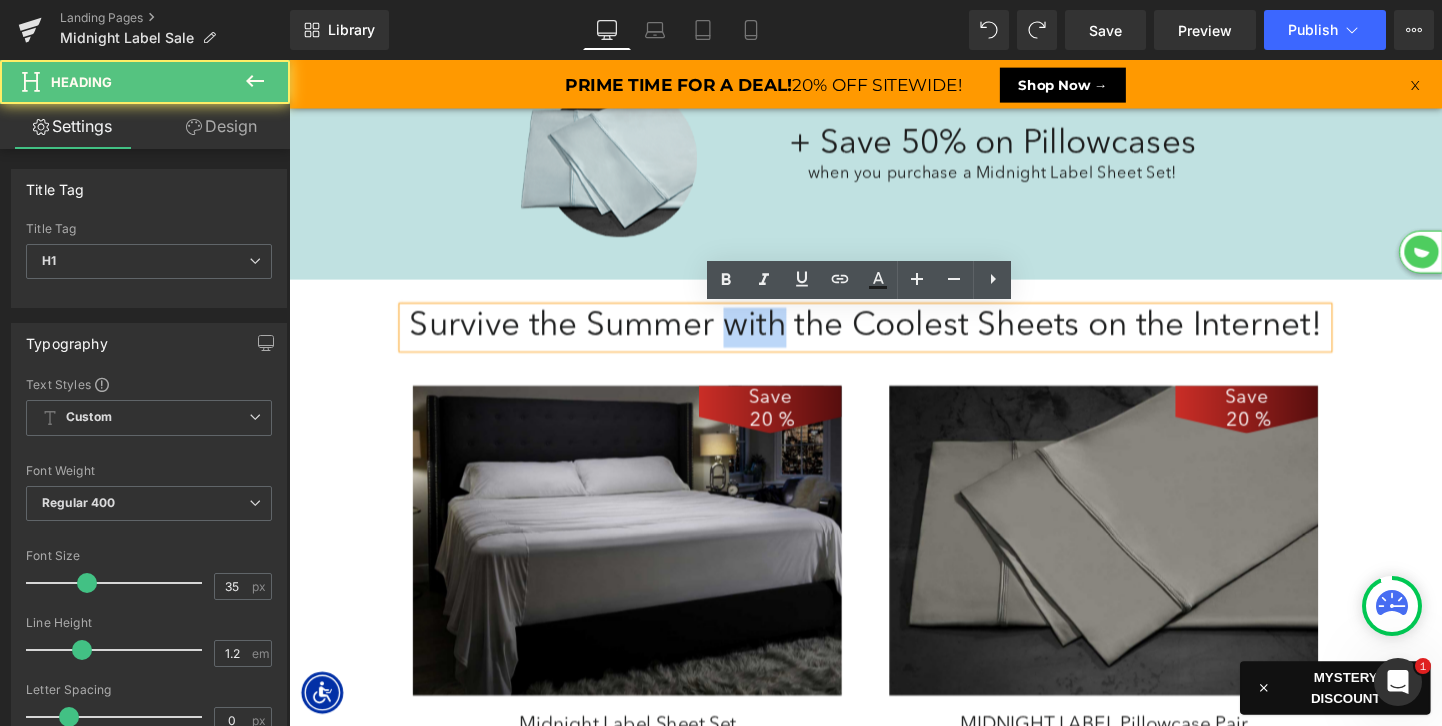 click on "Survive the Summer with the Coolest Sheets on the Internet!" at bounding box center (894, 341) 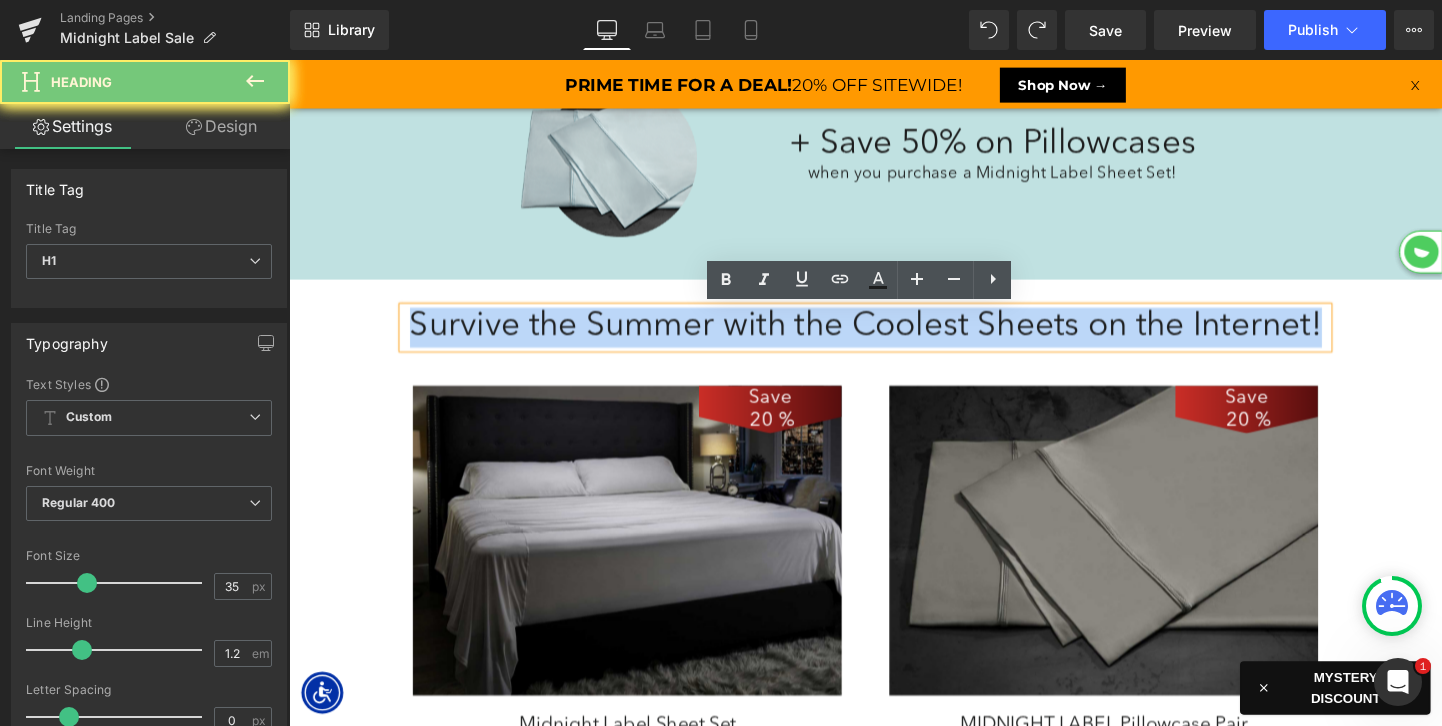 click on "Survive the Summer with the Coolest Sheets on the Internet!" at bounding box center (894, 341) 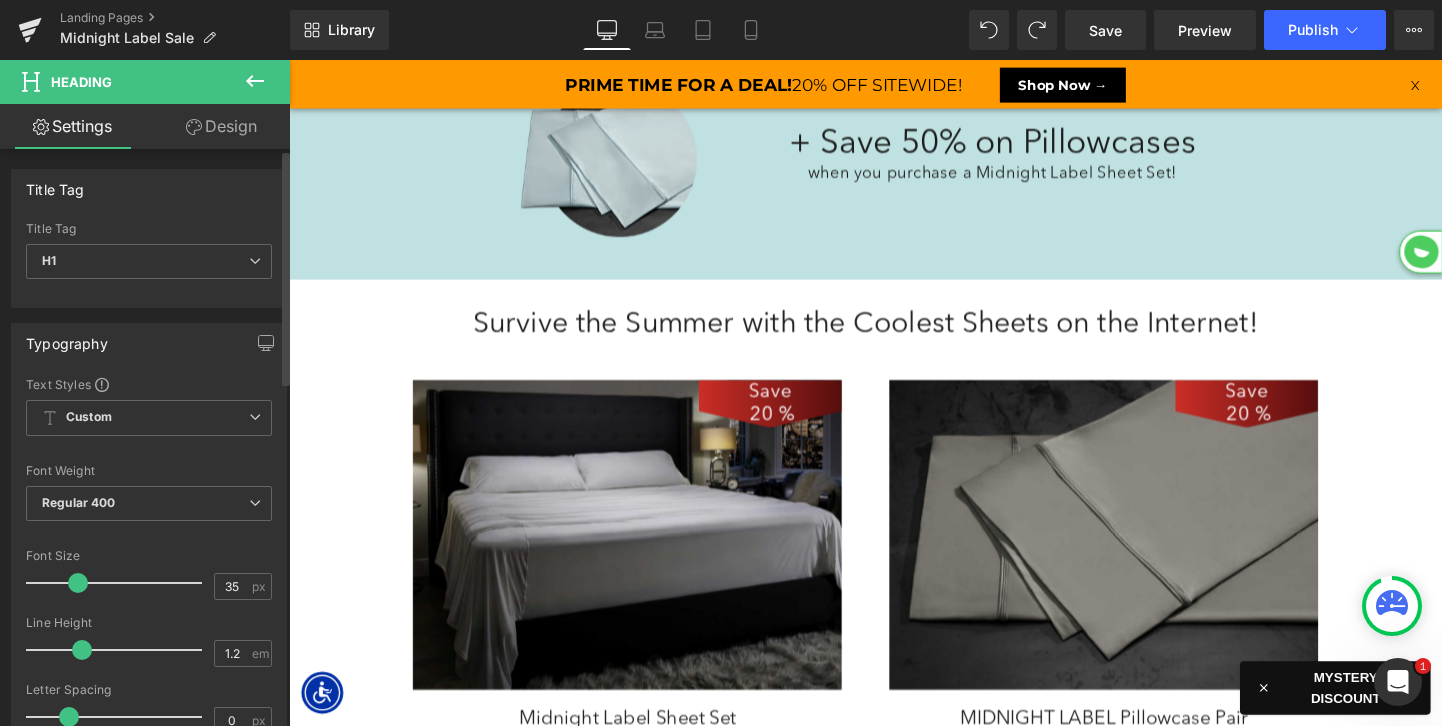 scroll, scrollTop: 3236, scrollLeft: 1210, axis: both 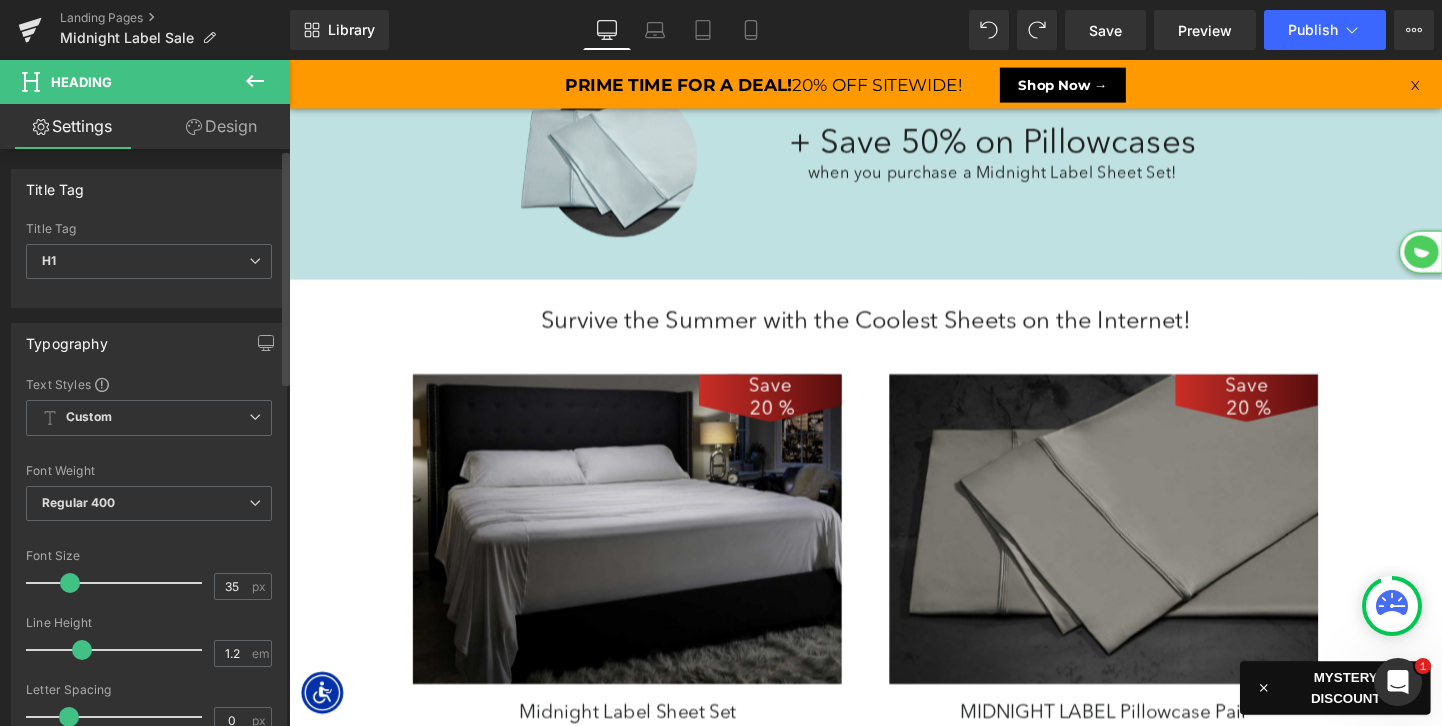 drag, startPoint x: 86, startPoint y: 579, endPoint x: 70, endPoint y: 580, distance: 16.03122 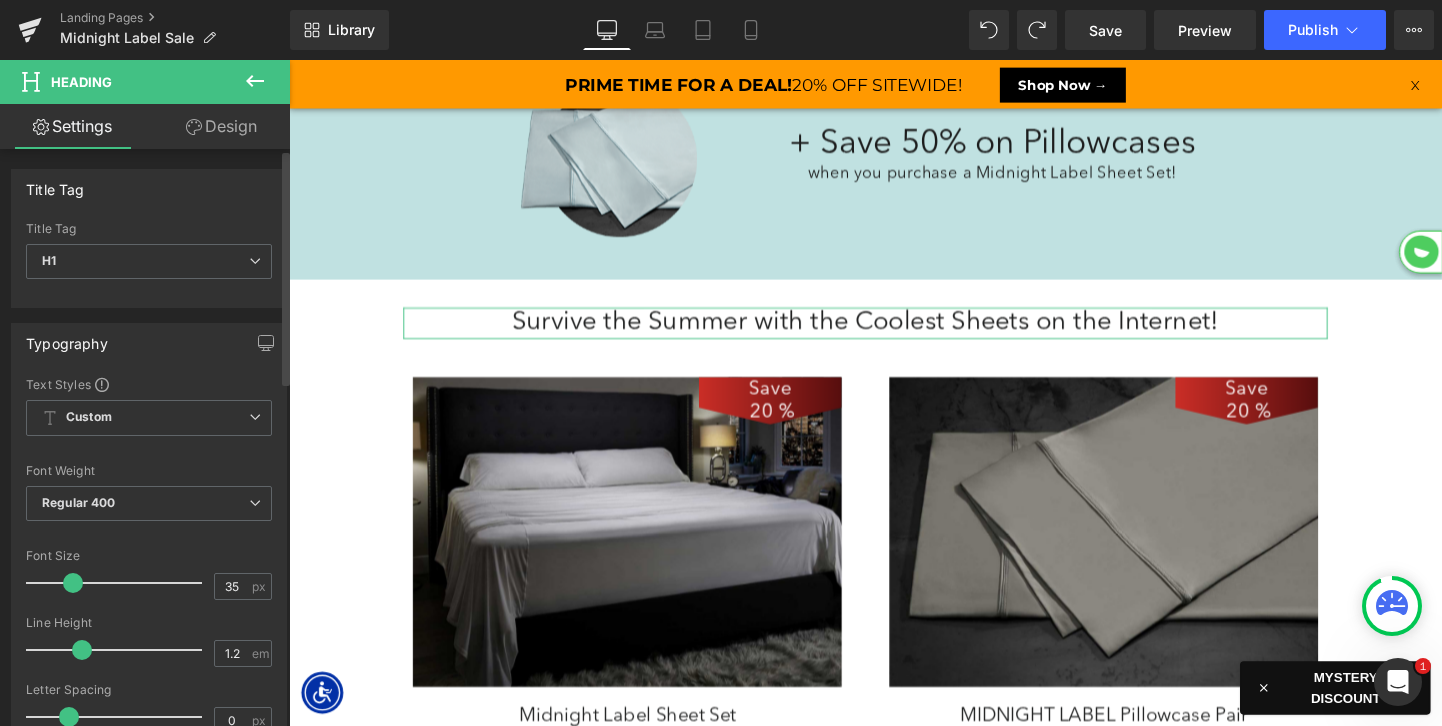 scroll, scrollTop: 10, scrollLeft: 10, axis: both 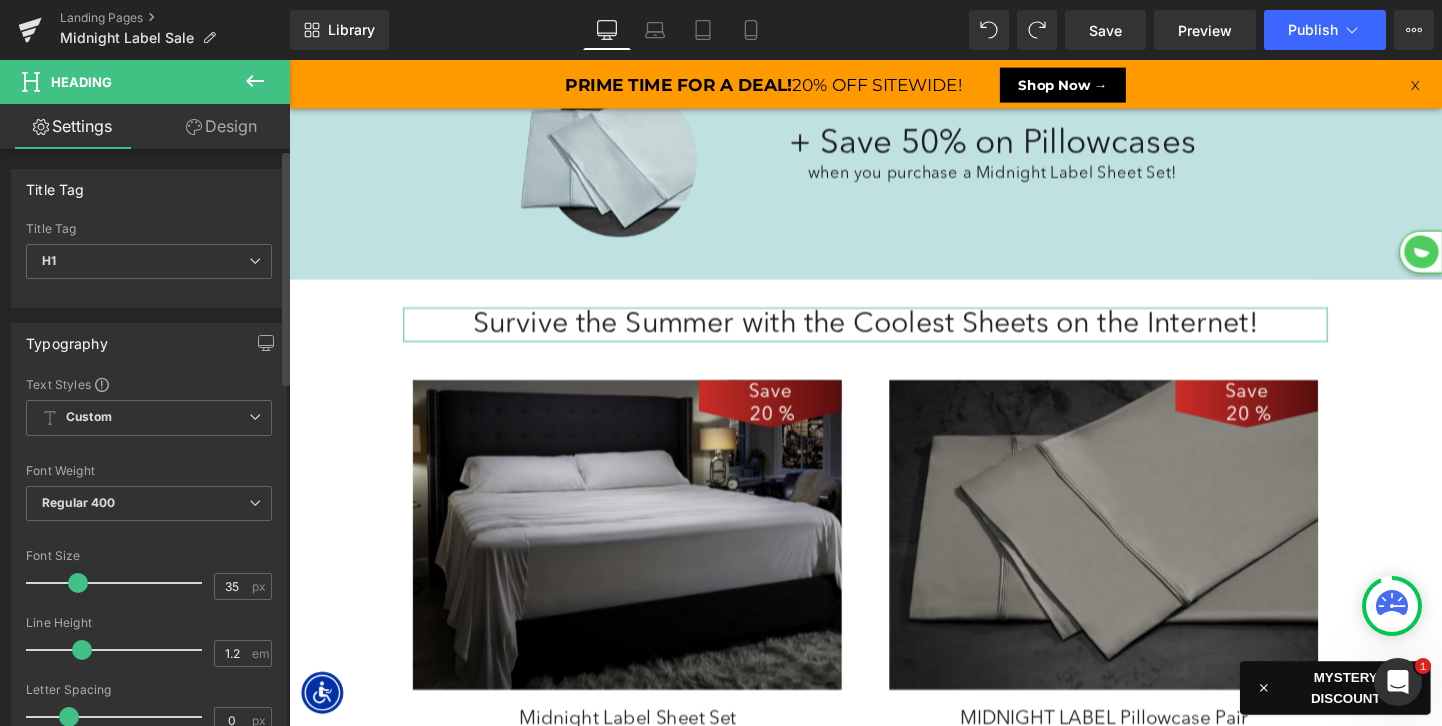 click at bounding box center [78, 583] 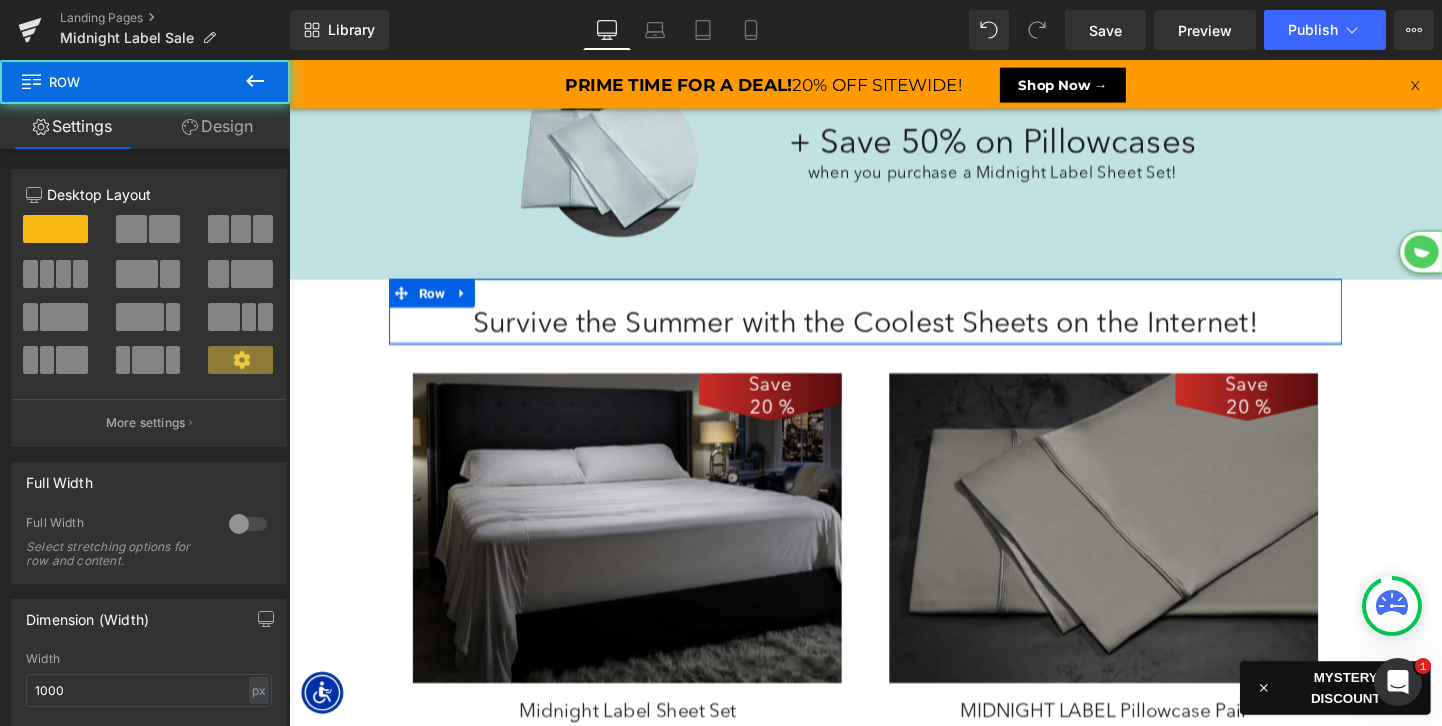 scroll, scrollTop: 3227, scrollLeft: 1210, axis: both 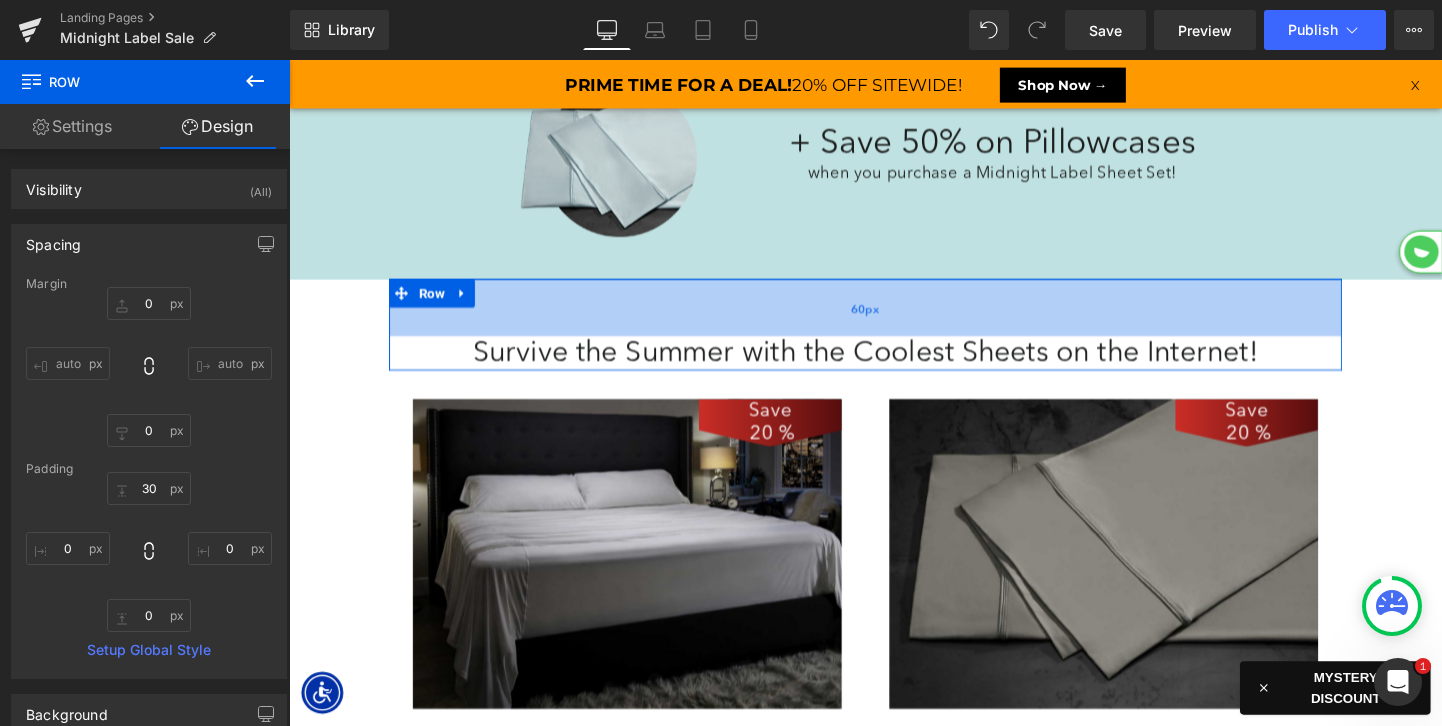drag, startPoint x: 556, startPoint y: 310, endPoint x: 556, endPoint y: 340, distance: 30 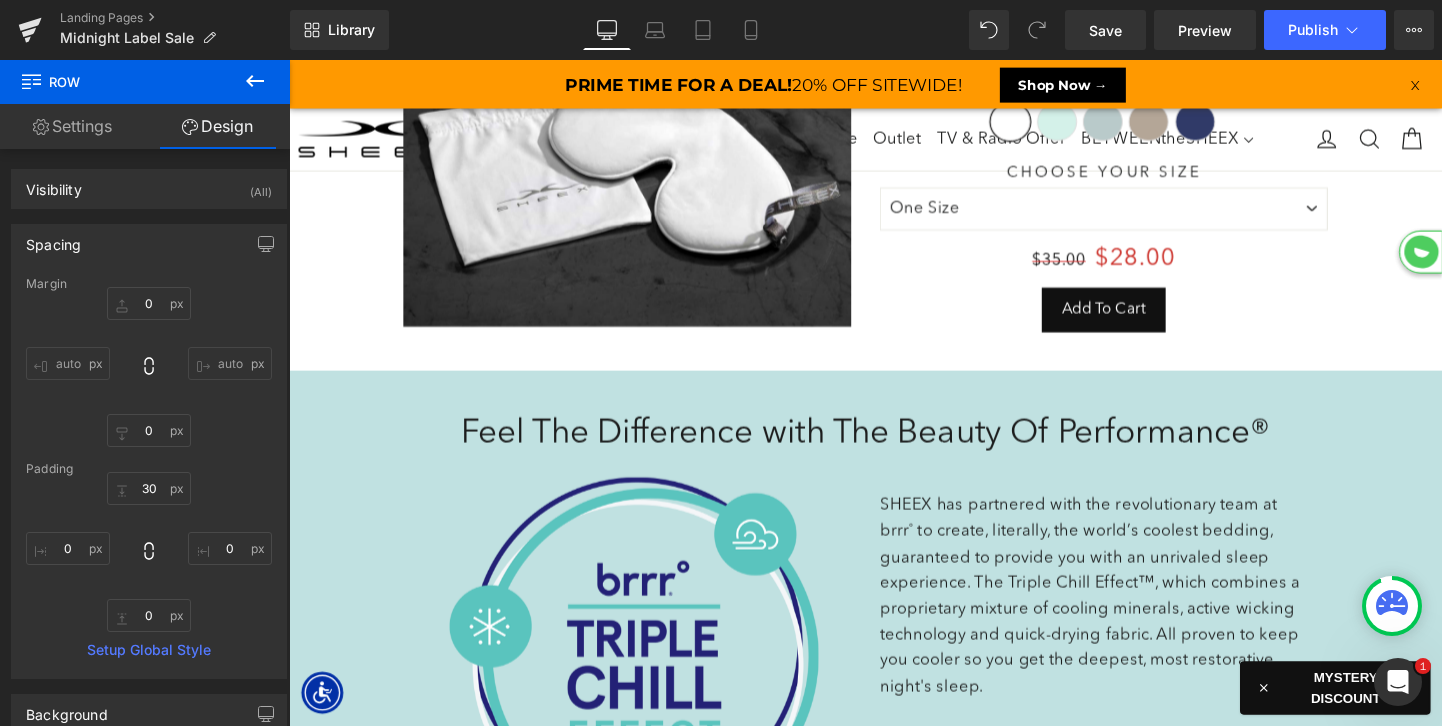 scroll, scrollTop: 1567, scrollLeft: 0, axis: vertical 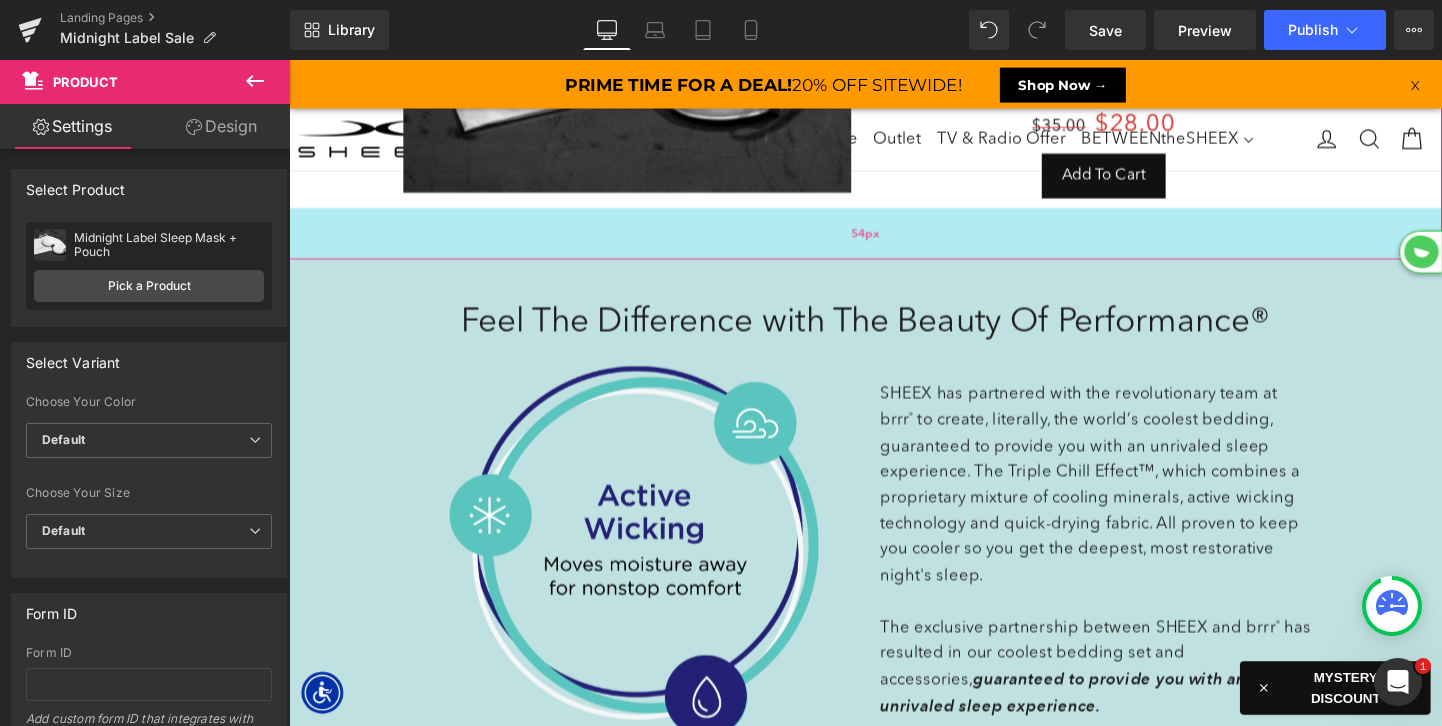 drag, startPoint x: 661, startPoint y: 235, endPoint x: 661, endPoint y: 259, distance: 24 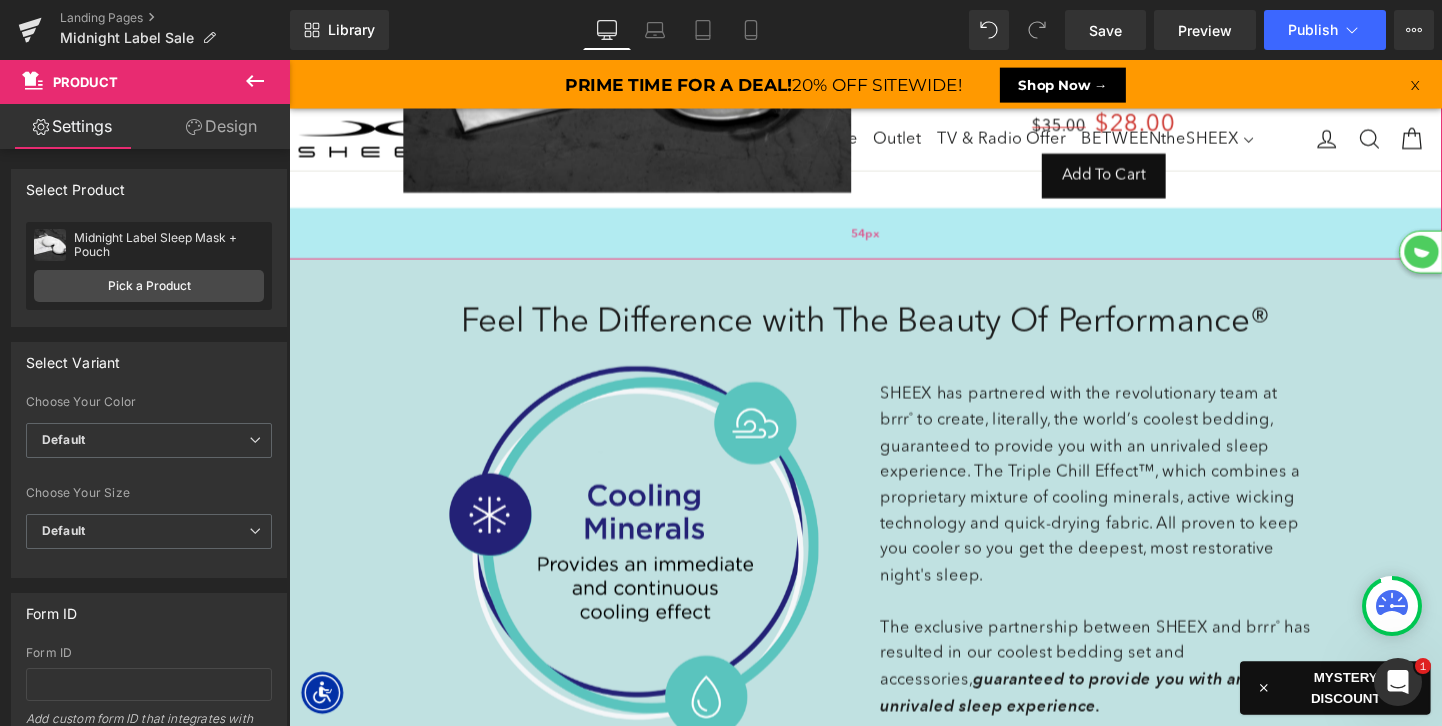 click on "54px" at bounding box center [894, 242] 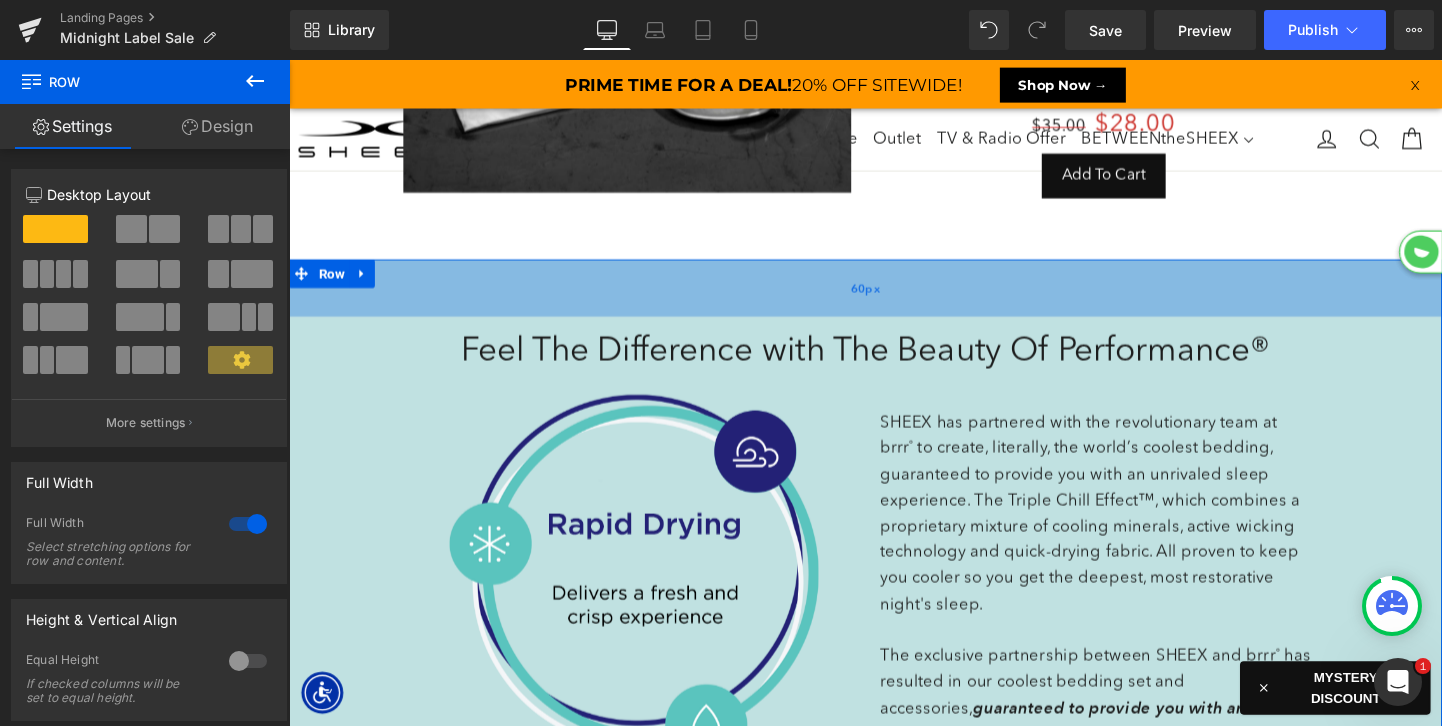 drag, startPoint x: 681, startPoint y: 287, endPoint x: 681, endPoint y: 317, distance: 30 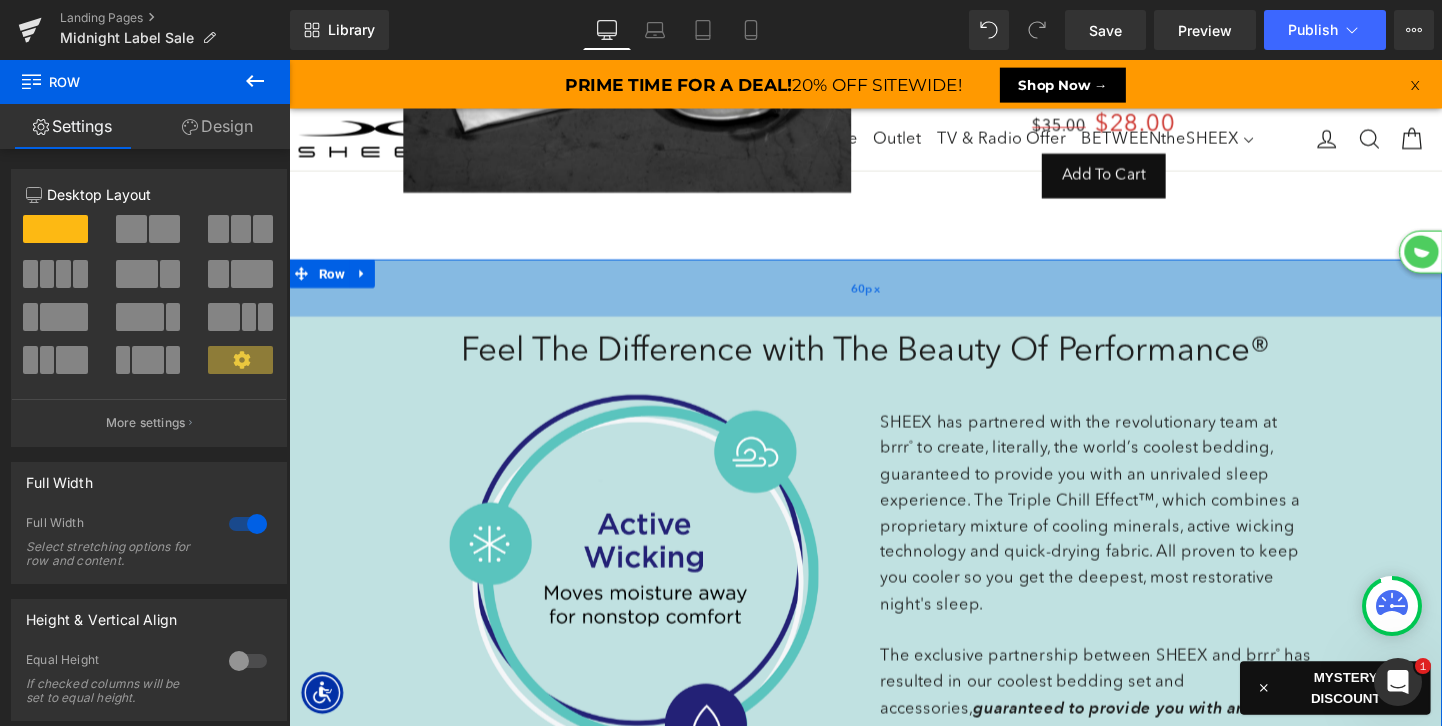click on "60px" at bounding box center [894, 299] 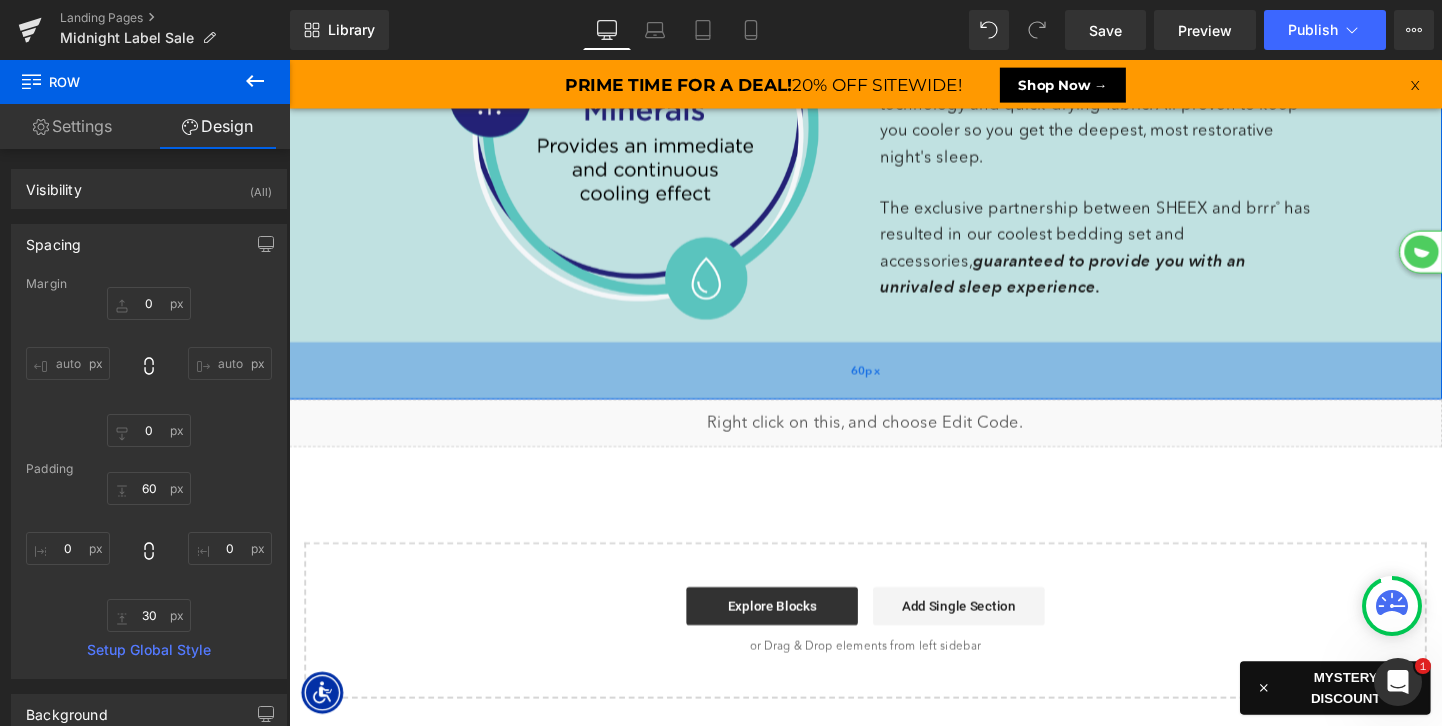 drag, startPoint x: 707, startPoint y: 368, endPoint x: 707, endPoint y: 398, distance: 30 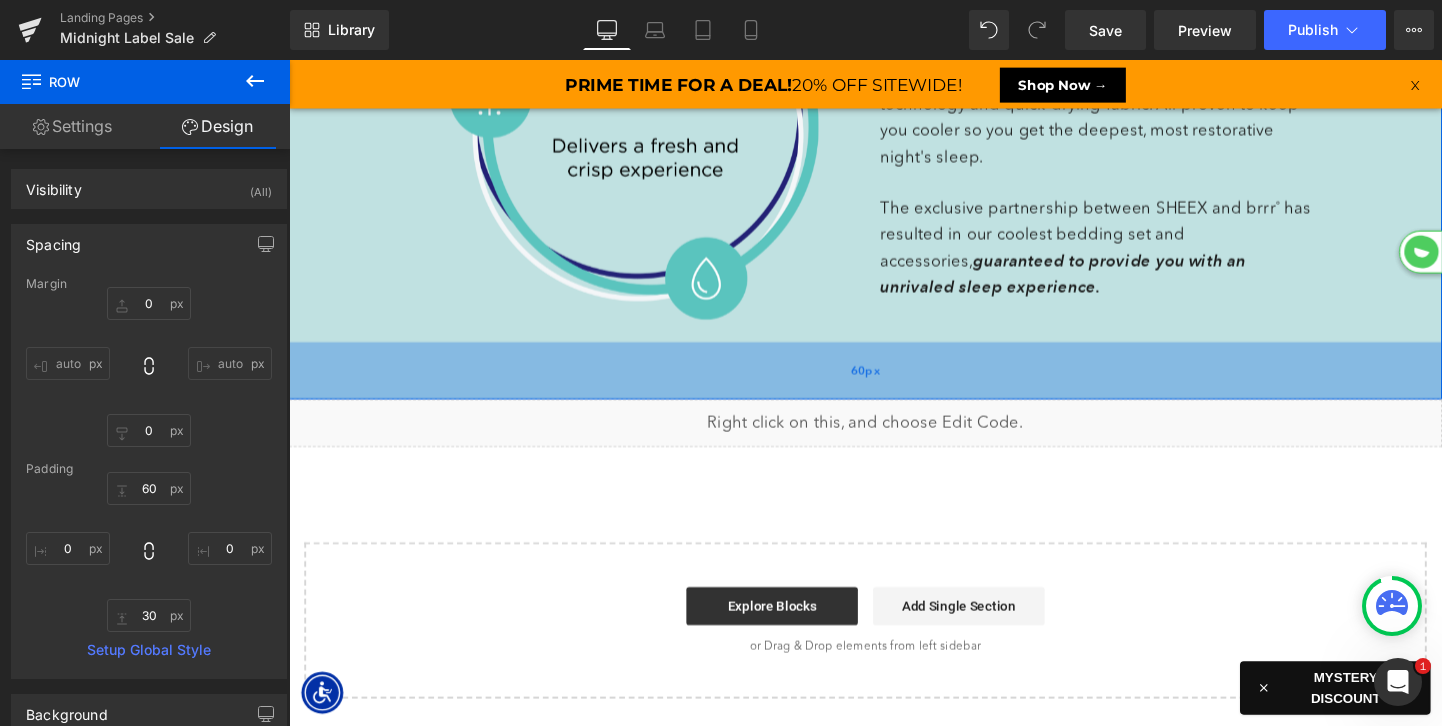 click on "60px" at bounding box center [894, 386] 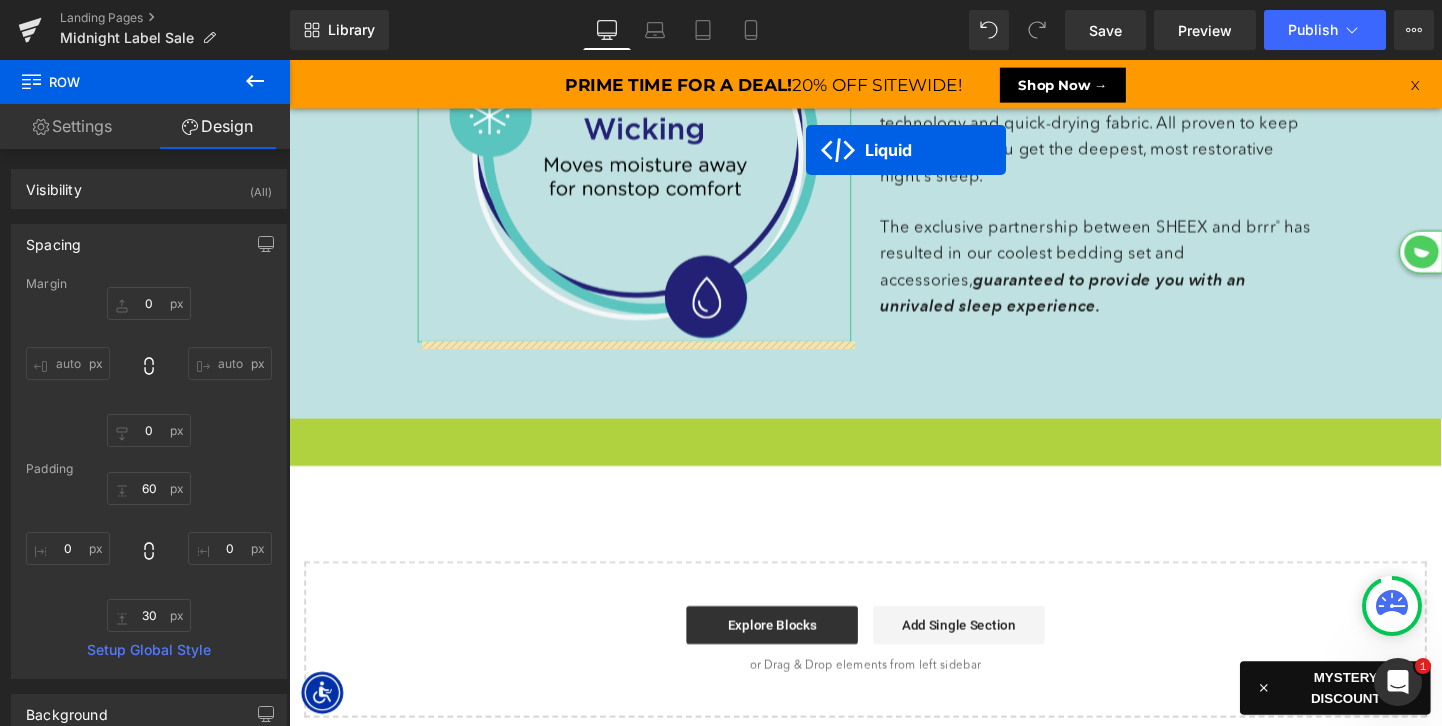 drag, startPoint x: 848, startPoint y: 430, endPoint x: 863, endPoint y: -45, distance: 475.2368 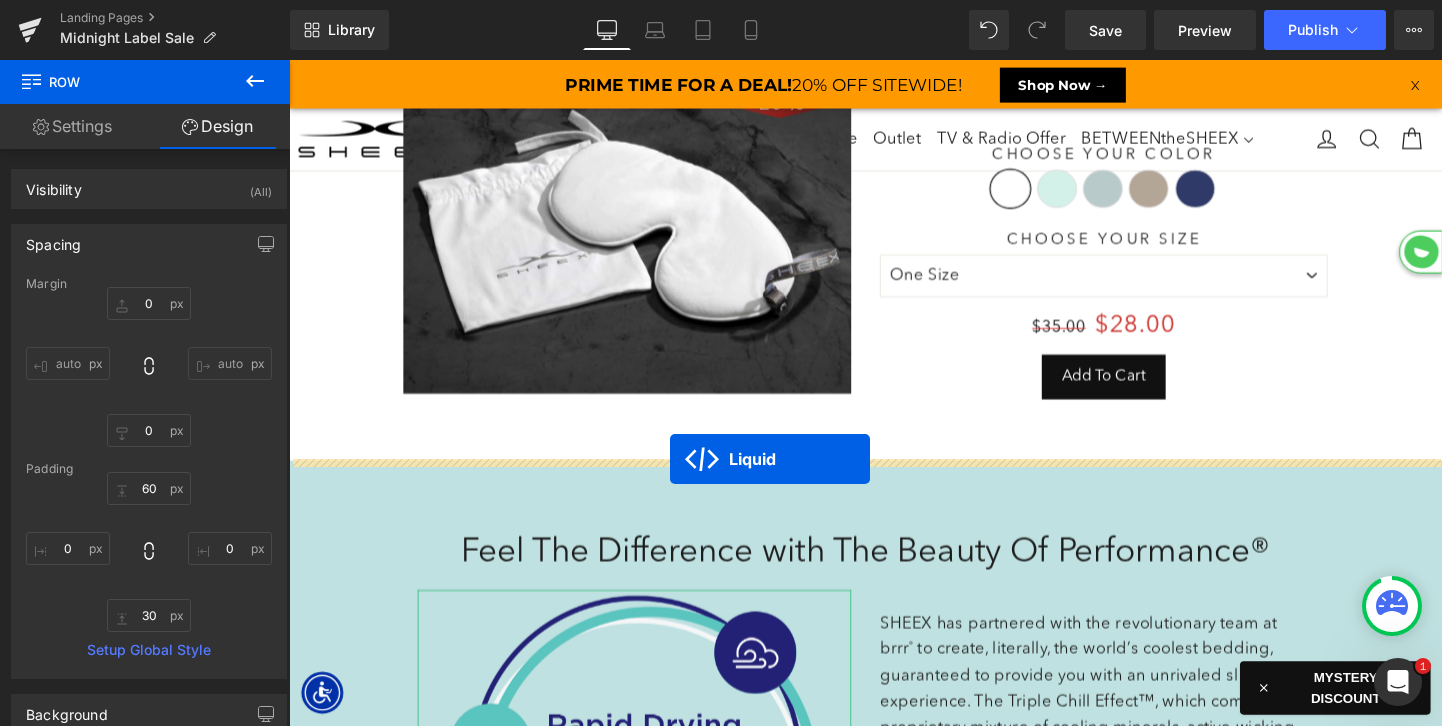 click on "Feel The Difference with The Beauty Of Performance® Heading         Image         SHEEX has partnered with the revolutionary team at brrr˚ to create, literally, the world’s coolest bedding, guaranteed to provide you with an unrivaled sleep experience. The Triple Chill Effect™, which combines a proprietary mixture of cooling minerals, active wicking technology and quick-drying fabric. All proven to keep you cooler so you get the deepest, most restorative night's sleep. The exclusive partnership between SHEEX and brrr˚ has resulted in our coolest bedding set and accessories,  guaranteed to provide you with an unrivaled sleep experience. Text Block         Row         Row         Row   60px   60px" at bounding box center (894, 788) 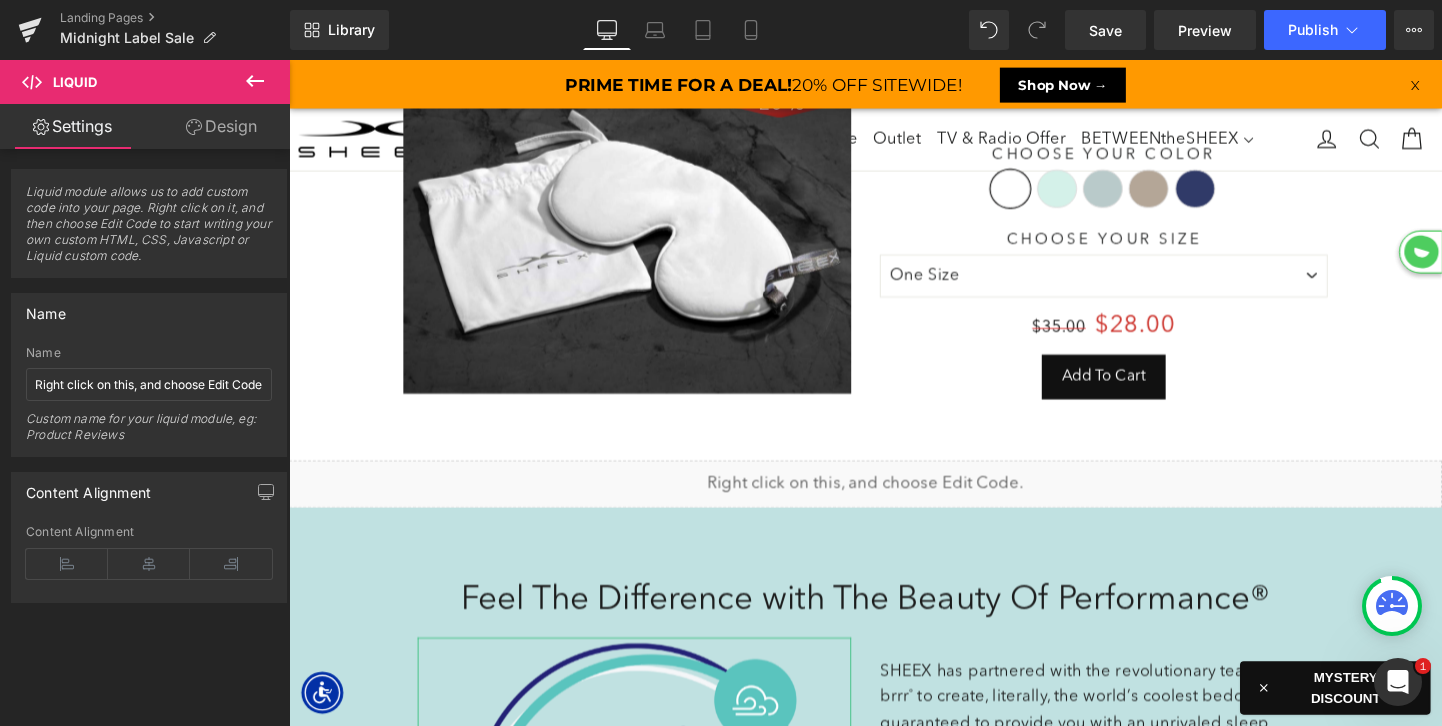 click 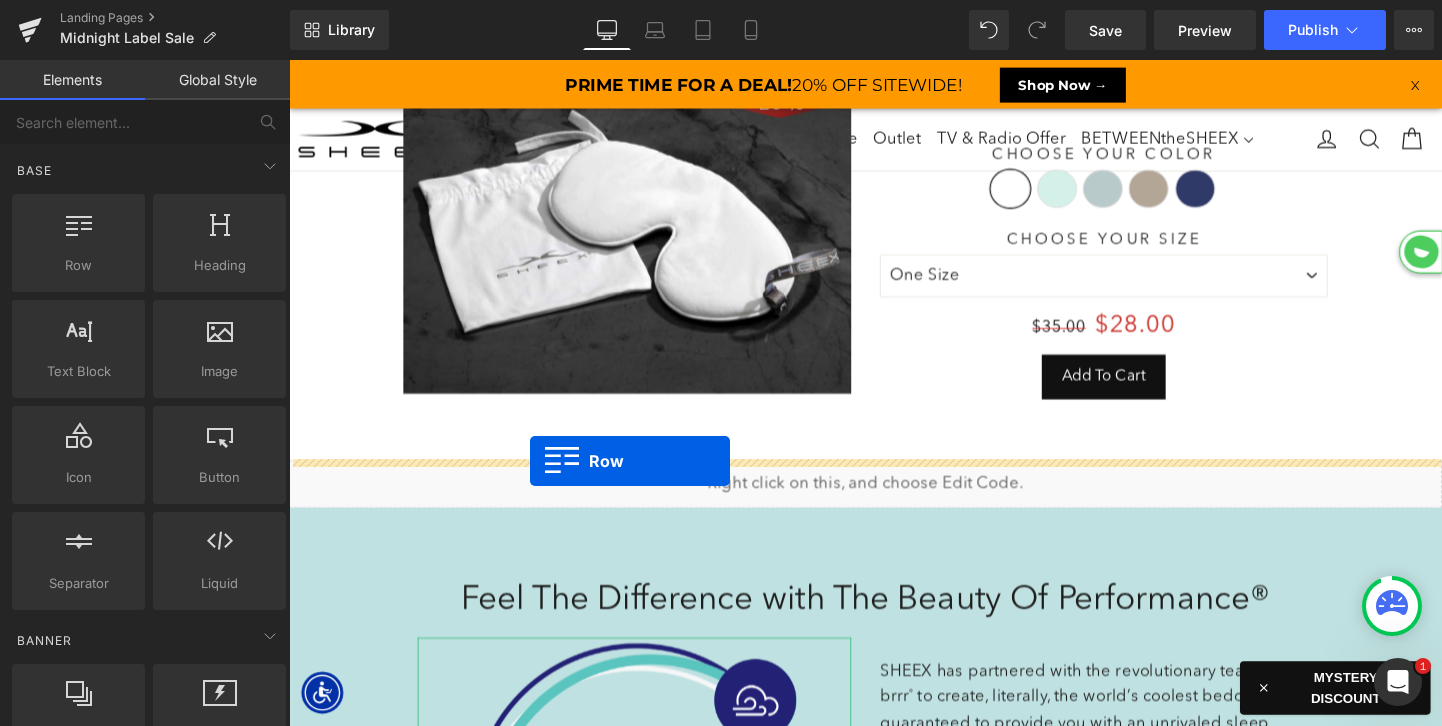 drag, startPoint x: 378, startPoint y: 320, endPoint x: 542, endPoint y: 481, distance: 229.81949 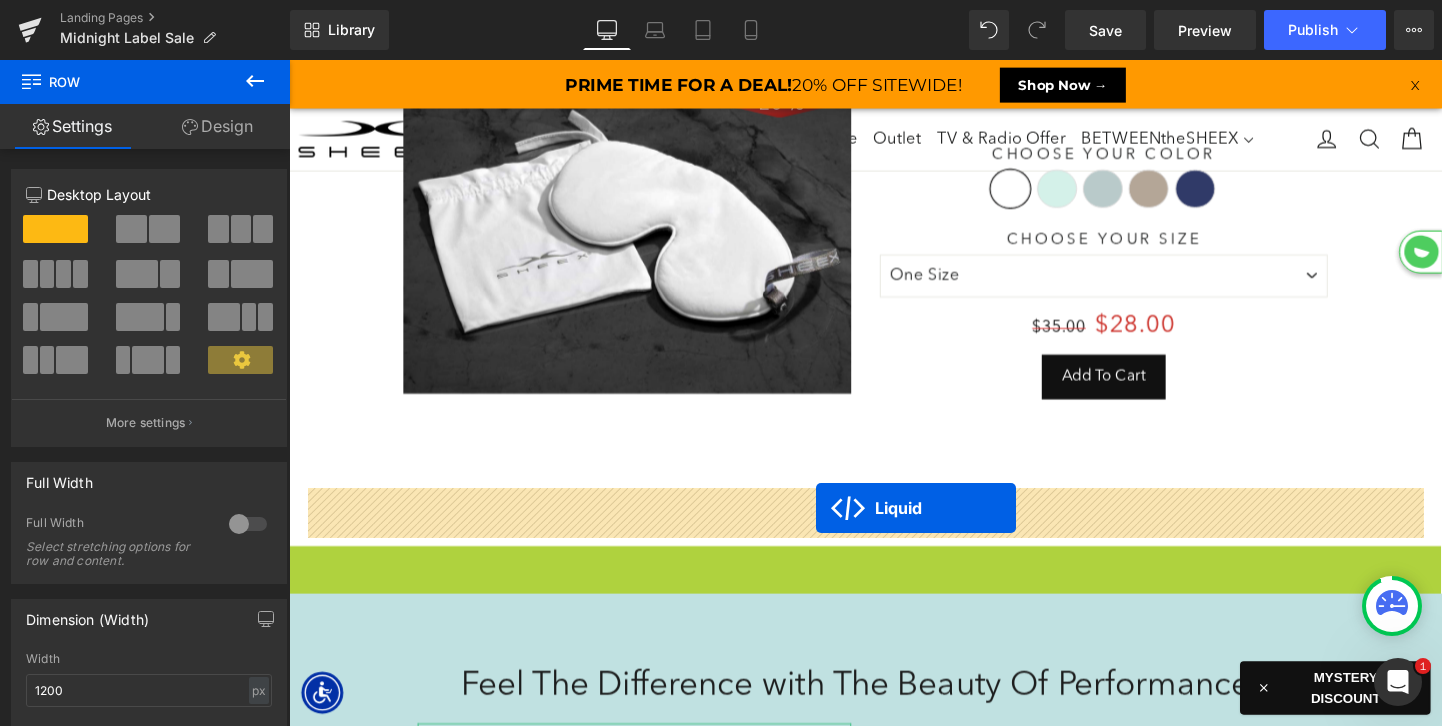drag, startPoint x: 843, startPoint y: 588, endPoint x: 842, endPoint y: 530, distance: 58.00862 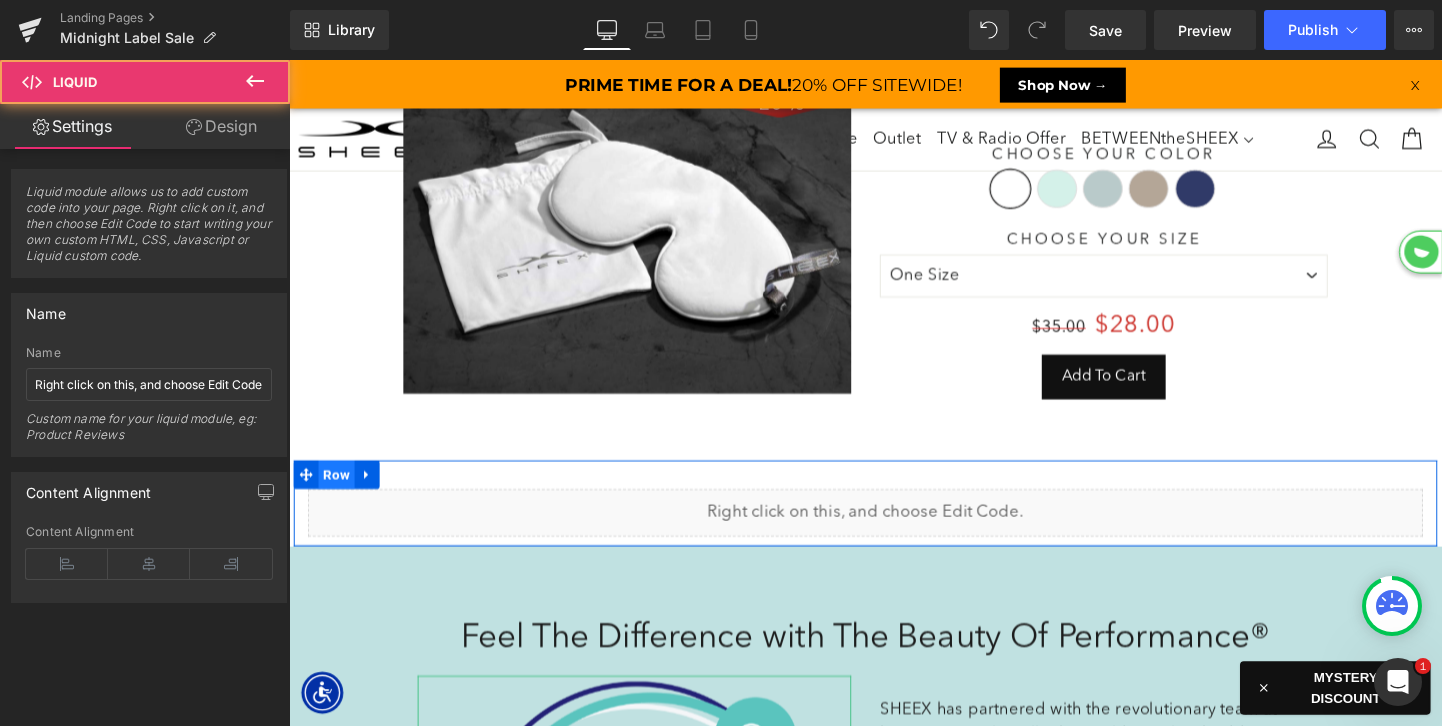 click on "Row" at bounding box center (339, 495) 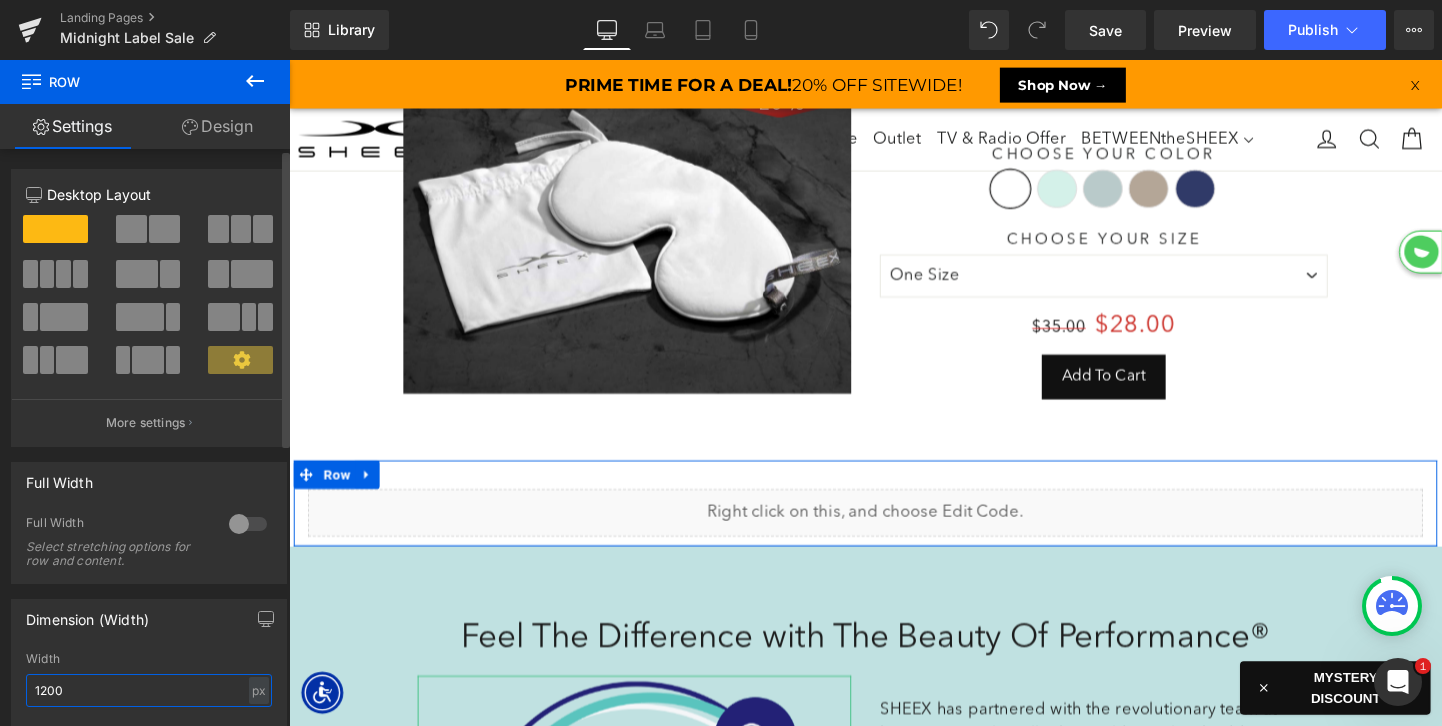 click on "1200" at bounding box center [149, 690] 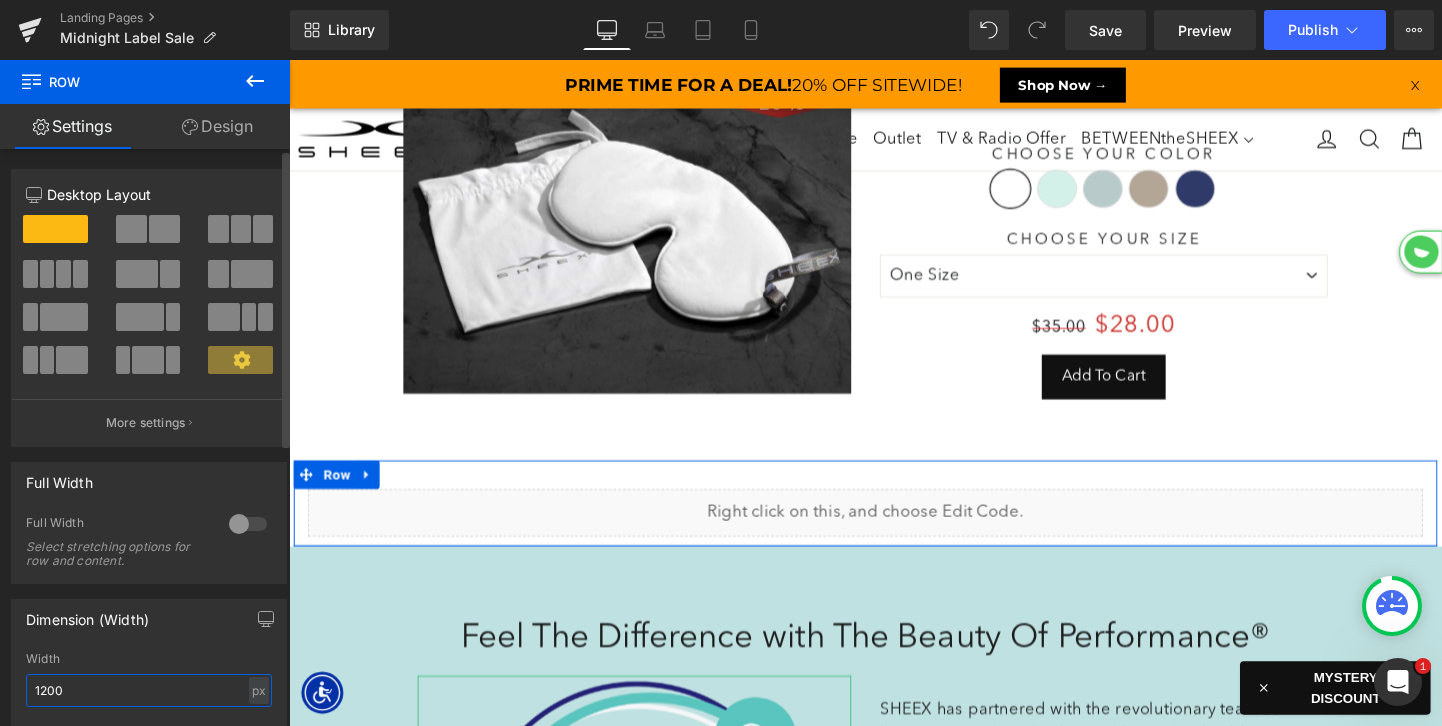 click on "1200" at bounding box center [149, 690] 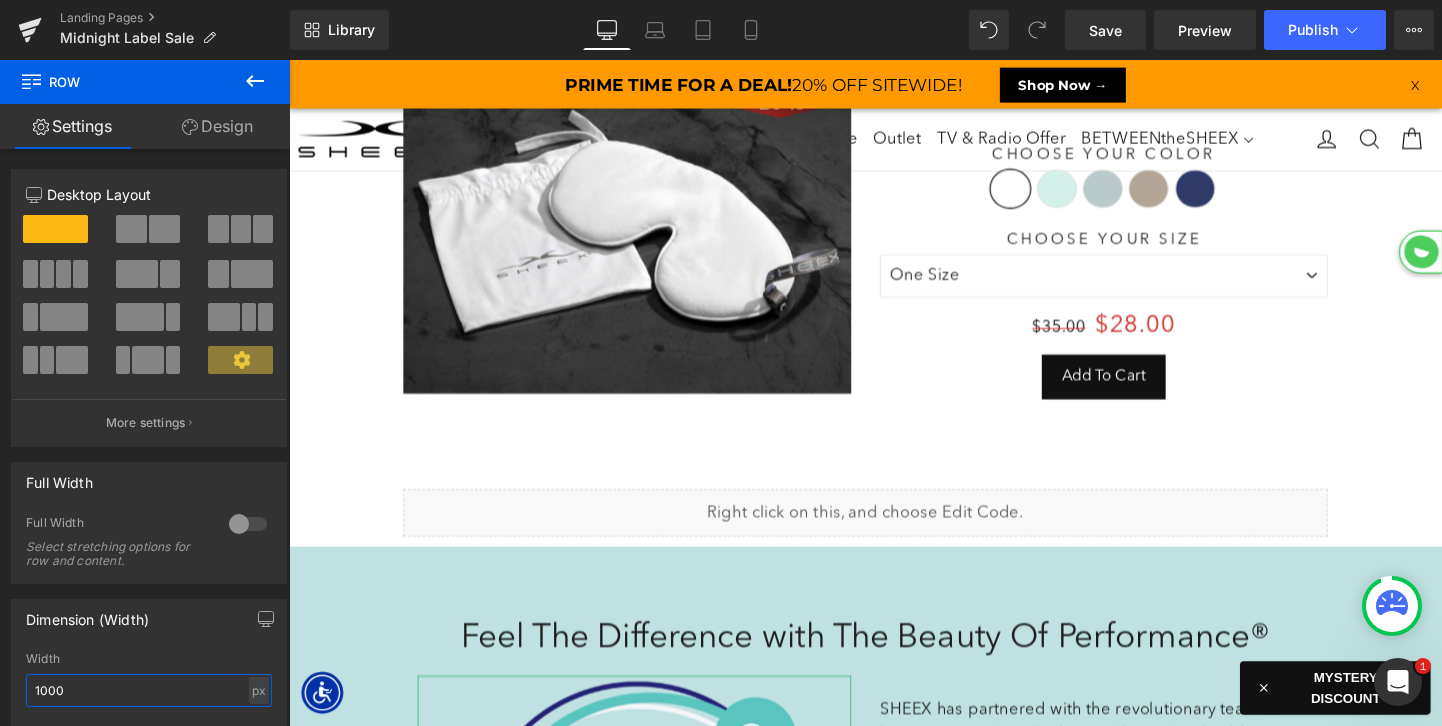 type on "1000" 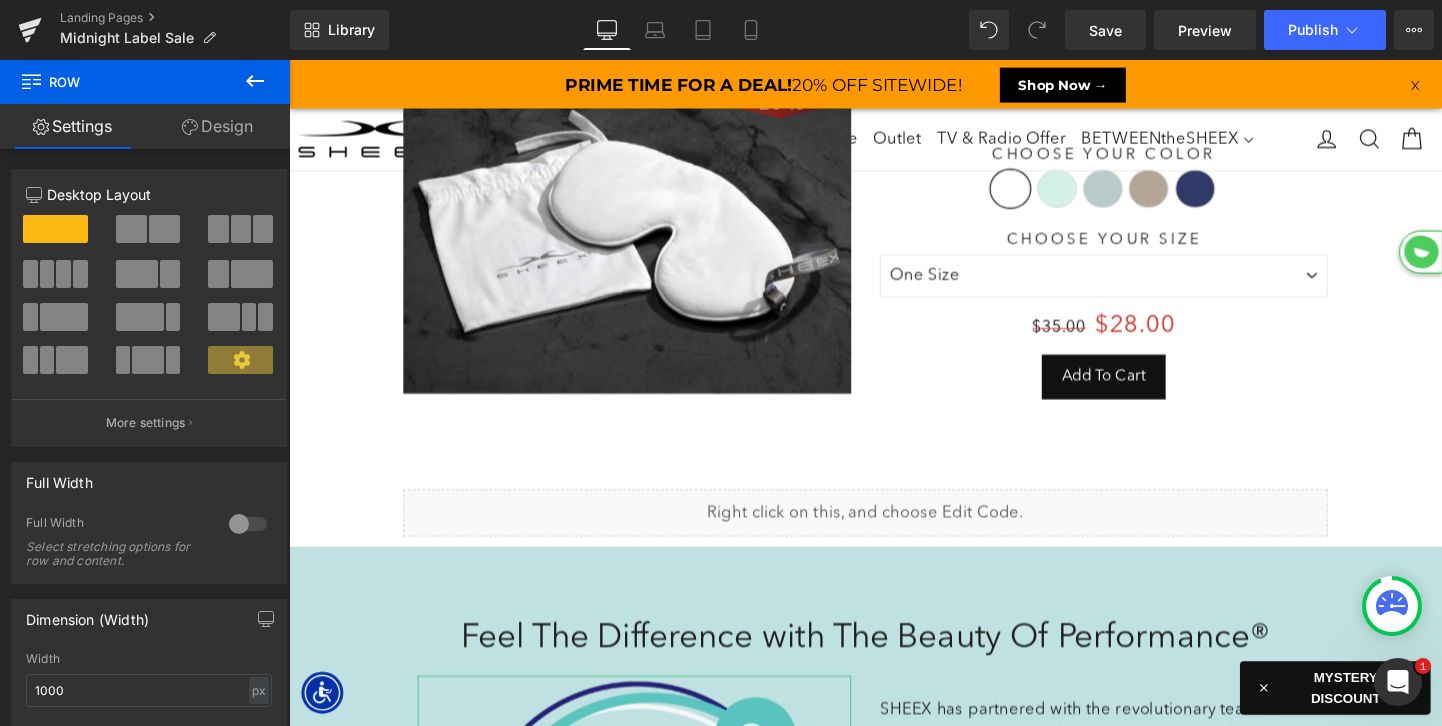 click 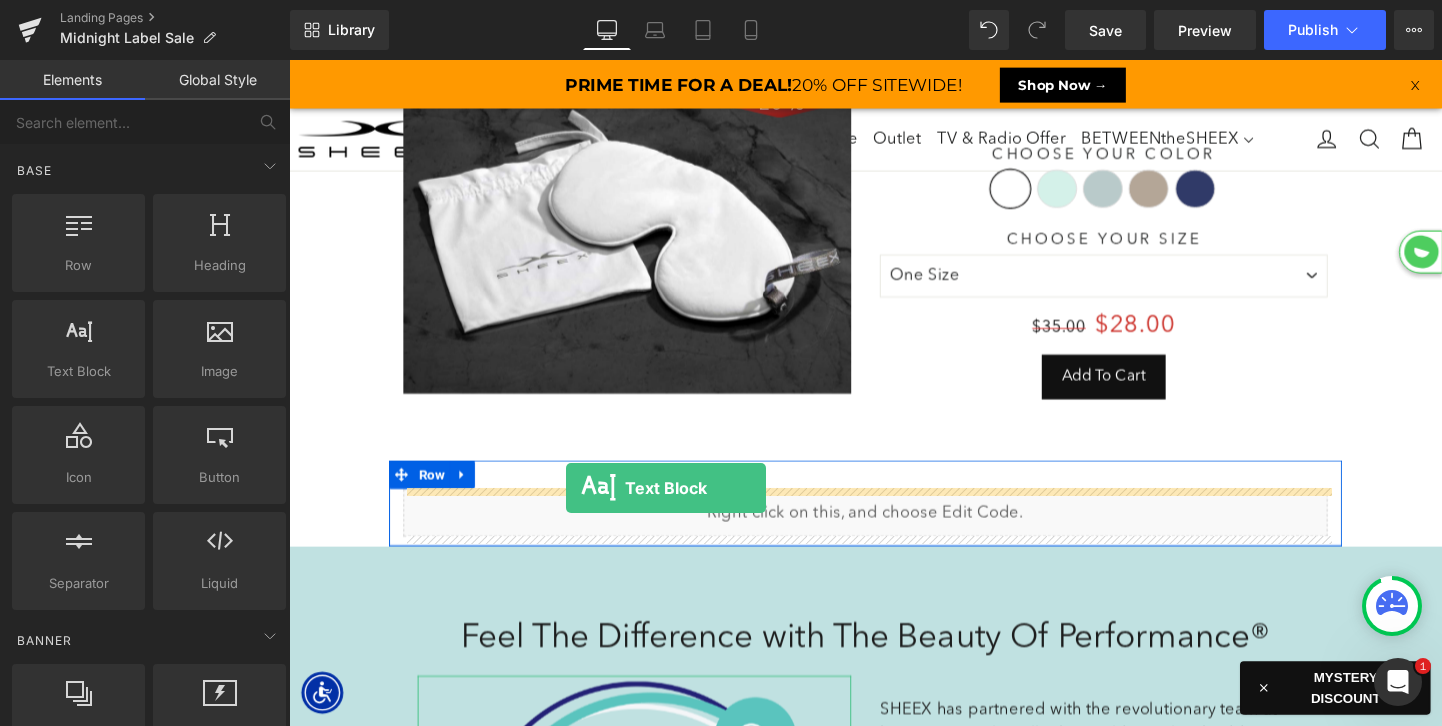 drag, startPoint x: 393, startPoint y: 398, endPoint x: 580, endPoint y: 509, distance: 217.46265 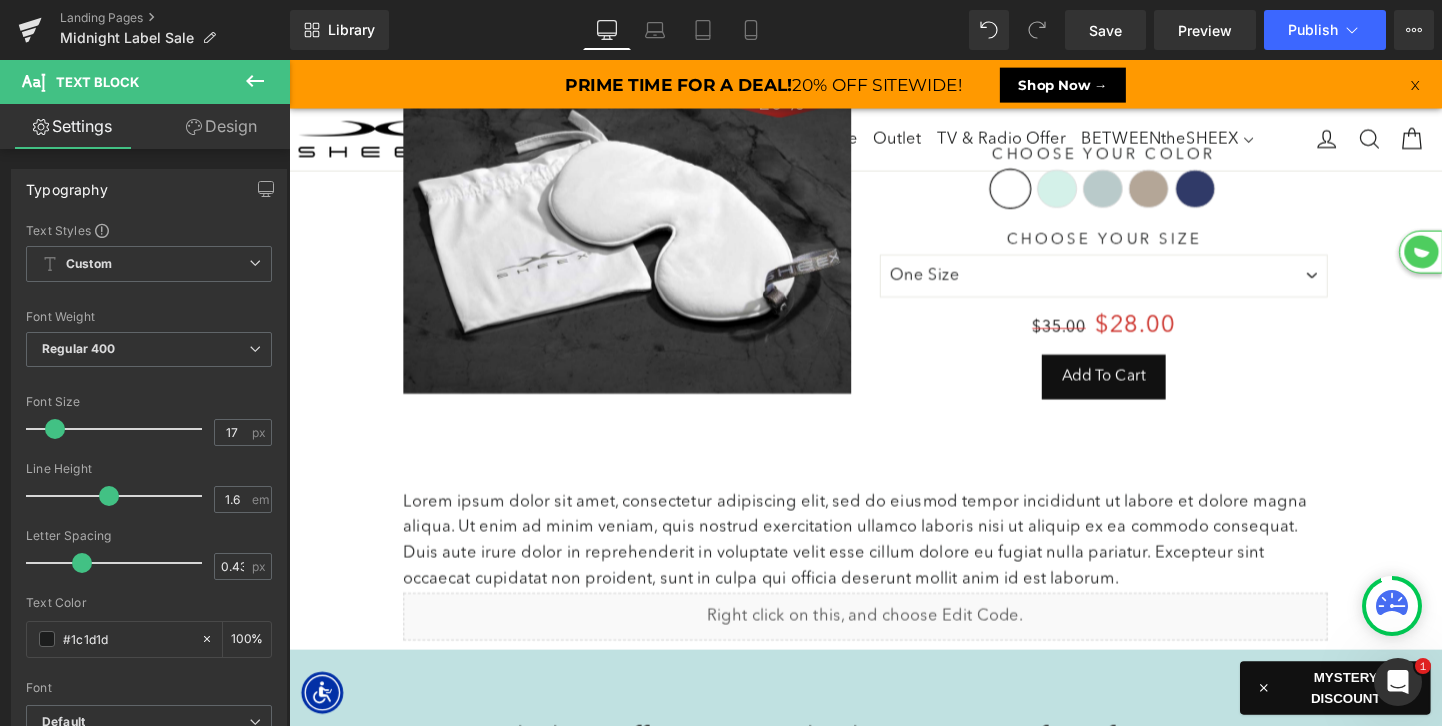 click on "Lorem ipsum dolor sit amet, consectetur adipiscing elit, sed do eiusmod tempor incididunt ut labore et dolore magna aliqua. Ut enim ad minim veniam, quis nostrud exercitation ullamco laboris nisi ut aliquip ex ea commodo consequat. Duis aute irure dolor in reprehenderit in voluptate velit esse cillum dolore eu fugiat nulla pariatur. Excepteur sint occaecat cupidatat non proident, sunt in culpa qui officia deserunt mollit anim id est laborum." at bounding box center (894, 564) 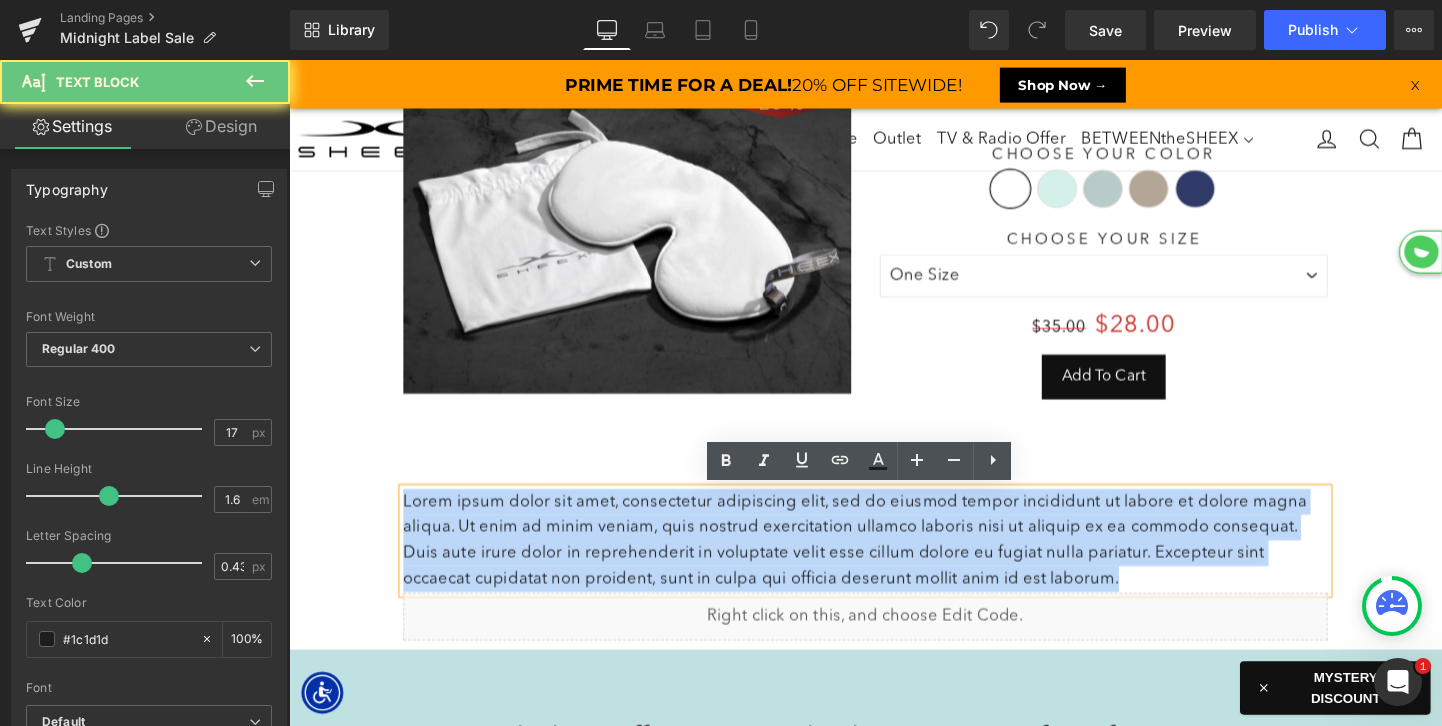 click on "Lorem ipsum dolor sit amet, consectetur adipiscing elit, sed do eiusmod tempor incididunt ut labore et dolore magna aliqua. Ut enim ad minim veniam, quis nostrud exercitation ullamco laboris nisi ut aliquip ex ea commodo consequat. Duis aute irure dolor in reprehenderit in voluptate velit esse cillum dolore eu fugiat nulla pariatur. Excepteur sint occaecat cupidatat non proident, sunt in culpa qui officia deserunt mollit anim id est laborum." at bounding box center (894, 564) 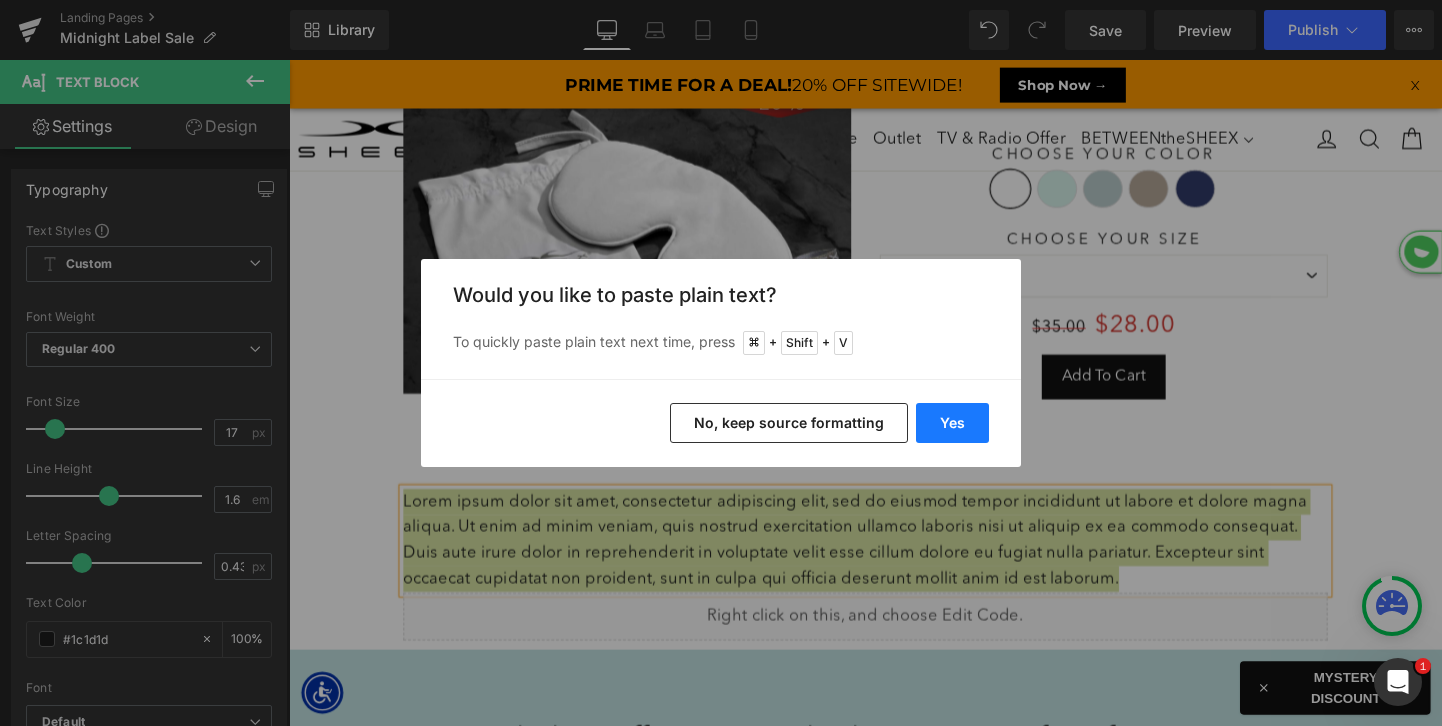 click on "Yes" at bounding box center [952, 423] 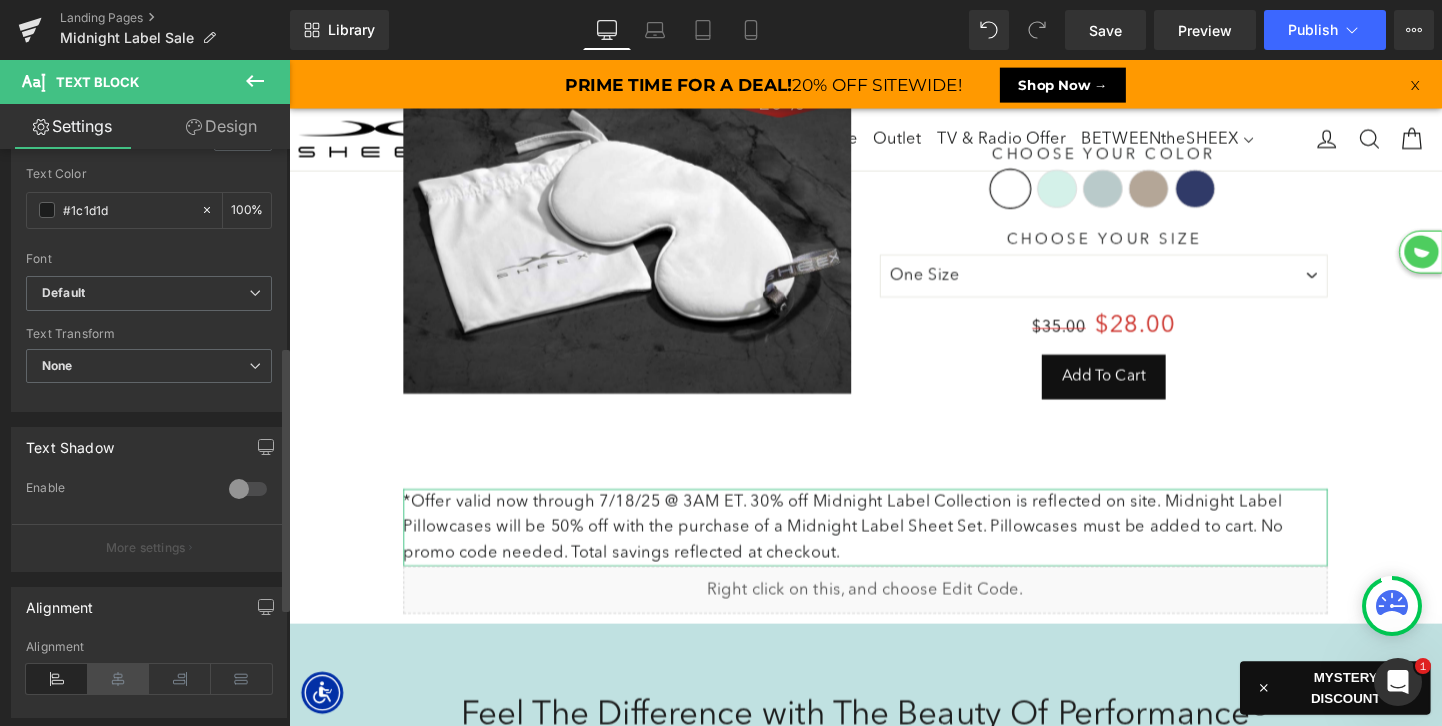 click at bounding box center (119, 679) 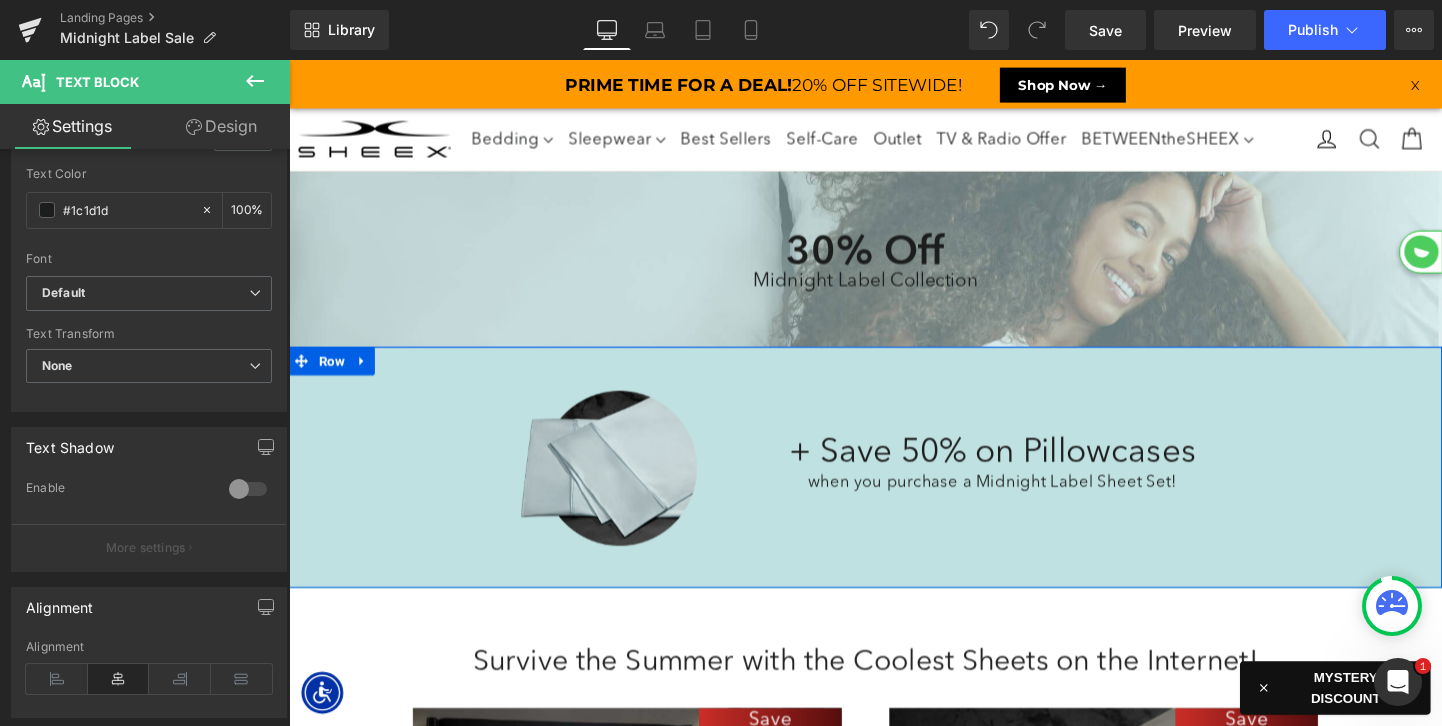 click on "Row" at bounding box center [334, 376] 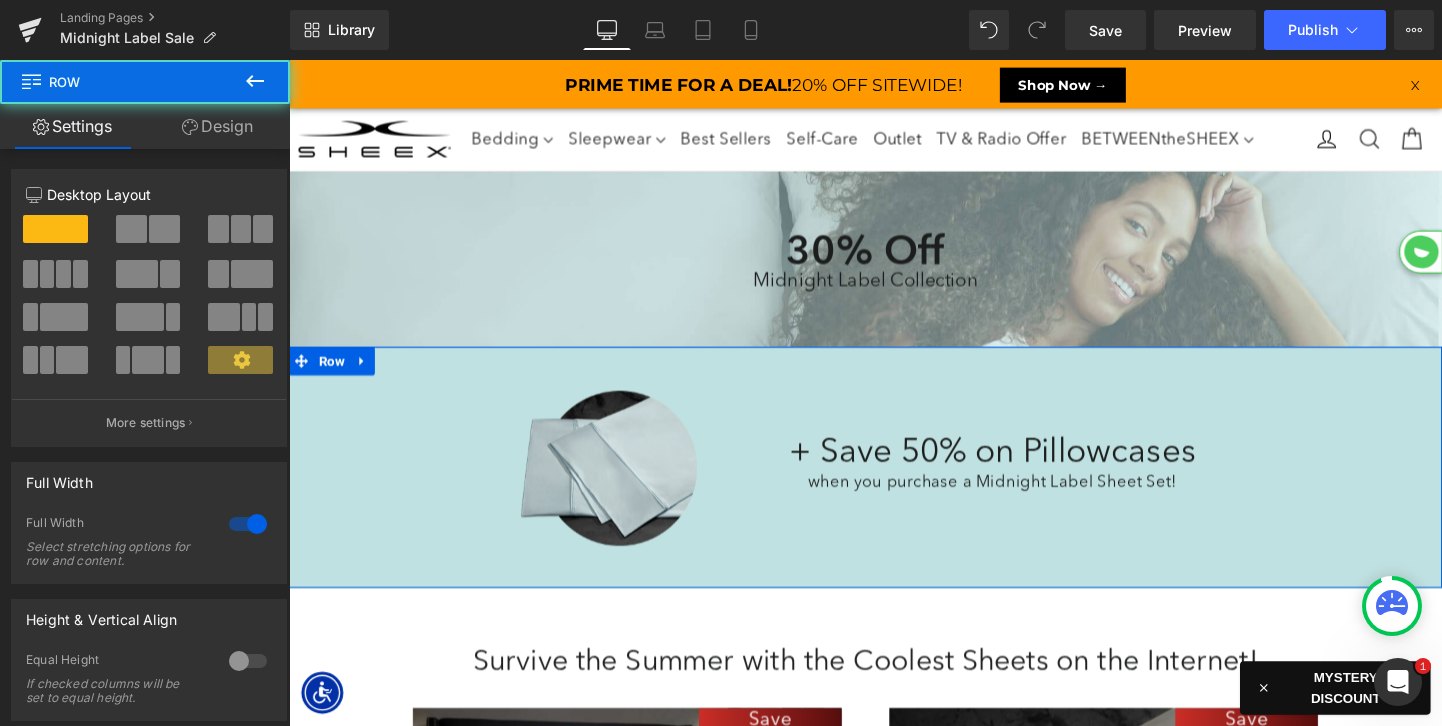 drag, startPoint x: 233, startPoint y: 131, endPoint x: 156, endPoint y: 399, distance: 278.84225 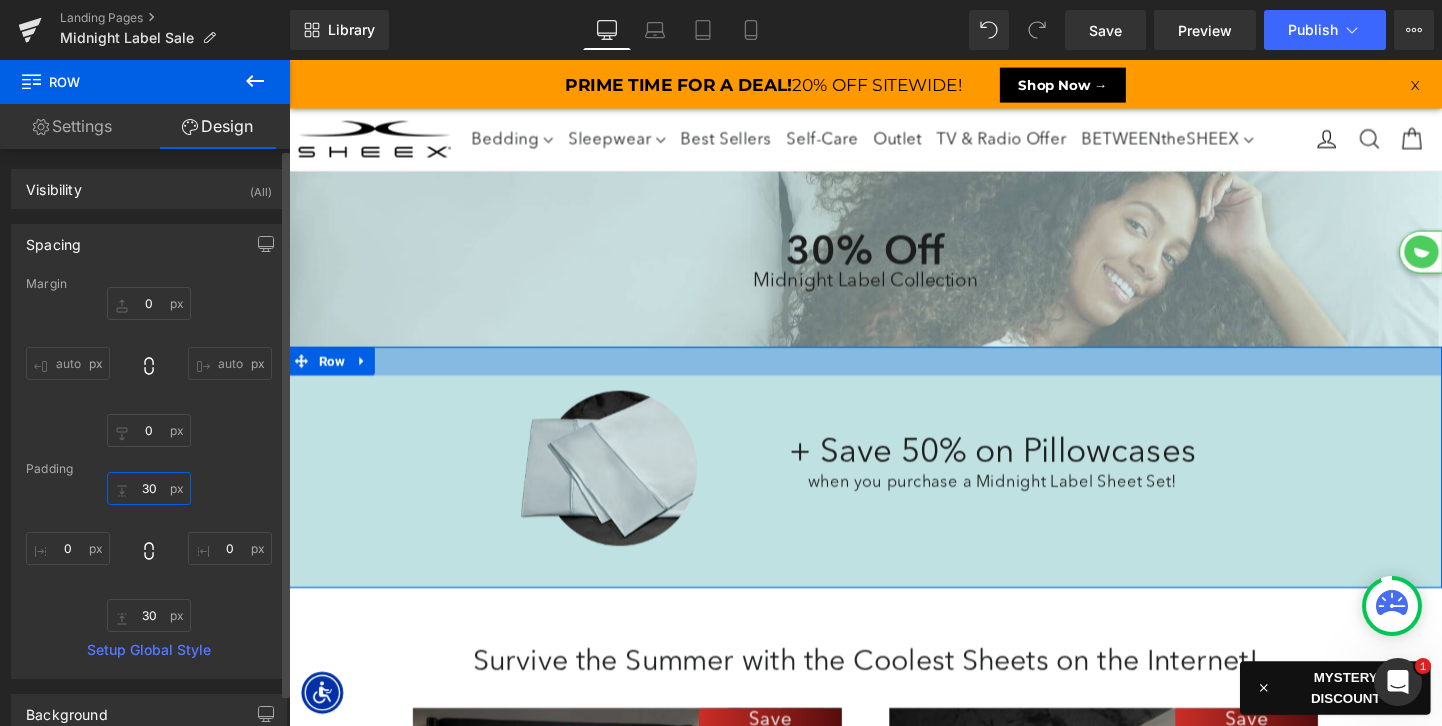 click at bounding box center [149, 488] 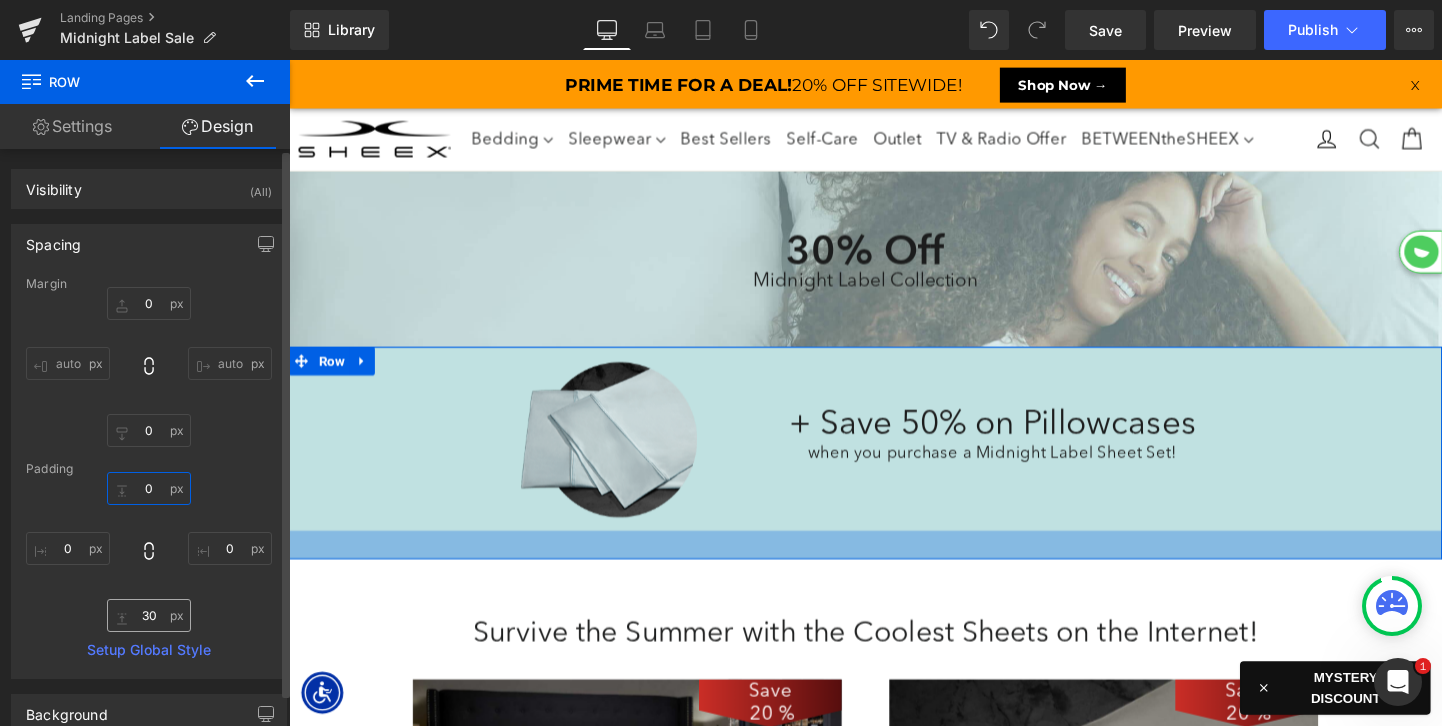type on "0" 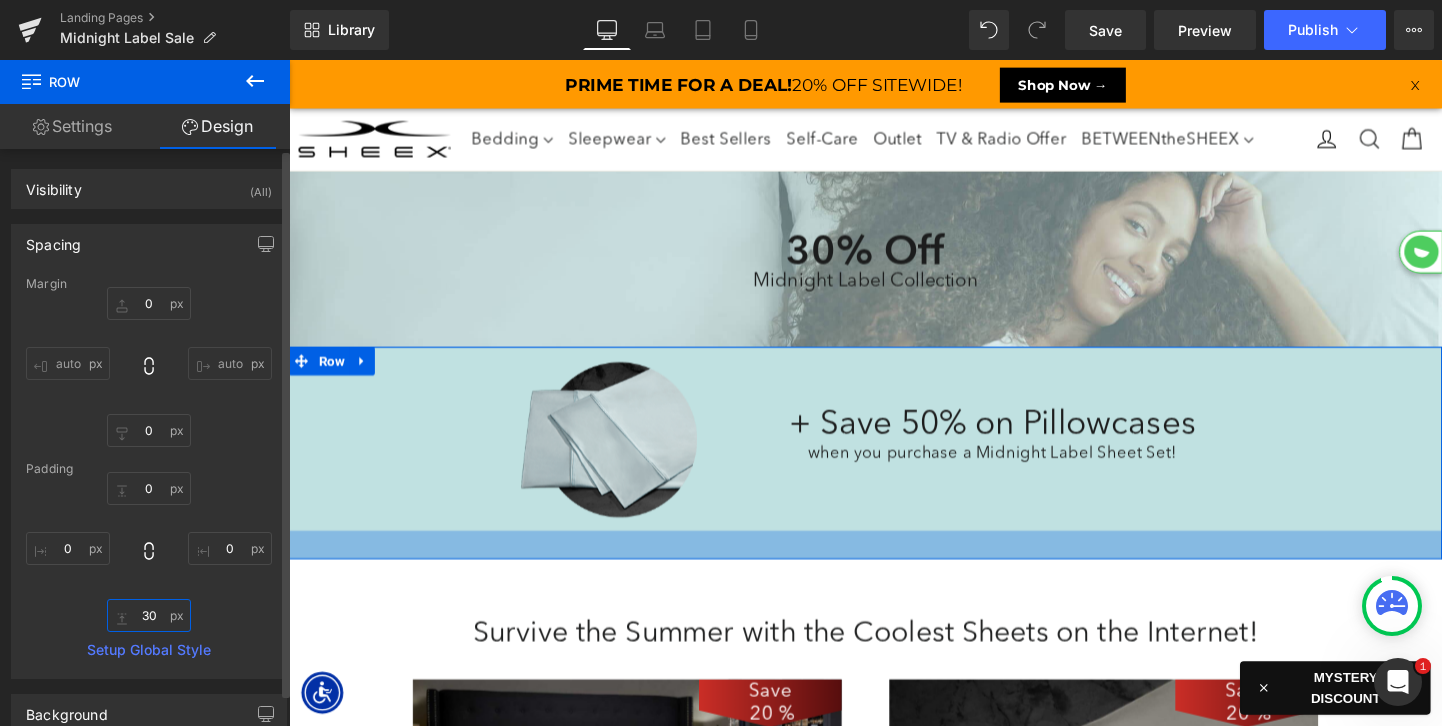 click at bounding box center (149, 615) 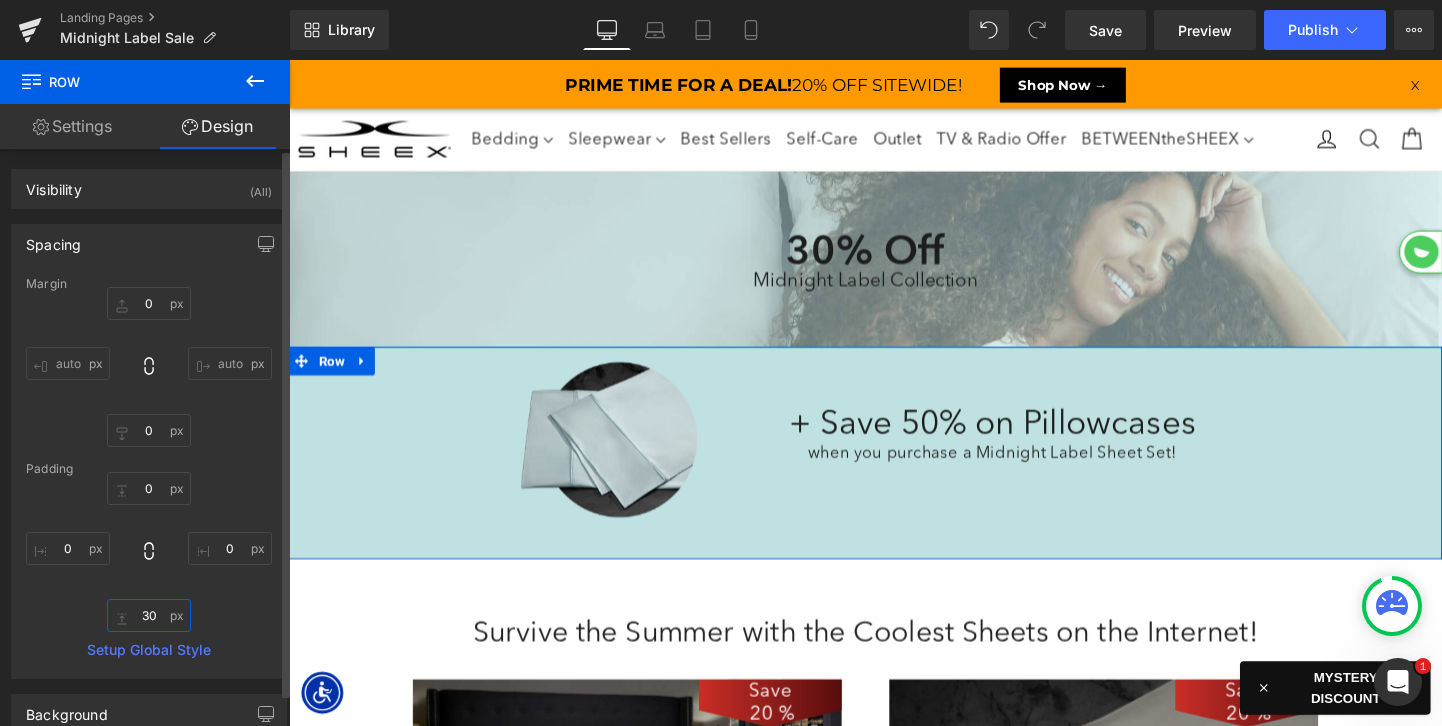 type on "0" 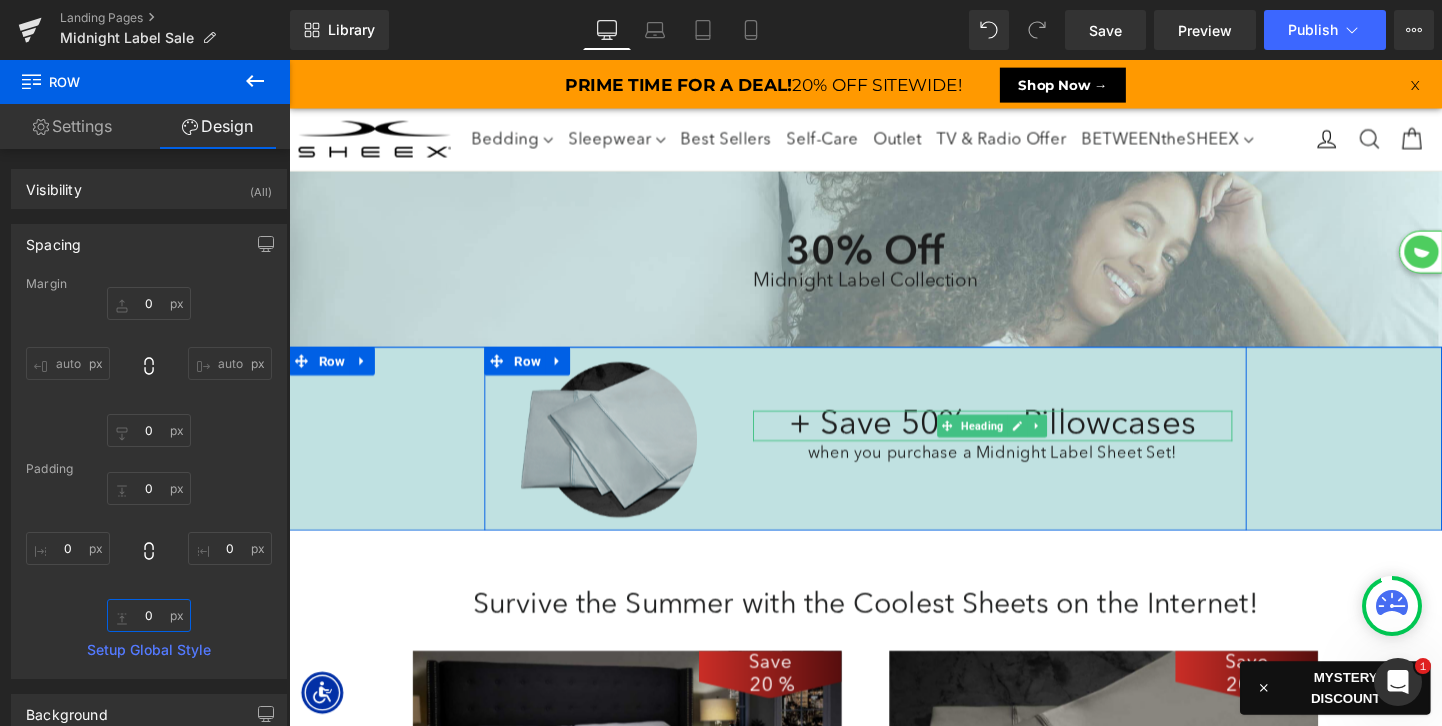 drag, startPoint x: 1010, startPoint y: 441, endPoint x: 537, endPoint y: 403, distance: 474.524 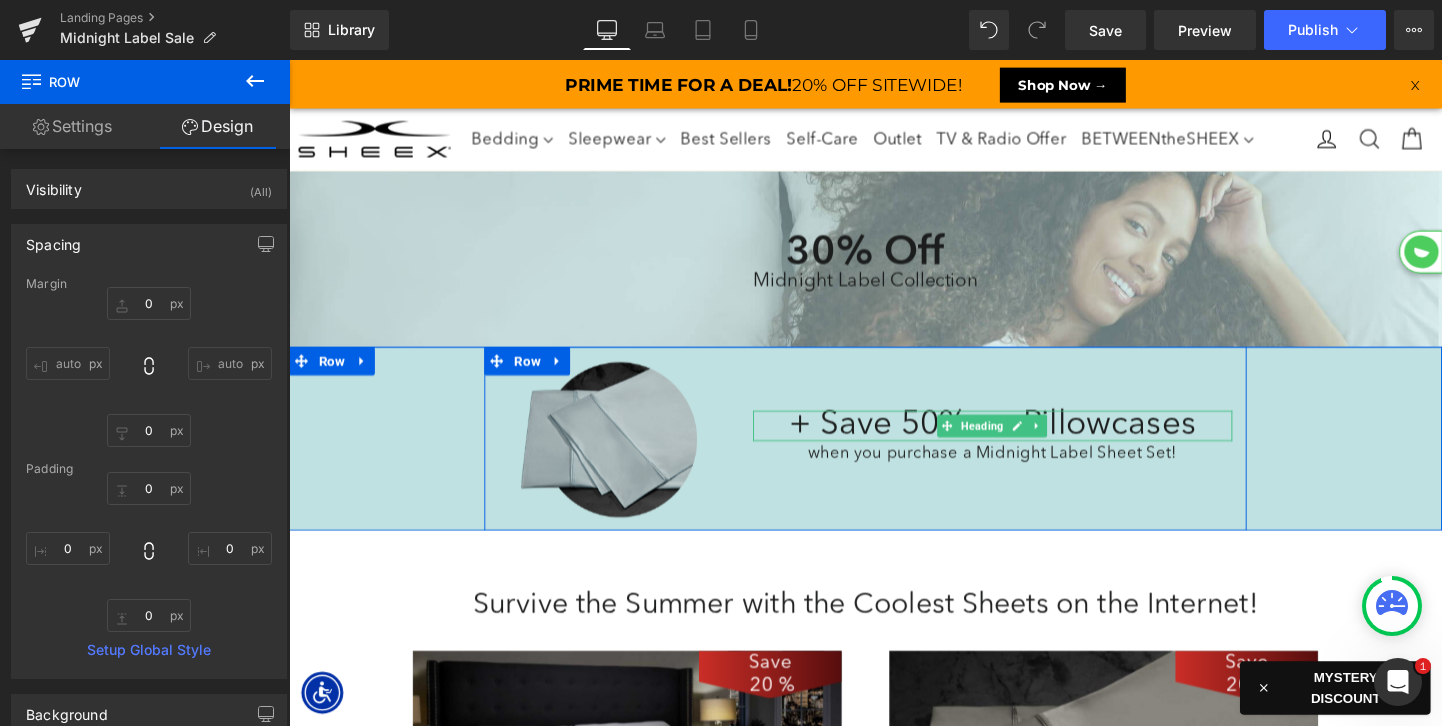 click on "Heading" at bounding box center (1016, 444) 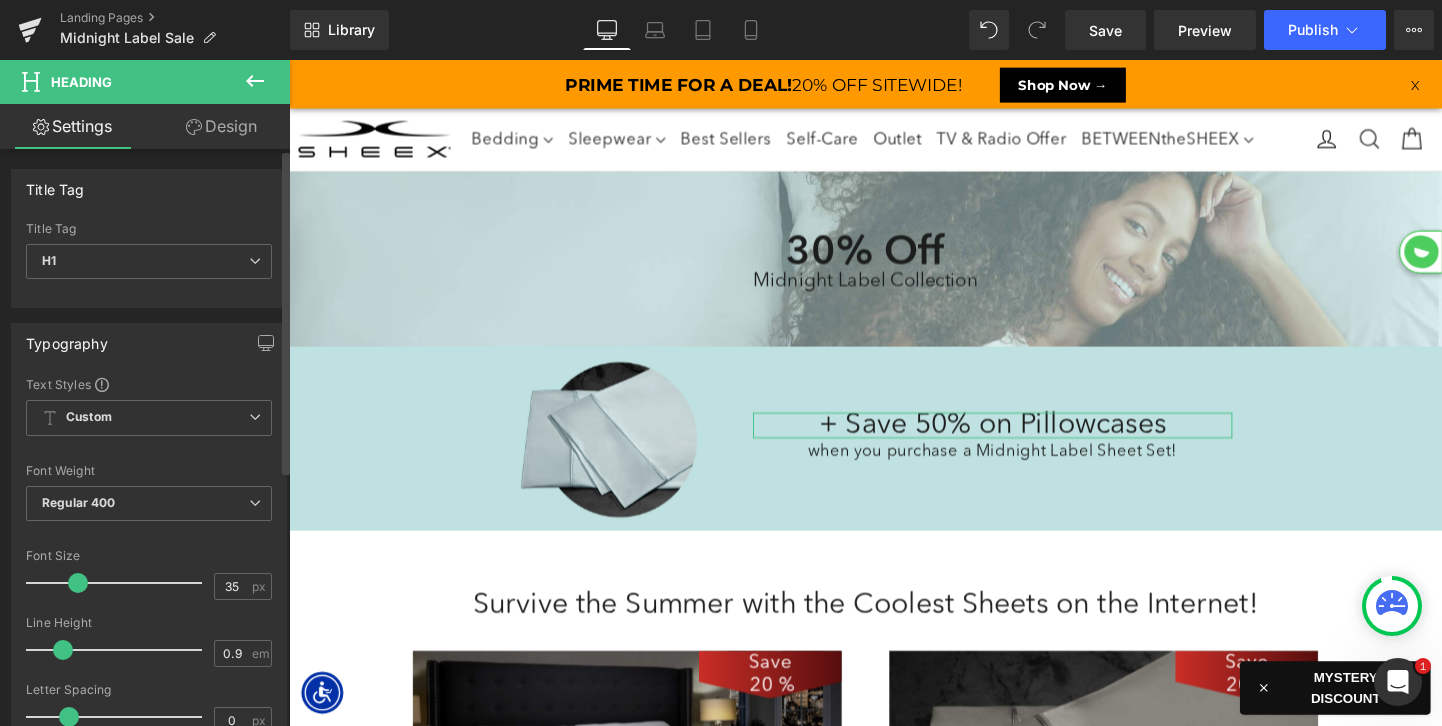click at bounding box center (78, 583) 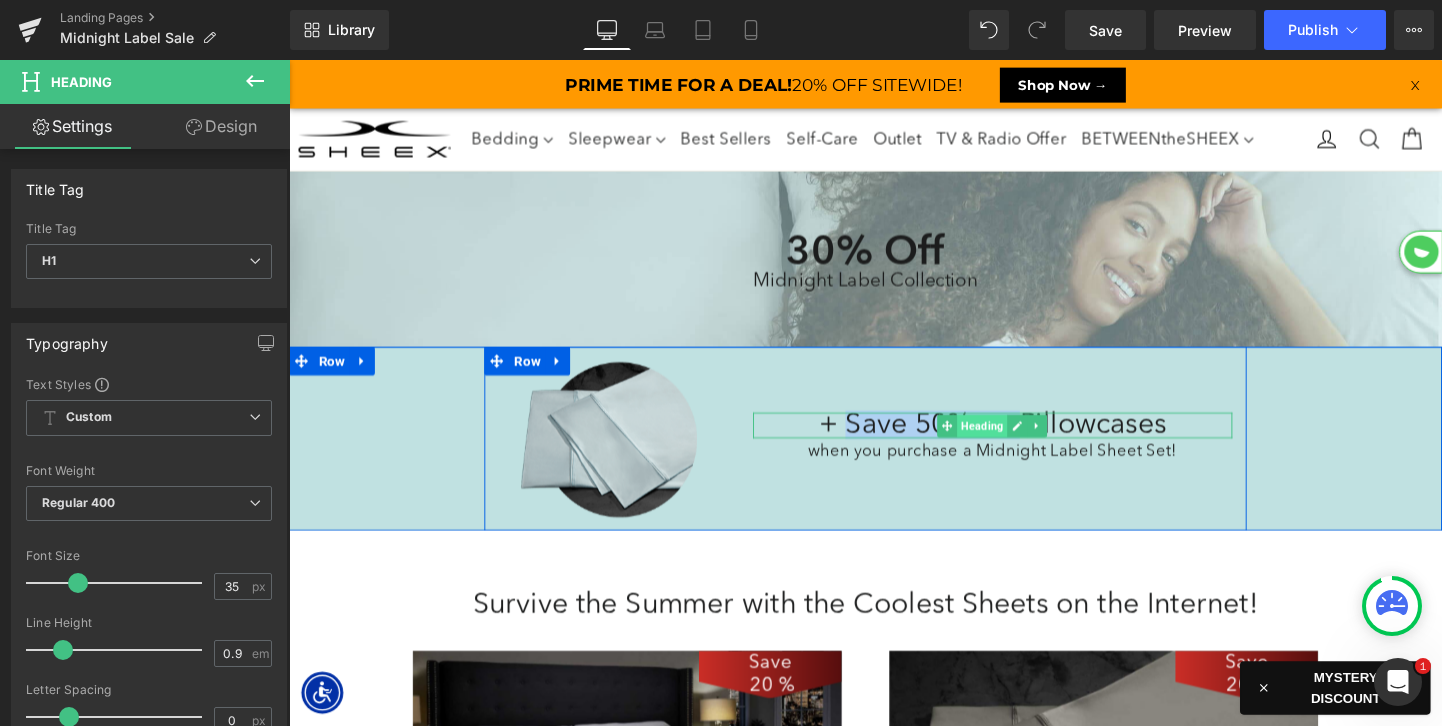 drag, startPoint x: 875, startPoint y: 436, endPoint x: 995, endPoint y: 436, distance: 120 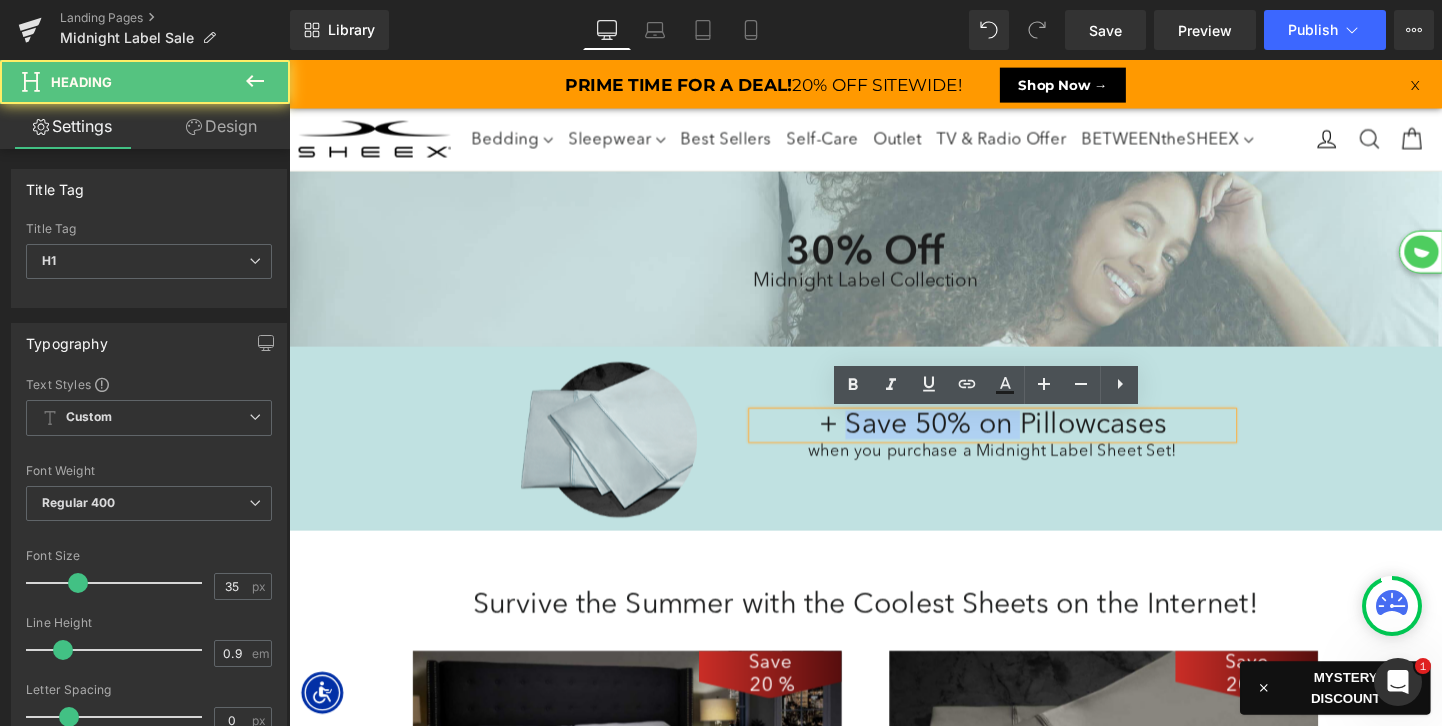 click on "+ Save 50% on Pillowcases" at bounding box center (1027, 443) 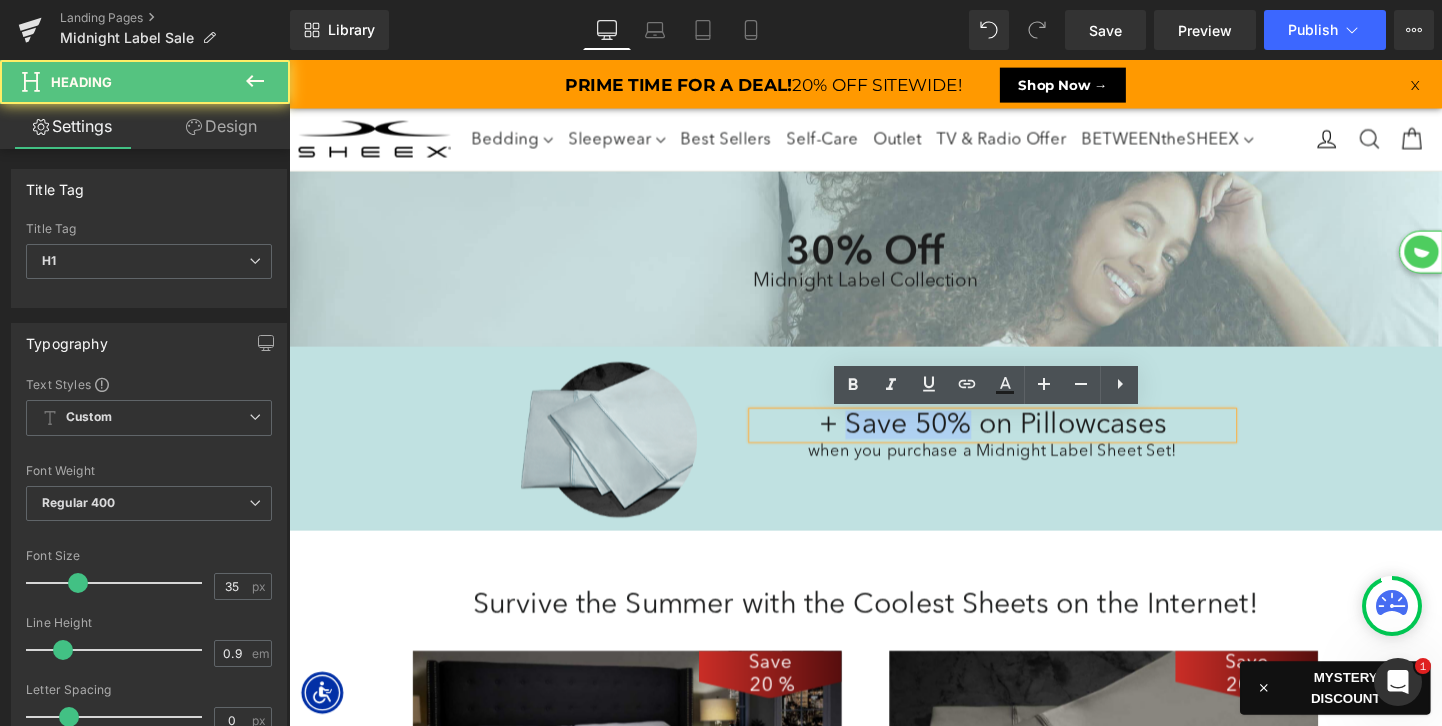 drag, startPoint x: 1002, startPoint y: 441, endPoint x: 880, endPoint y: 441, distance: 122 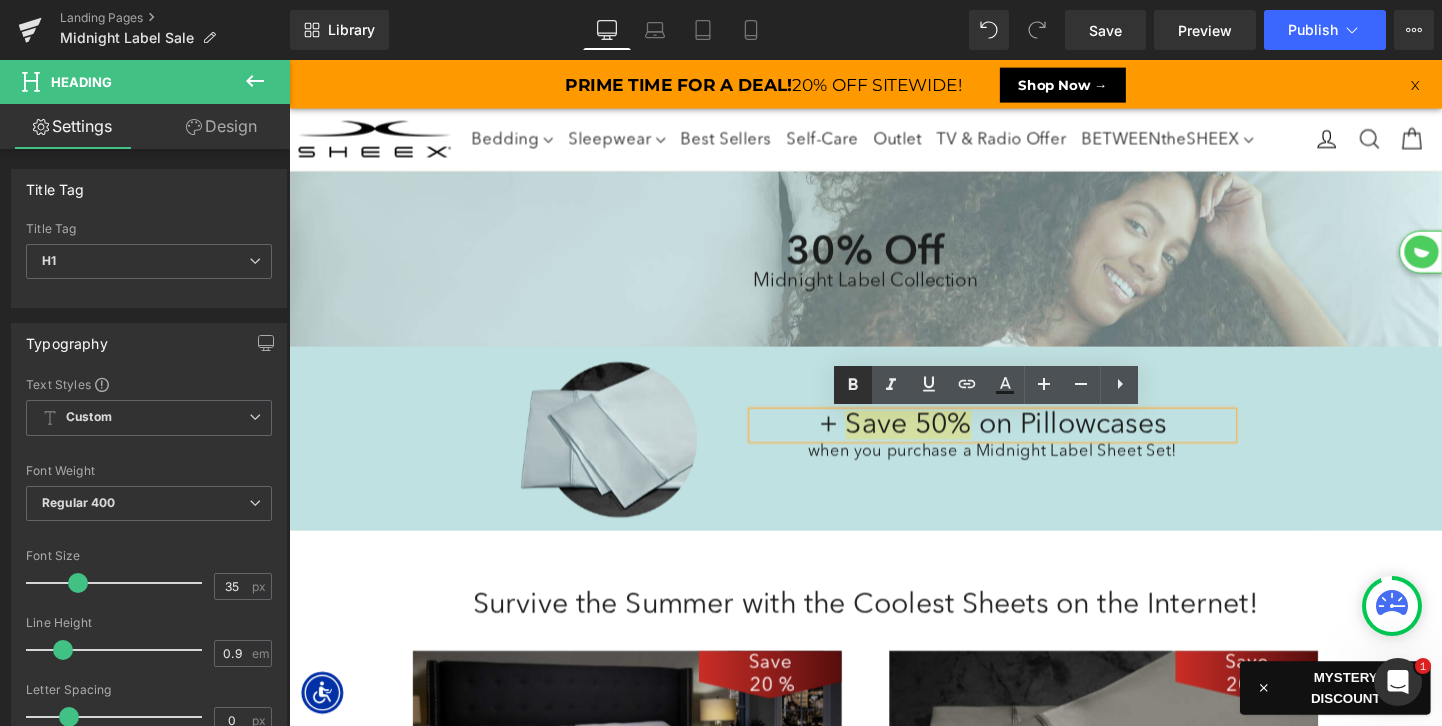 click 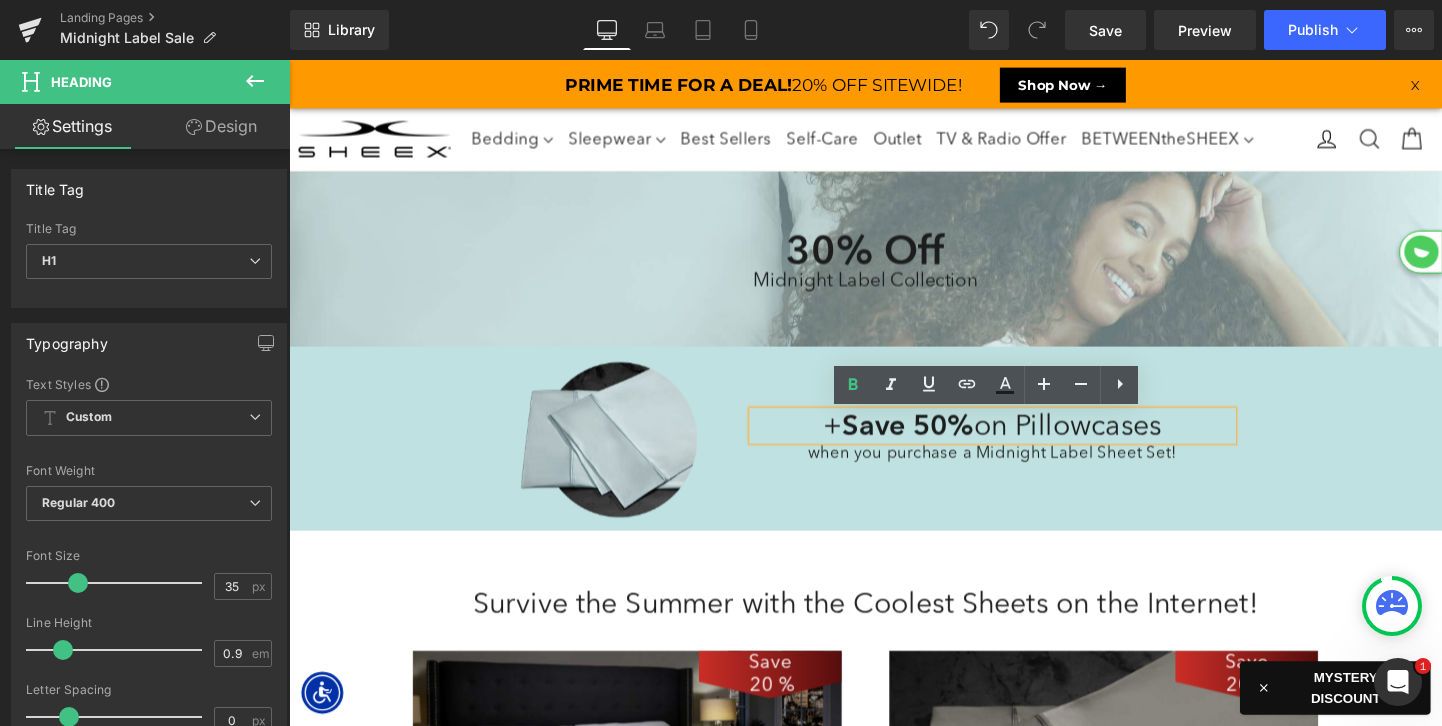 click on "Midnight Label Collection Heading" at bounding box center (894, 292) 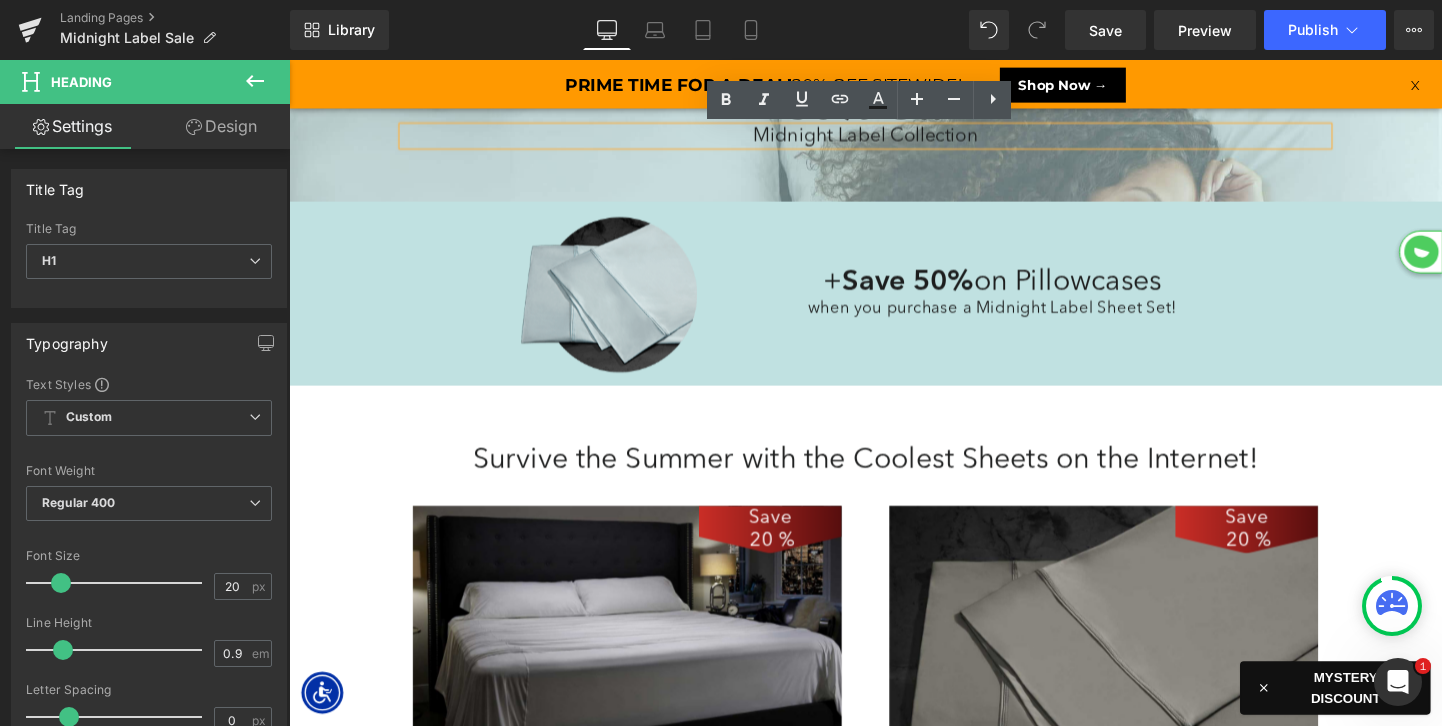 scroll, scrollTop: 157, scrollLeft: 0, axis: vertical 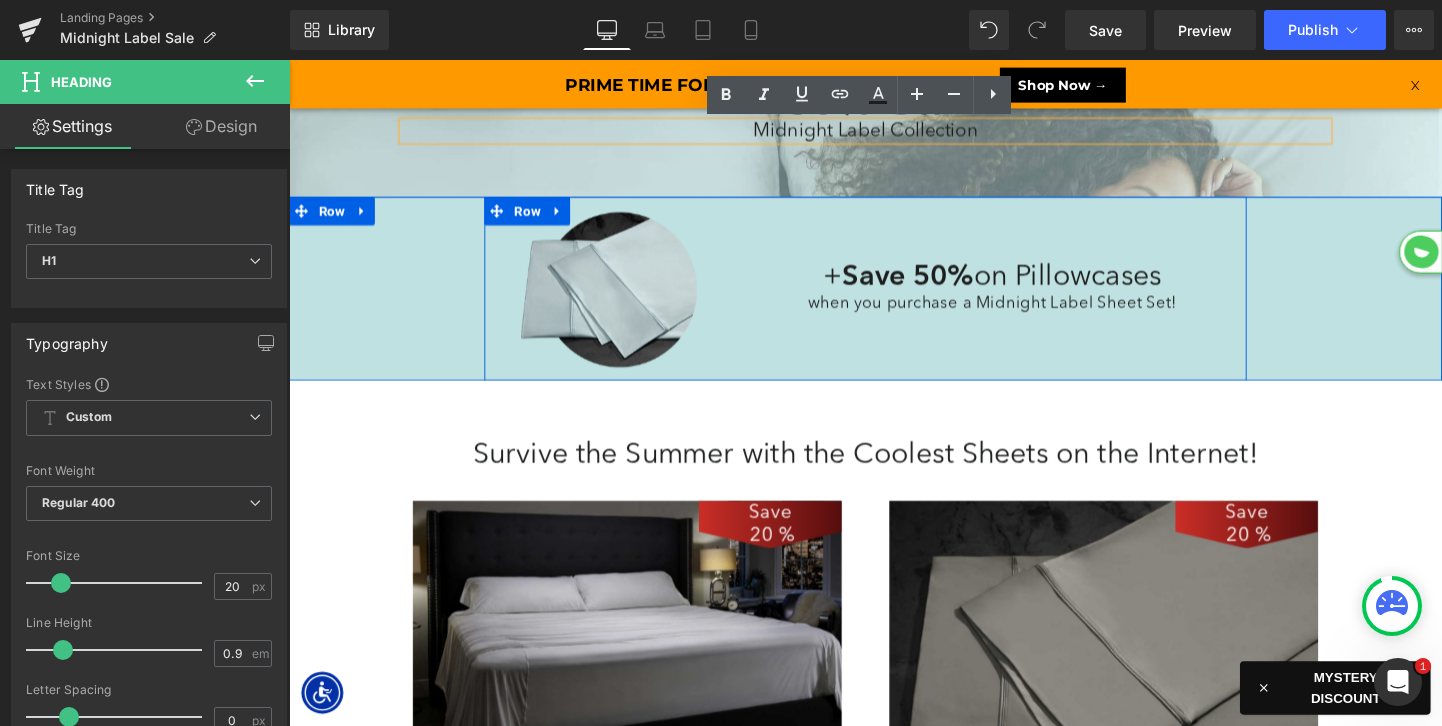 click on "Row" at bounding box center (539, 219) 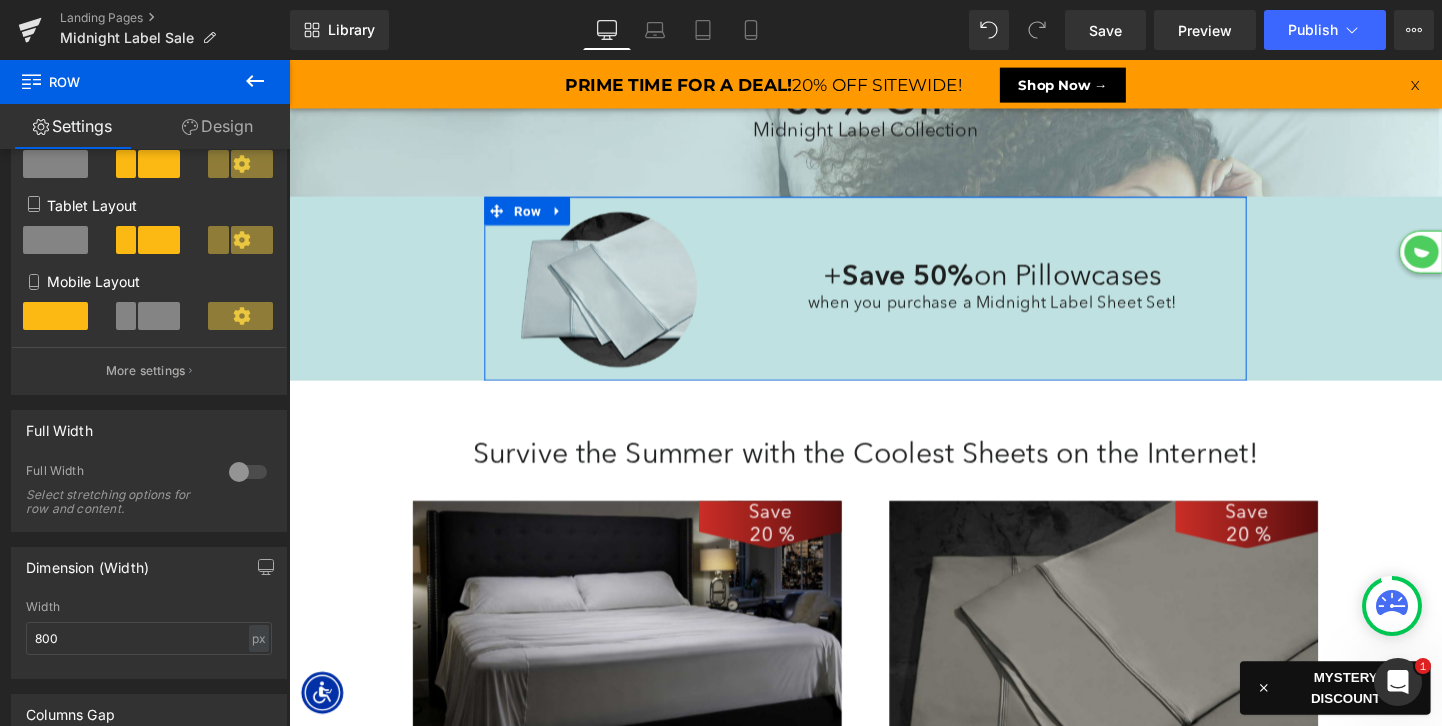 scroll, scrollTop: 435, scrollLeft: 0, axis: vertical 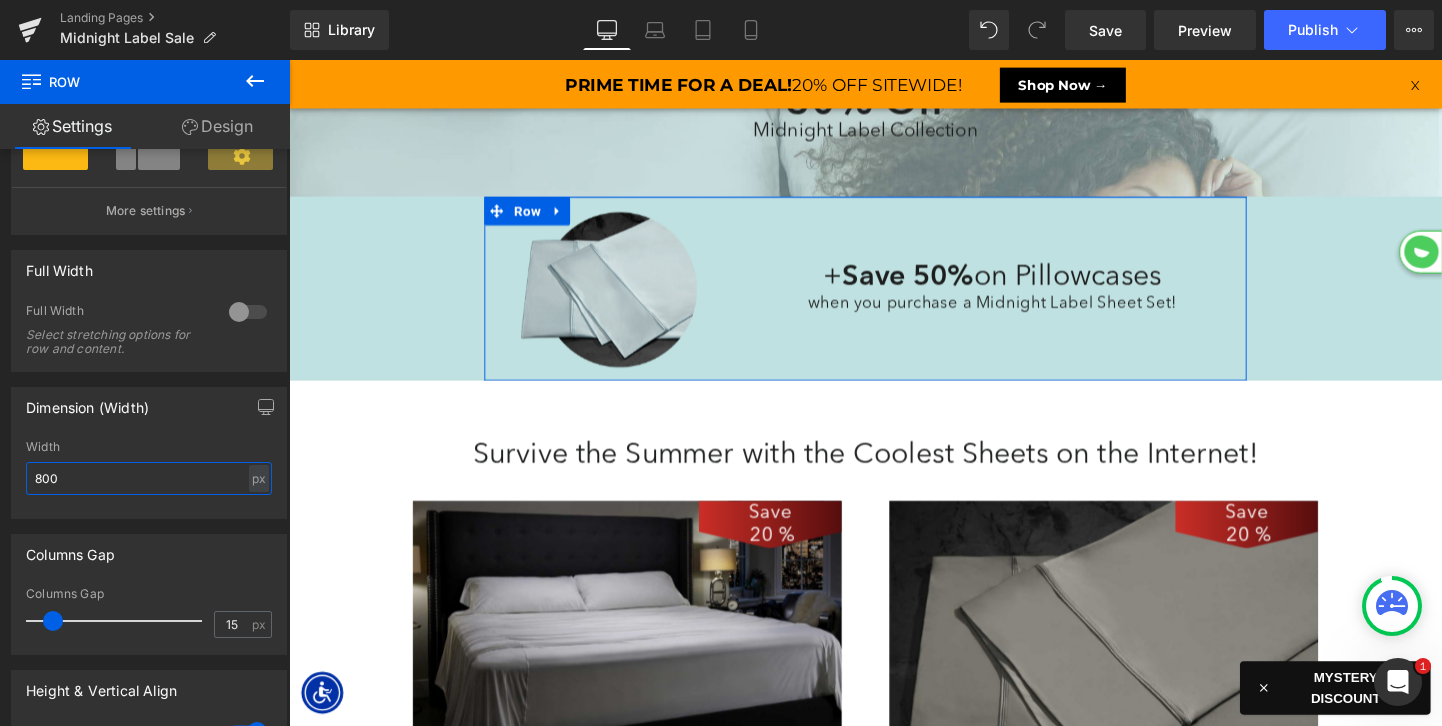 click on "800" at bounding box center (149, 478) 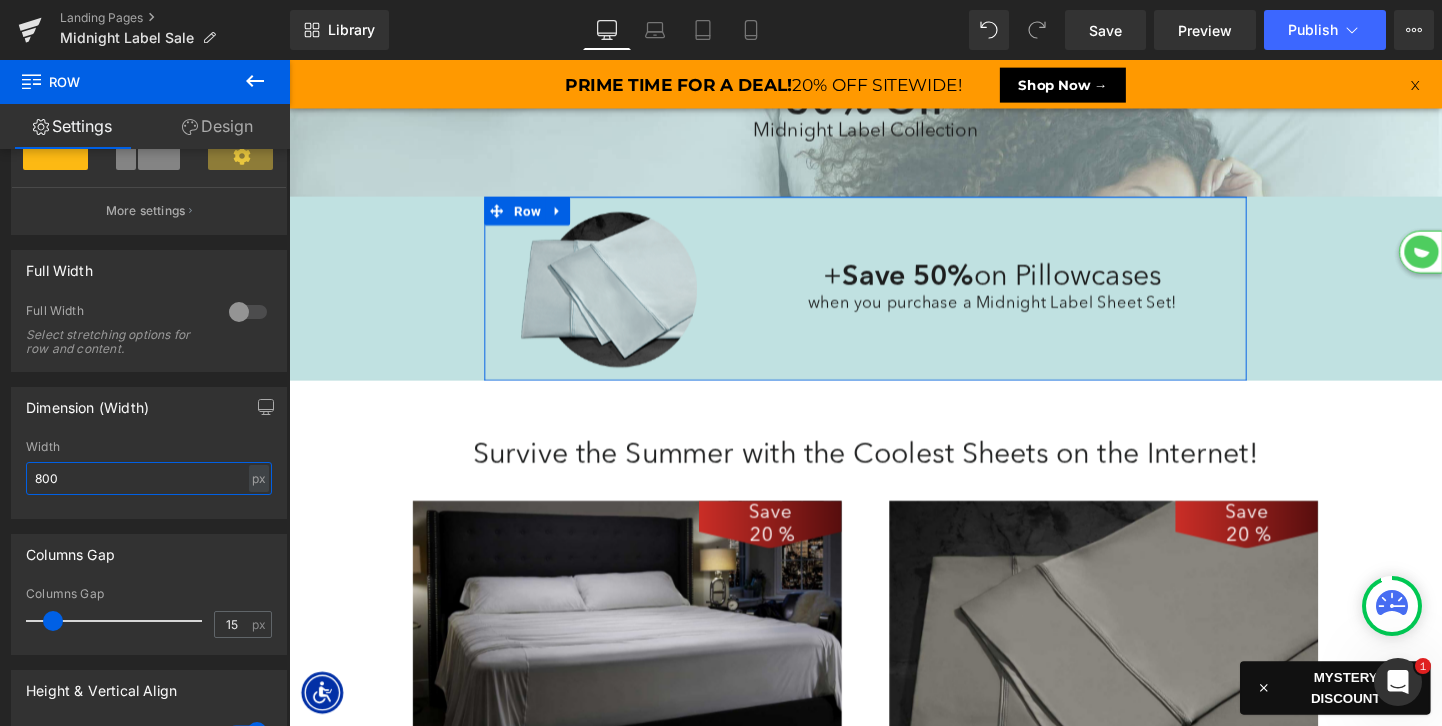 click on "800" at bounding box center [149, 478] 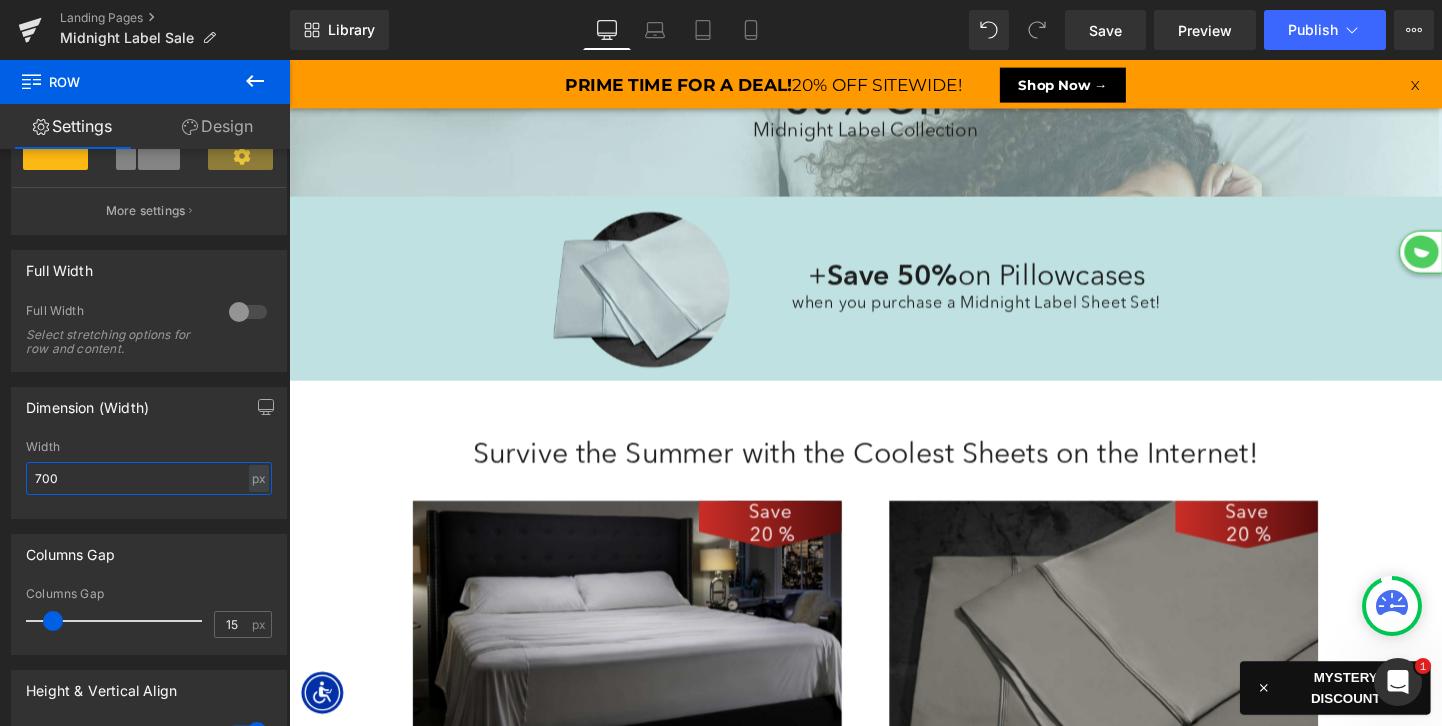 scroll, scrollTop: 0, scrollLeft: 0, axis: both 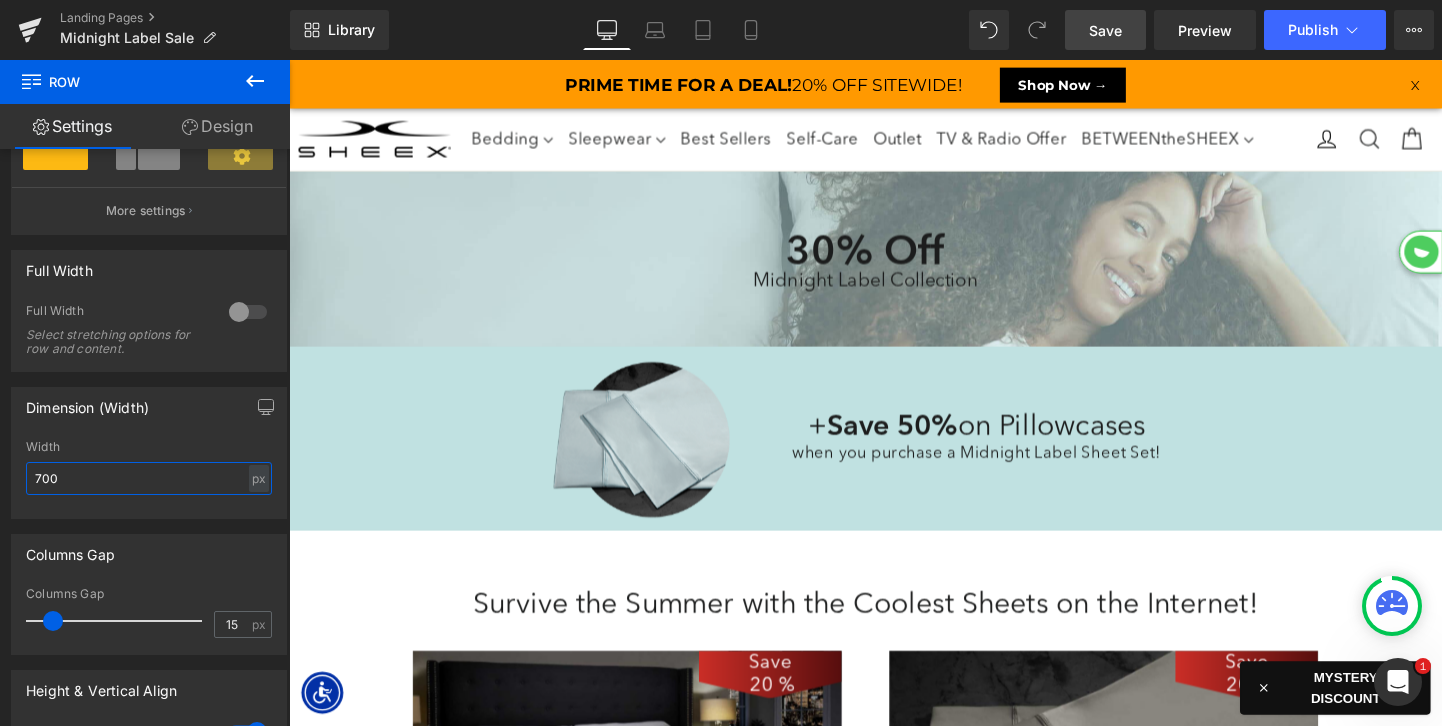 type on "700" 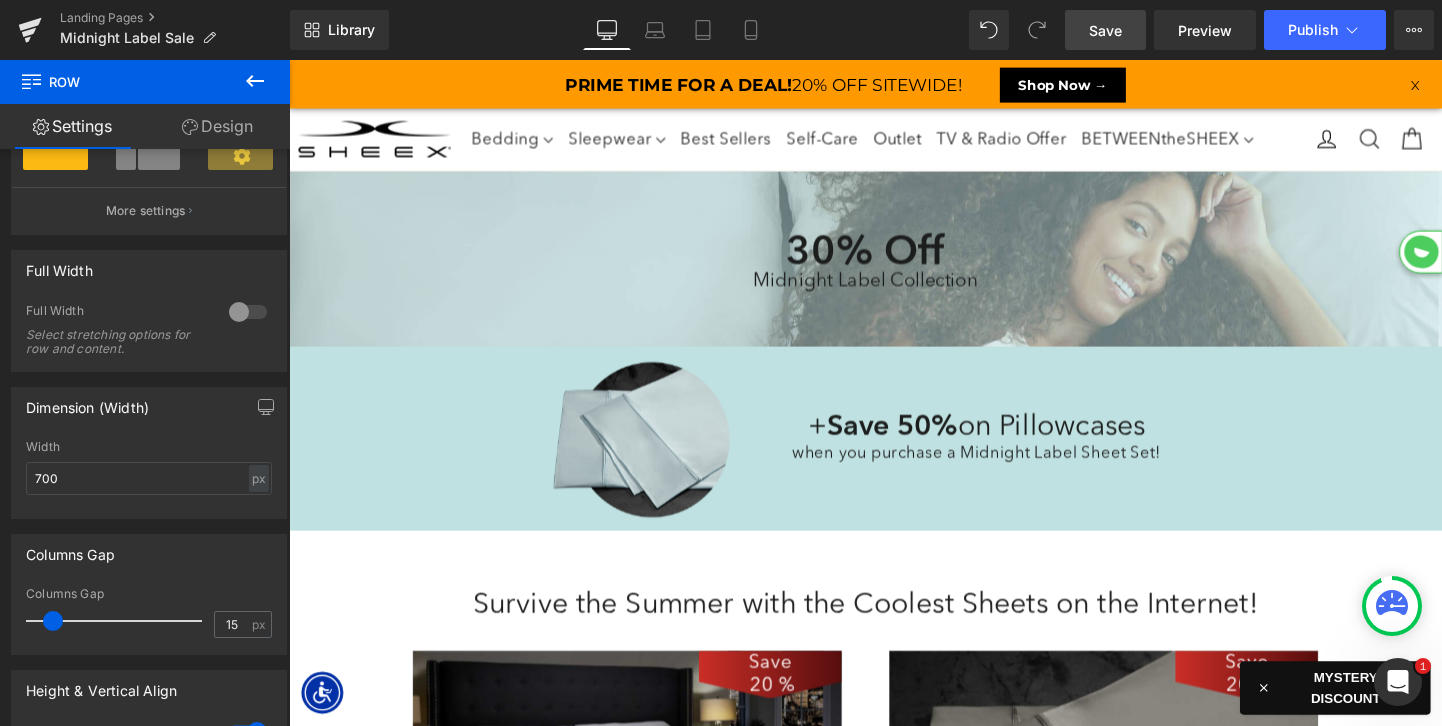 click on "Save" at bounding box center (1105, 30) 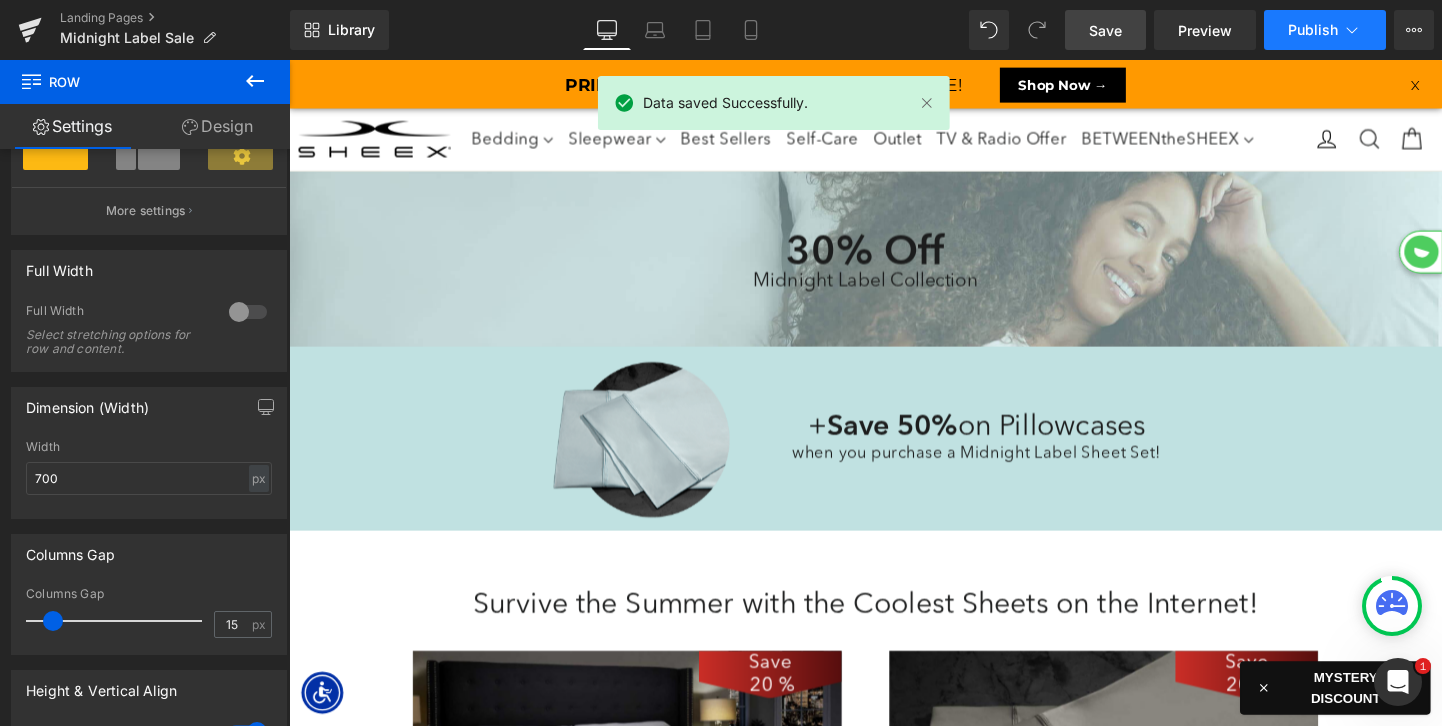 click on "Publish" at bounding box center (1313, 30) 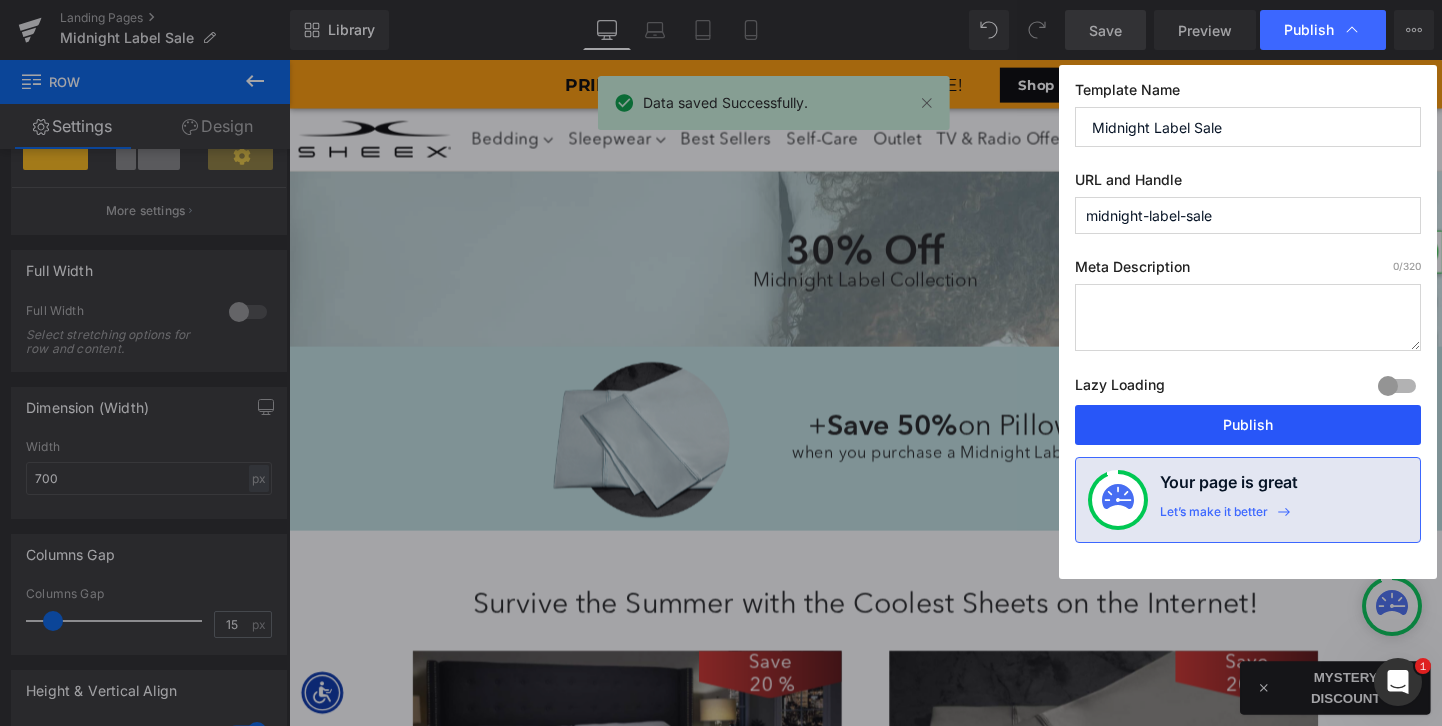 click on "Publish" at bounding box center (1248, 425) 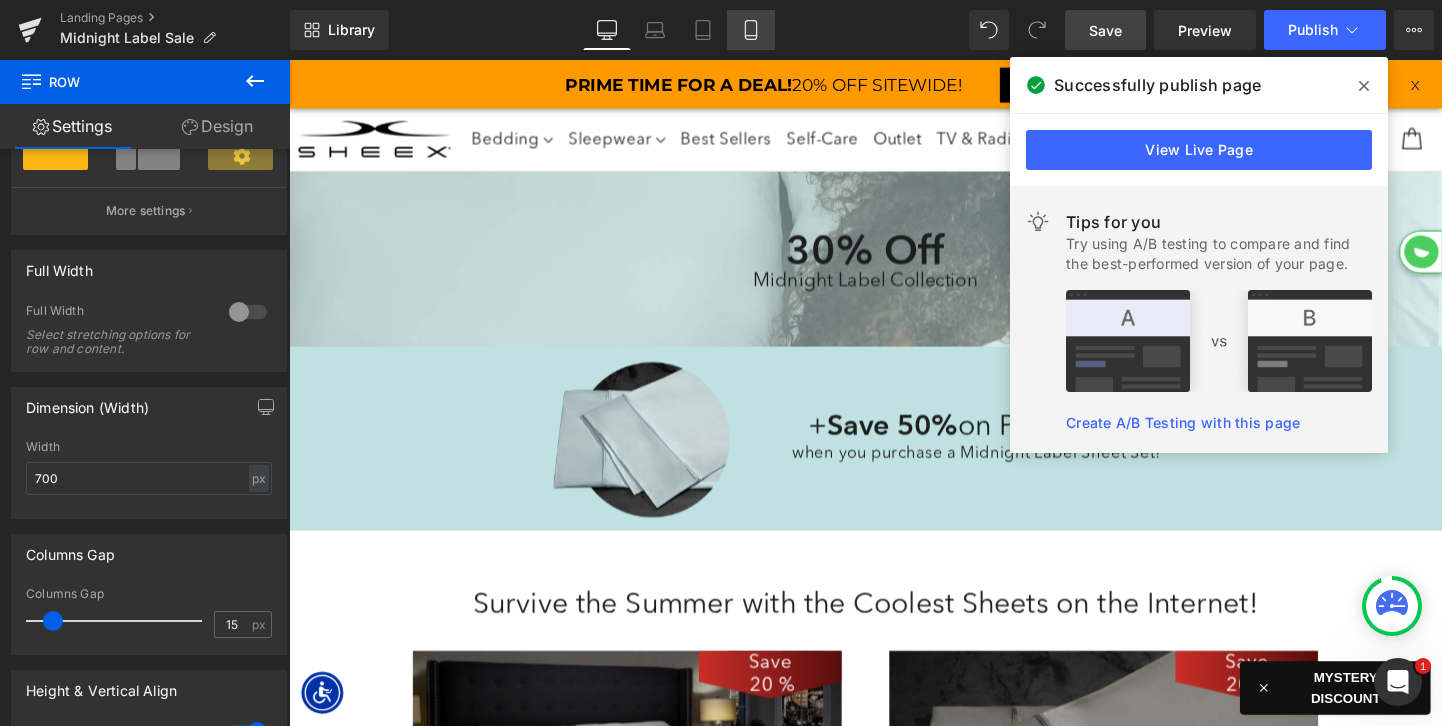 click on "Mobile" at bounding box center [751, 30] 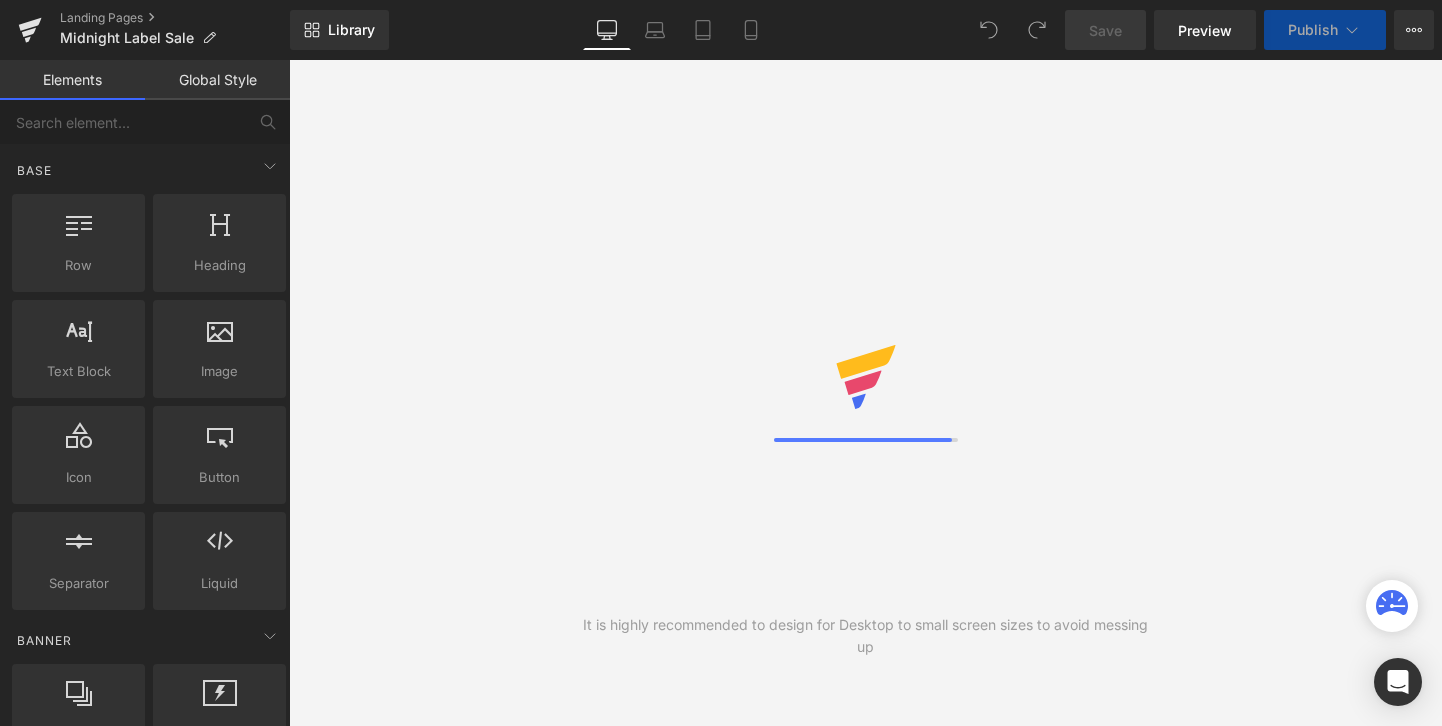 scroll, scrollTop: 0, scrollLeft: 0, axis: both 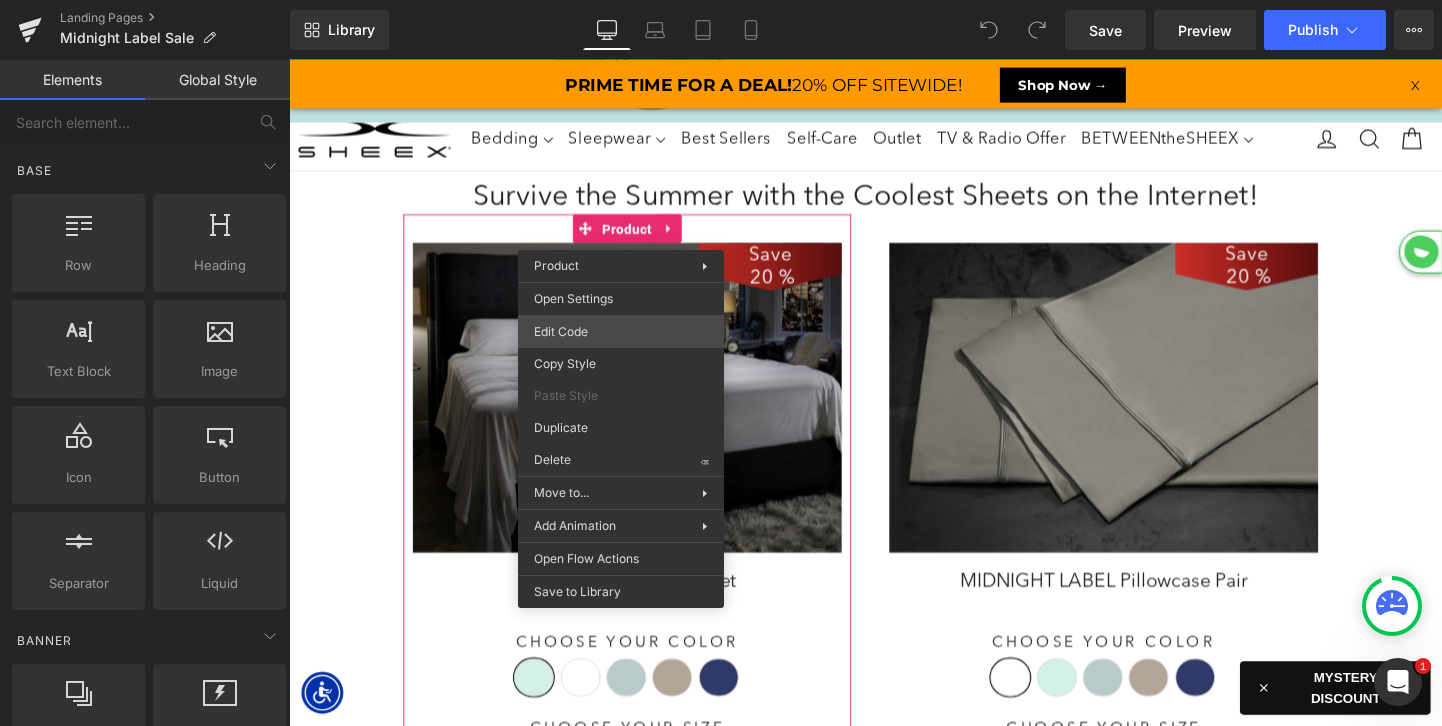 click on "You are previewing how the   will restyle your page. You can not edit Elements in Preset Preview Mode.  Landing Pages Midnight Label Sale Library Desktop Desktop Laptop Tablet Mobile Save Preview Publish Scheduled View Live Page View with current Template Save Template to Library Schedule Publish Publish Settings Shortcuts  Your page can’t be published   You've reached the maximum number of published pages on your plan  (0/0).  You need to upgrade your plan or unpublish all your pages to get 1 publish slot.   Unpublish pages   Upgrade plan  Elements Global Style Base Row  rows, columns, layouts, div Heading  headings, titles, h1,h2,h3,h4,h5,h6 Text Block  texts, paragraphs, contents, blocks Image  images, photos, alts, uploads Icon  icons, symbols Button  button, call to action, cta Separator  separators, dividers, horizontal lines Liquid  liquid, custom code, html, javascript, css, reviews, apps, applications, embeded, iframe Banner Parallax  banner, slideshow, hero, image, cover, parallax, effect Stack" at bounding box center (721, 0) 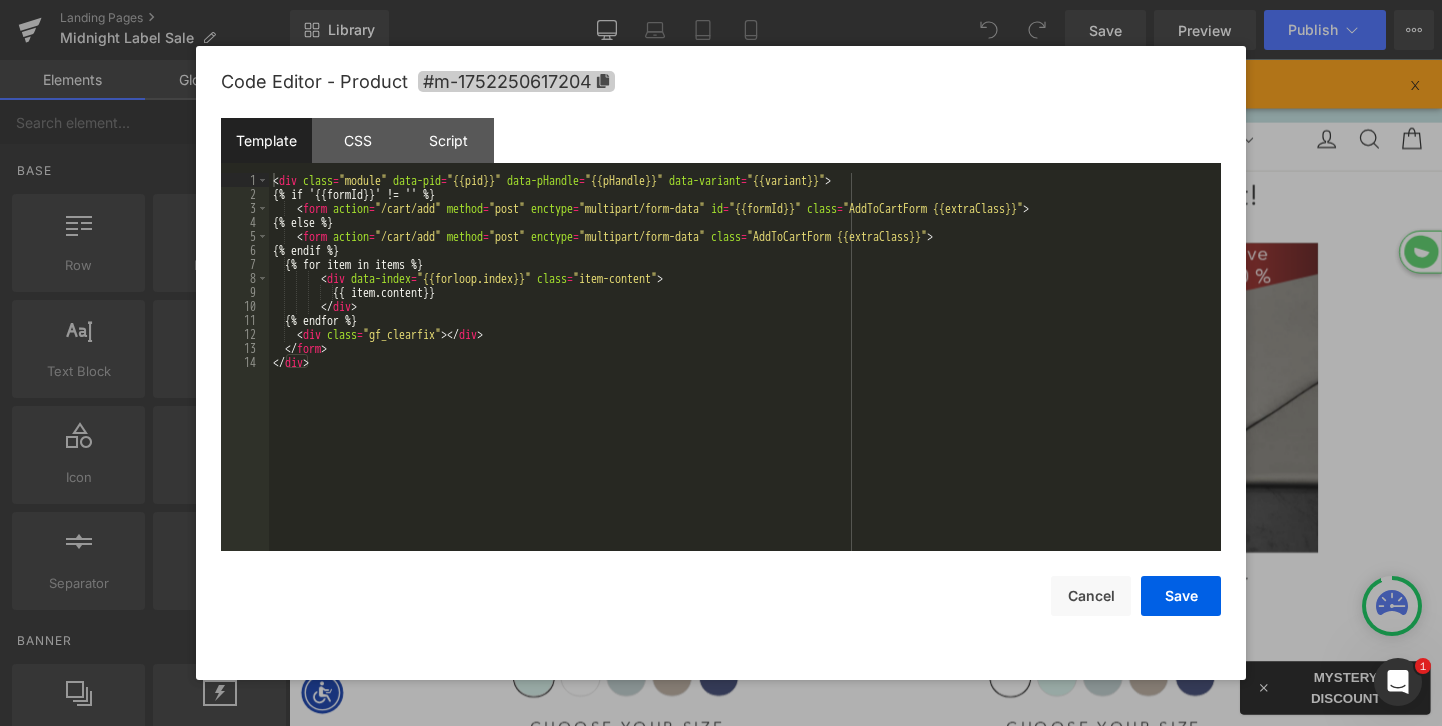 scroll, scrollTop: 0, scrollLeft: 0, axis: both 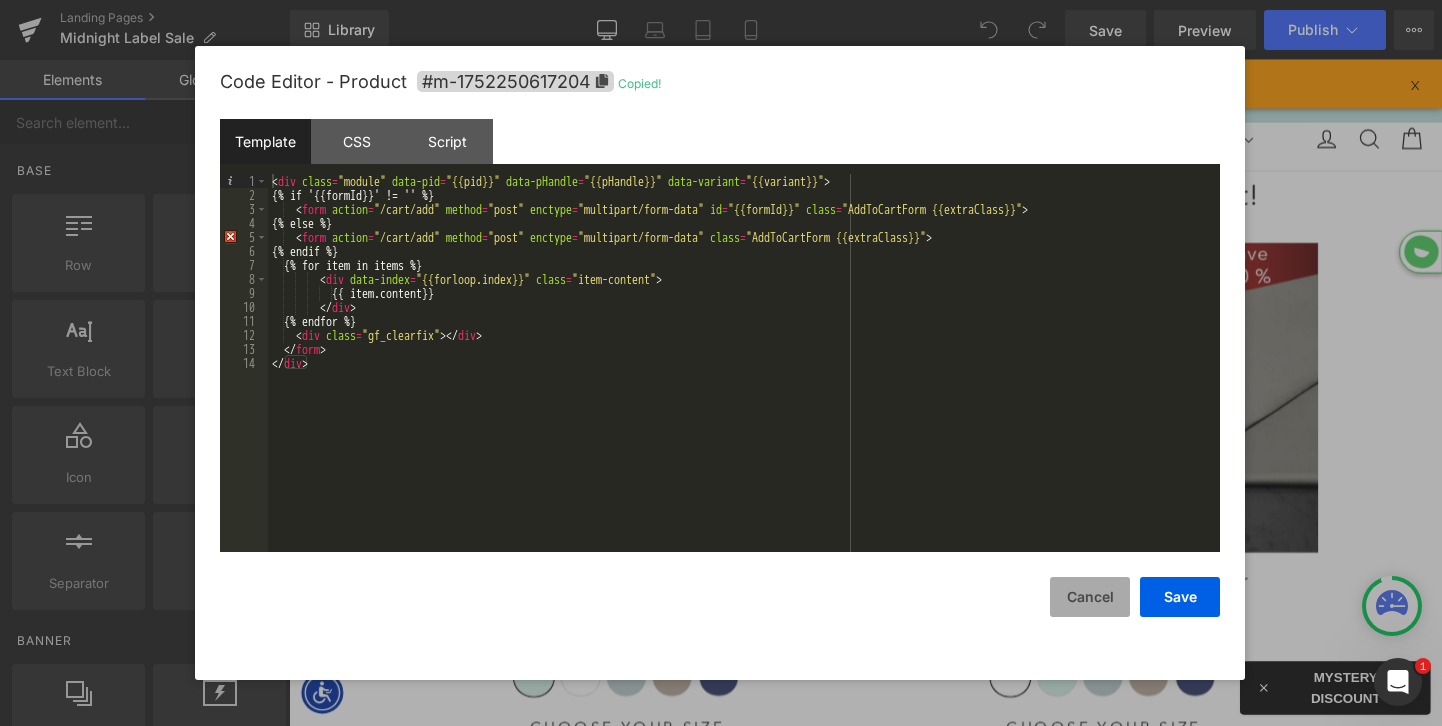 click on "Cancel" at bounding box center [1090, 597] 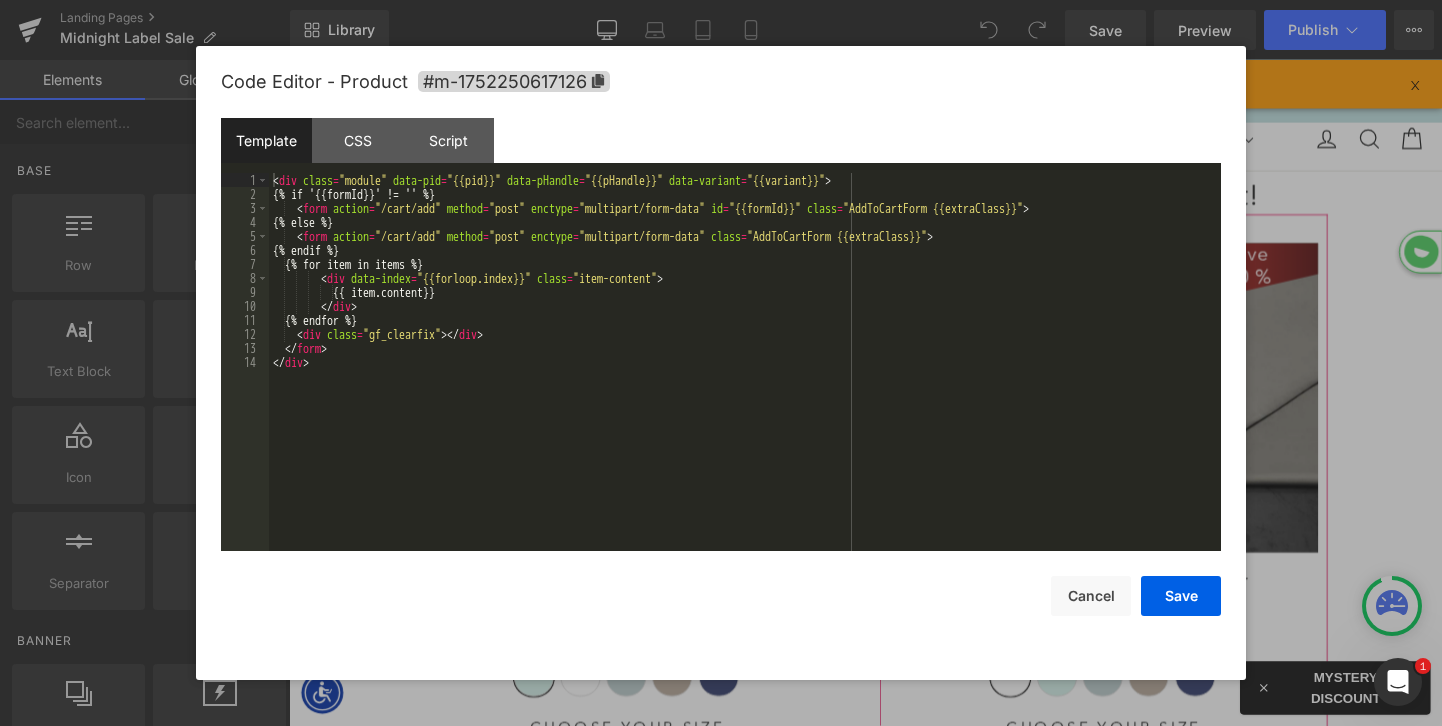 click on "You are previewing how the   will restyle your page. You can not edit Elements in Preset Preview Mode.  Landing Pages Midnight Label Sale Library Desktop Desktop Laptop Tablet Mobile Save Preview Publish Scheduled View Live Page View with current Template Save Template to Library Schedule Publish Publish Settings Shortcuts  Your page can’t be published   You've reached the maximum number of published pages on your plan  (0/0).  You need to upgrade your plan or unpublish all your pages to get 1 publish slot.   Unpublish pages   Upgrade plan  Elements Global Style Base Row  rows, columns, layouts, div Heading  headings, titles, h1,h2,h3,h4,h5,h6 Text Block  texts, paragraphs, contents, blocks Image  images, photos, alts, uploads Icon  icons, symbols Button  button, call to action, cta Separator  separators, dividers, horizontal lines Liquid  liquid, custom code, html, javascript, css, reviews, apps, applications, embeded, iframe Banner Parallax  banner, slideshow, hero, image, cover, parallax, effect Stack 1" at bounding box center [721, 0] 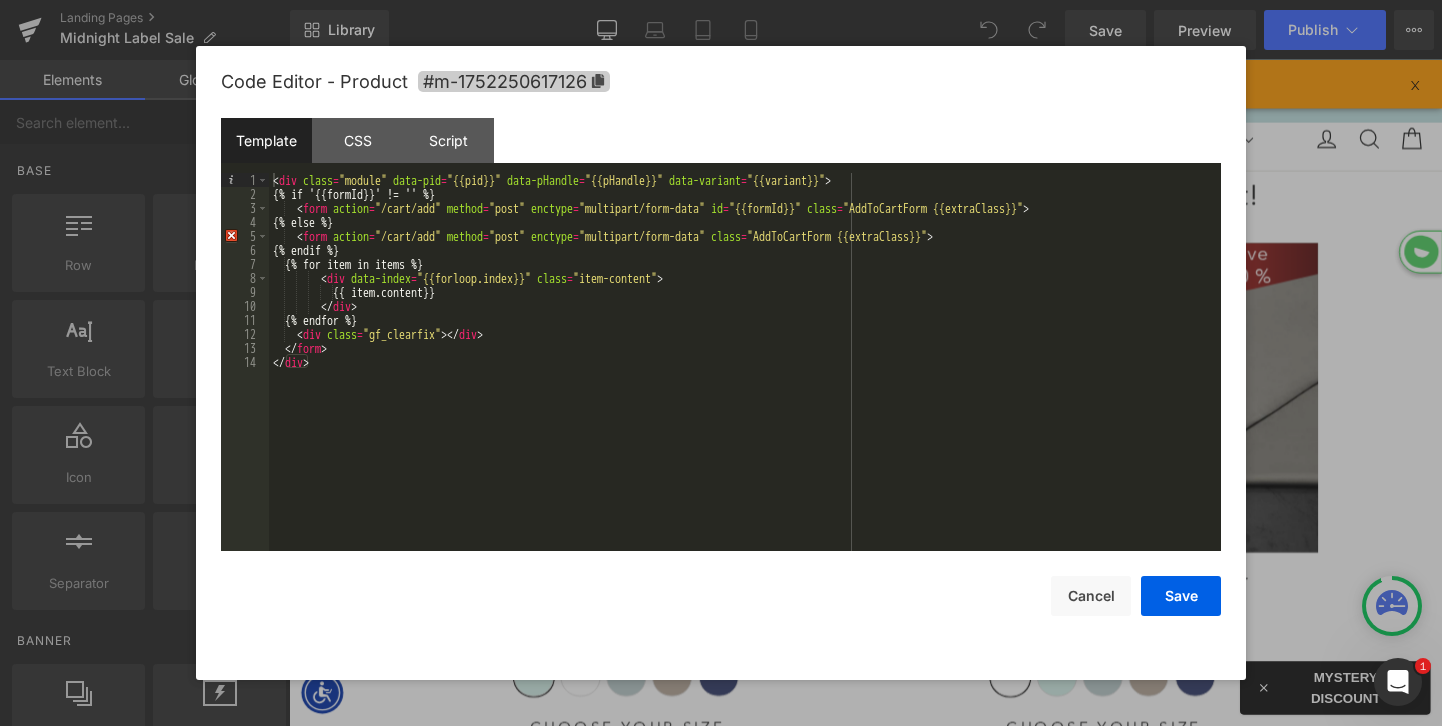 click 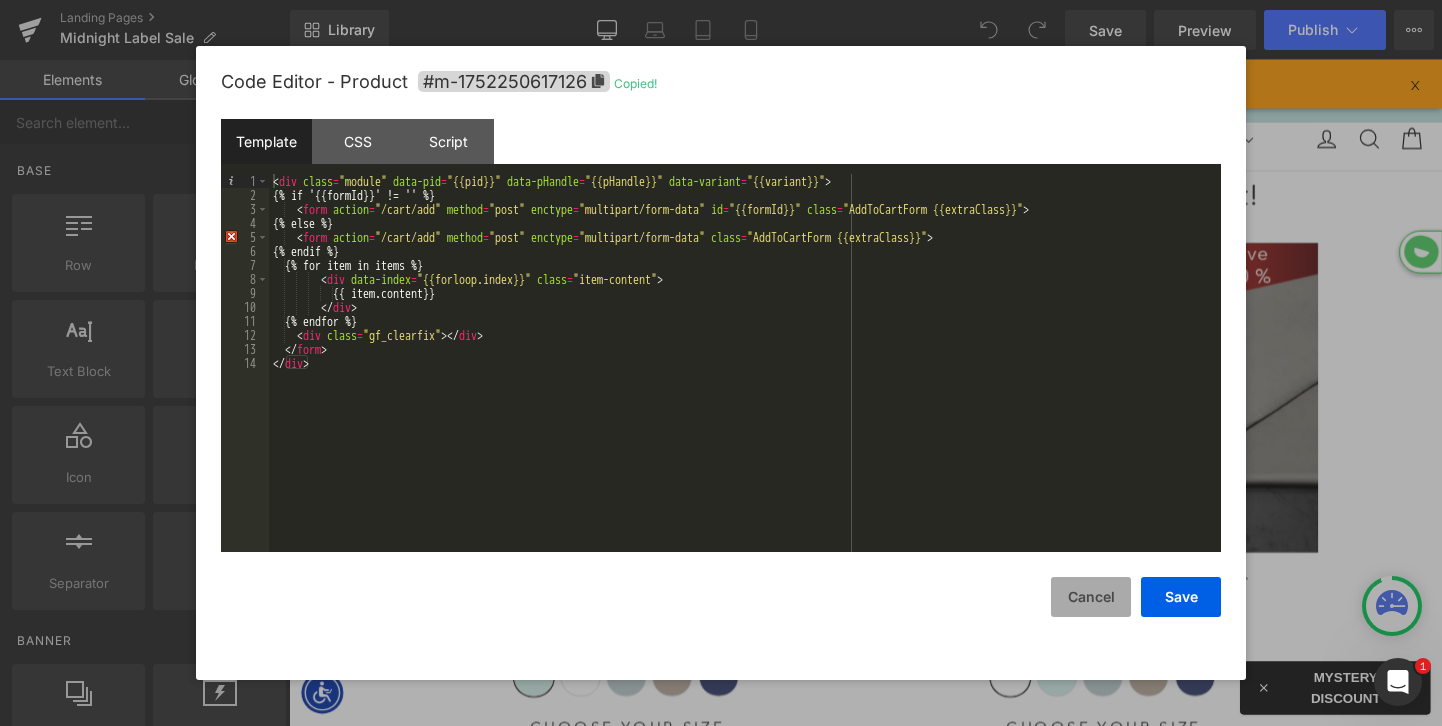 click on "Cancel" at bounding box center [1091, 597] 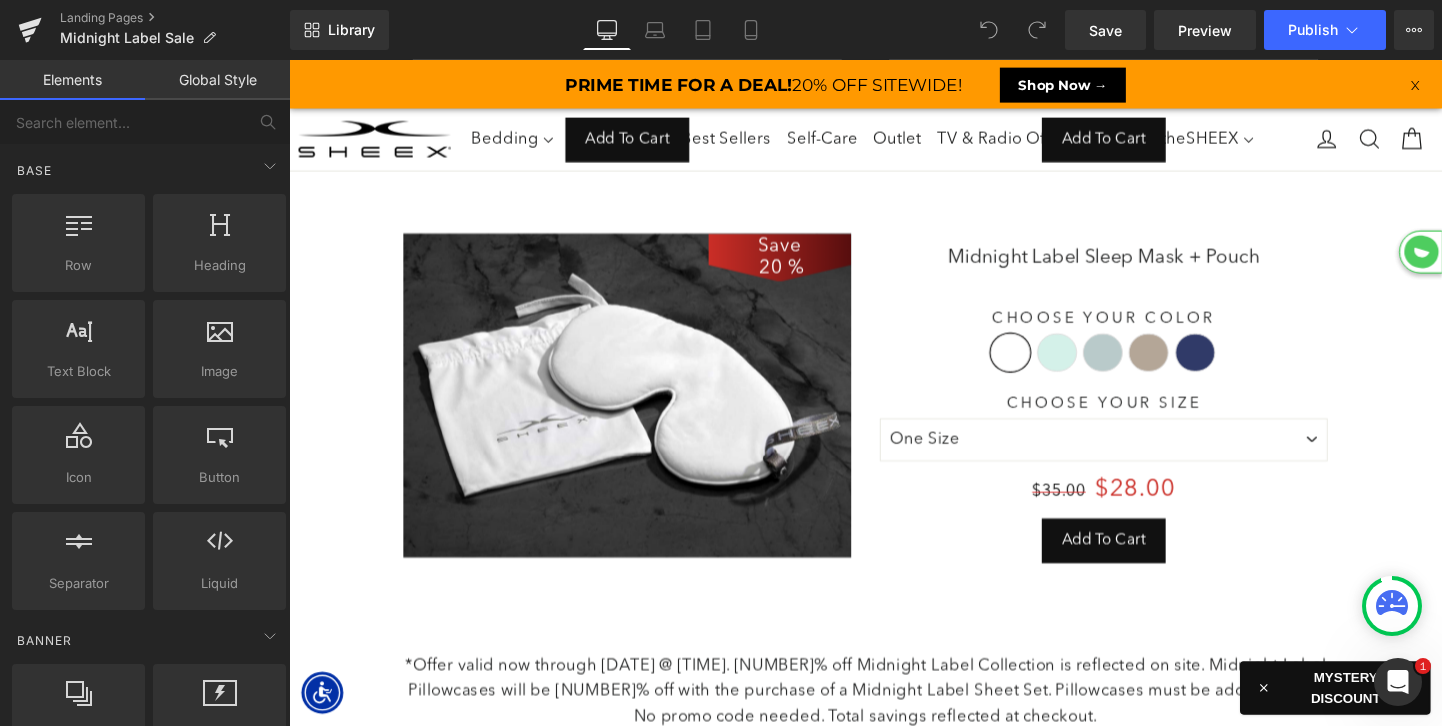 scroll, scrollTop: 1017, scrollLeft: 0, axis: vertical 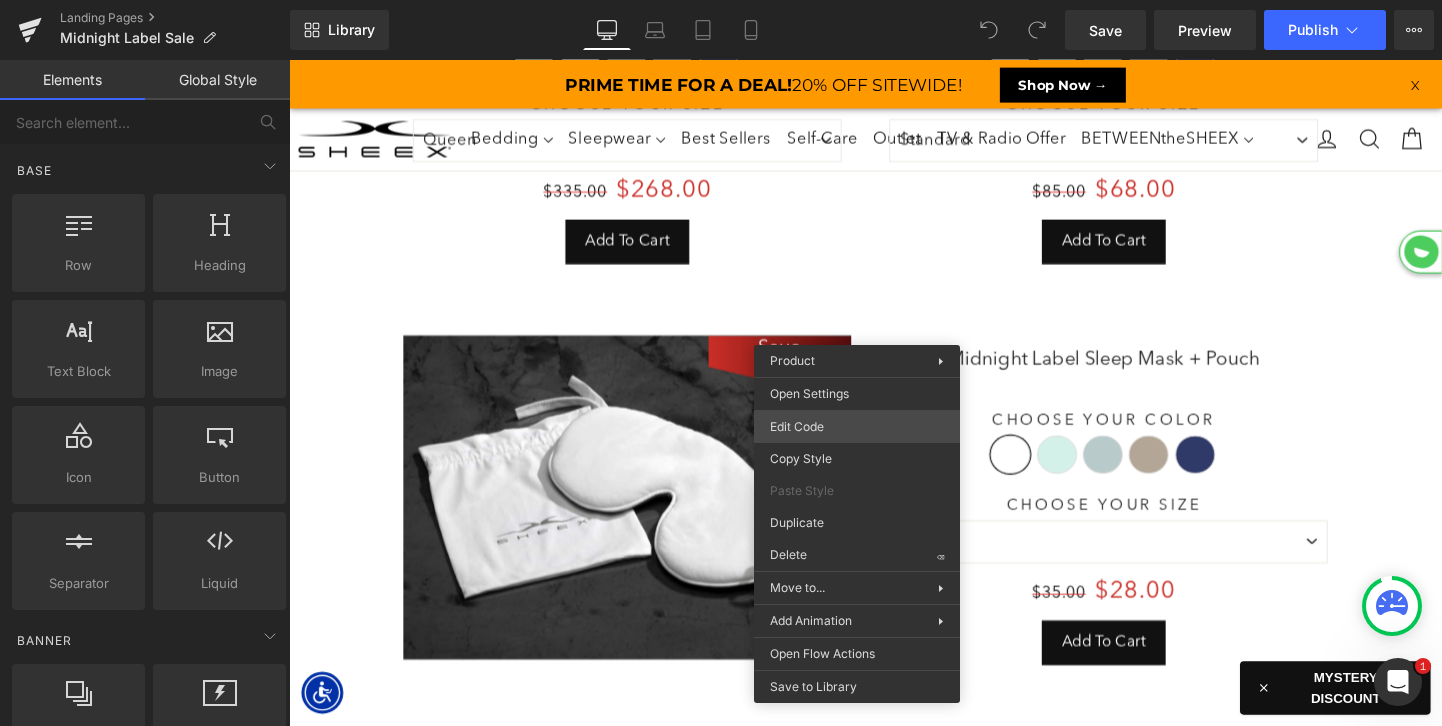 click on "You are previewing how the   will restyle your page. You can not edit Elements in Preset Preview Mode.  Landing Pages Midnight Label Sale Library Desktop Desktop Laptop Tablet Mobile Save Preview Publish Scheduled View Live Page View with current Template Save Template to Library Schedule Publish Publish Settings Shortcuts  Your page can’t be published   You've reached the maximum number of published pages on your plan  (0/0).  You need to upgrade your plan or unpublish all your pages to get 1 publish slot.   Unpublish pages   Upgrade plan  Elements Global Style Base Row  rows, columns, layouts, div Heading  headings, titles, h1,h2,h3,h4,h5,h6 Text Block  texts, paragraphs, contents, blocks Image  images, photos, alts, uploads Icon  icons, symbols Button  button, call to action, cta Separator  separators, dividers, horizontal lines Liquid  liquid, custom code, html, javascript, css, reviews, apps, applications, embeded, iframe Banner Parallax  banner, slideshow, hero, image, cover, parallax, effect Stack 1" at bounding box center [721, 0] 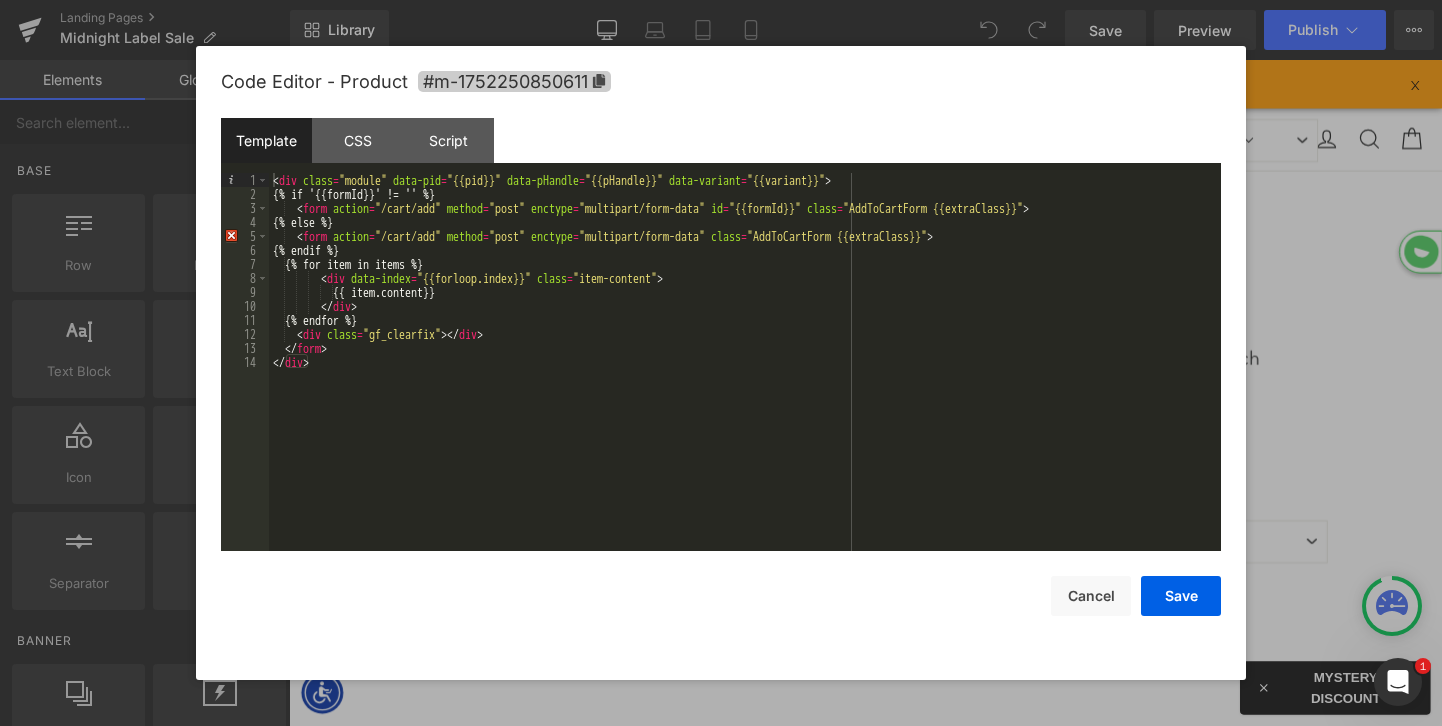 click on "#m-1752250850611" at bounding box center (514, 81) 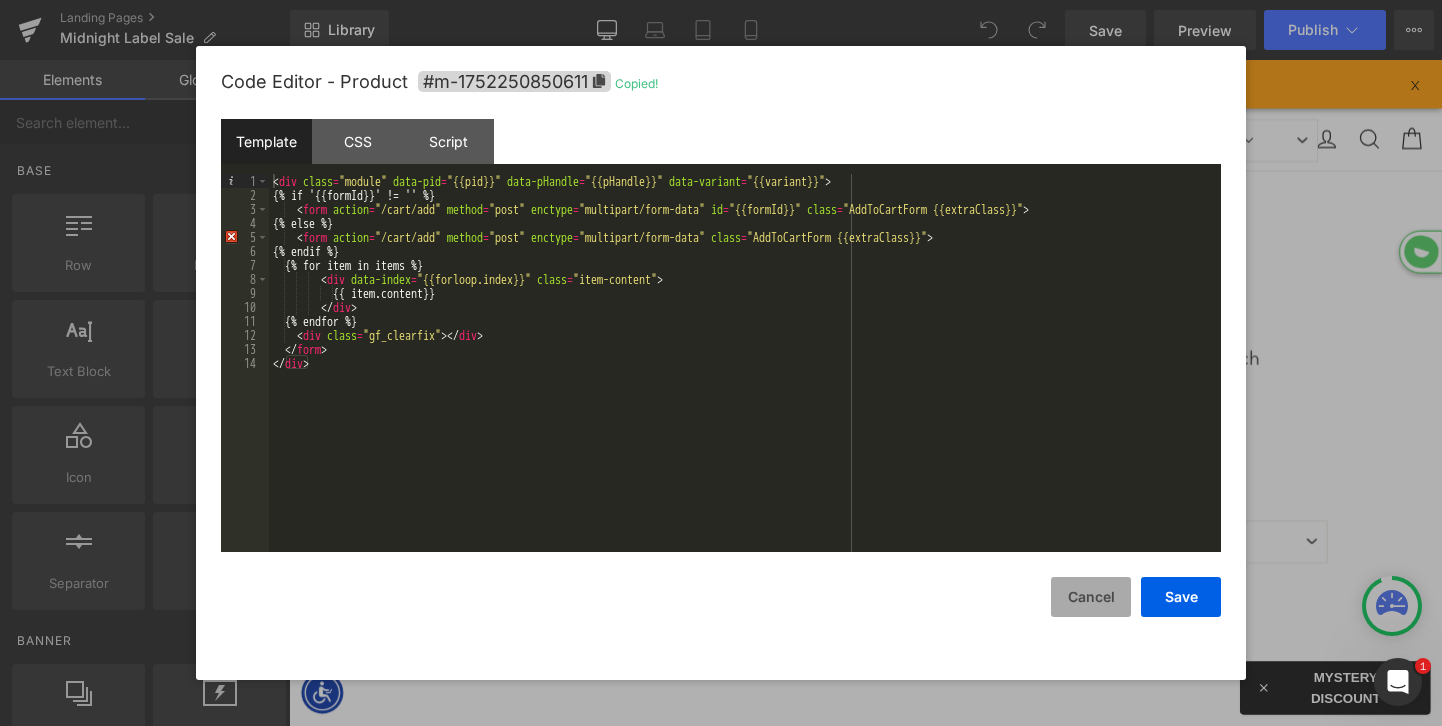 click on "Cancel" at bounding box center (1091, 597) 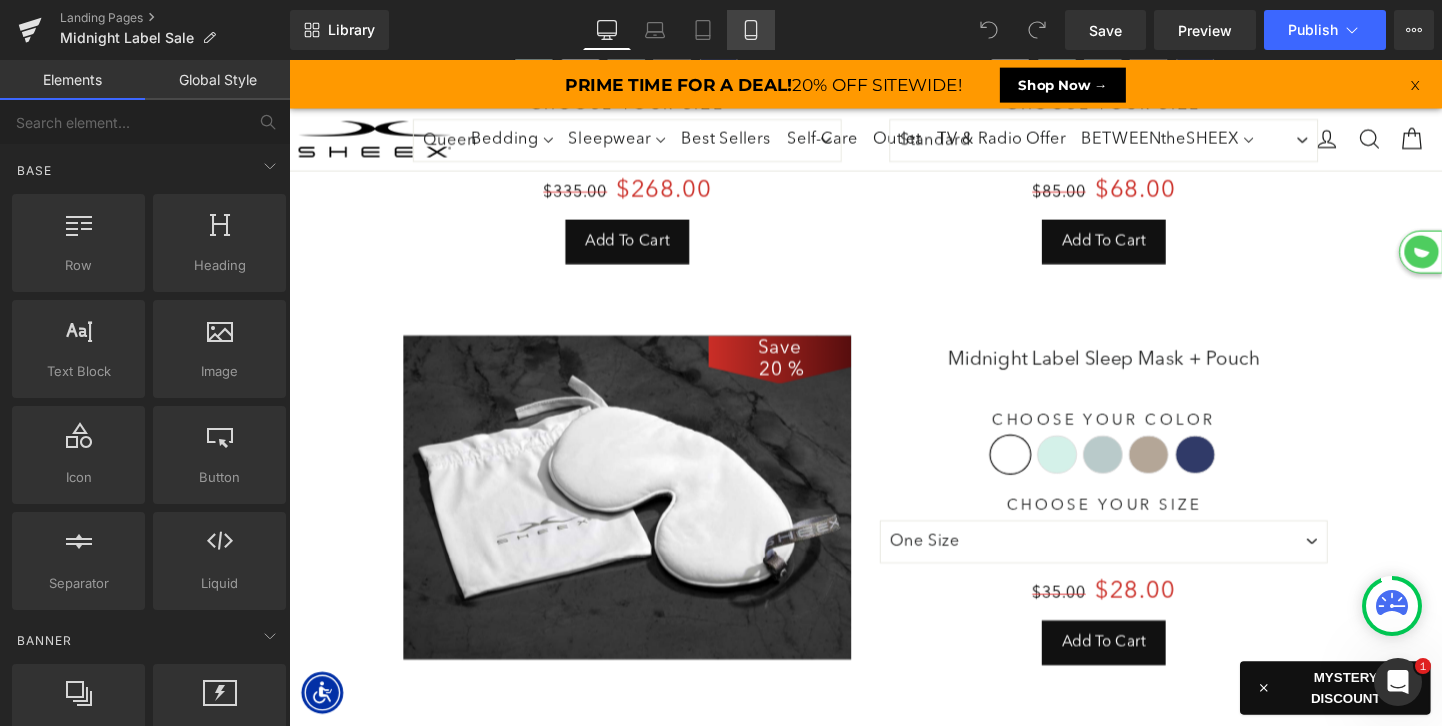 click 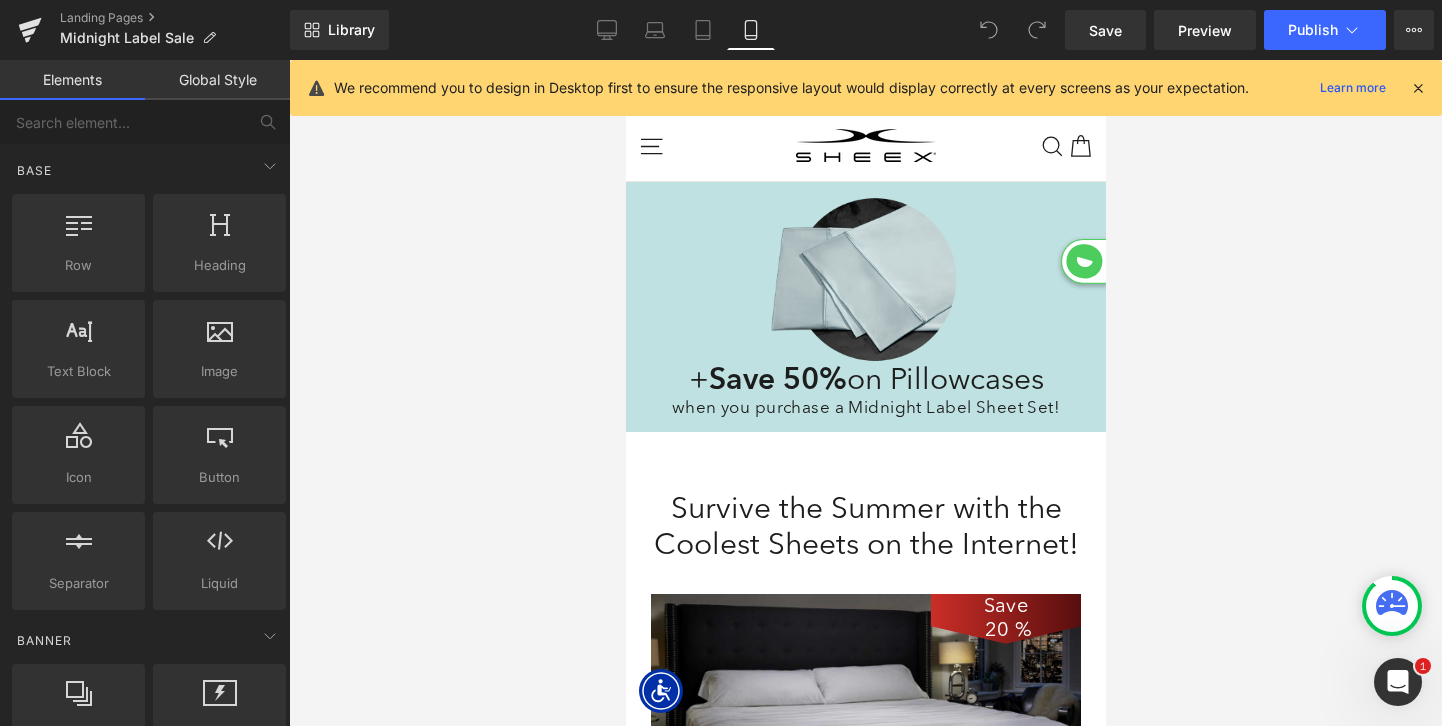 scroll, scrollTop: 0, scrollLeft: 0, axis: both 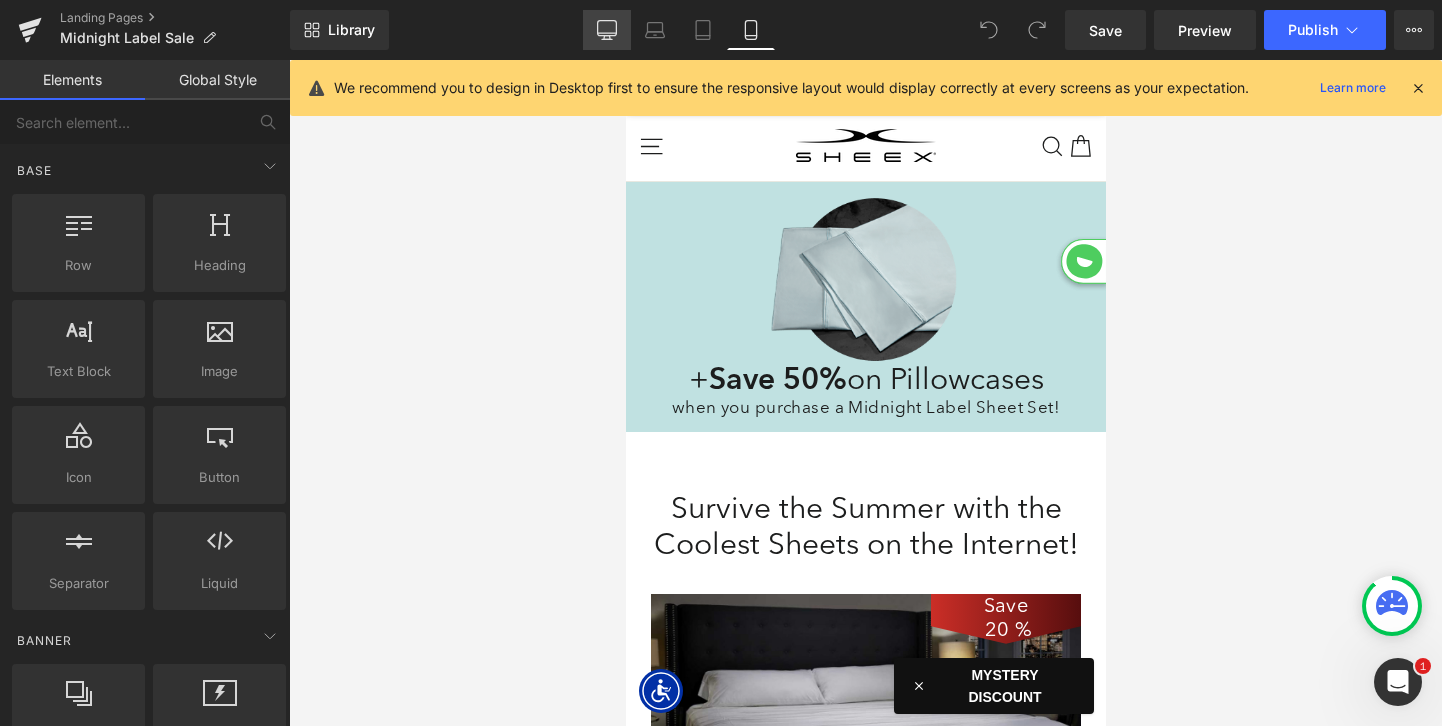 click 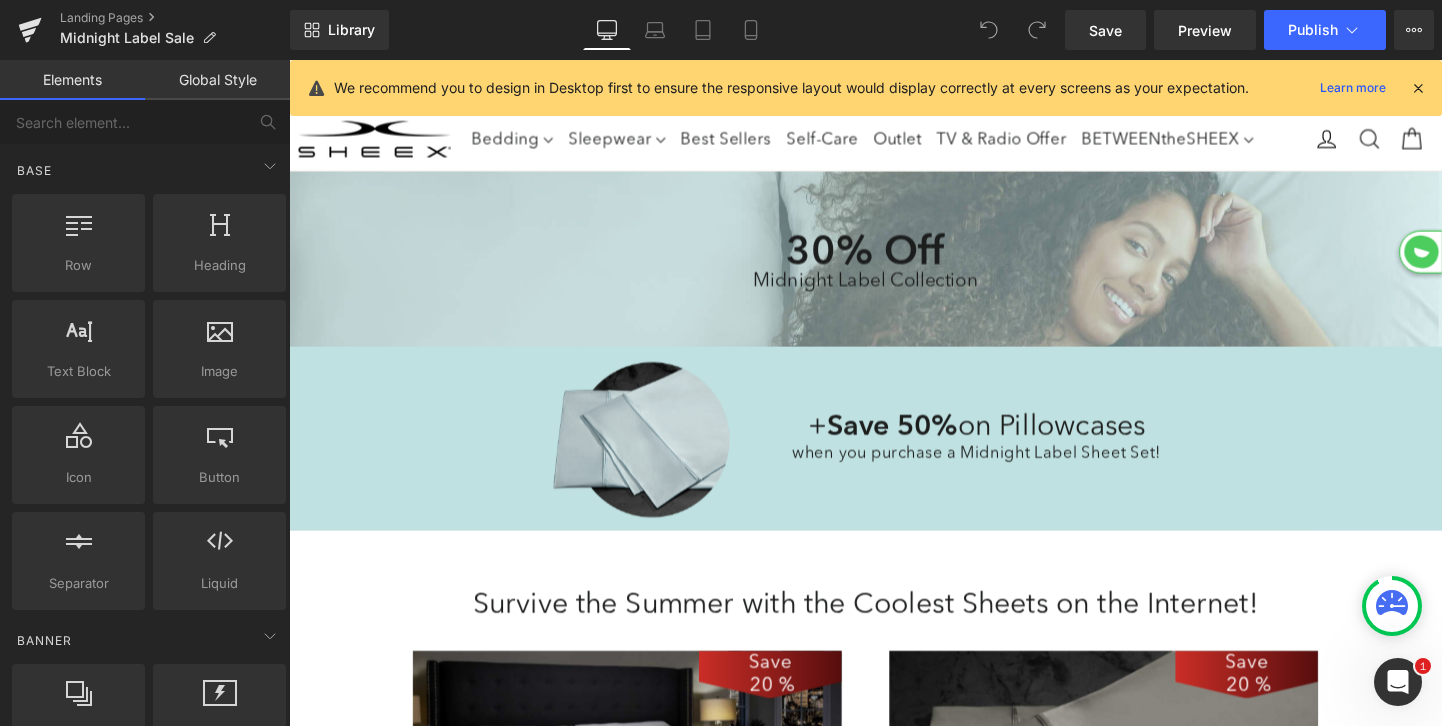 scroll, scrollTop: 0, scrollLeft: 0, axis: both 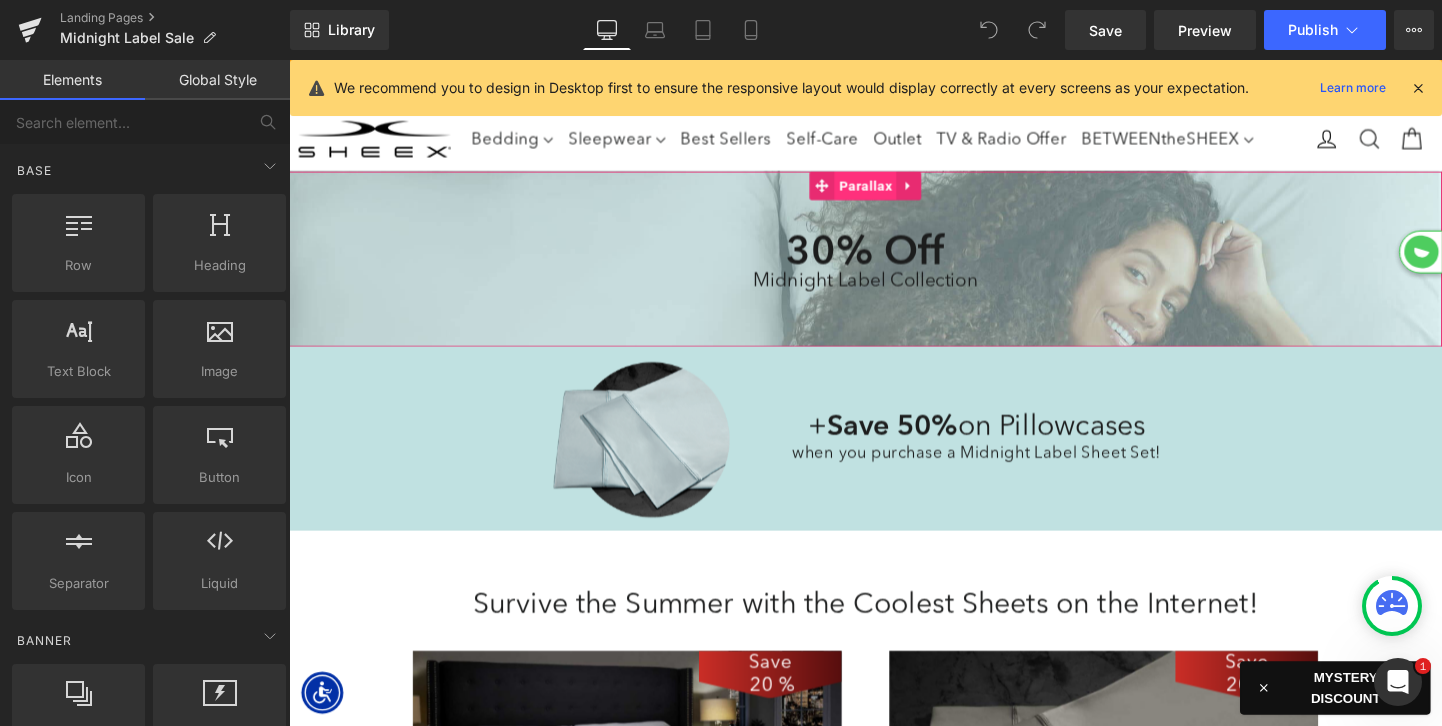 click on "Parallax" at bounding box center [893, 192] 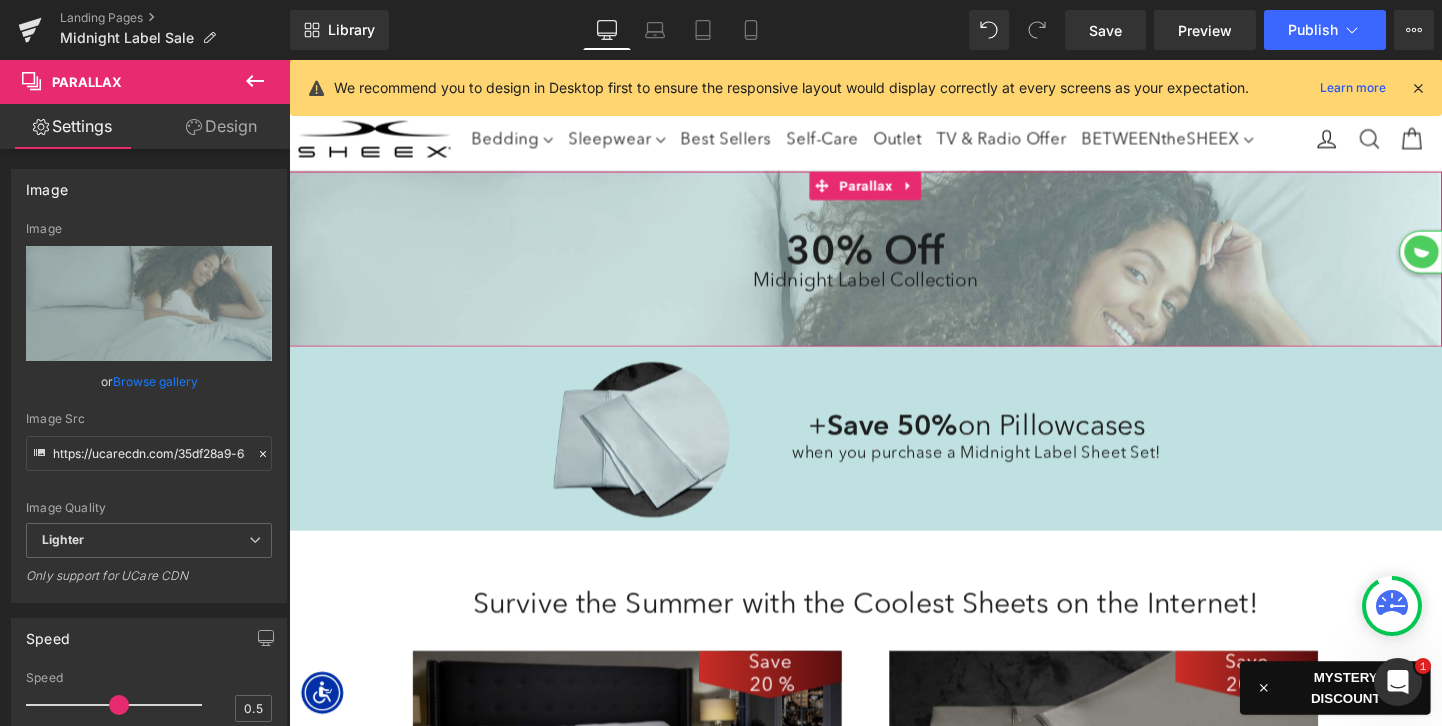 click on "Design" at bounding box center (221, 126) 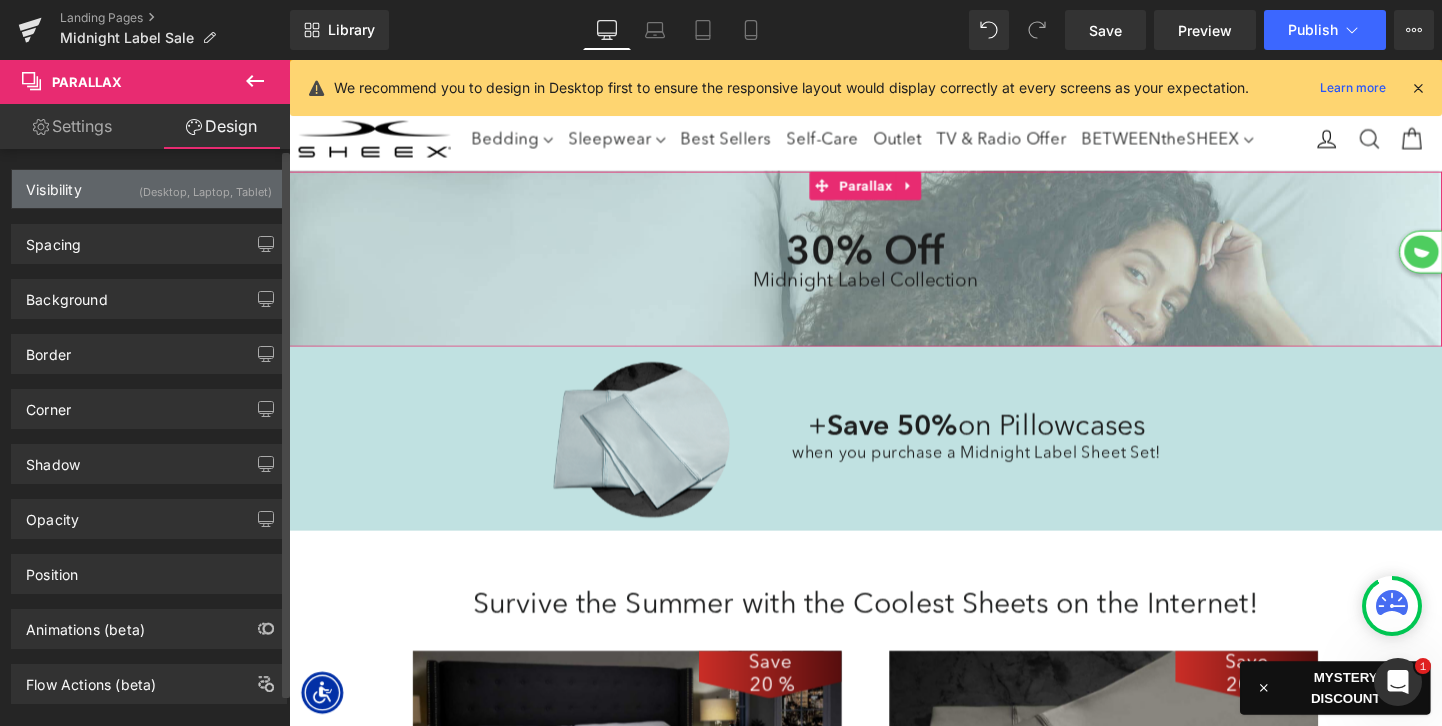 click on "(Desktop, Laptop, Tablet)" at bounding box center [205, 186] 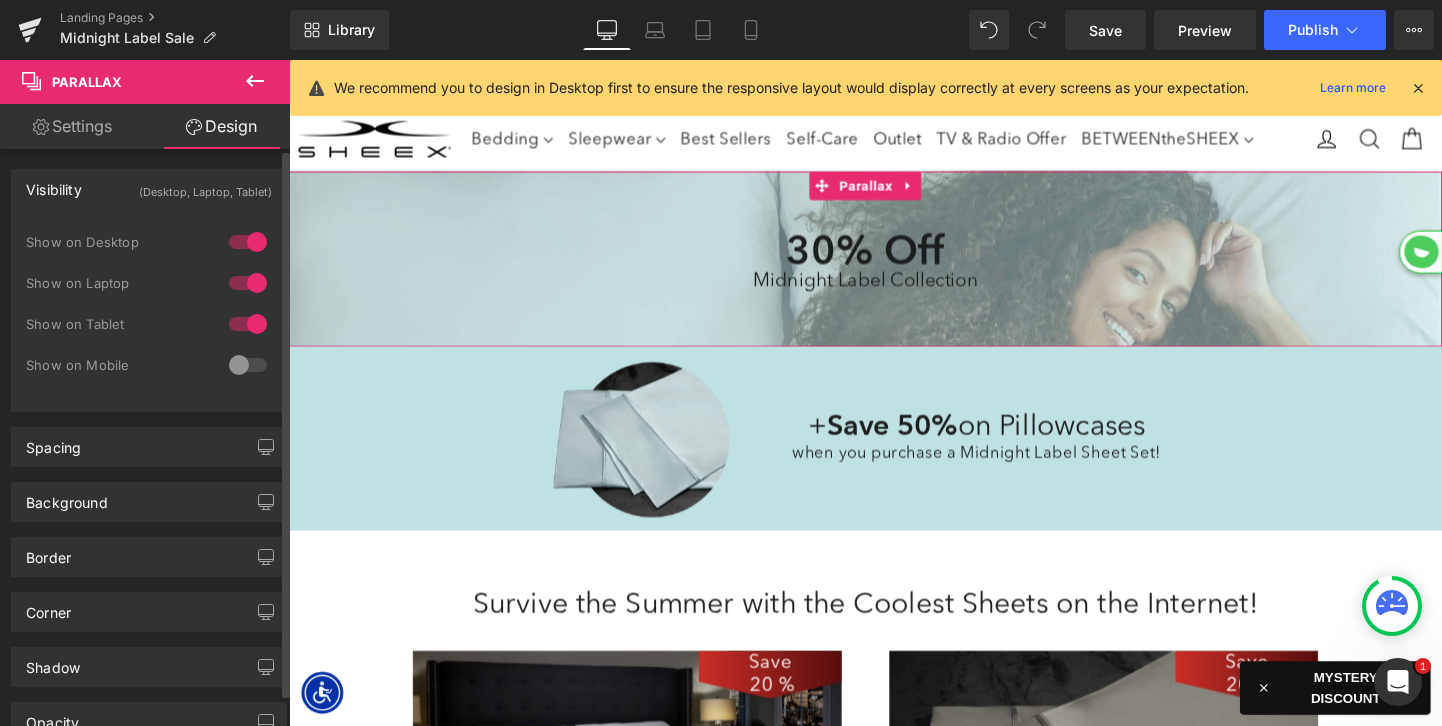 scroll, scrollTop: 0, scrollLeft: 0, axis: both 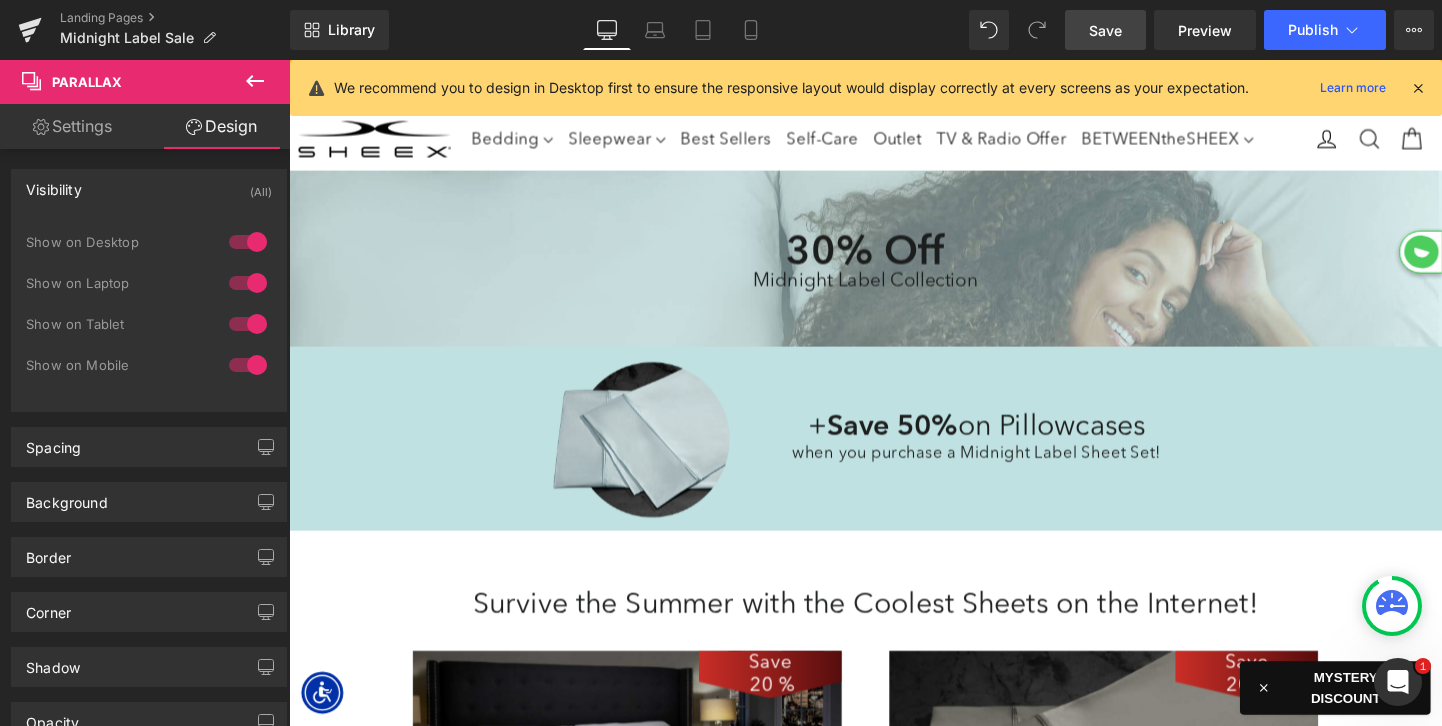 click on "Save" at bounding box center (1105, 30) 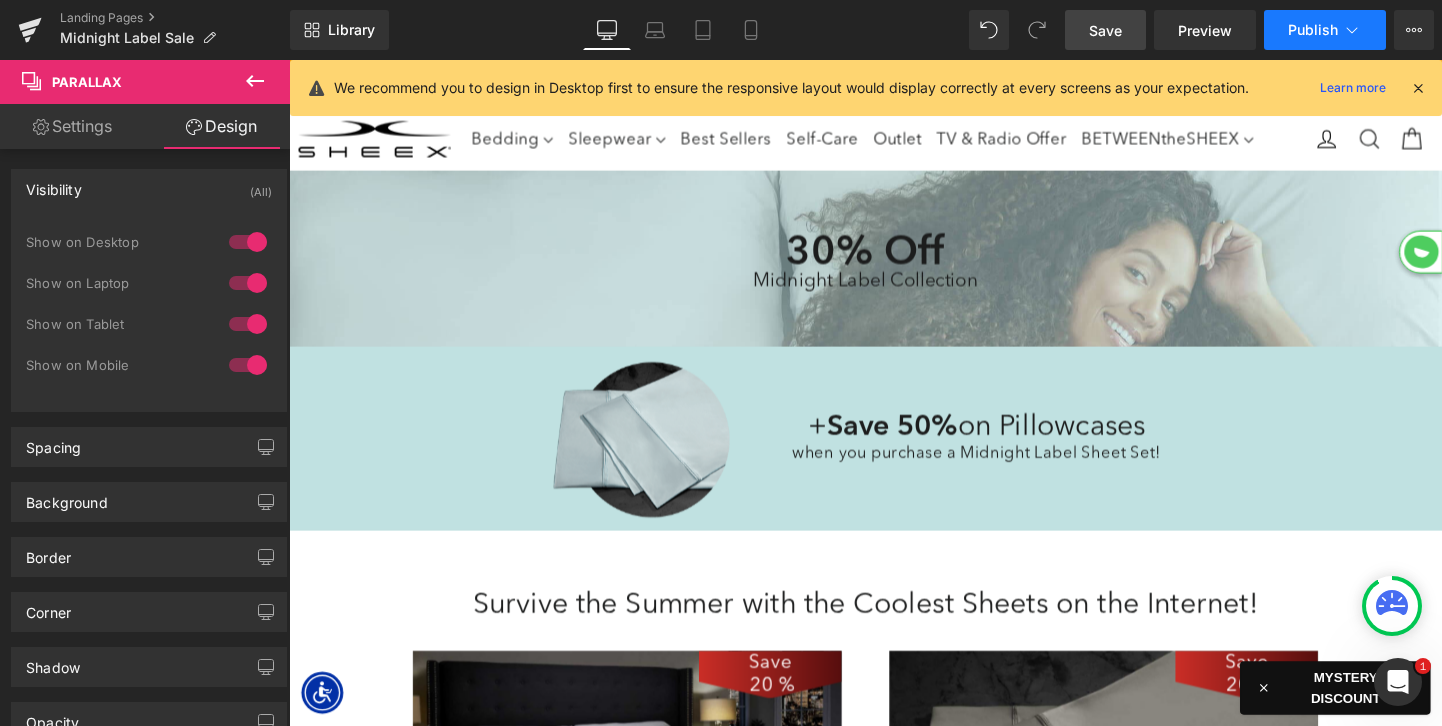 click on "Publish" at bounding box center (1313, 30) 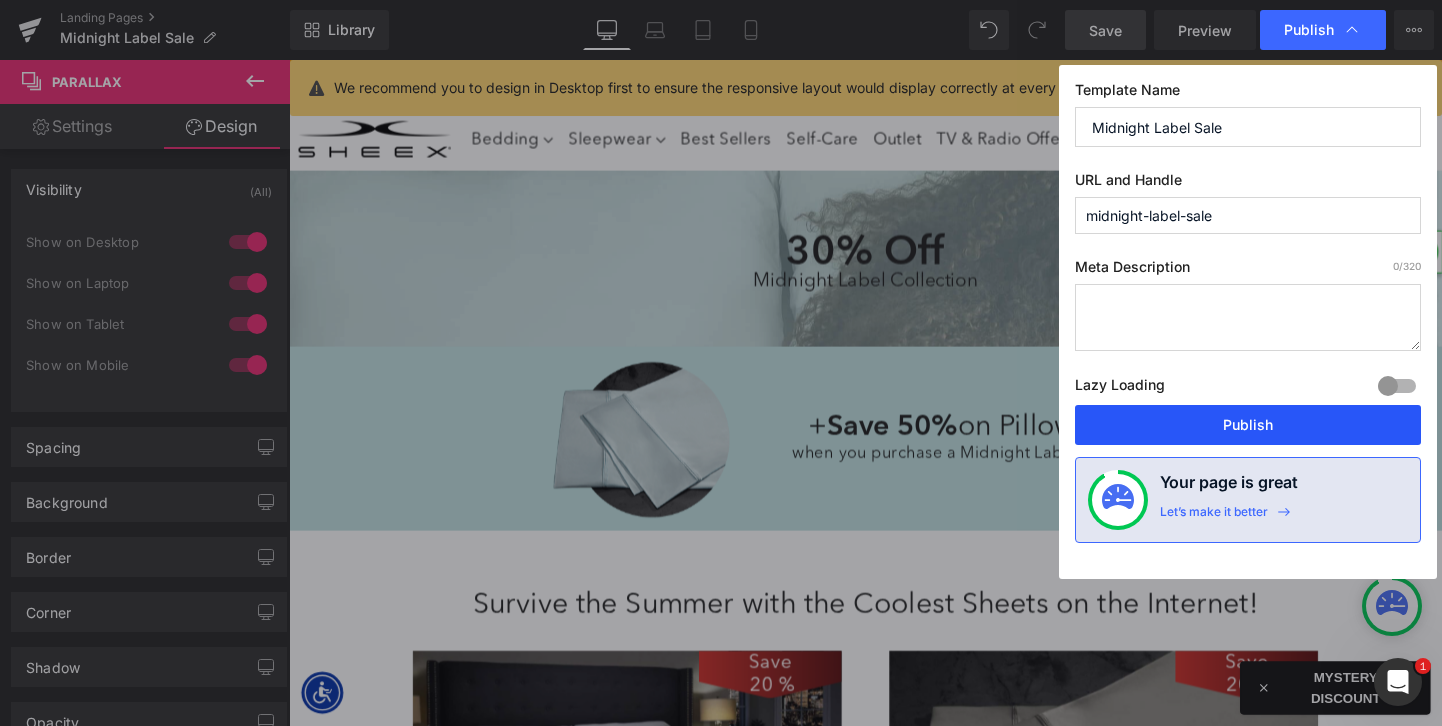 click on "Publish" at bounding box center [1248, 425] 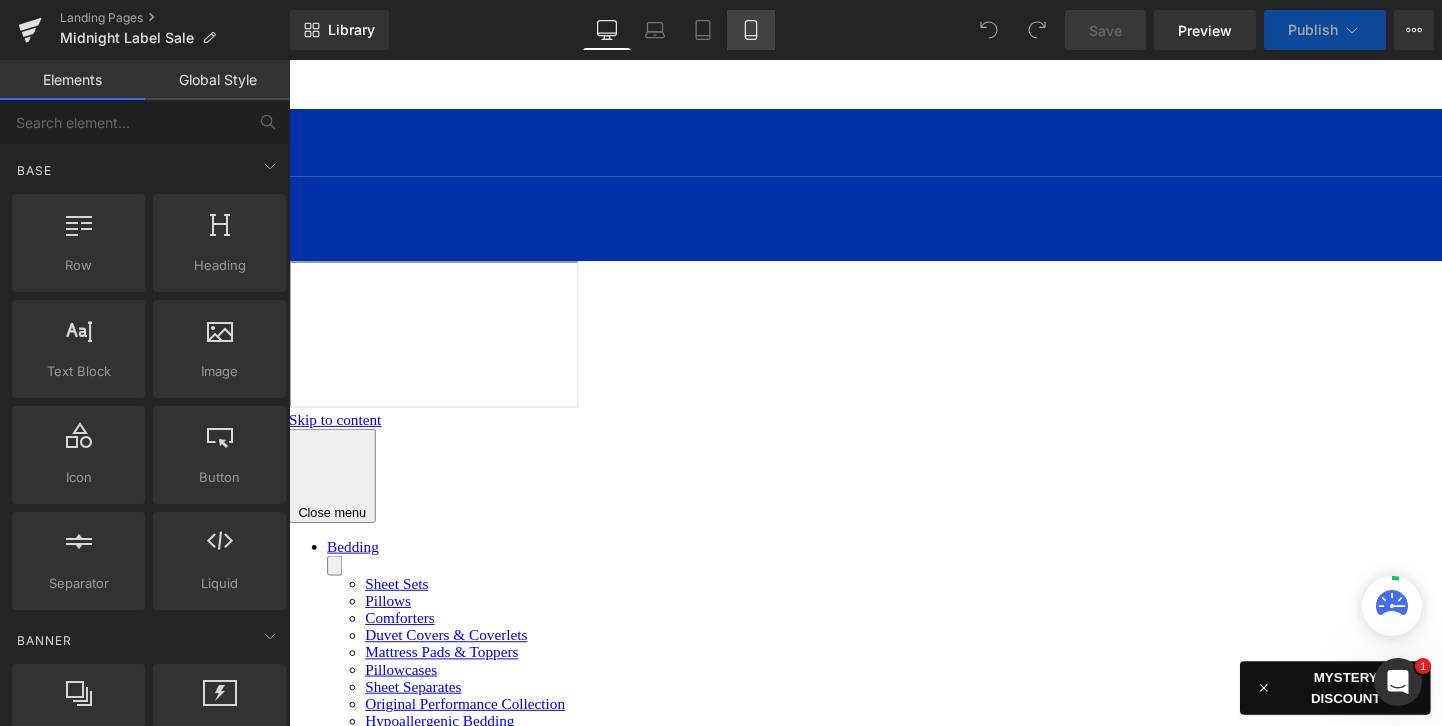 scroll, scrollTop: 0, scrollLeft: 0, axis: both 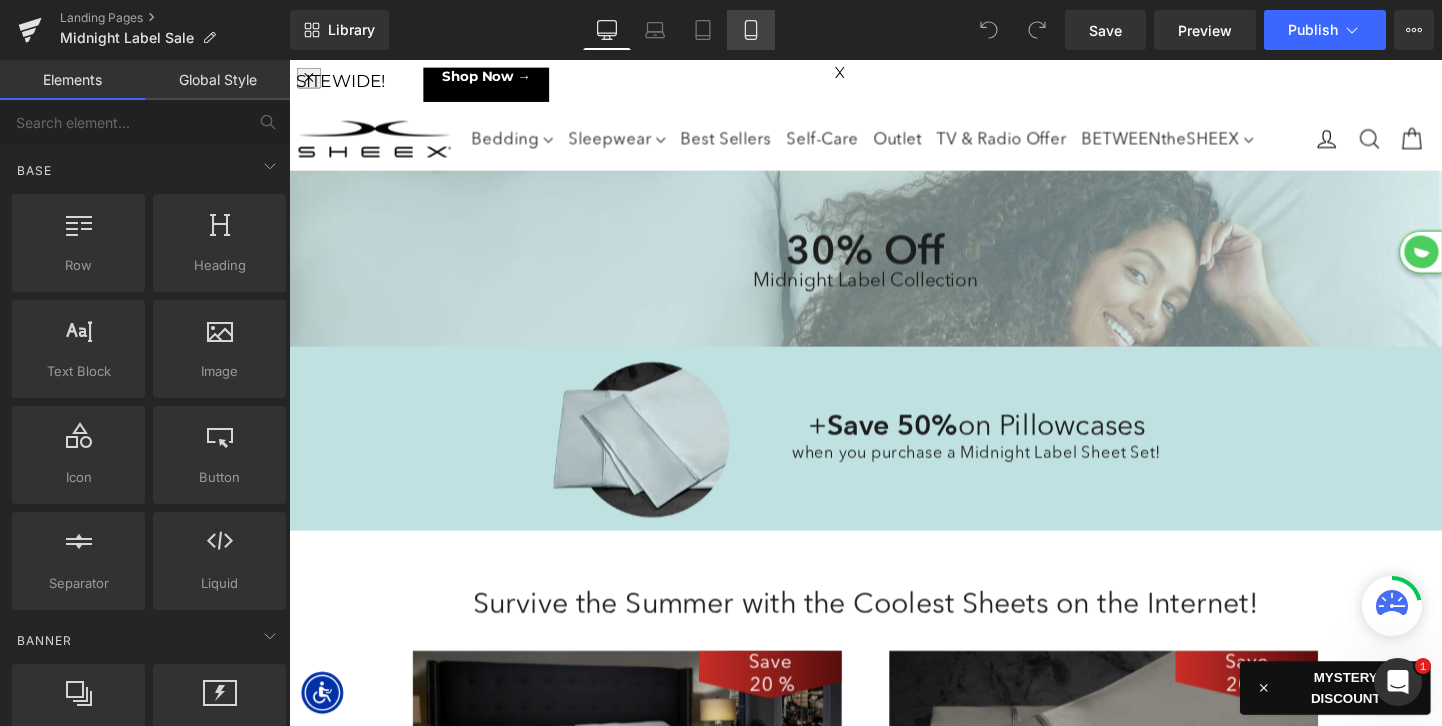 click 